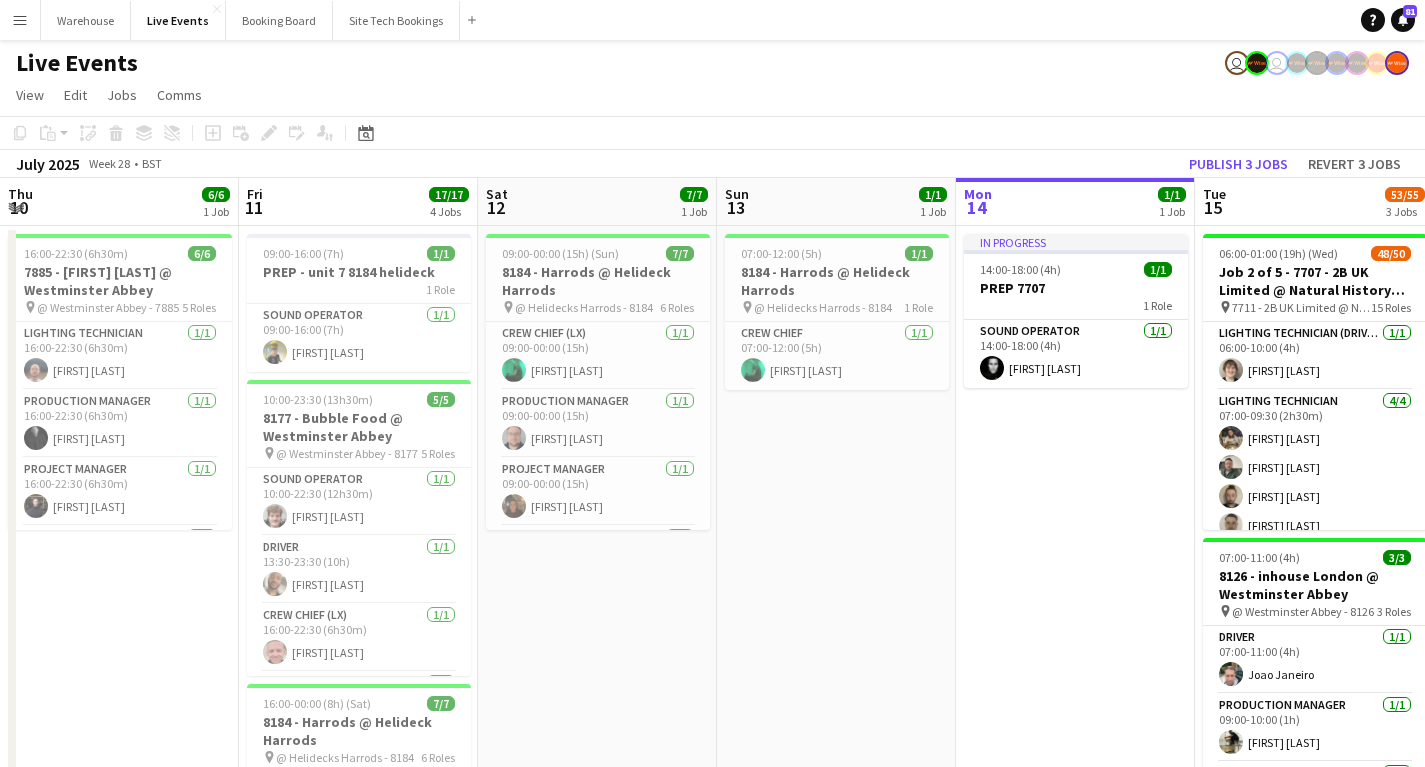 scroll, scrollTop: 0, scrollLeft: 0, axis: both 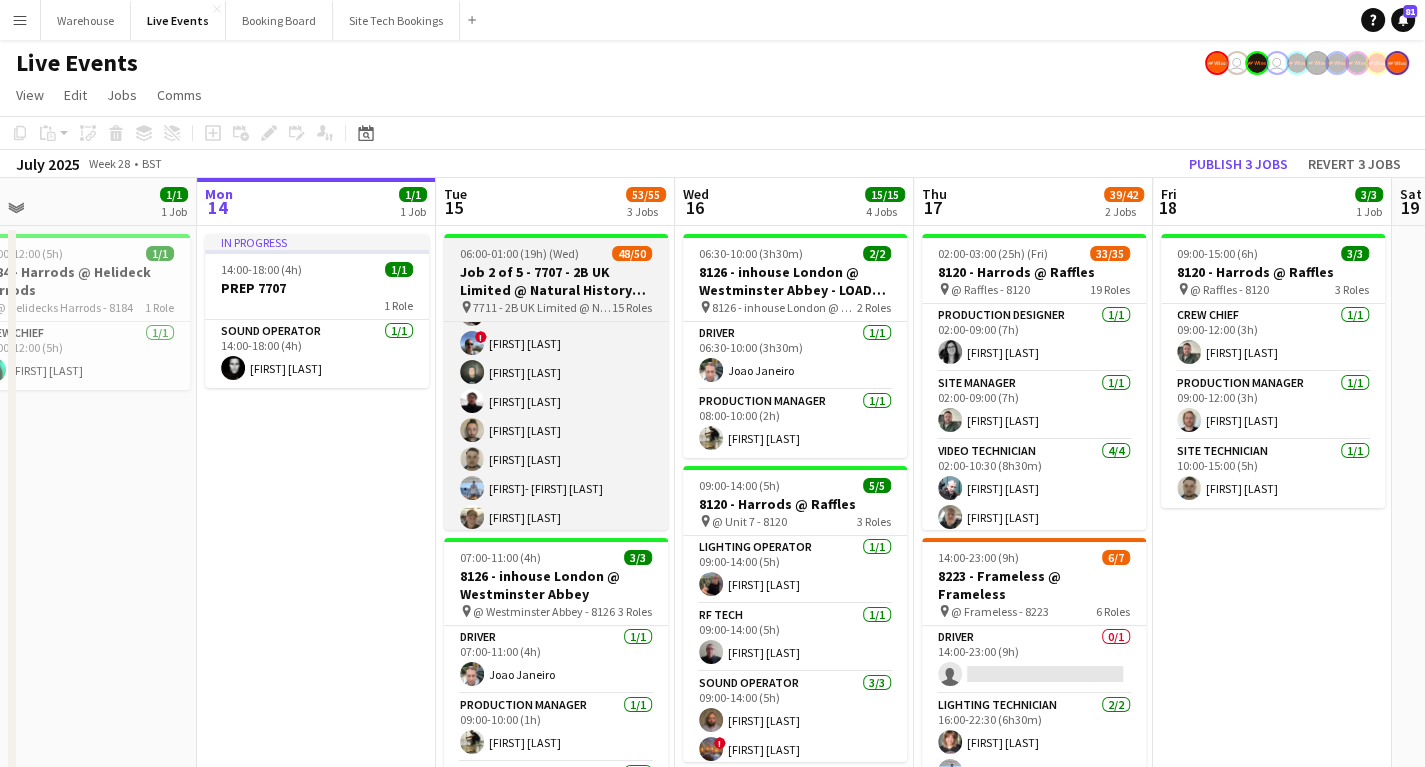 click on "Job 2 of 5 - 7707 - 2B UK Limited @ Natural History Museum" at bounding box center (556, 281) 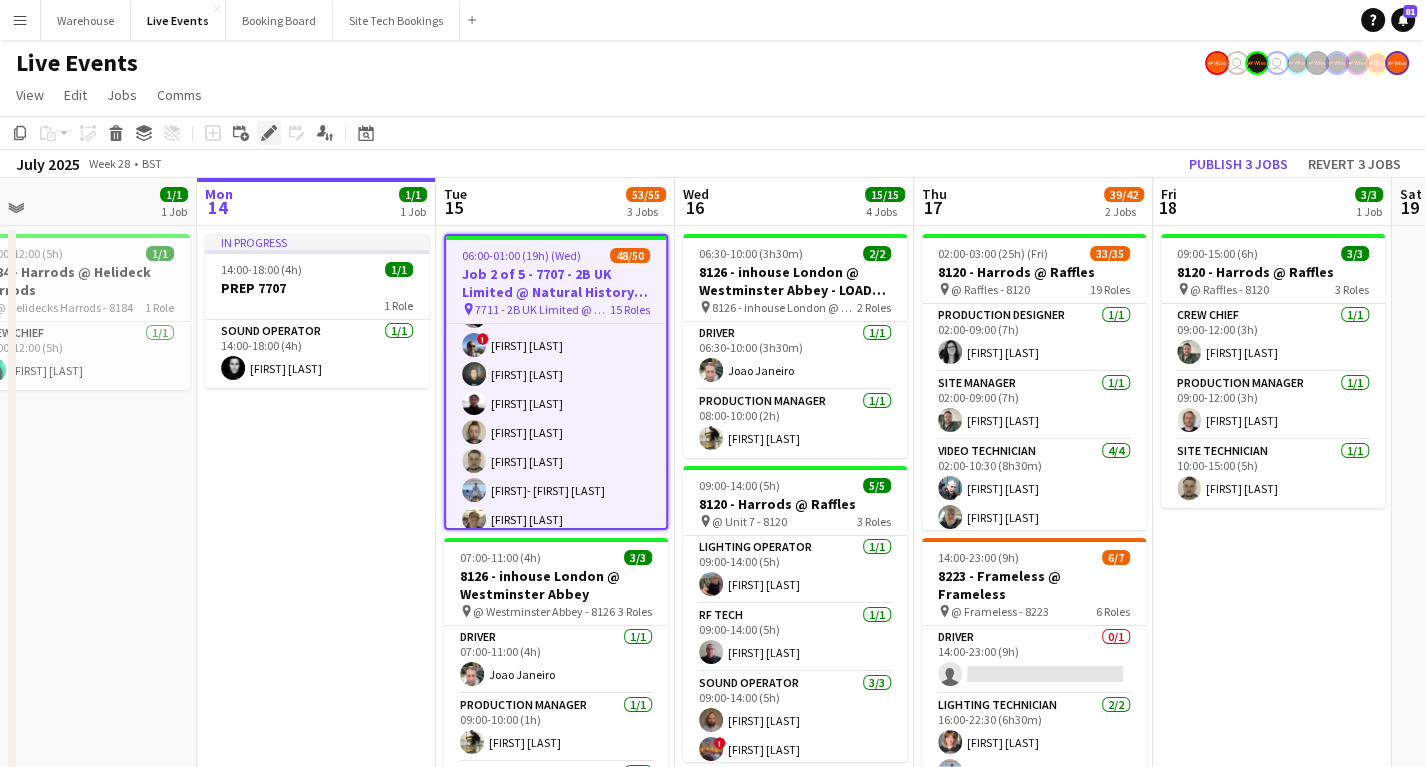 click on "Edit" at bounding box center (269, 133) 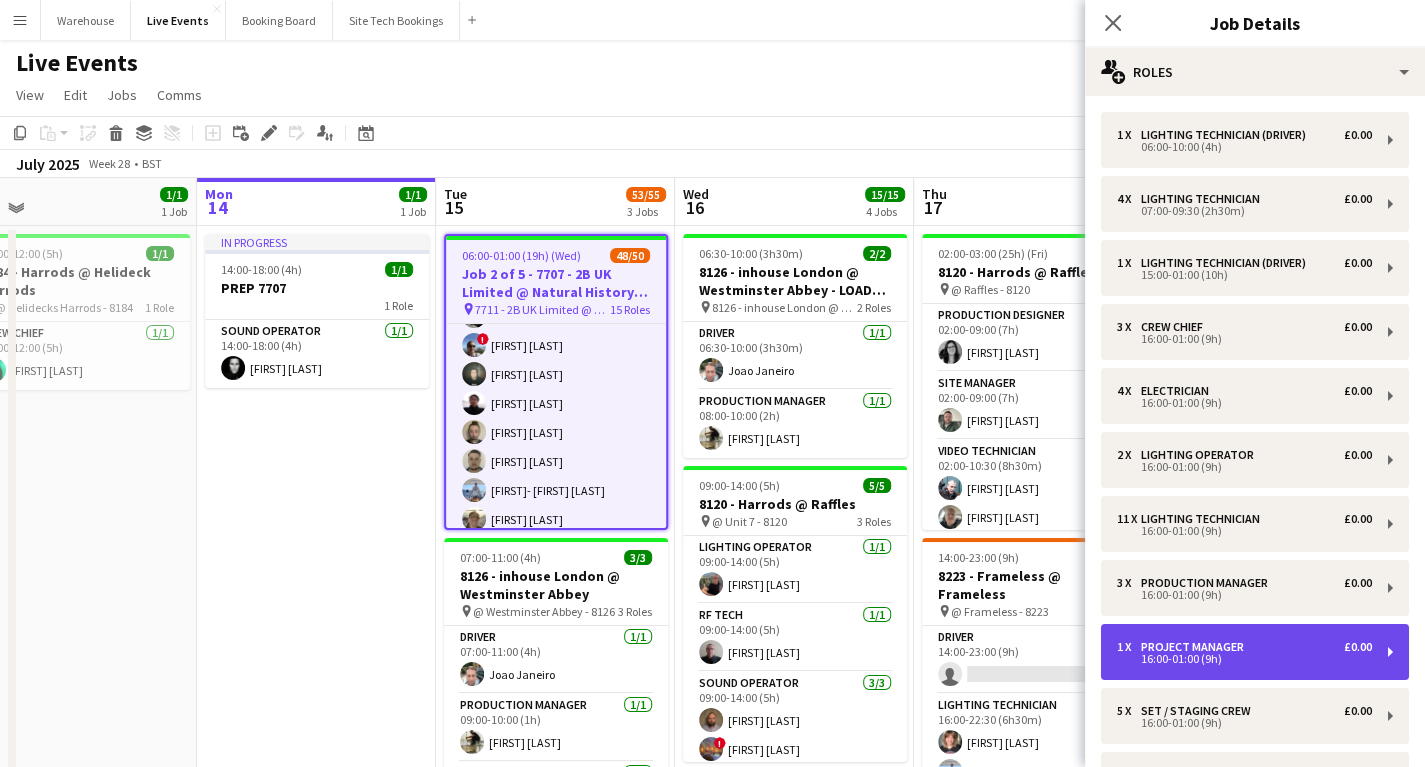 click on "1 x   Project Manager   £0.00   16:00-01:00 (9h)" at bounding box center [1255, 652] 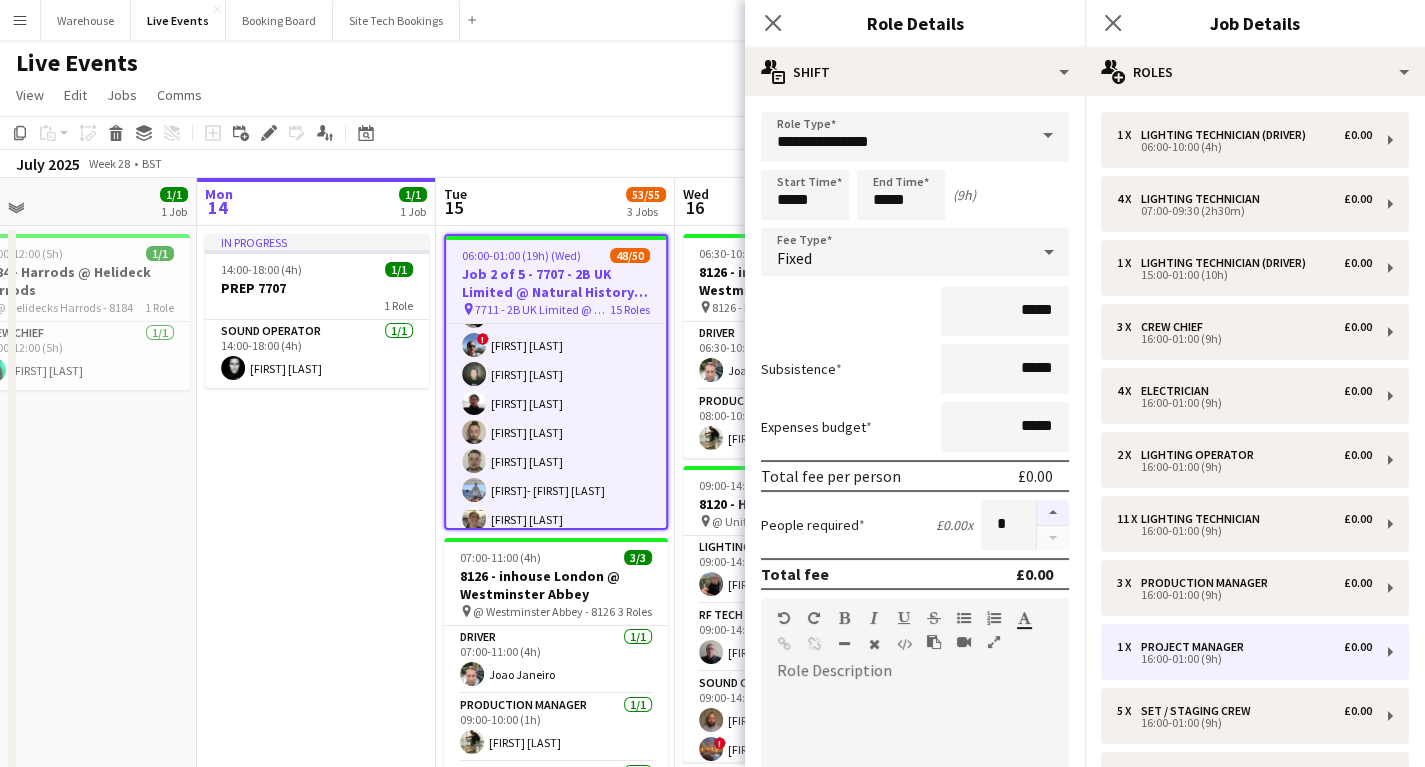 click at bounding box center (1053, 513) 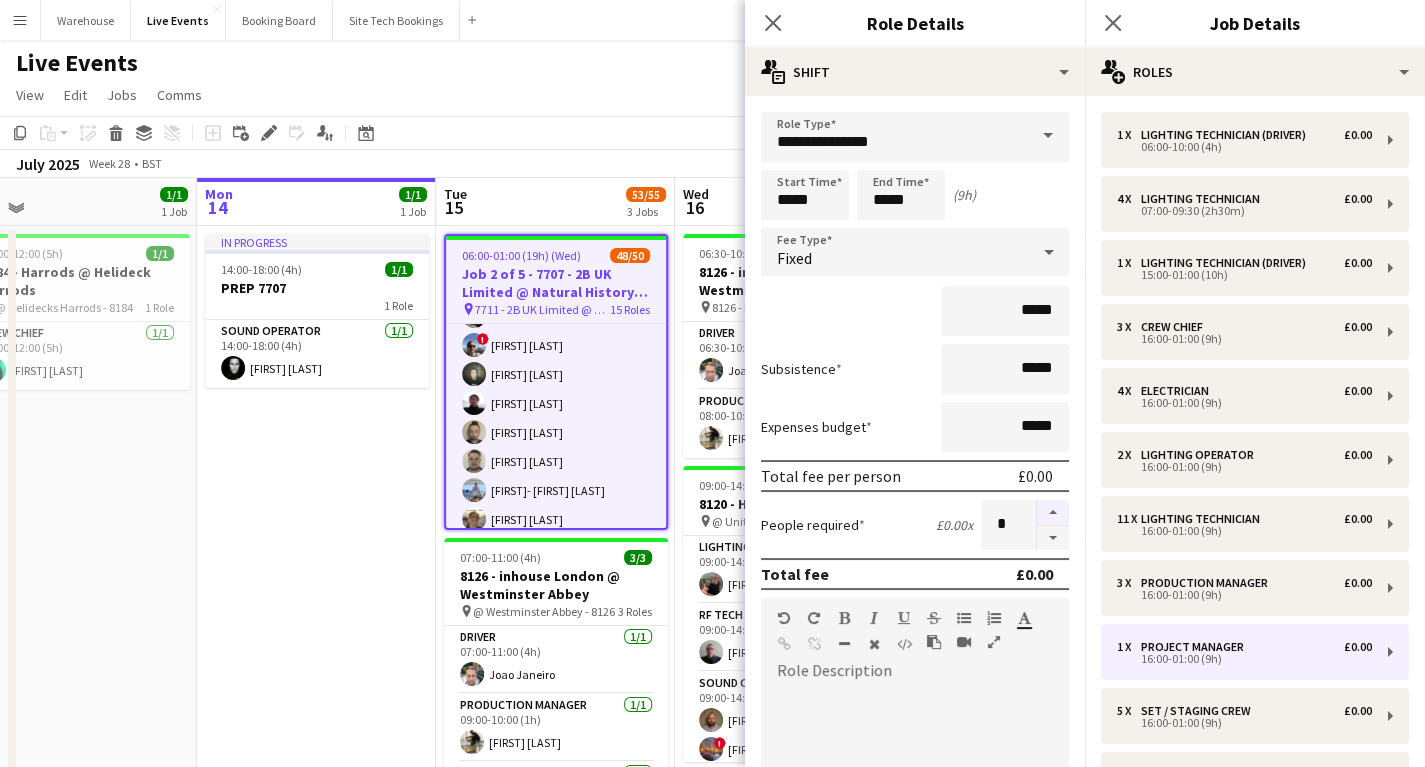click at bounding box center [1053, 513] 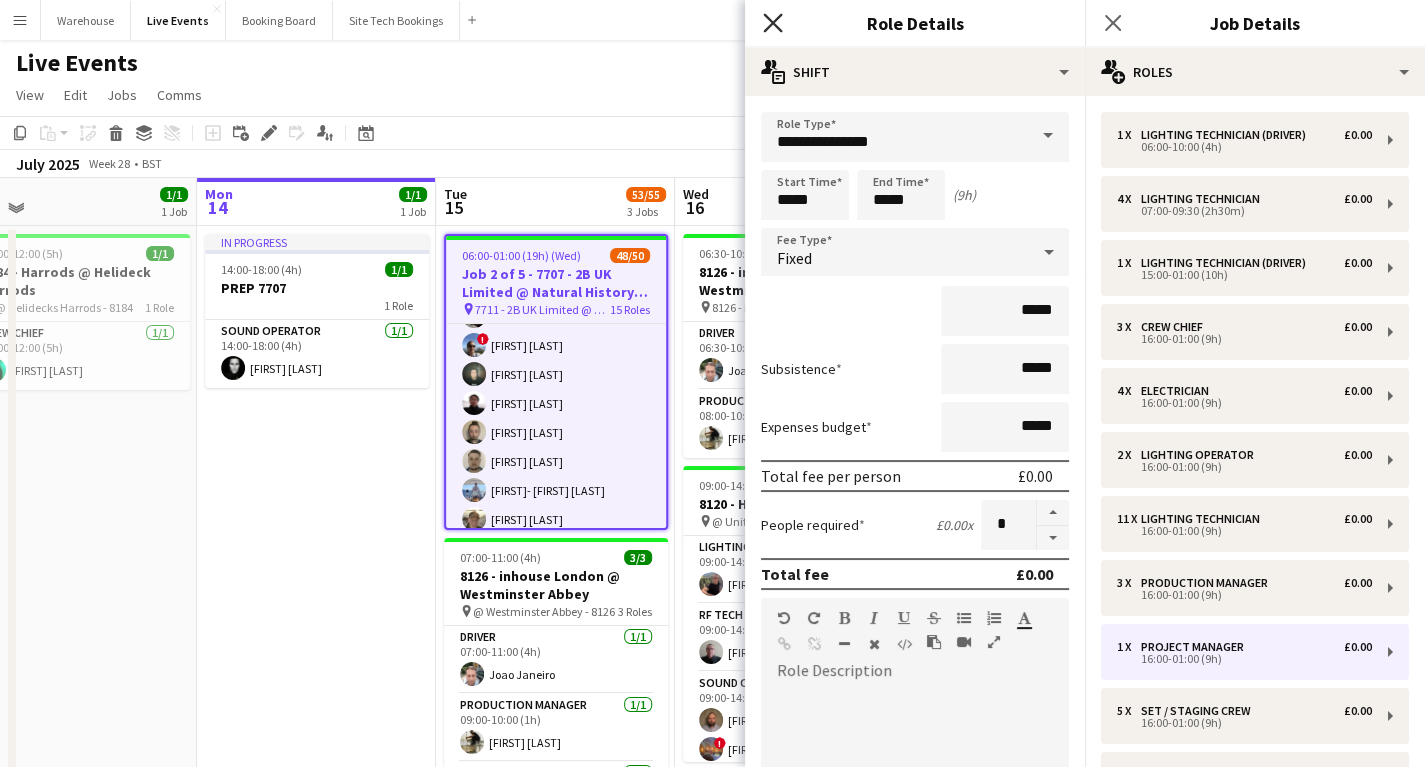 click on "Close pop-in" 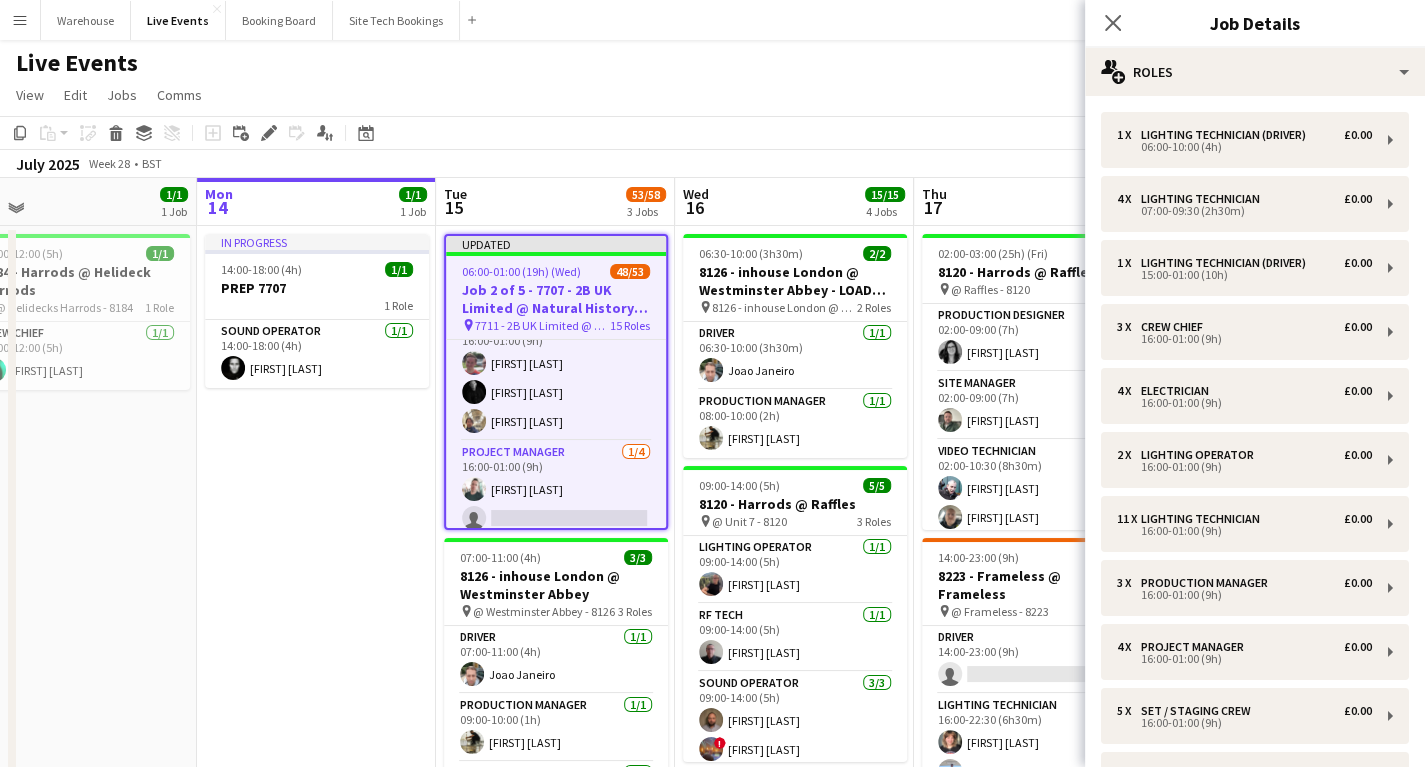 scroll, scrollTop: 1200, scrollLeft: 0, axis: vertical 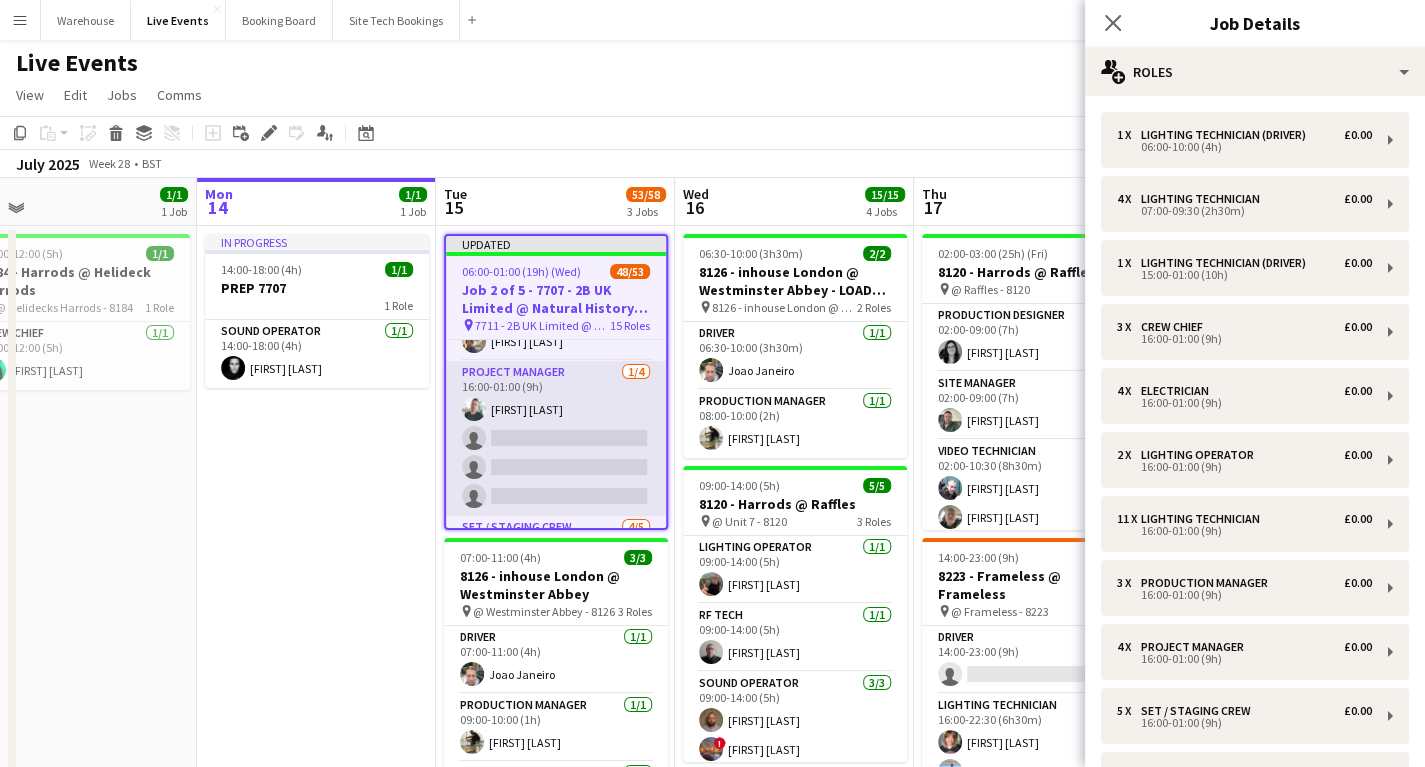 click on "Project Manager   1/4   16:00-01:00 (9h)
Douglas Wintle
single-neutral-actions
single-neutral-actions
single-neutral-actions" at bounding box center [556, 438] 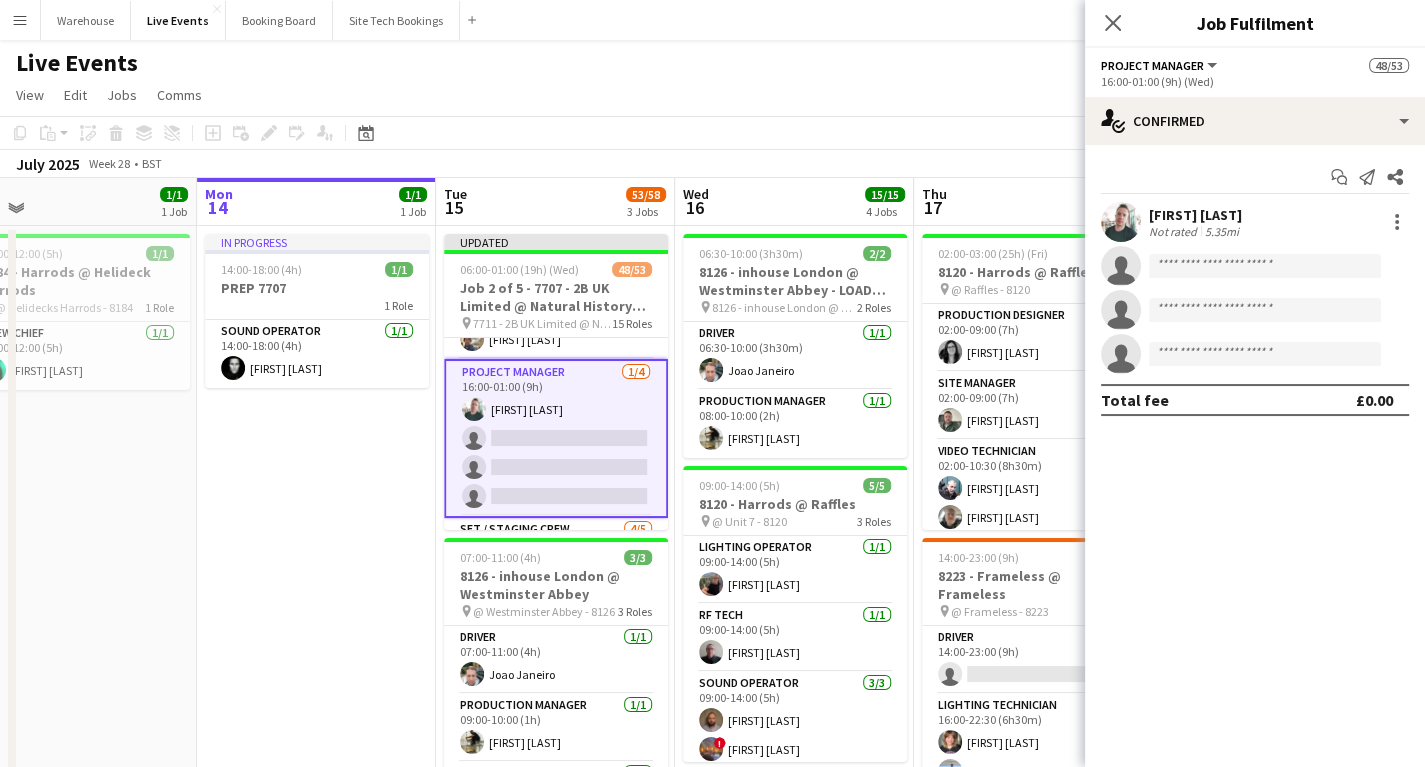 click on "Project Manager   1/4   16:00-01:00 (9h)
Douglas Wintle
single-neutral-actions
single-neutral-actions
single-neutral-actions" at bounding box center (556, 438) 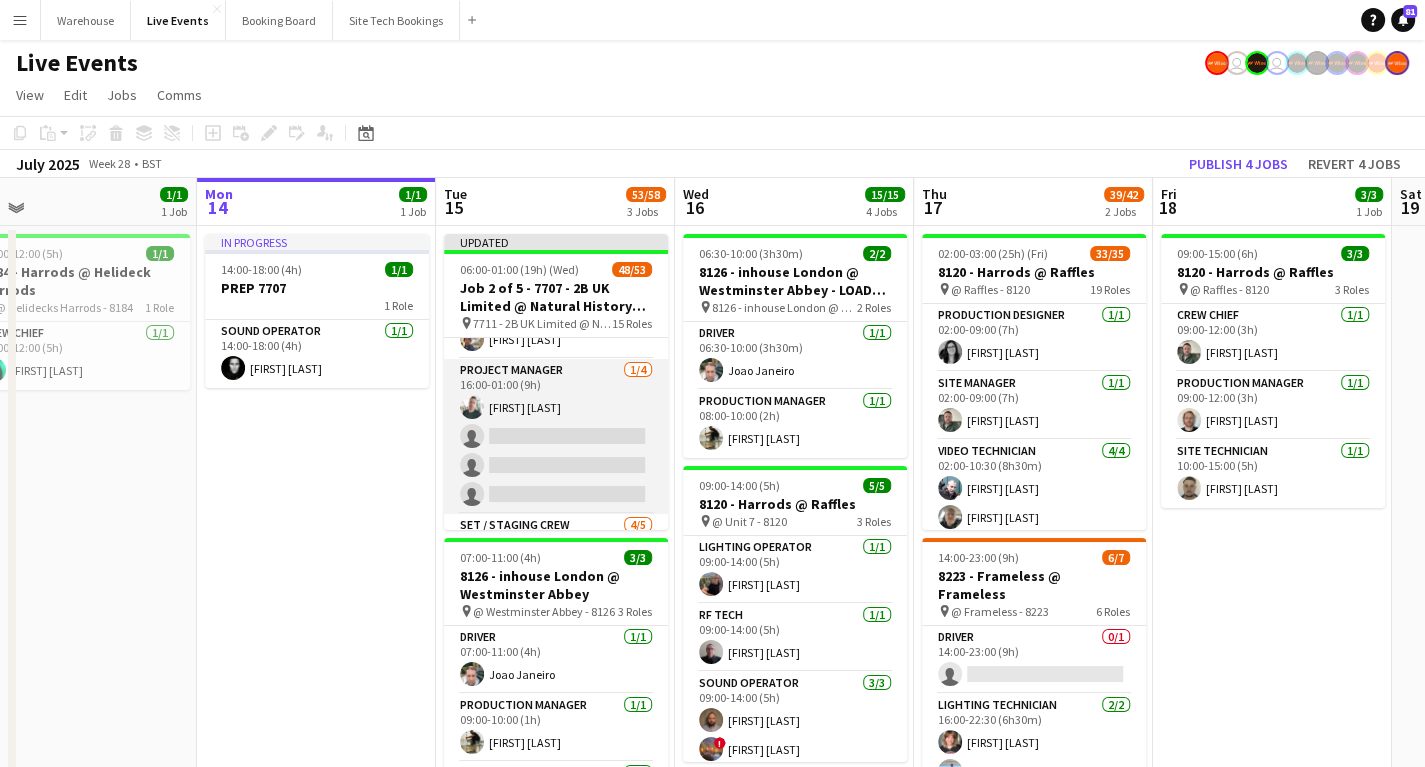 click on "Project Manager   1/4   16:00-01:00 (9h)
Douglas Wintle
single-neutral-actions
single-neutral-actions
single-neutral-actions" at bounding box center [556, 436] 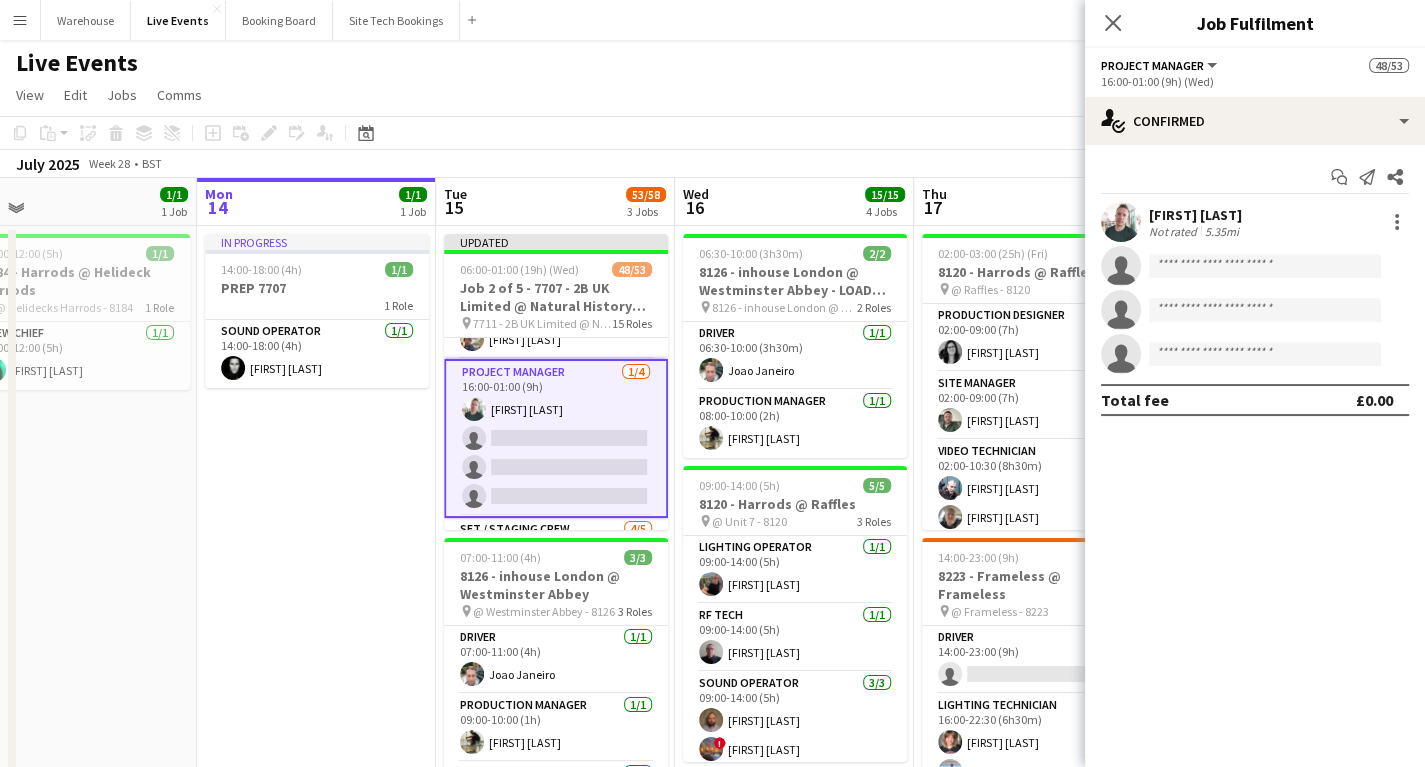 click on "In progress   [TIME]-[TIME] ([DURATION])    [NUMBER]/[NUMBER]   PREP [NUMBER]   [NUMBER] Role   Sound Operator   [NUMBER]/[NUMBER]   [TIME]-[TIME] ([DURATION])
[FIRST] [LAST]" at bounding box center (316, 785) 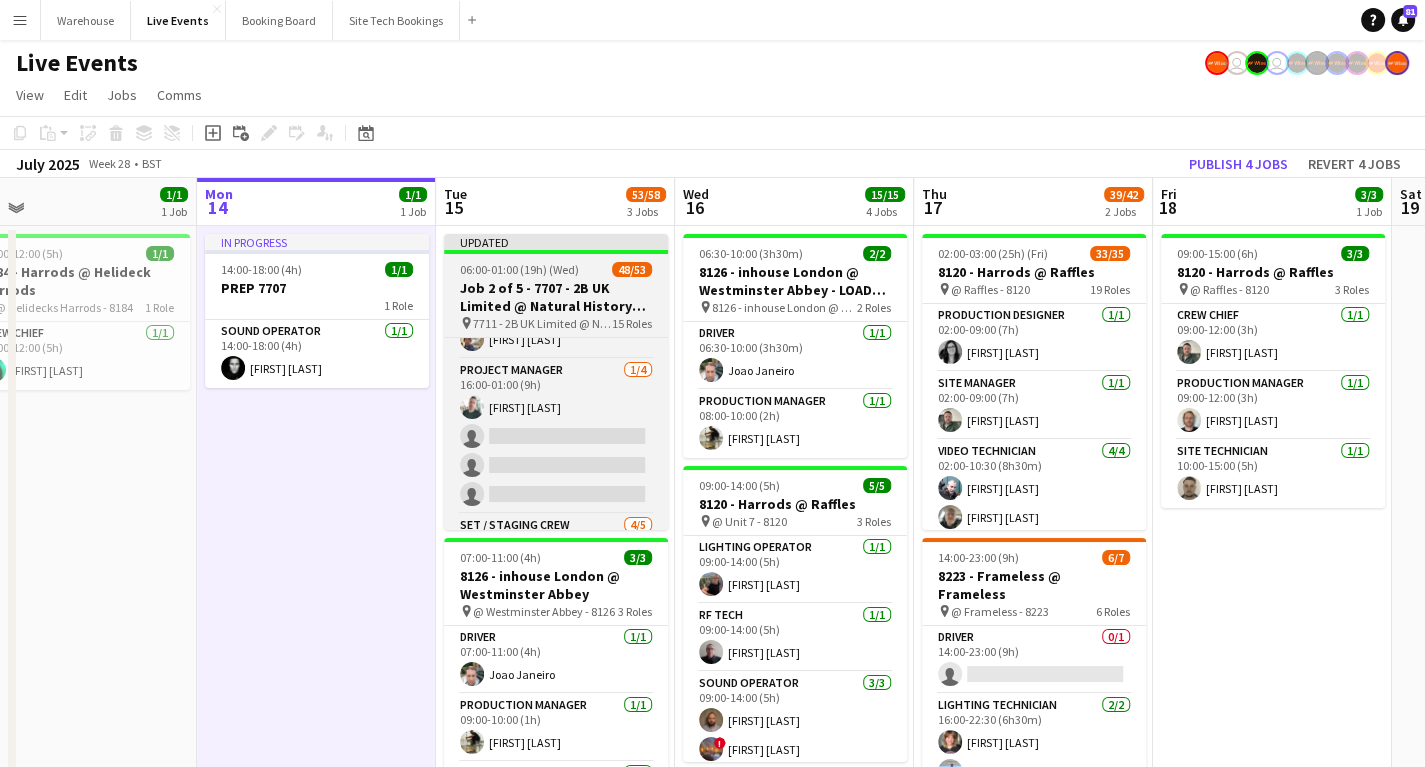 click on "Job 2 of 5 - 7707 - 2B UK Limited @ Natural History Museum" at bounding box center (556, 297) 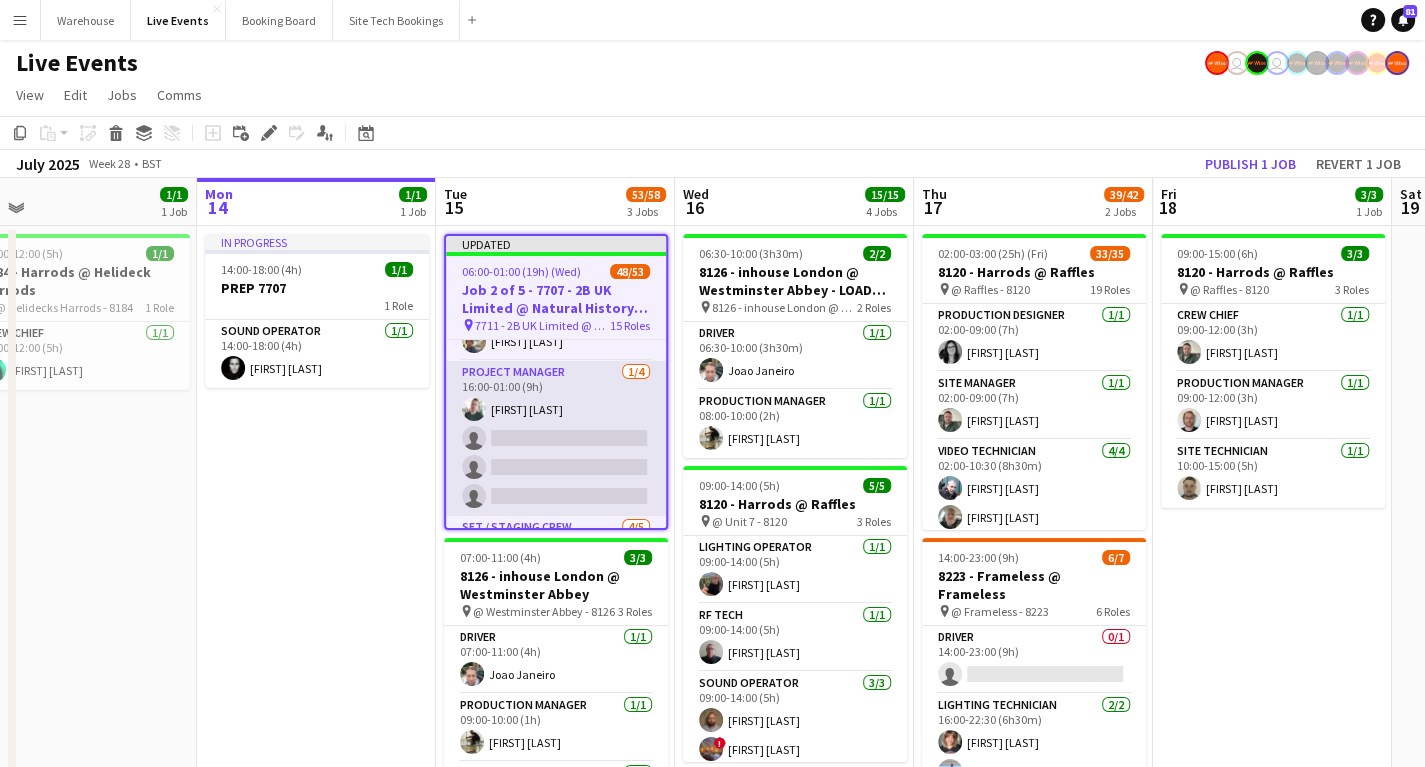 click on "Project Manager   1/4   16:00-01:00 (9h)
Douglas Wintle
single-neutral-actions
single-neutral-actions
single-neutral-actions" at bounding box center [556, 438] 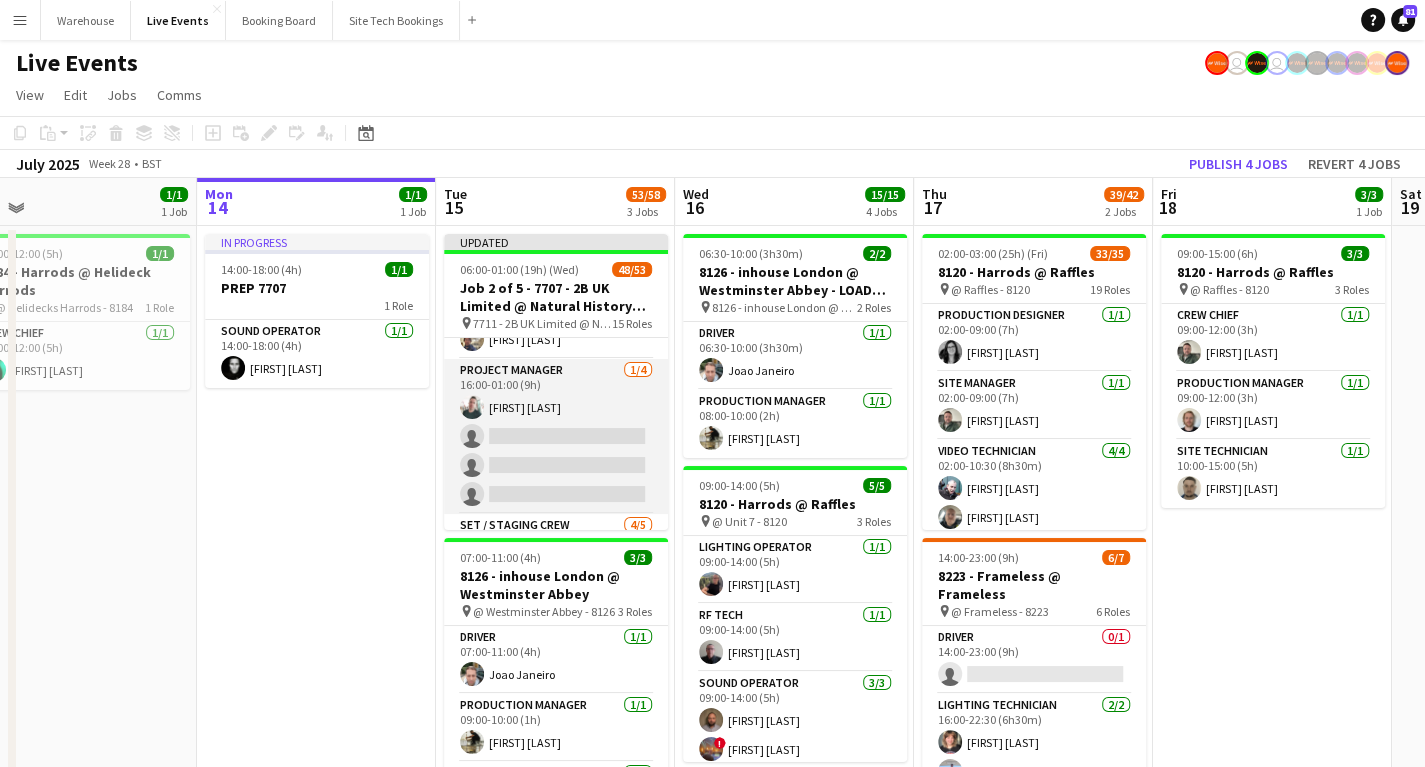 click on "Project Manager   1/4   16:00-01:00 (9h)
Douglas Wintle
single-neutral-actions
single-neutral-actions
single-neutral-actions" at bounding box center (556, 436) 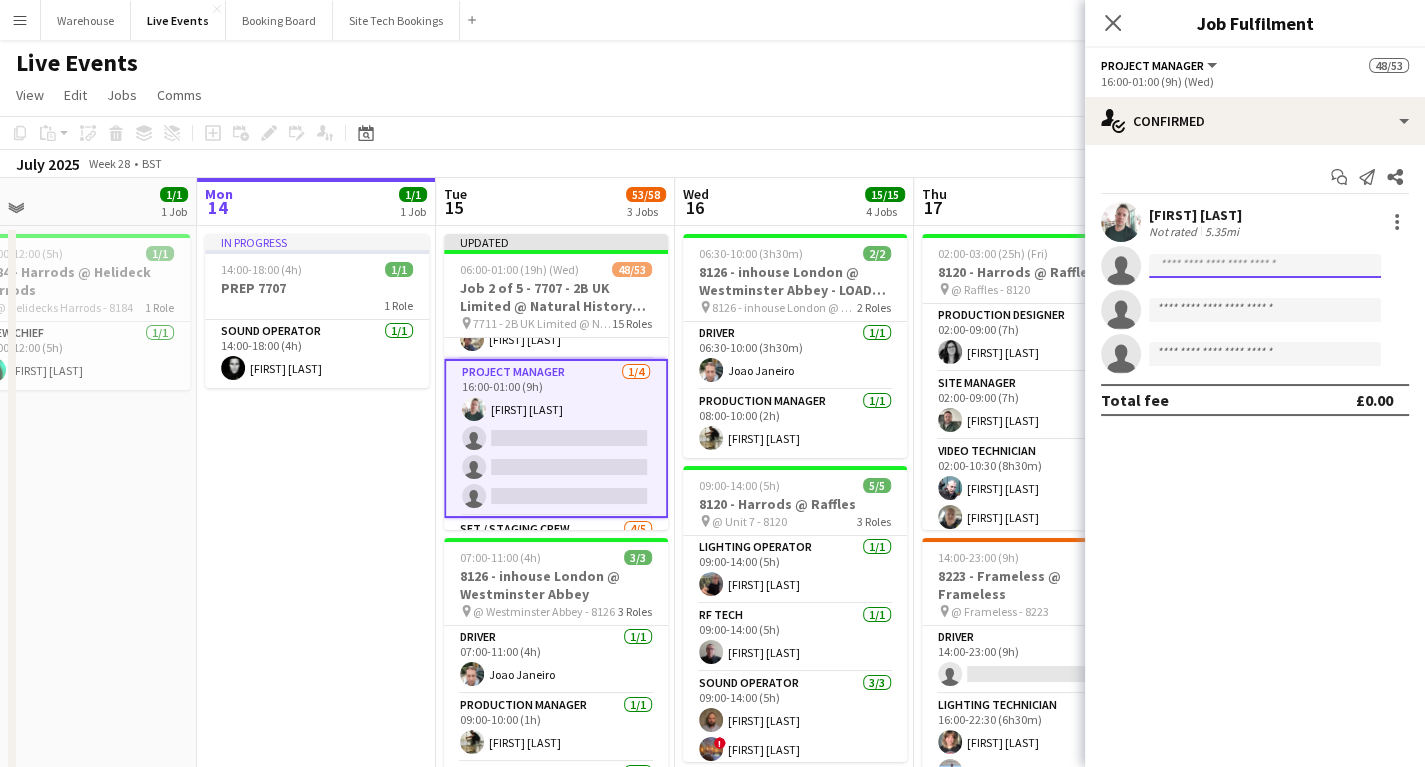 click at bounding box center (1265, 310) 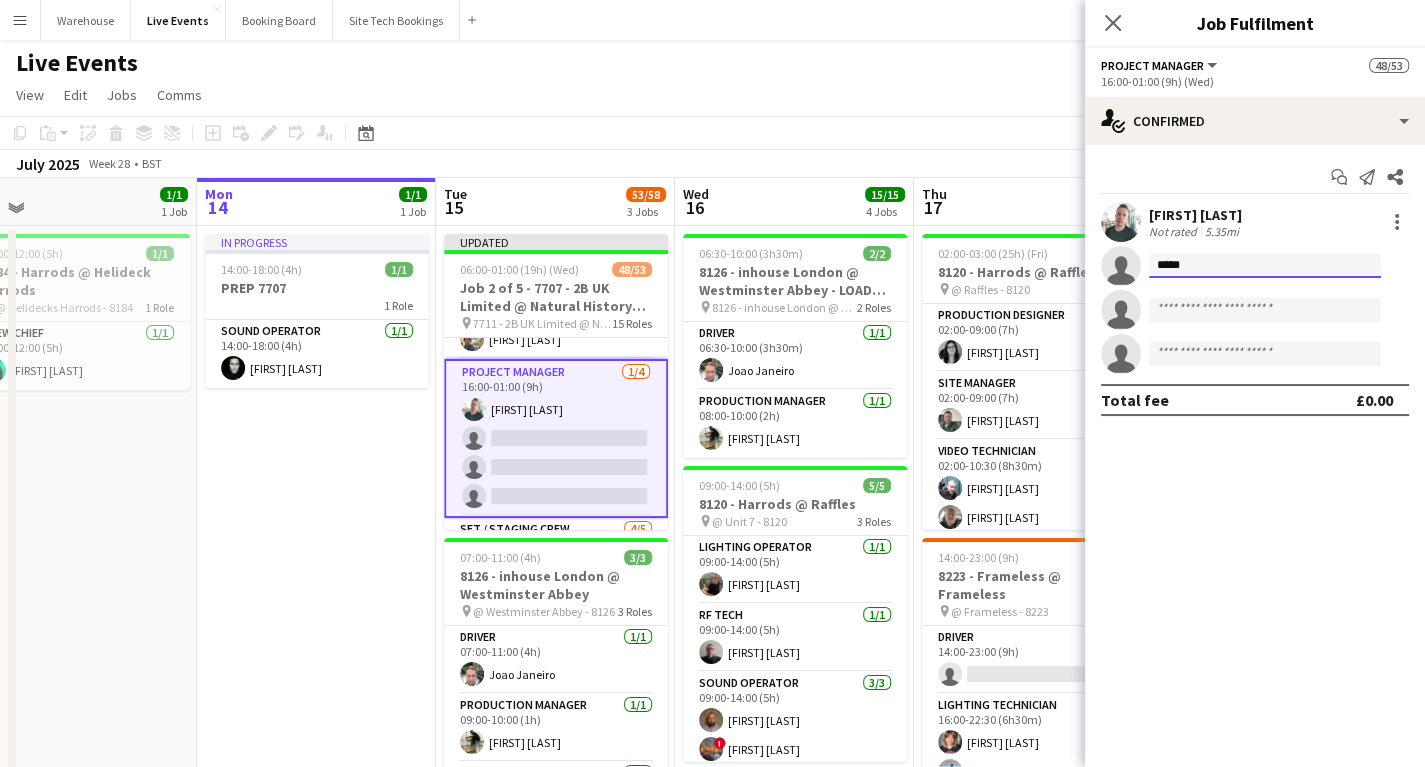 type on "******" 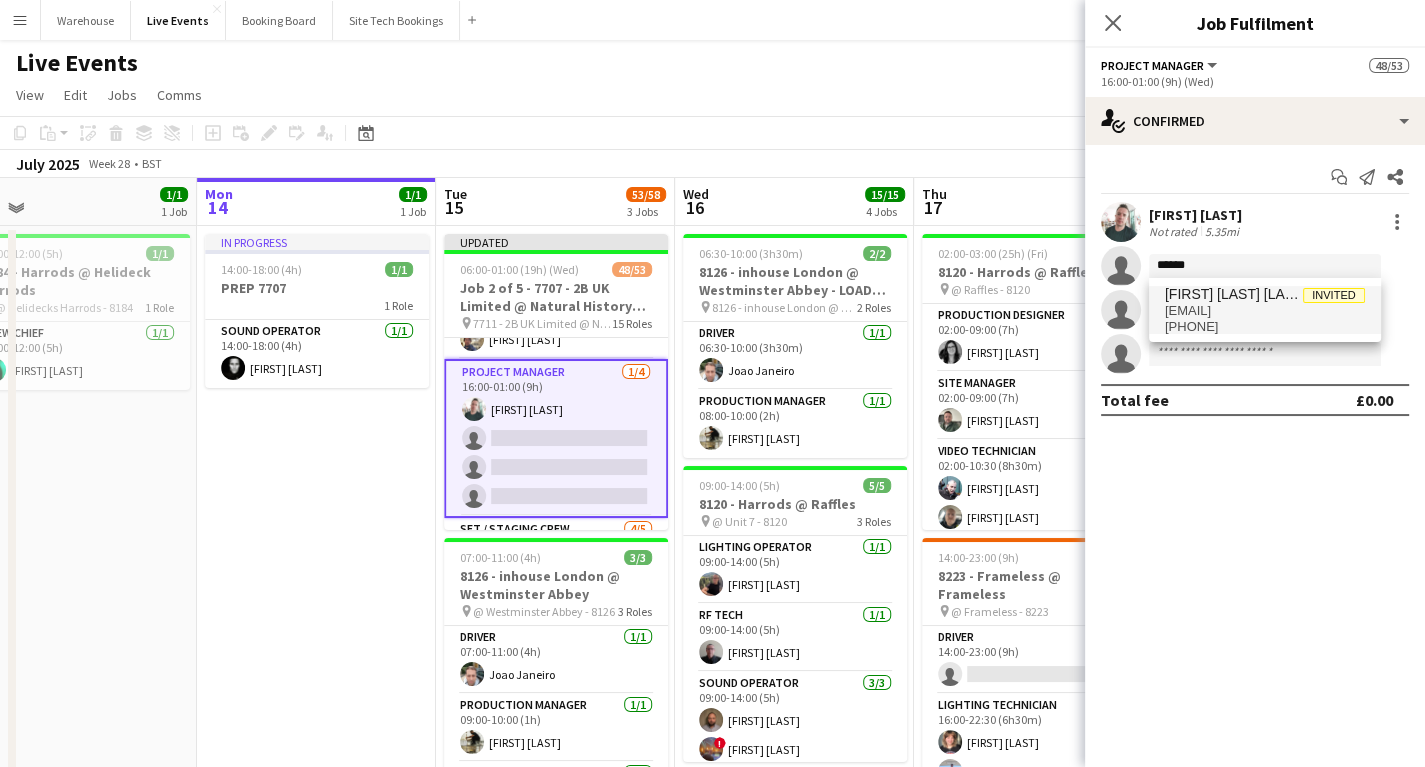 click on "charly@wiseproductions.co.uk" at bounding box center [1265, 311] 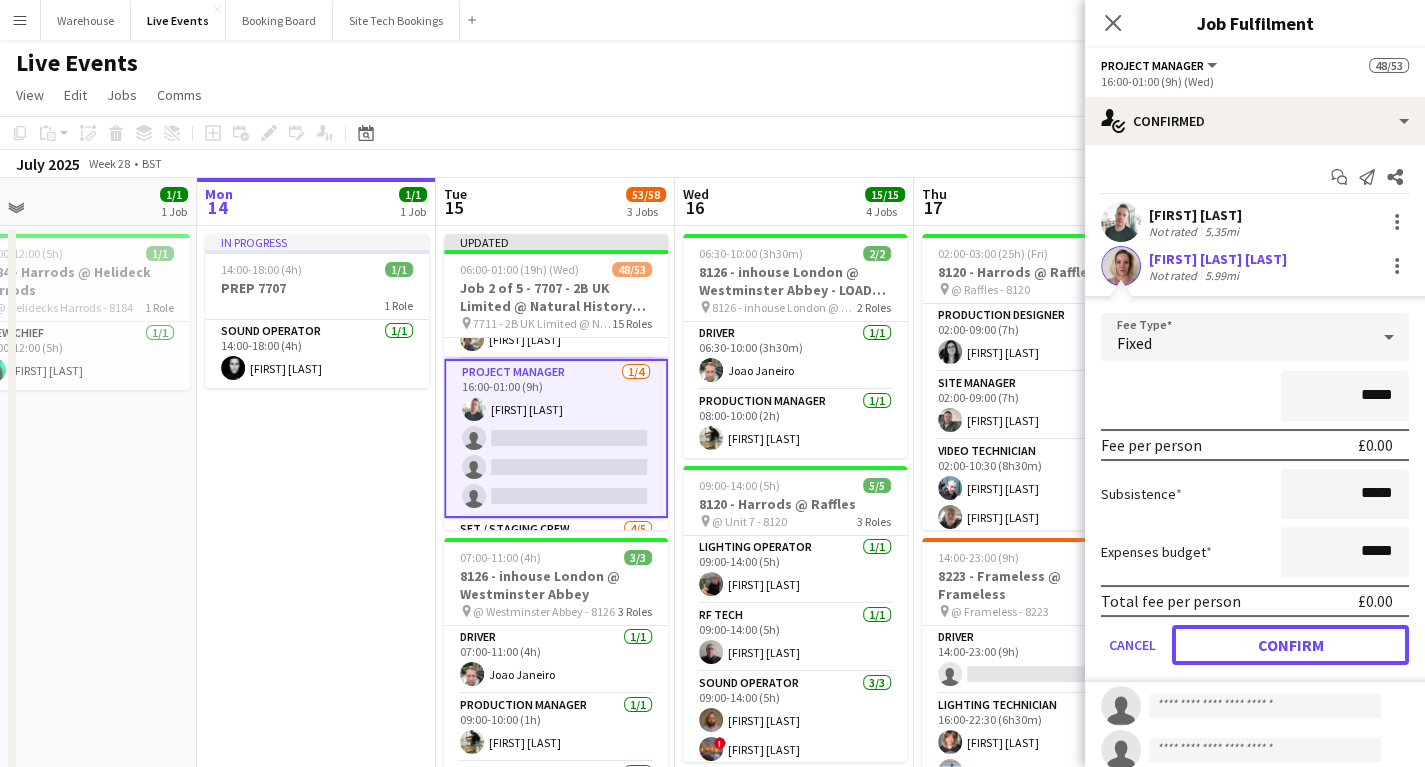 click on "Confirm" at bounding box center (1290, 645) 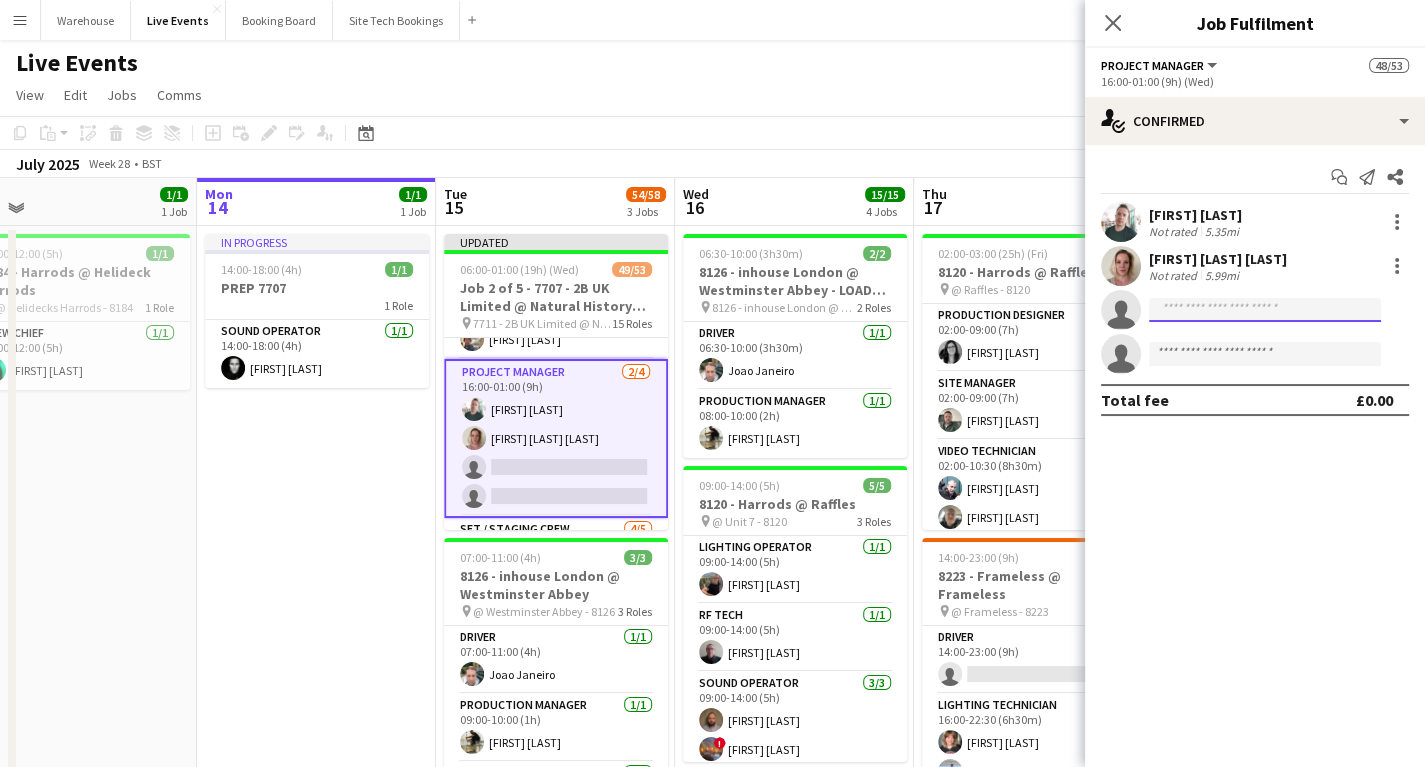 click 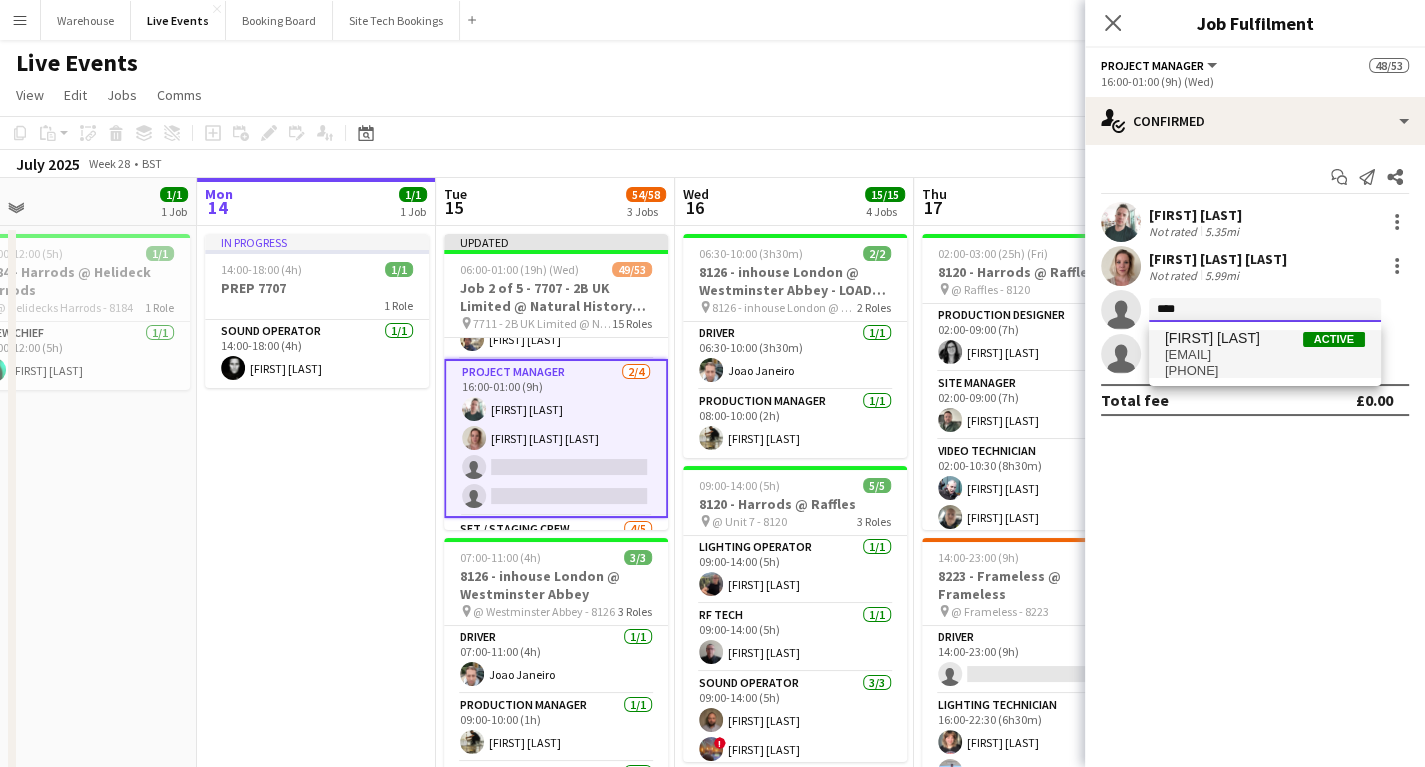 type on "****" 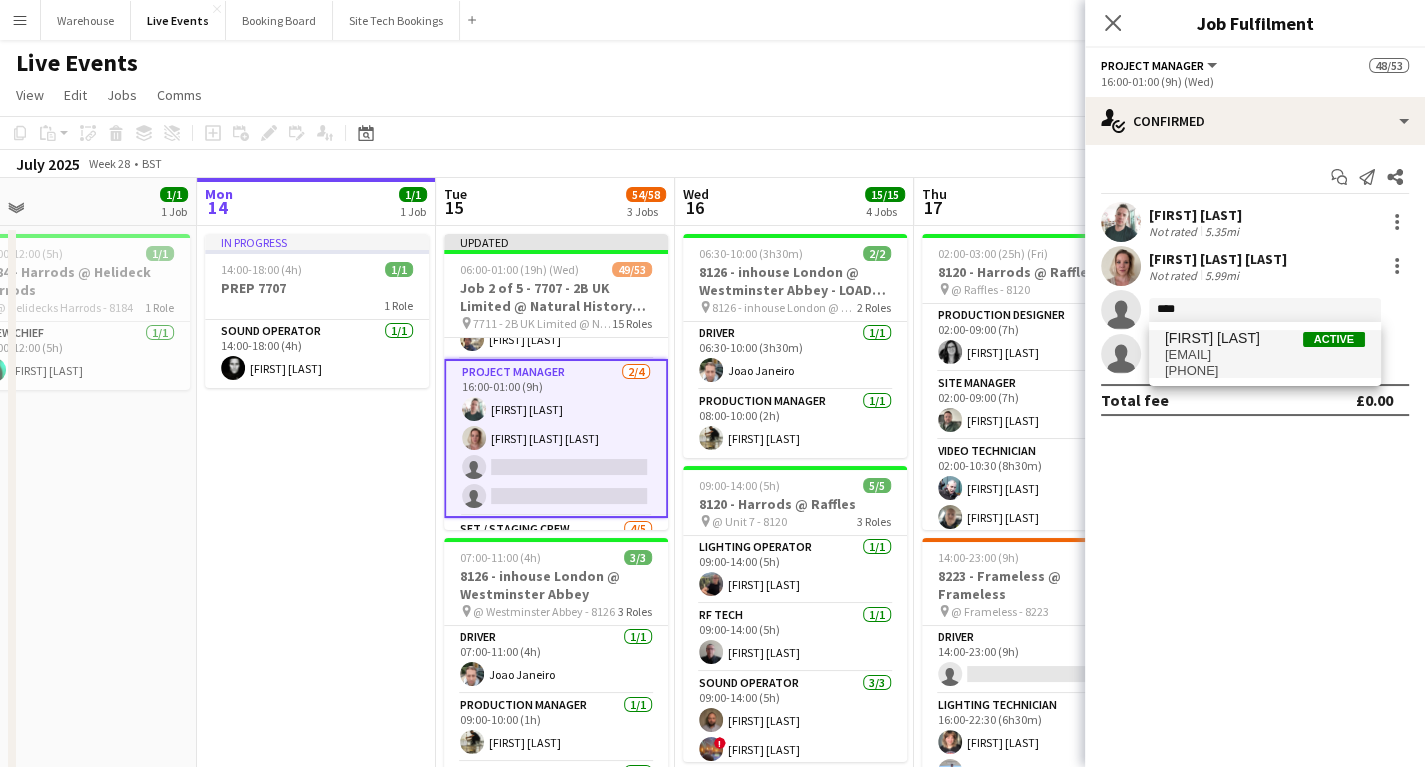 click on "abbi@wiseproductions.co.uk" at bounding box center (1265, 355) 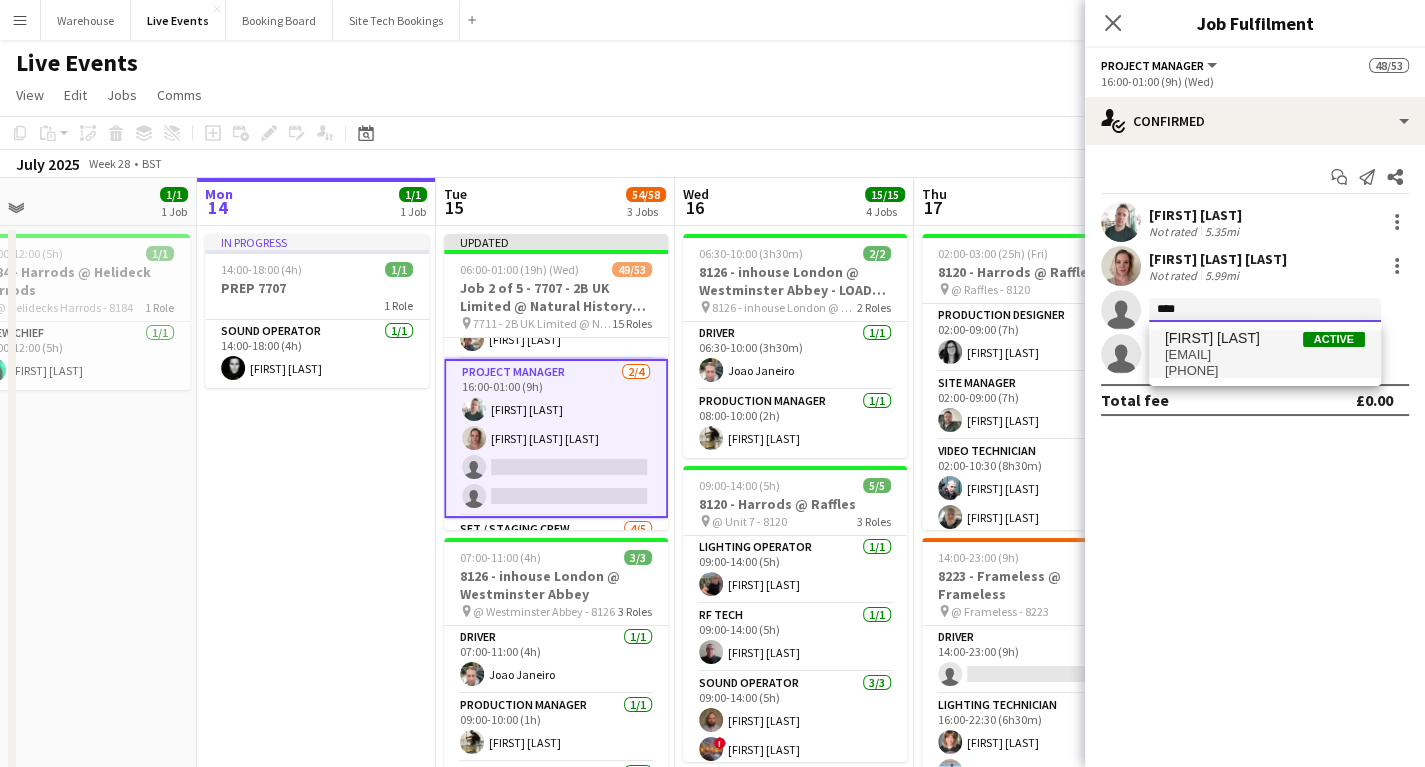 type 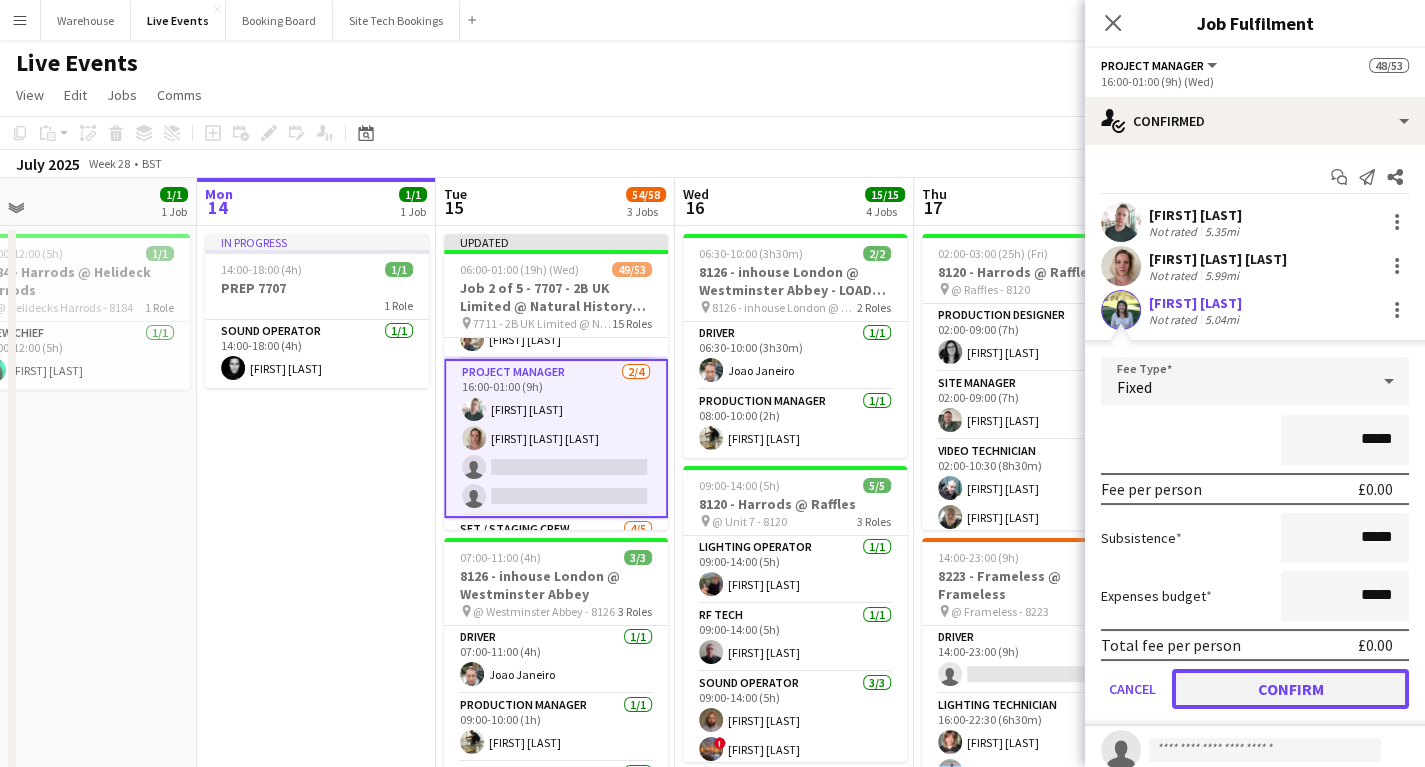 drag, startPoint x: 1263, startPoint y: 683, endPoint x: 1258, endPoint y: 664, distance: 19.646883 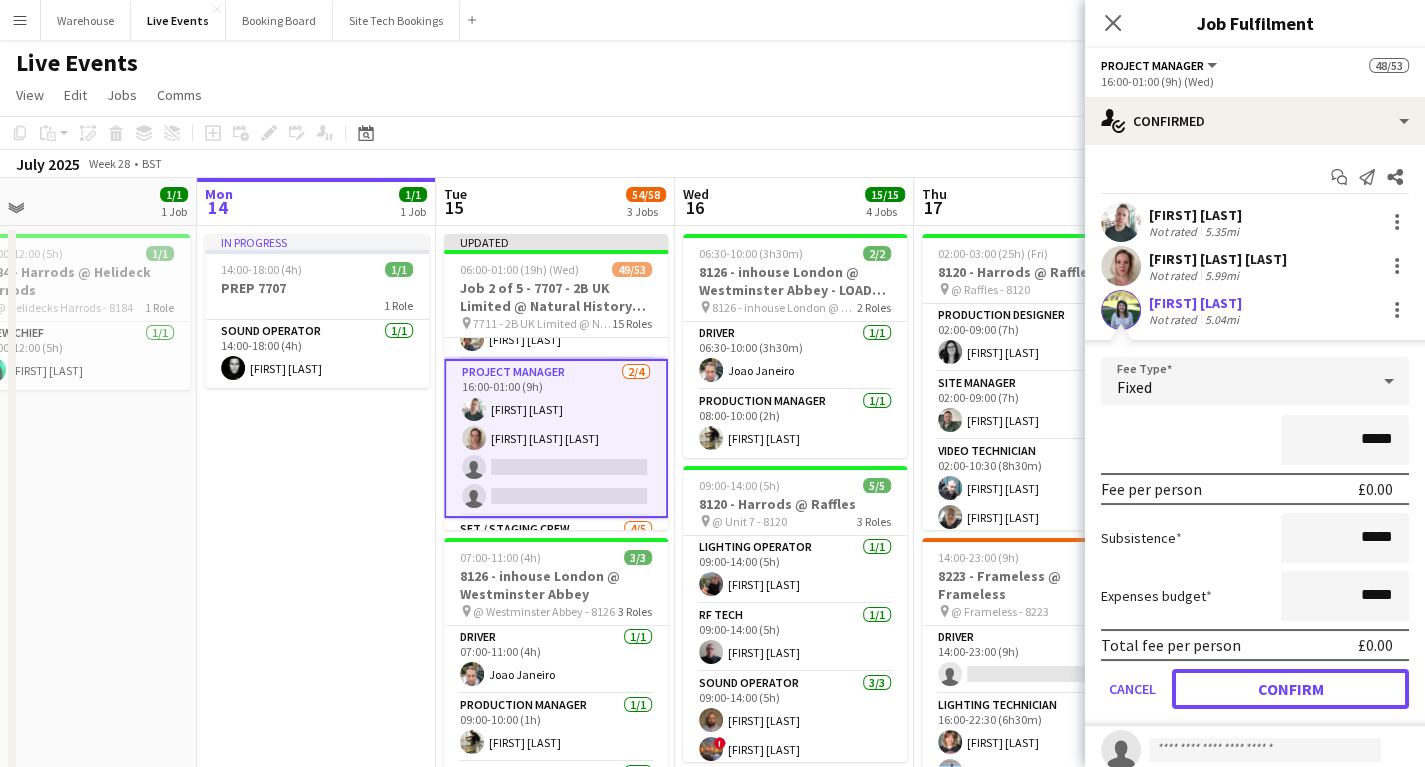 click on "Confirm" at bounding box center [1290, 689] 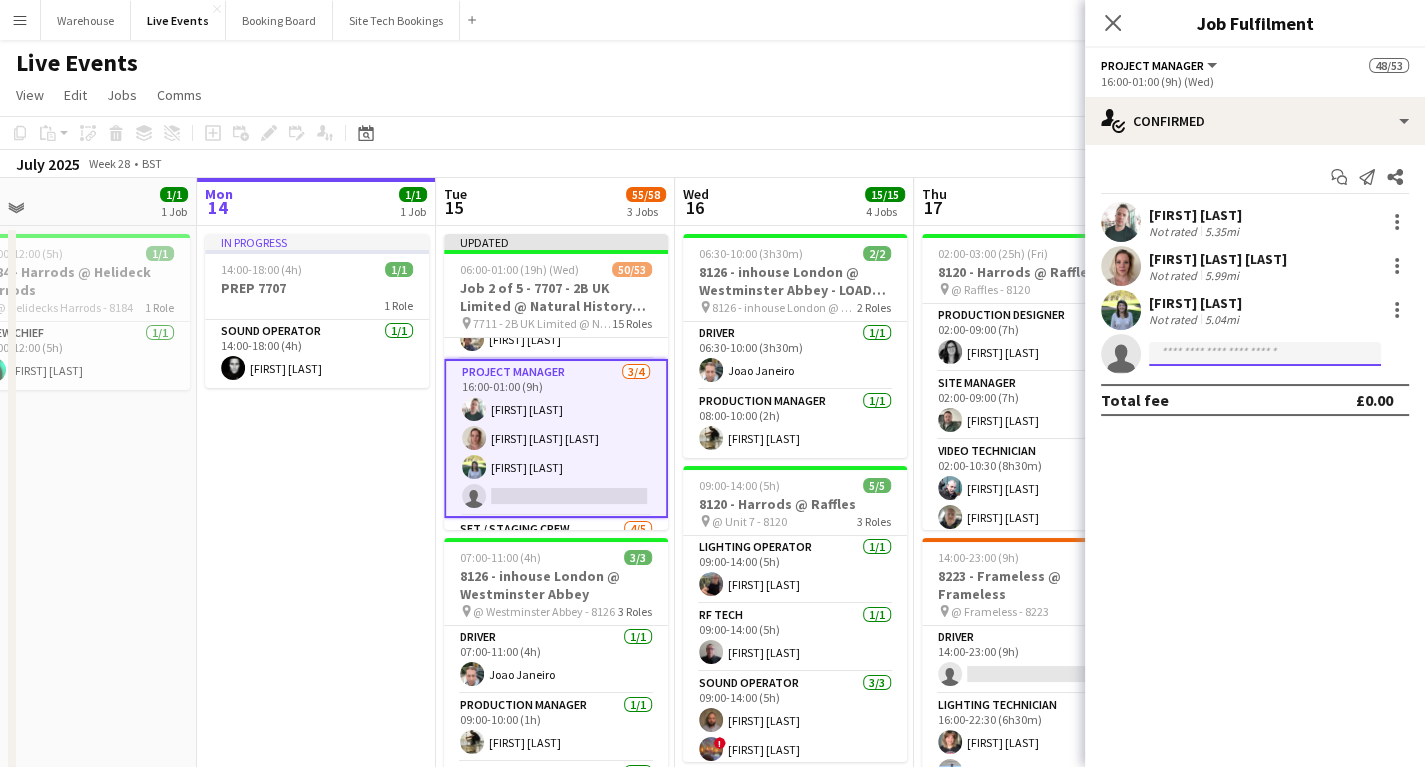 click 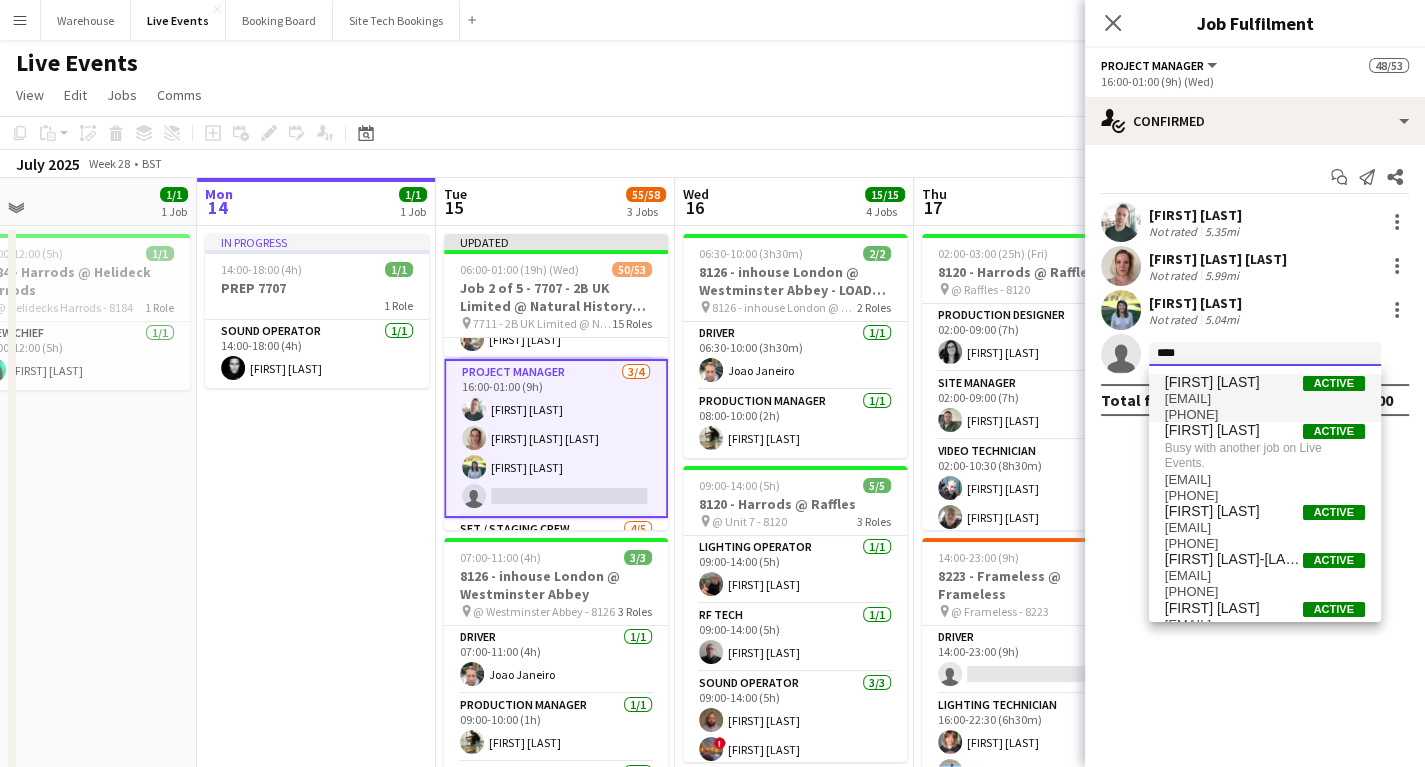 type on "****" 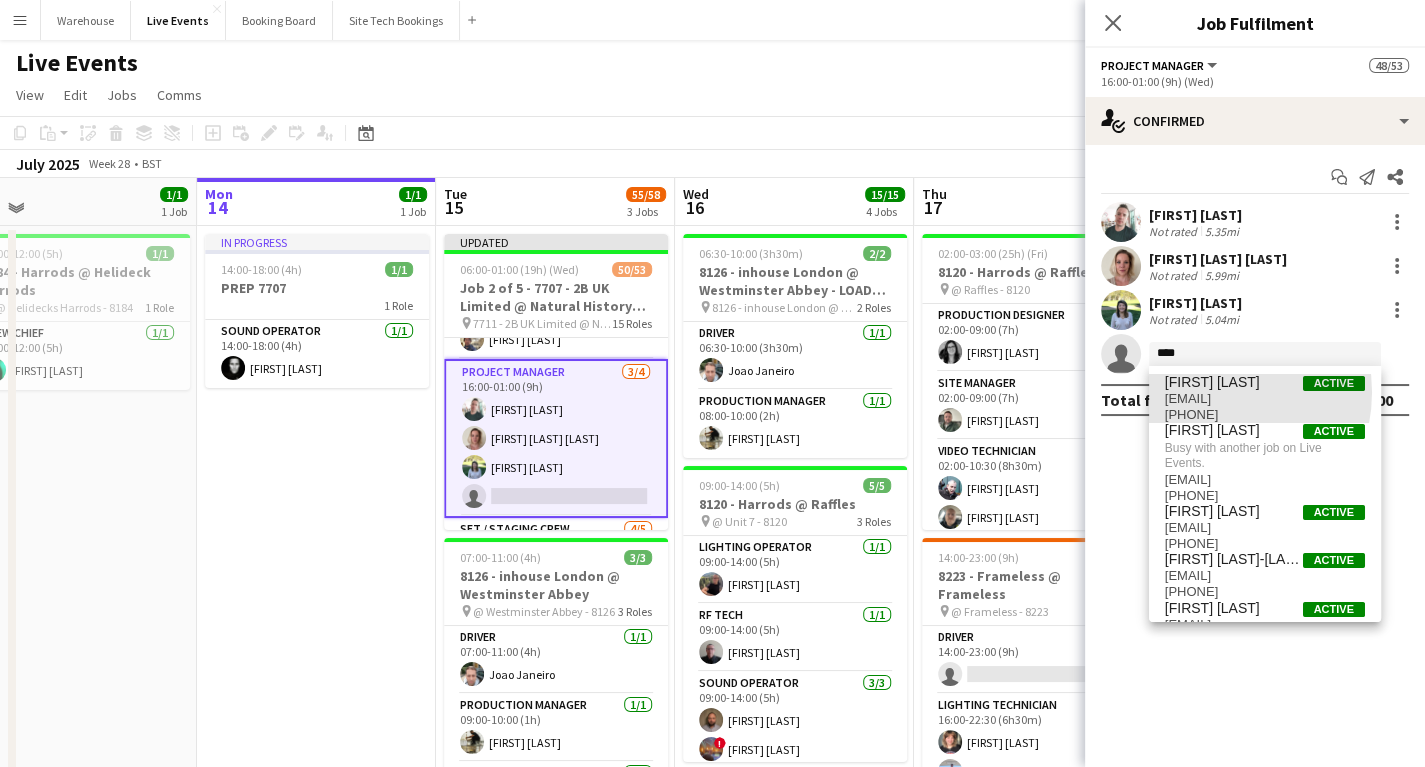click on "george@wiseproductions.co.uk" at bounding box center [1265, 399] 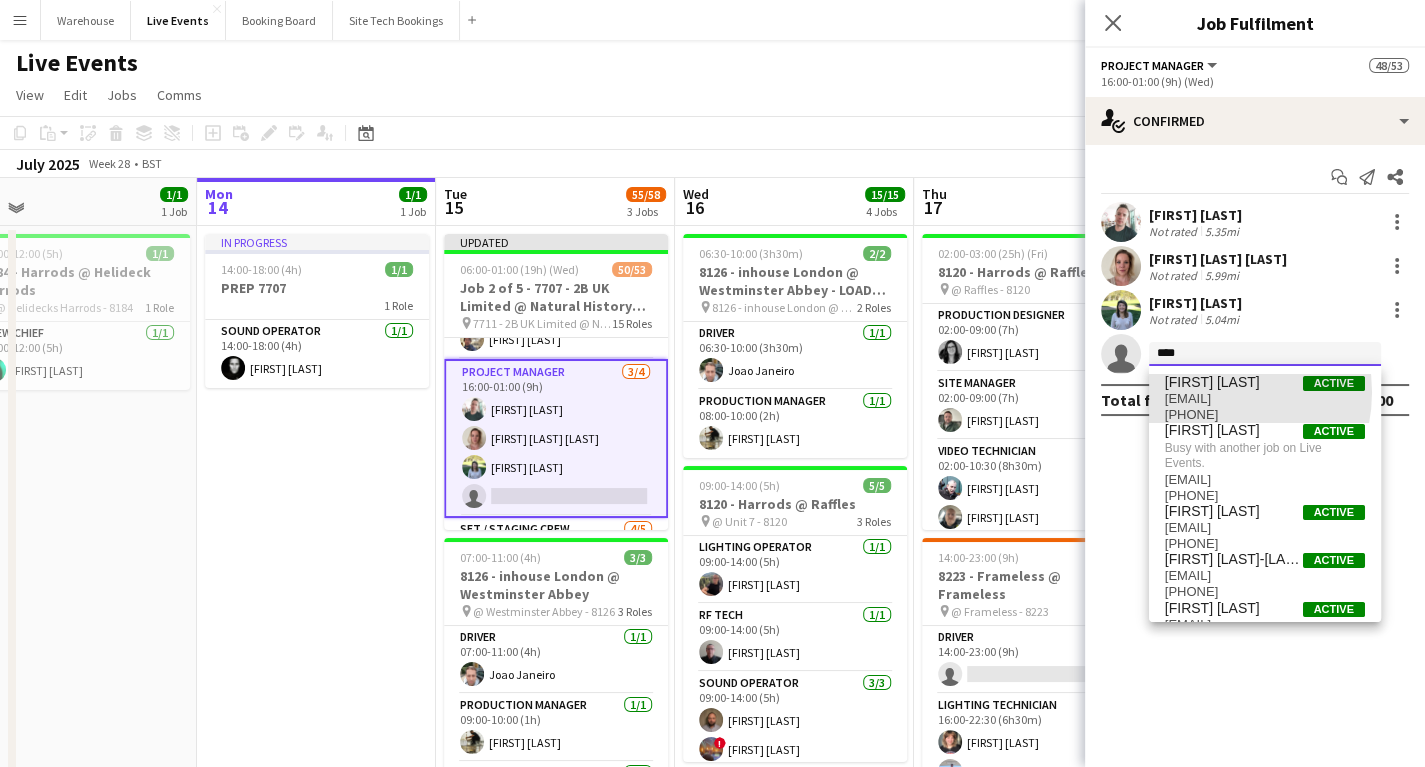 type 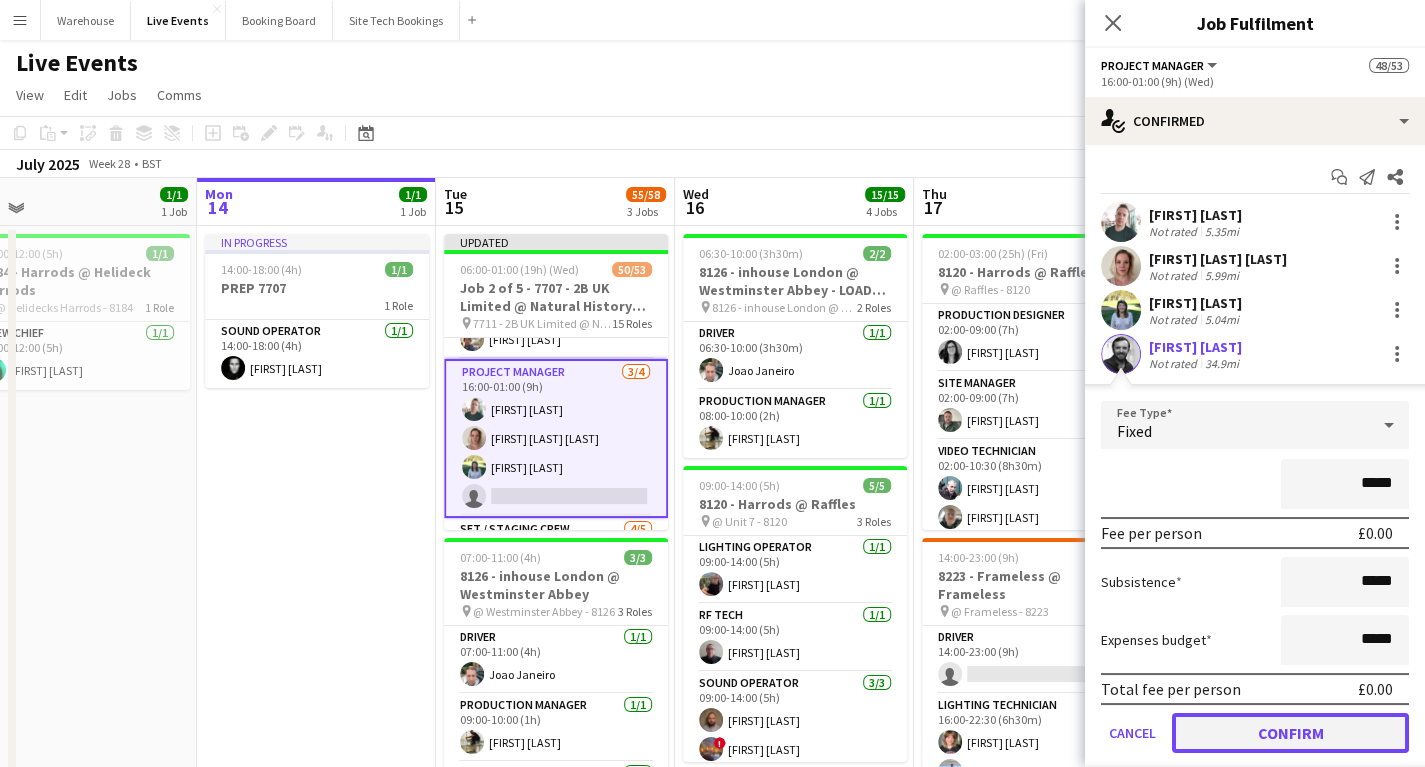 click on "Confirm" at bounding box center [1290, 733] 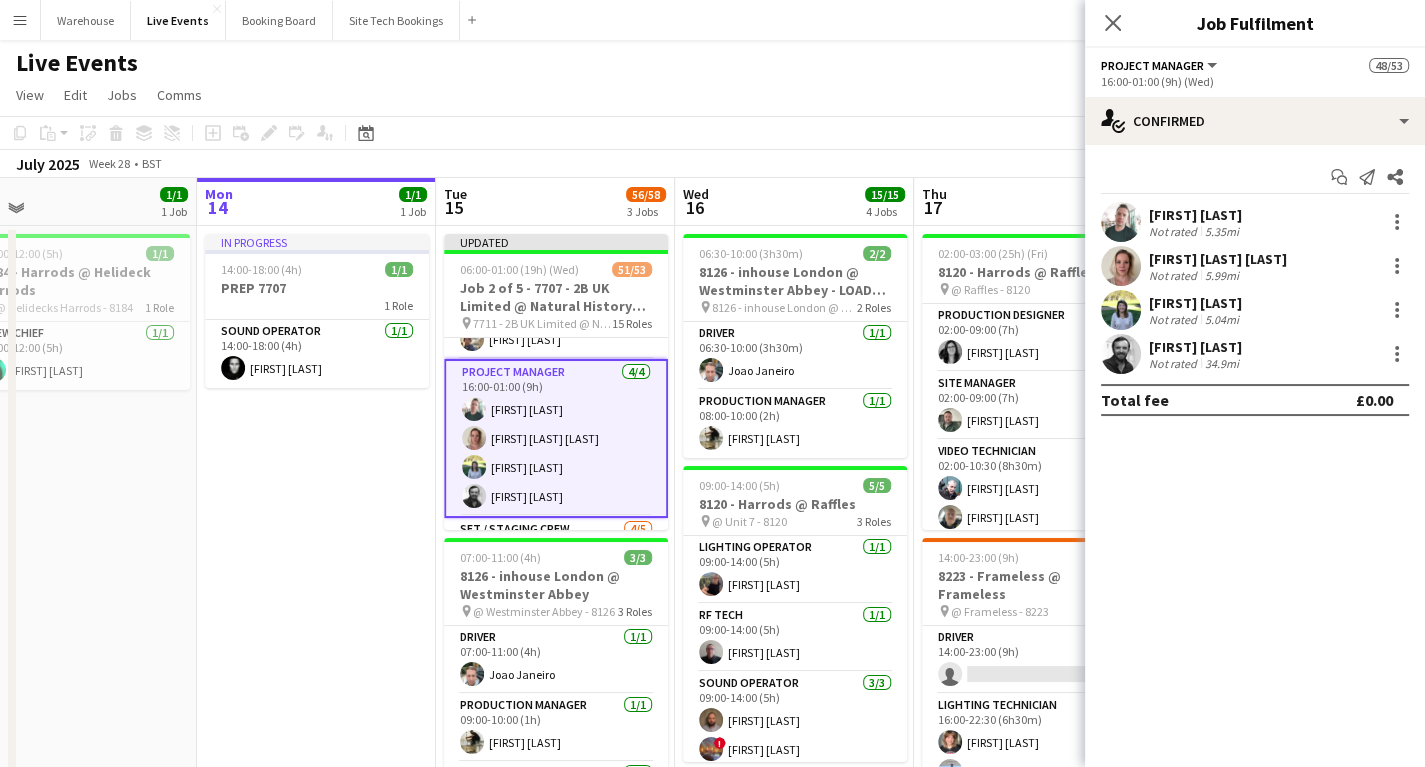 click 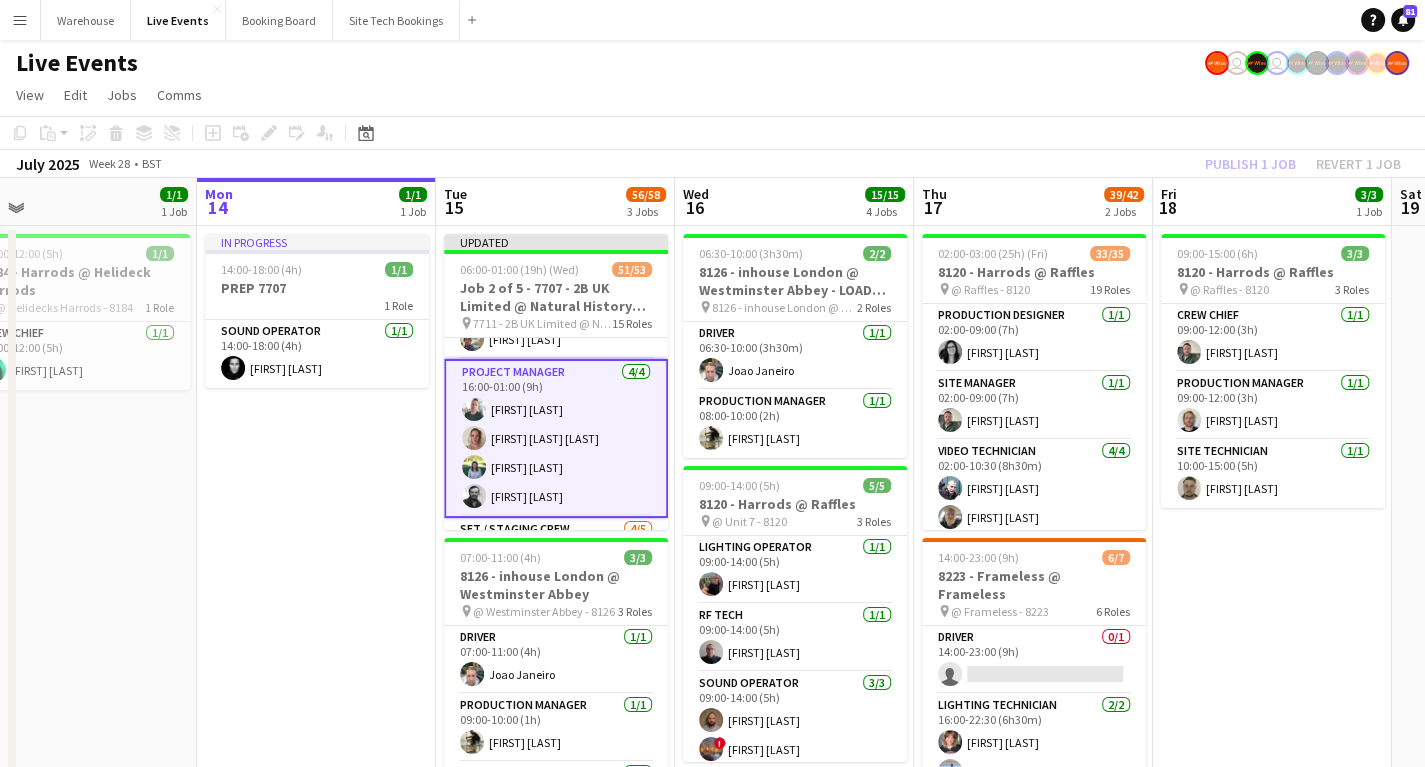 click on "In progress   [TIME]-[TIME] ([DURATION])    [NUMBER]/[NUMBER]   PREP [NUMBER]   [NUMBER] Role   Sound Operator   [NUMBER]/[NUMBER]   [TIME]-[TIME] ([DURATION])
[FIRST] [LAST]" at bounding box center [316, 785] 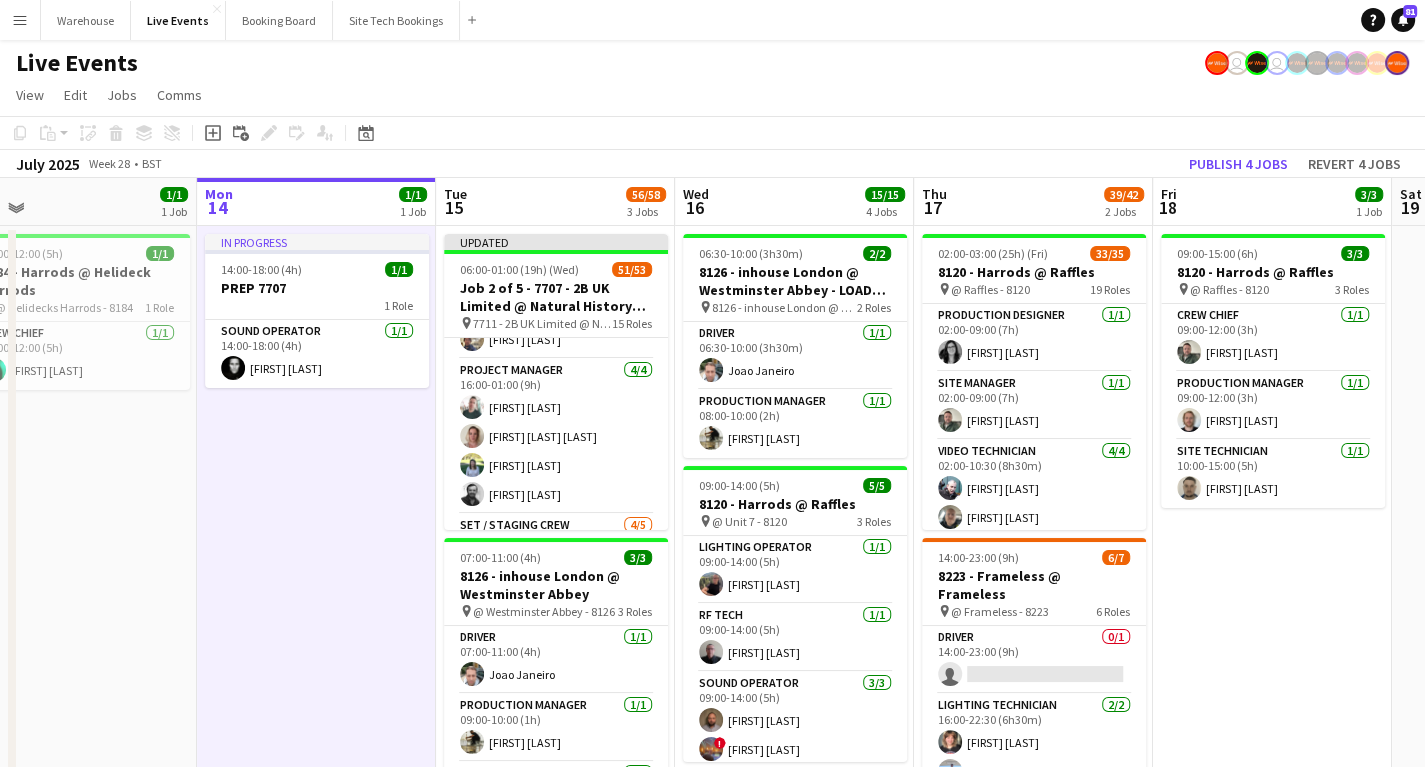 scroll, scrollTop: 0, scrollLeft: 758, axis: horizontal 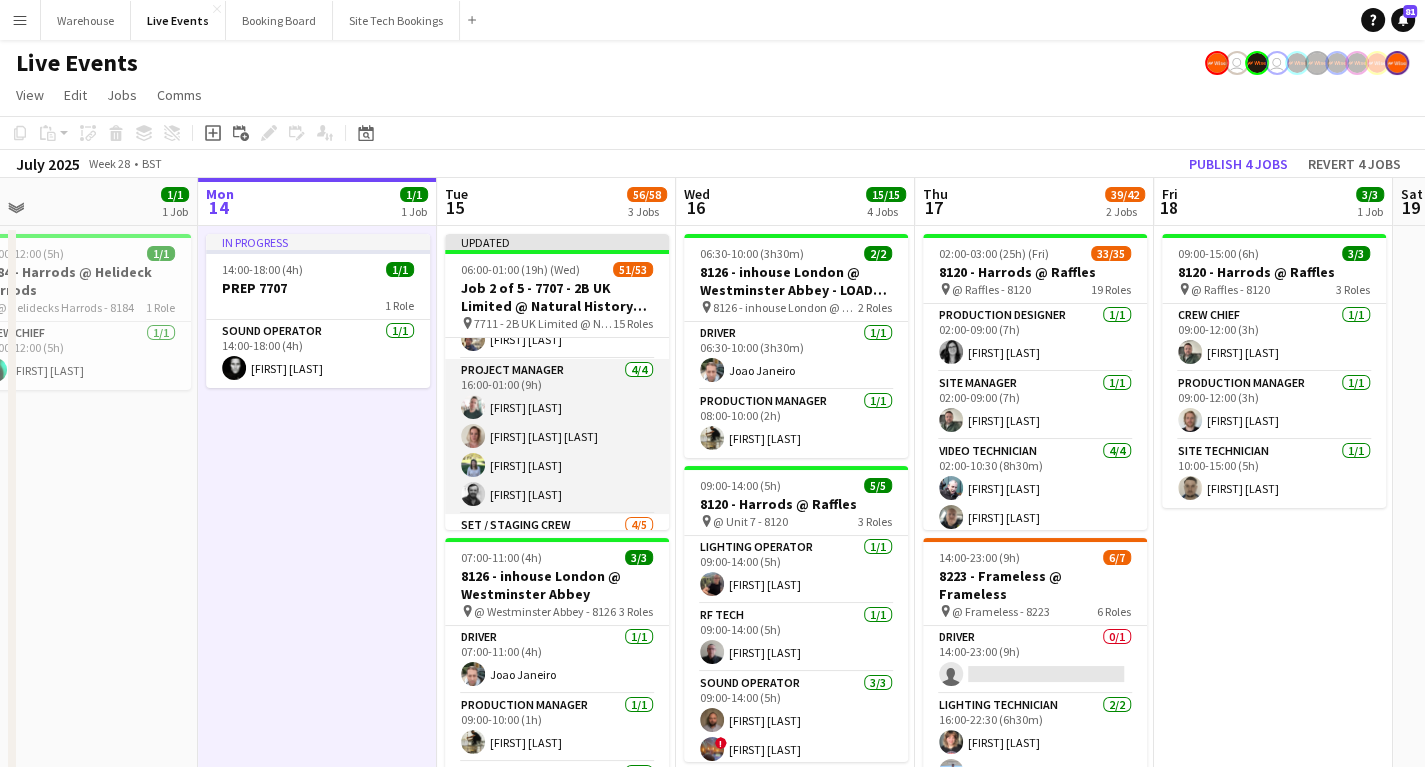 click on "Project Manager   4/4   16:00-01:00 (9h)
Douglas Wintle Charly Aiken Senior Abbi Warburton George Foden" at bounding box center [557, 436] 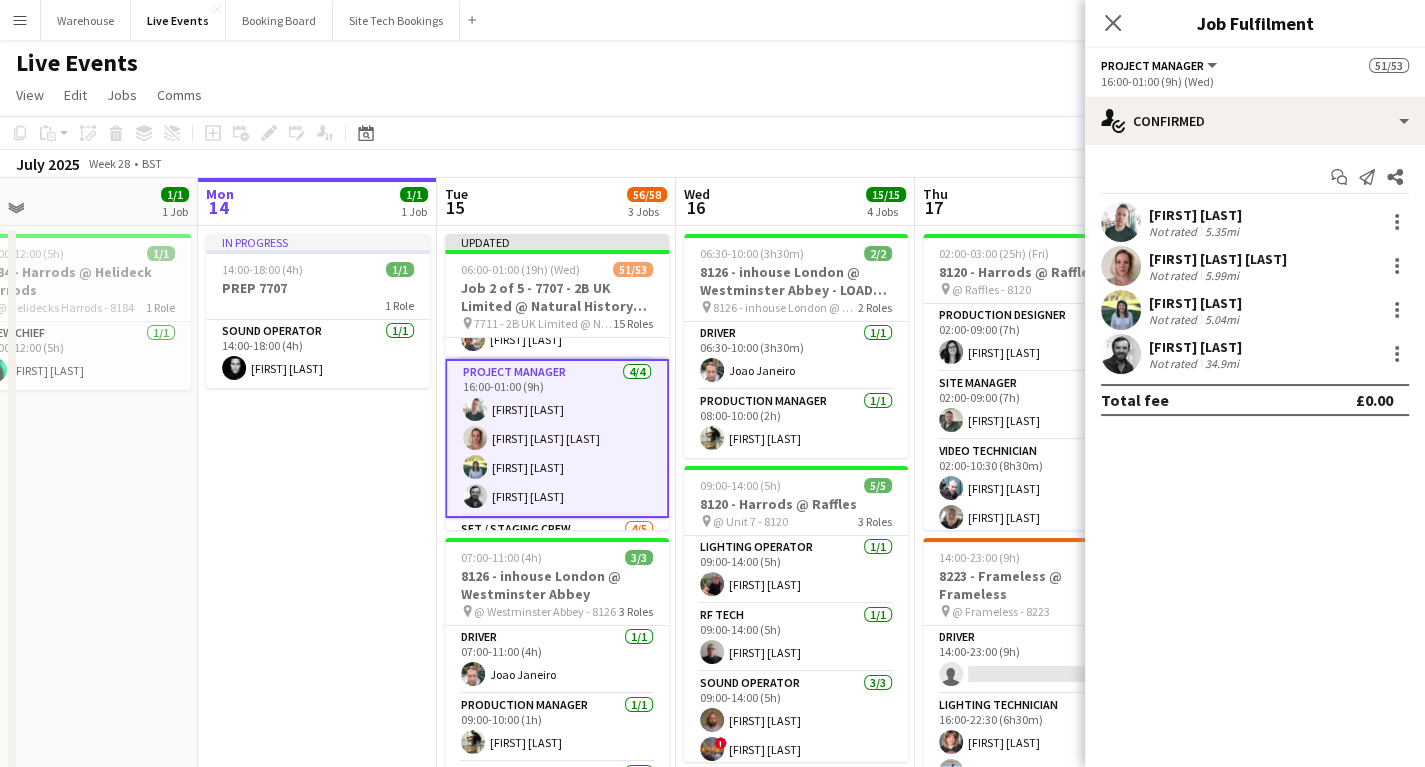 click on "Close pop-in" 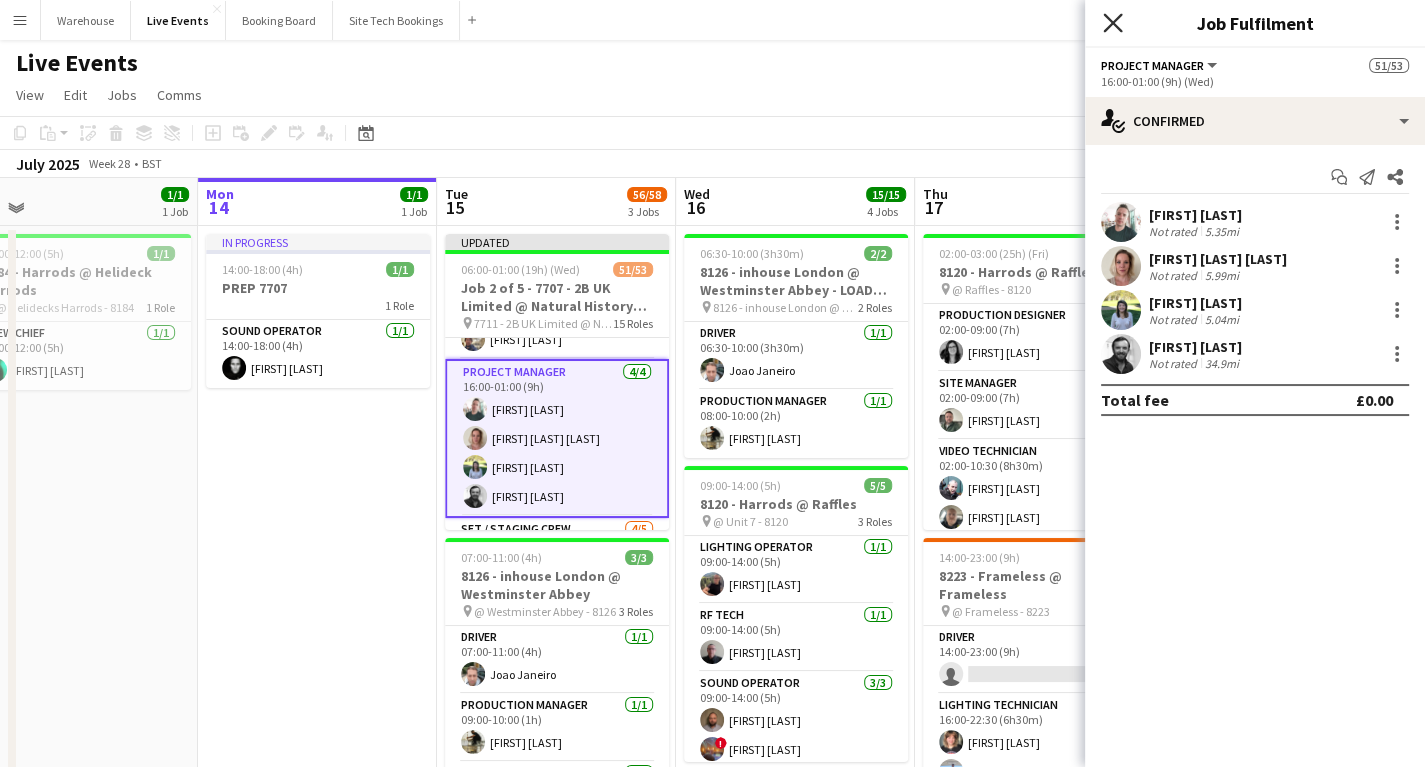 click 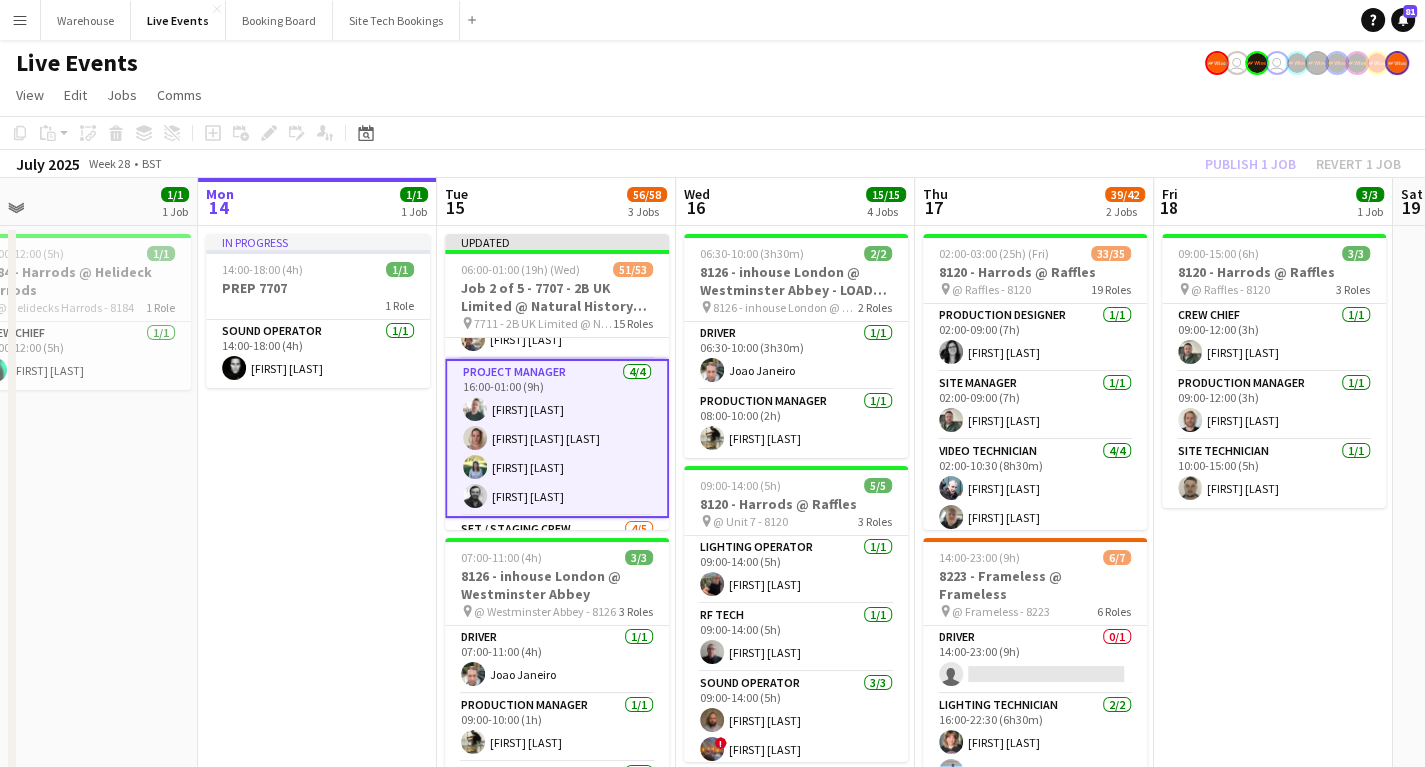 click on "In progress   [TIME]-[TIME] ([DURATION])    [NUMBER]/[NUMBER]   PREP [NUMBER]   [NUMBER] Role   Sound Operator   [NUMBER]/[NUMBER]   [TIME]-[TIME] ([DURATION])
[FIRST] [LAST]" at bounding box center (317, 785) 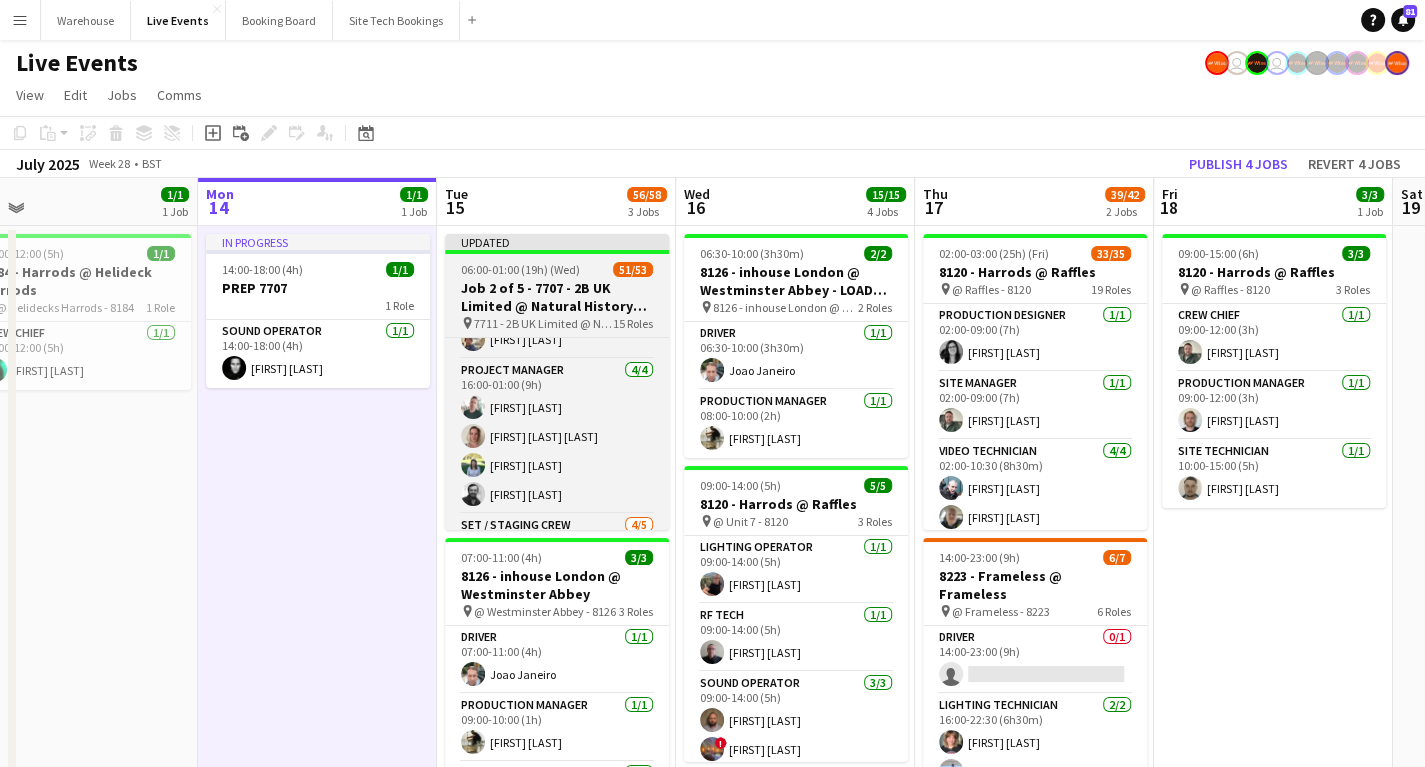 click on "Job 2 of 5 - 7707 - 2B UK Limited @ Natural History Museum" at bounding box center (557, 297) 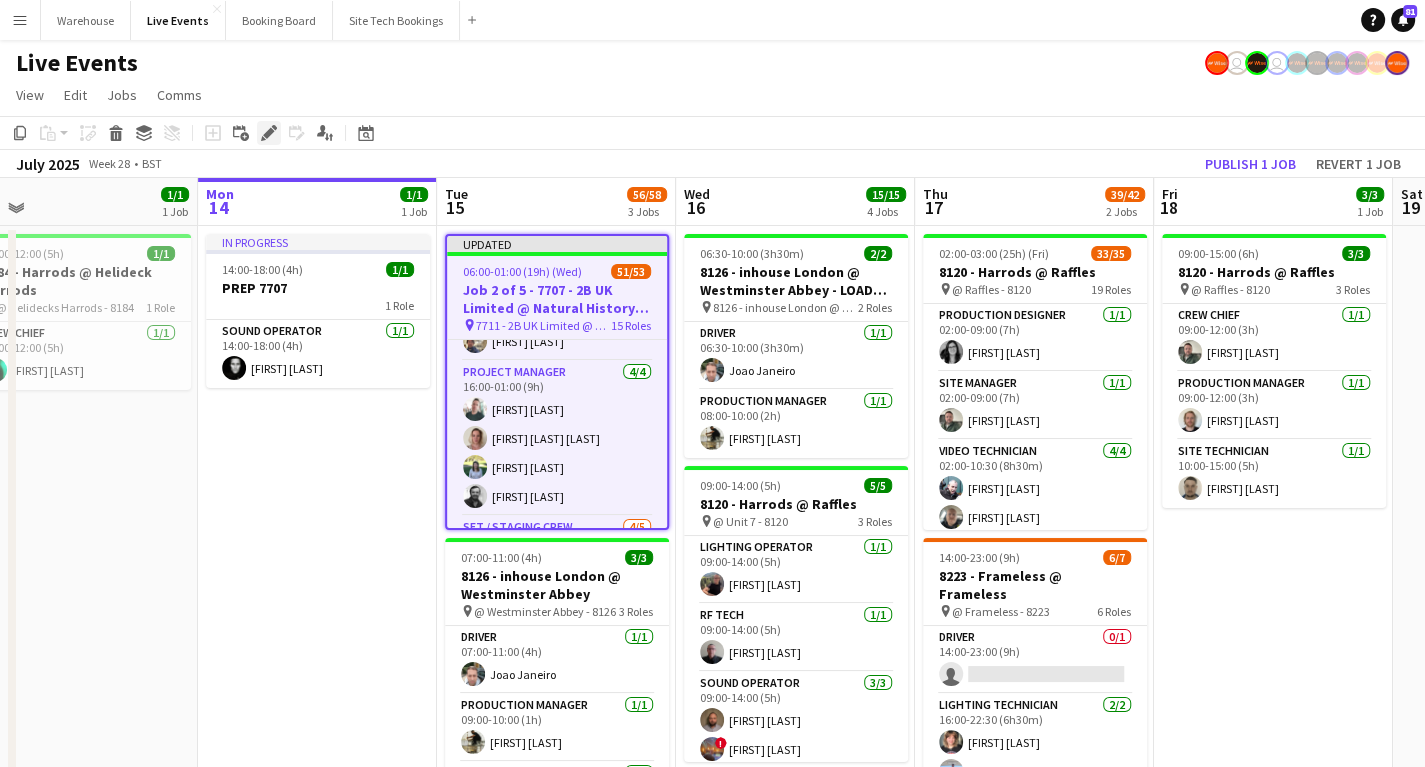 click on "Edit" 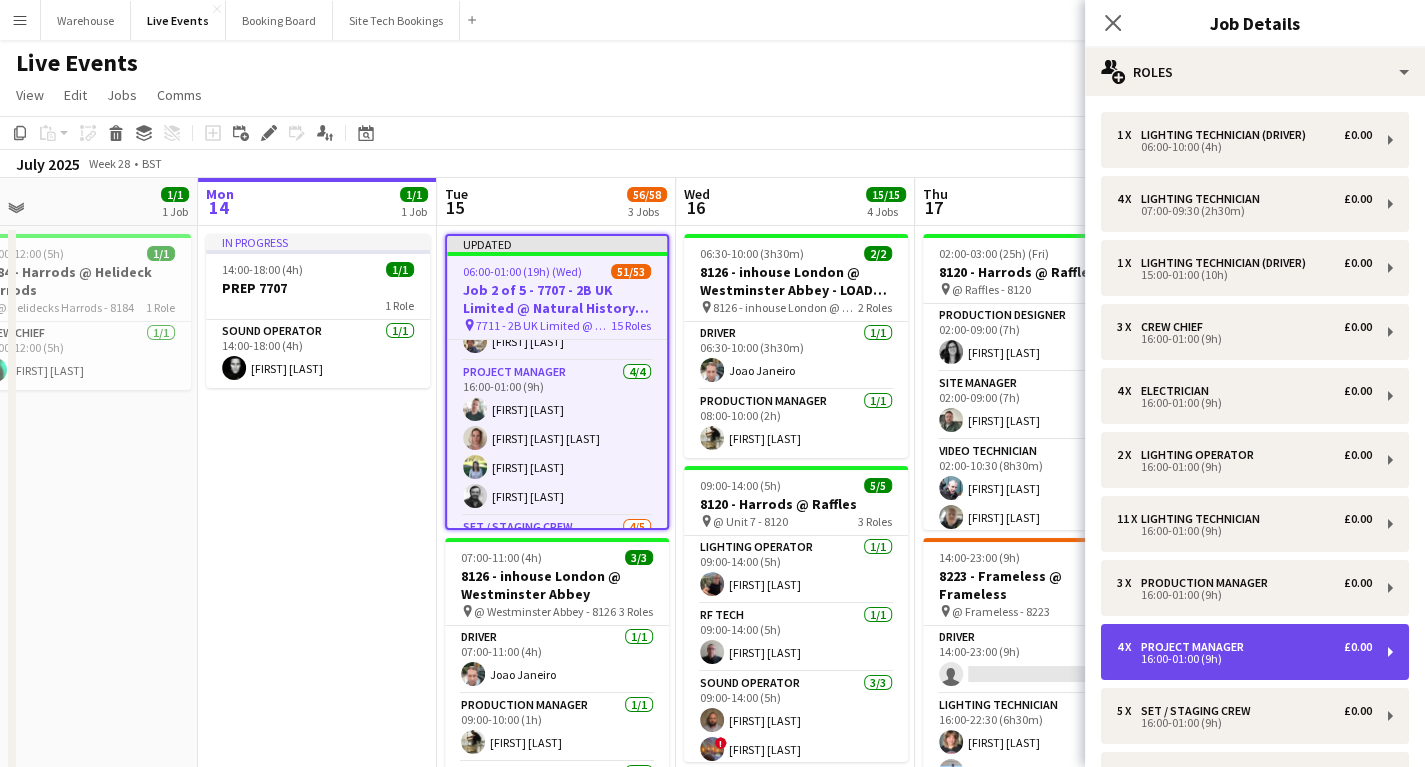 click on "4 x   Project Manager   £0.00   16:00-01:00 (9h)" at bounding box center [1255, 652] 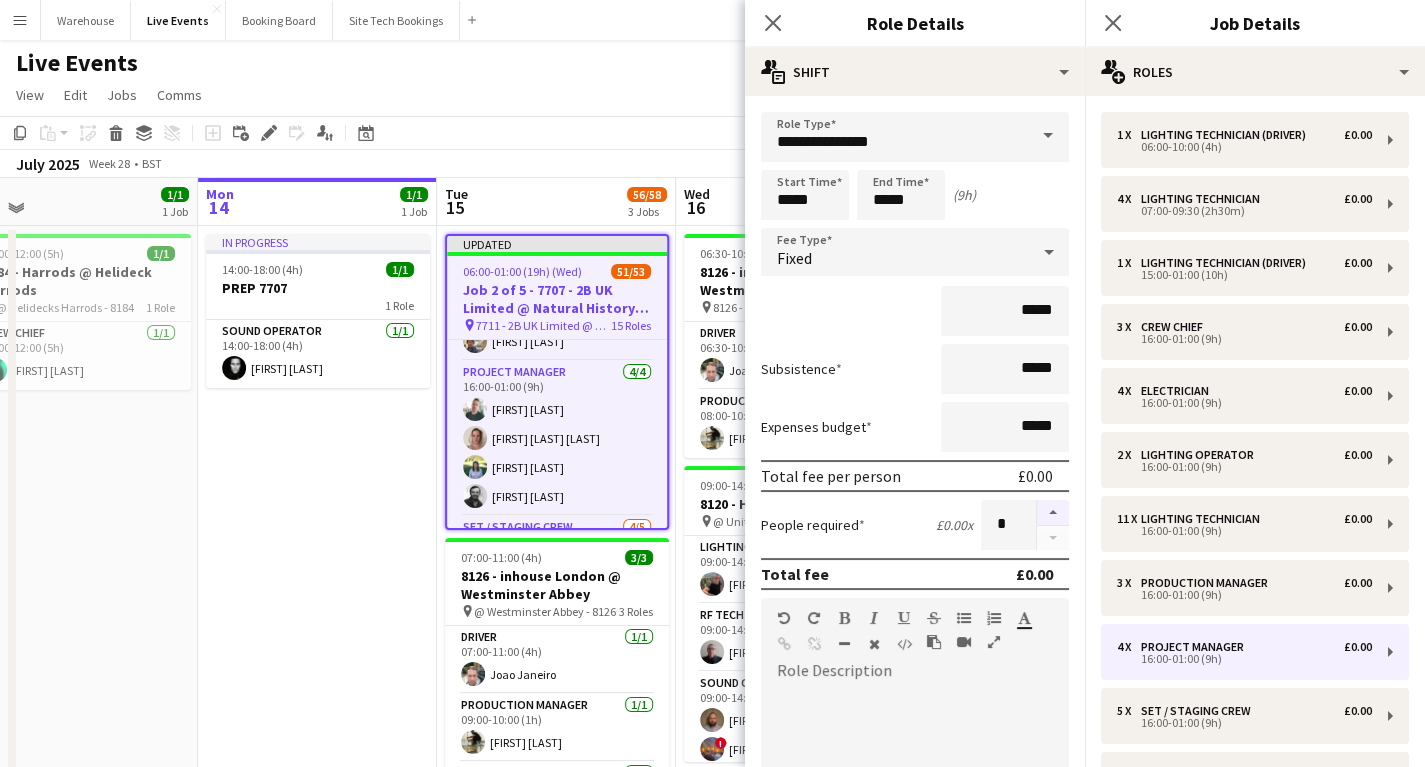 click at bounding box center [1053, 513] 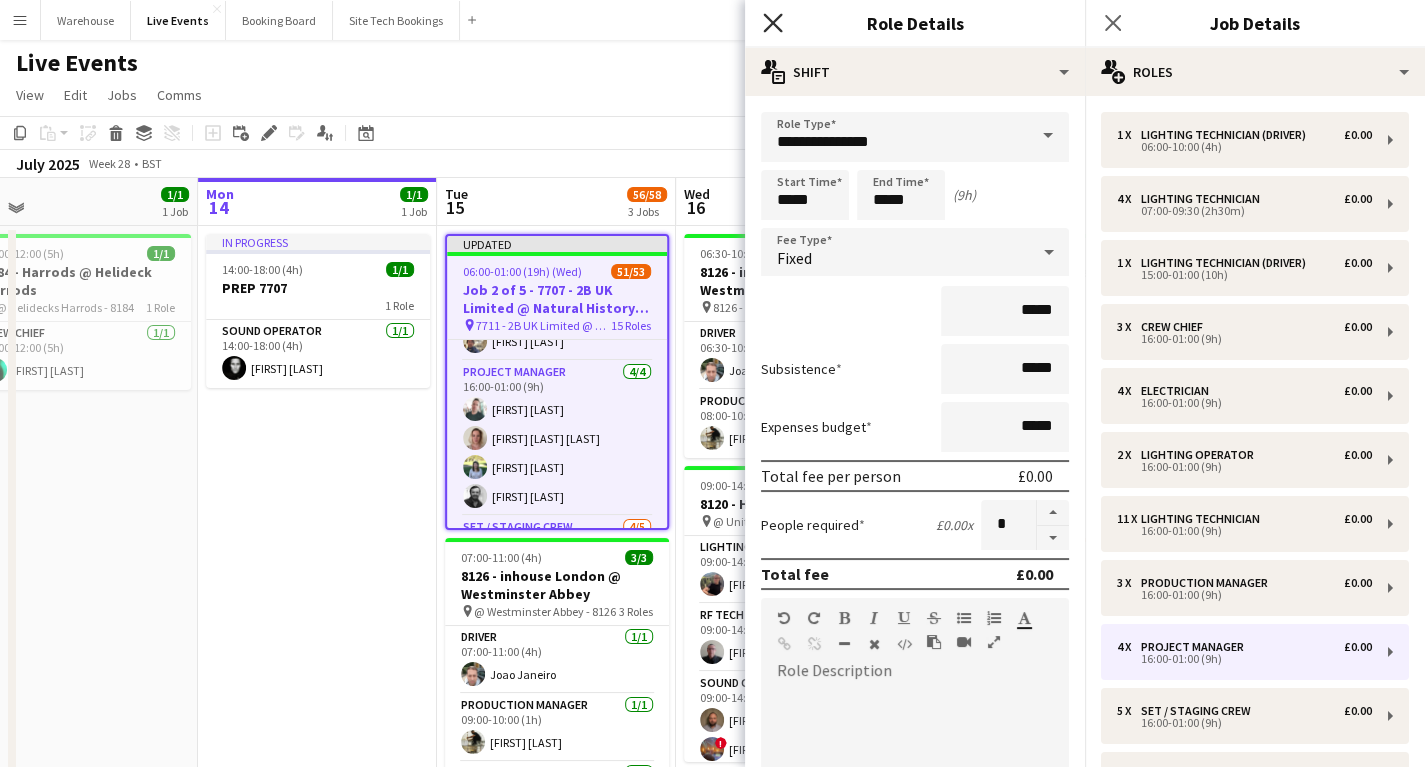 drag, startPoint x: 767, startPoint y: 18, endPoint x: 898, endPoint y: 35, distance: 132.09845 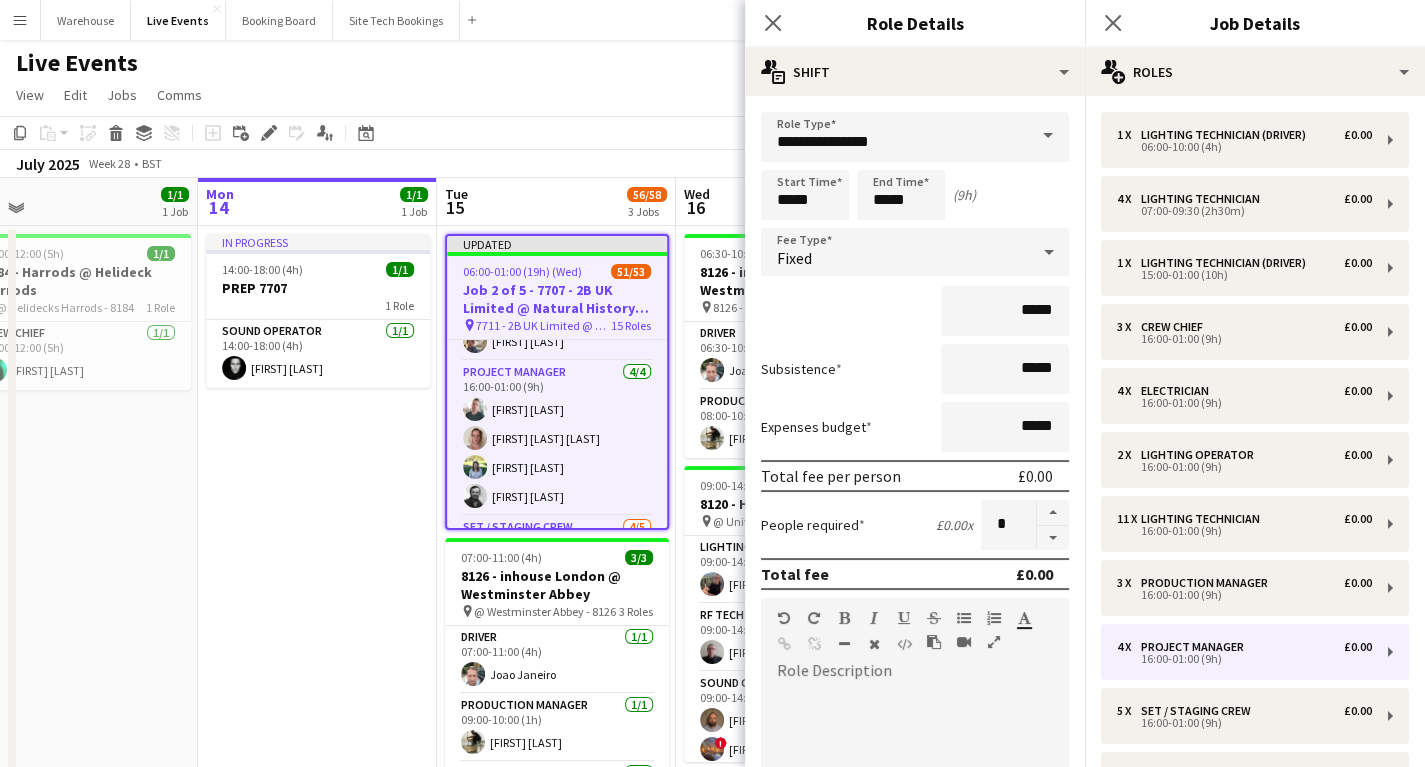 click 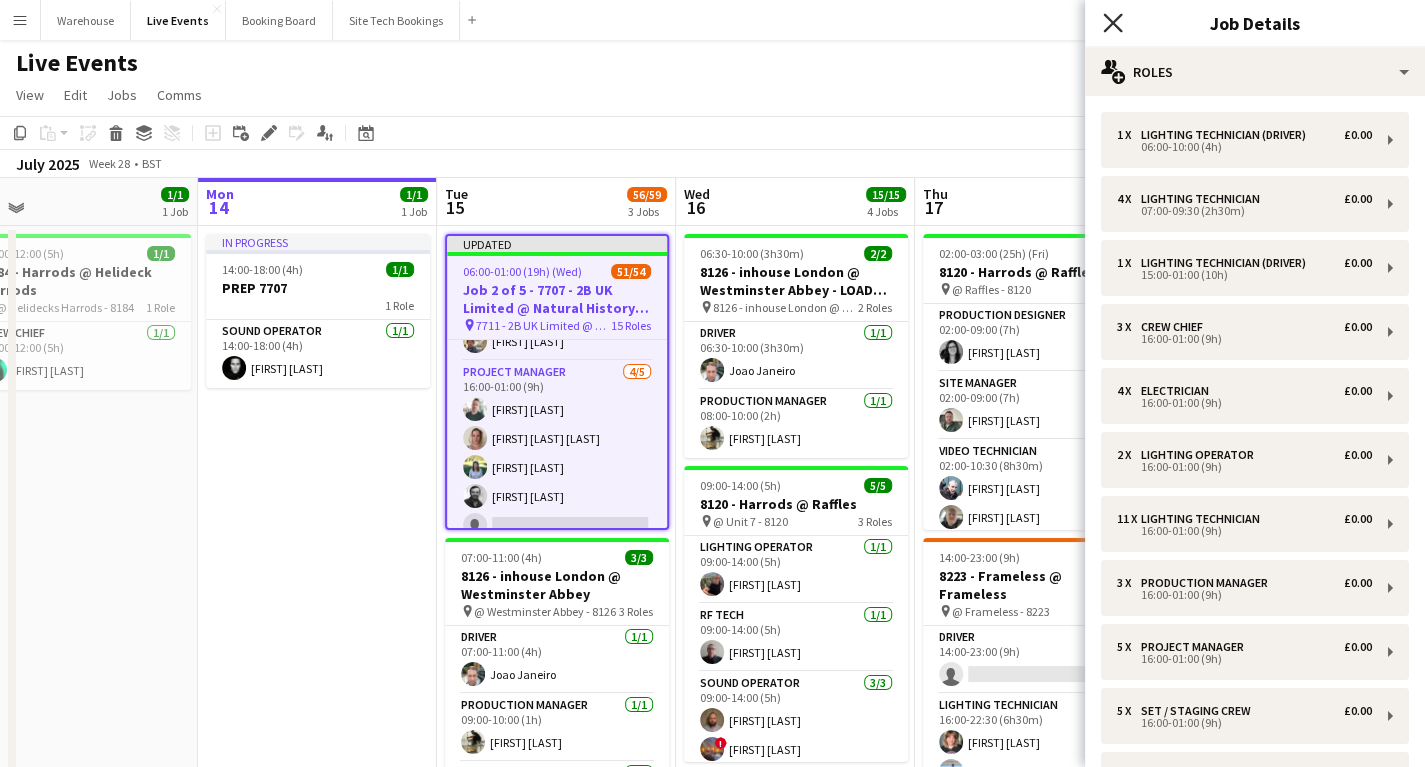 click on "Close pop-in" 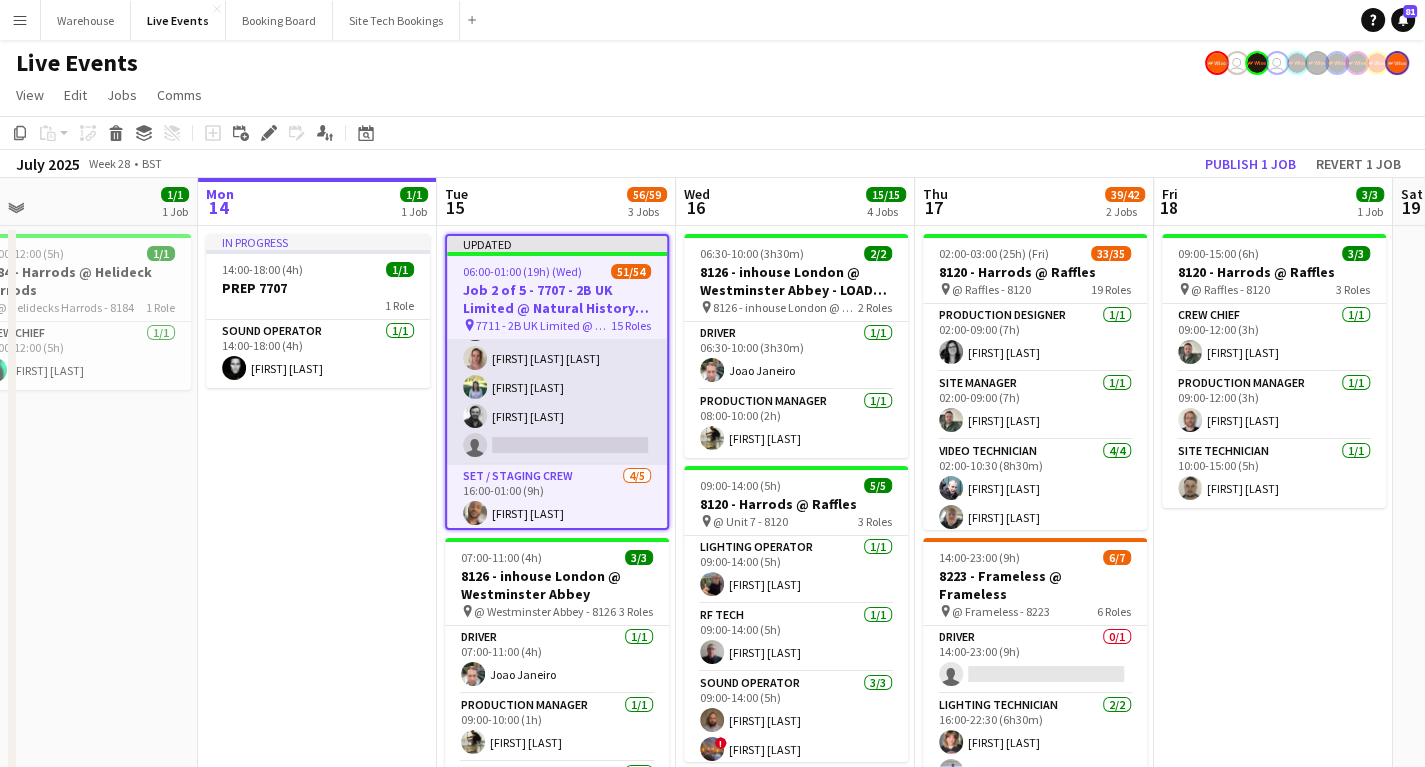 click on "Project Manager   4/5   16:00-01:00 (9h)
Douglas Wintle Charly Aiken Senior Abbi Warburton George Foden
single-neutral-actions" at bounding box center (557, 373) 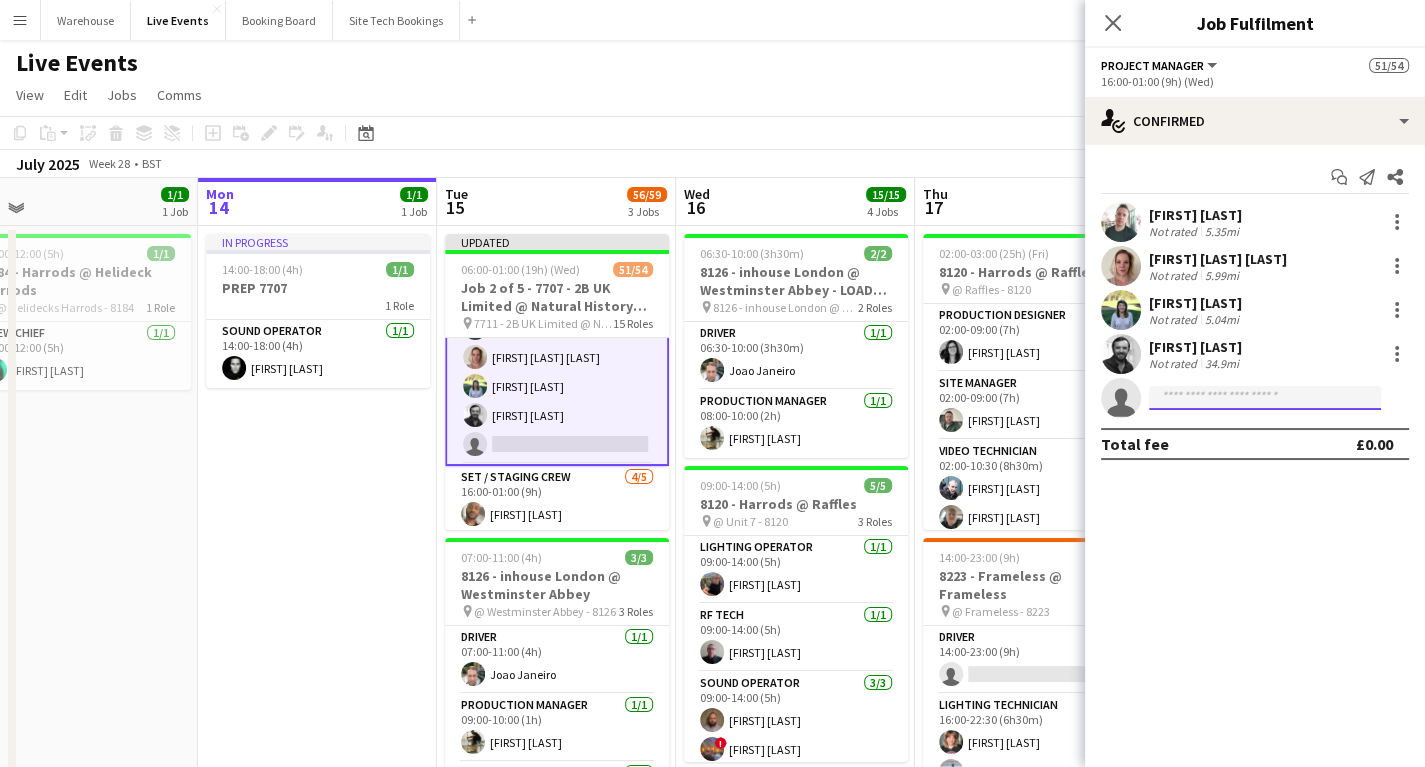 click 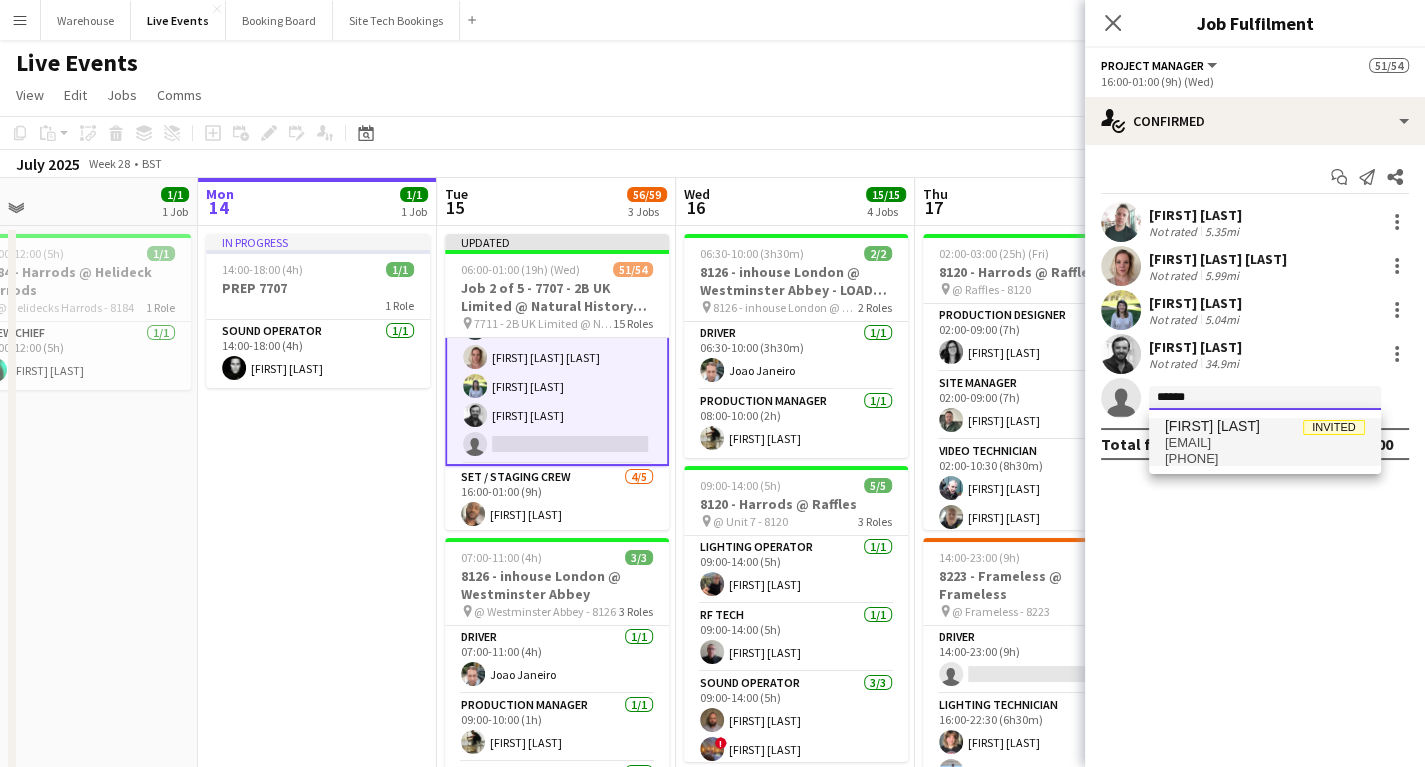 type on "******" 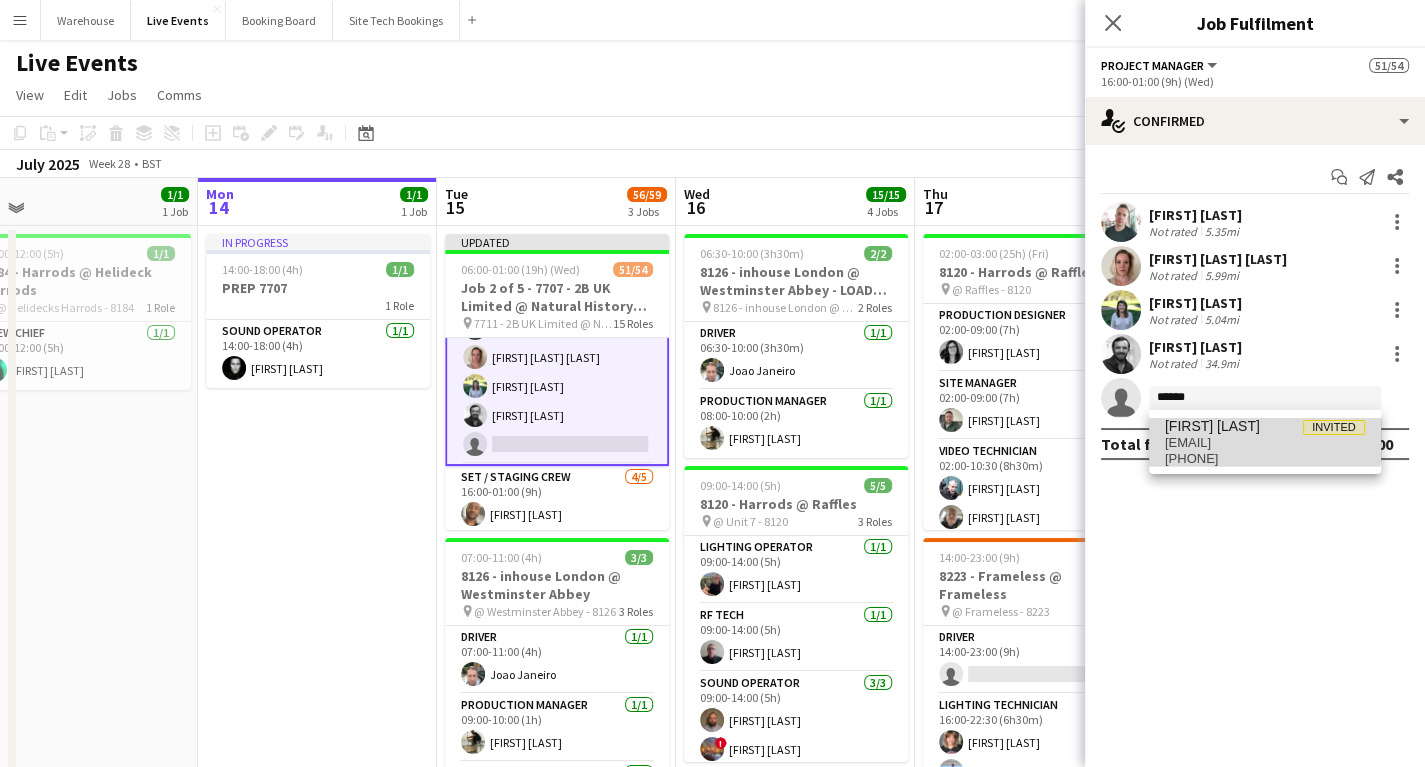 click on "[FIRST] [LAST]" at bounding box center (1212, 426) 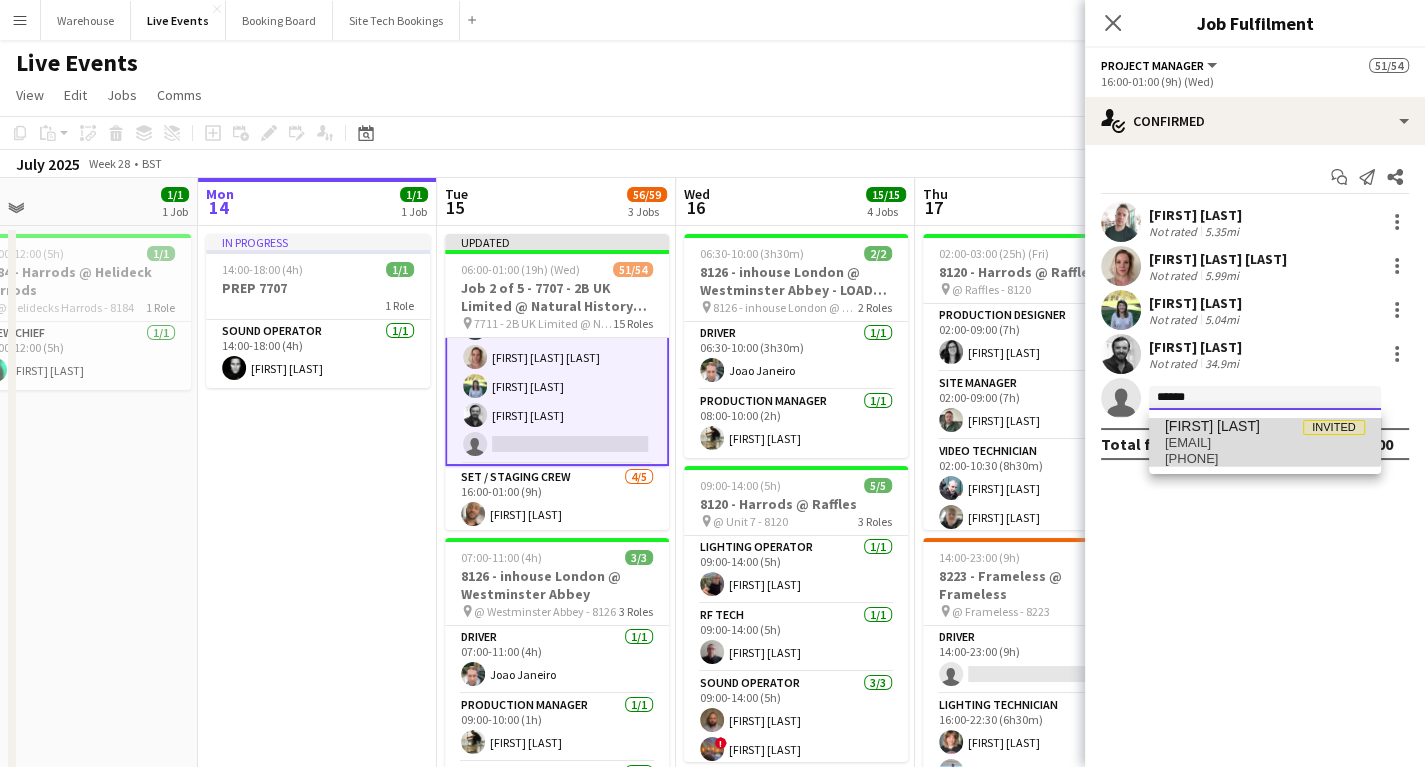 type 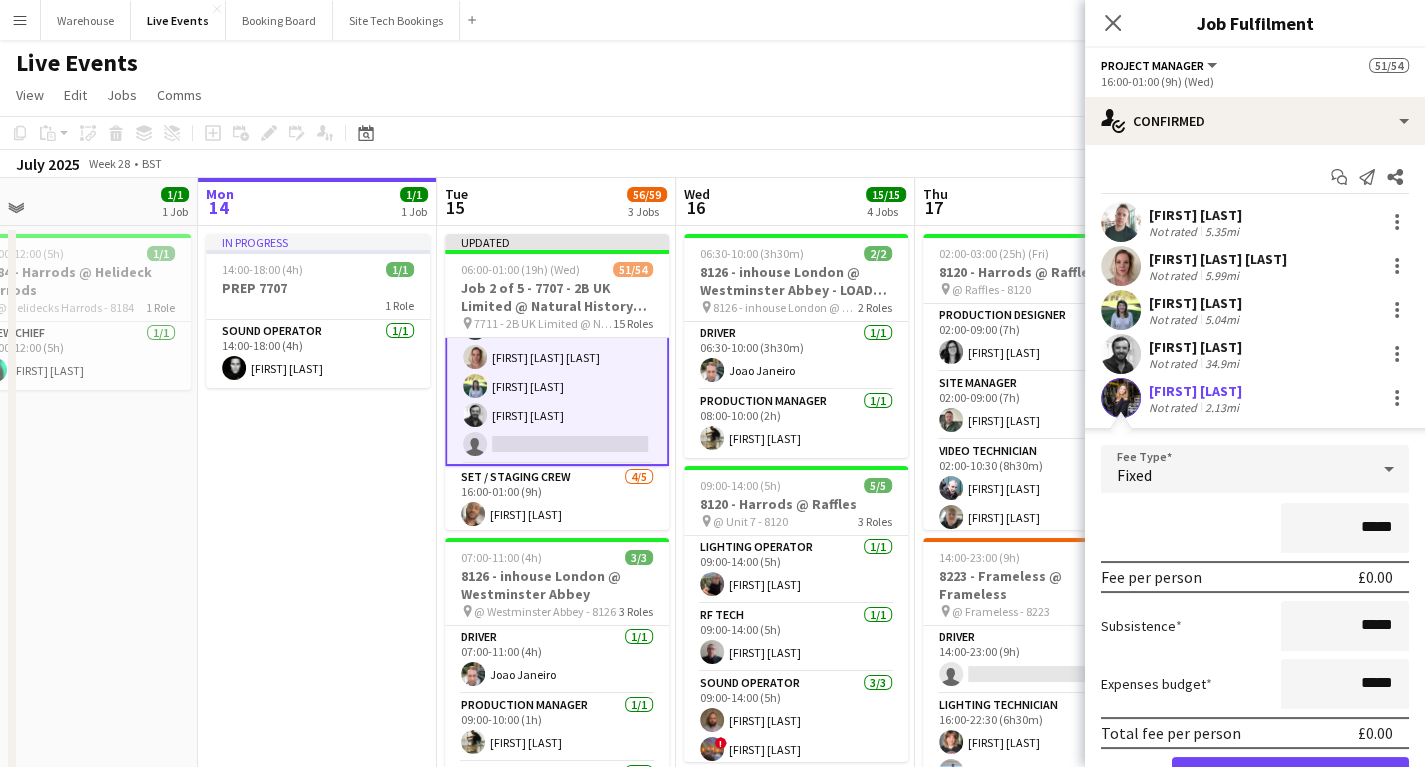 scroll, scrollTop: 102, scrollLeft: 0, axis: vertical 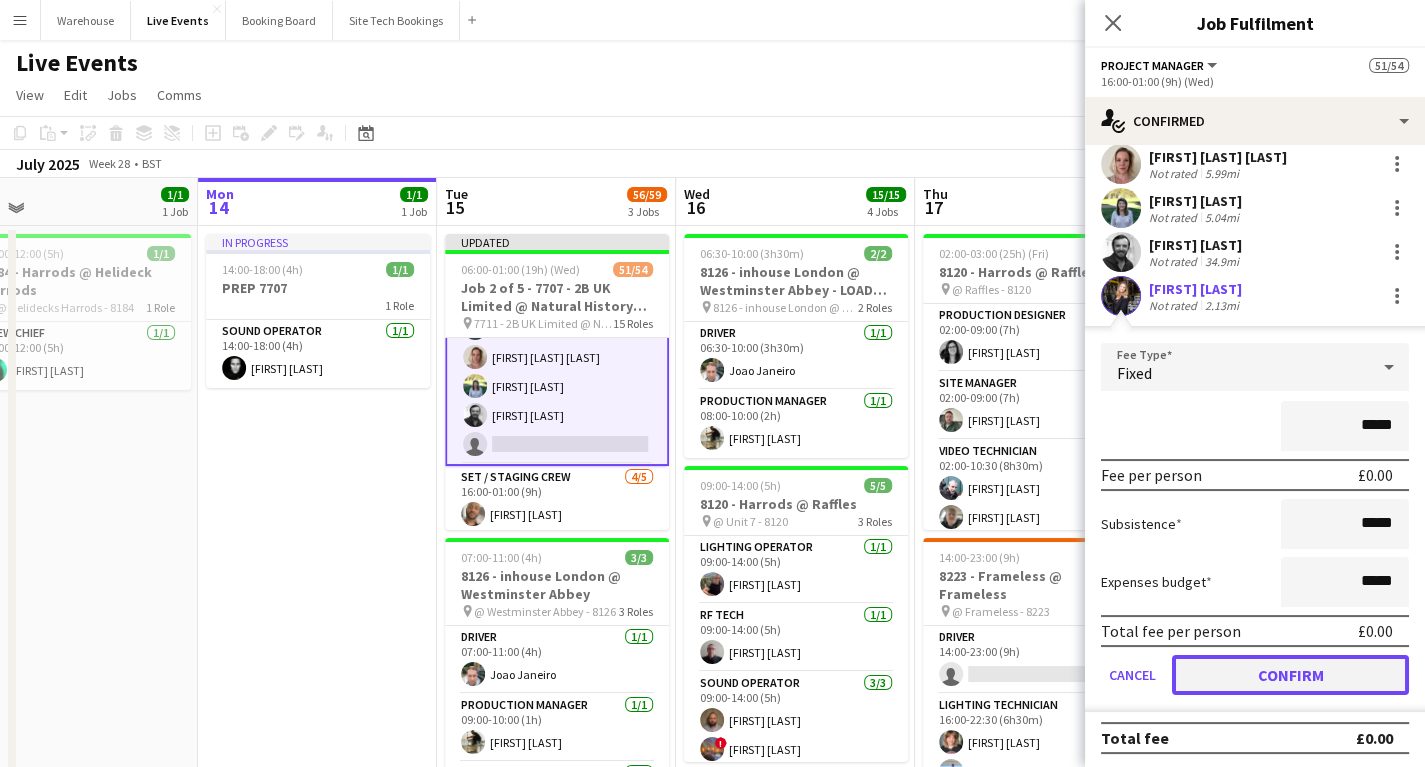 click on "Confirm" at bounding box center (1290, 675) 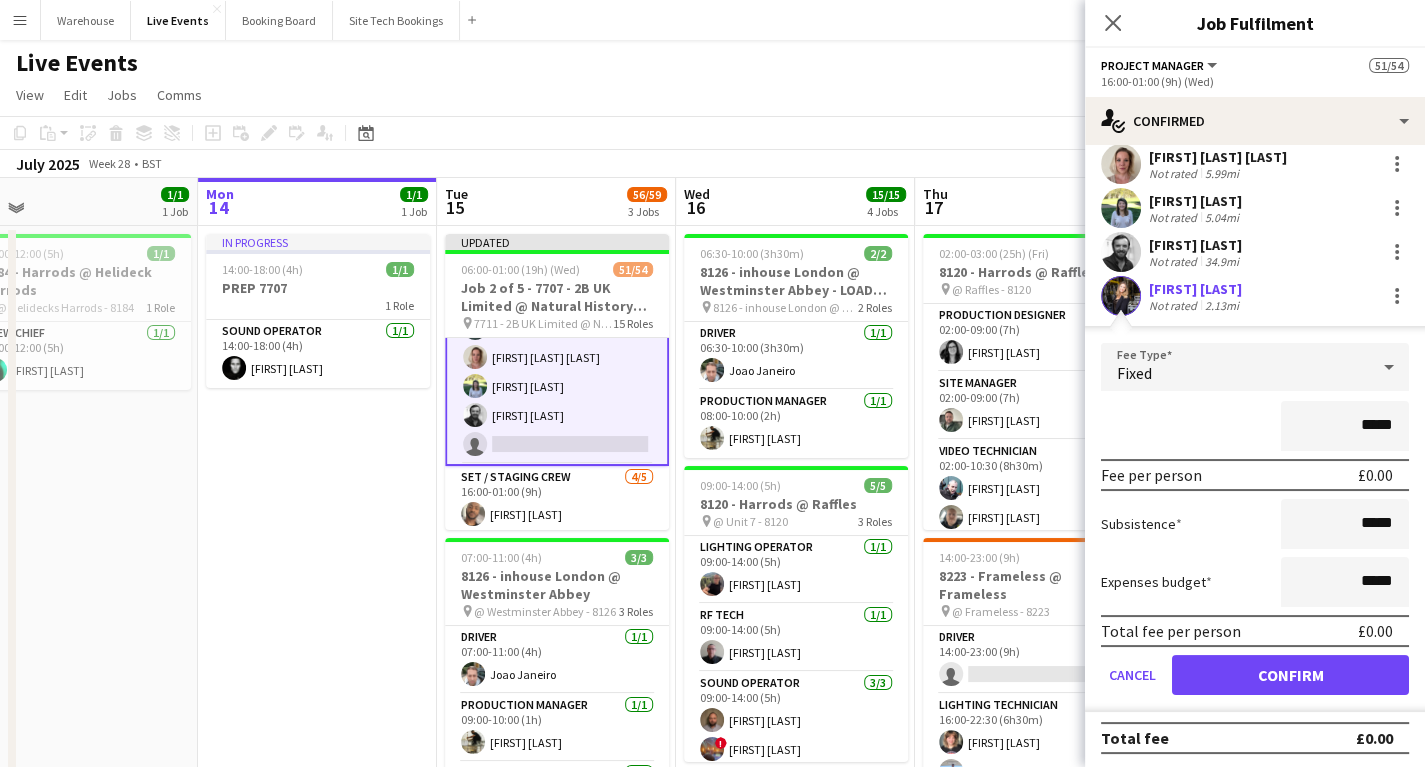 scroll, scrollTop: 0, scrollLeft: 0, axis: both 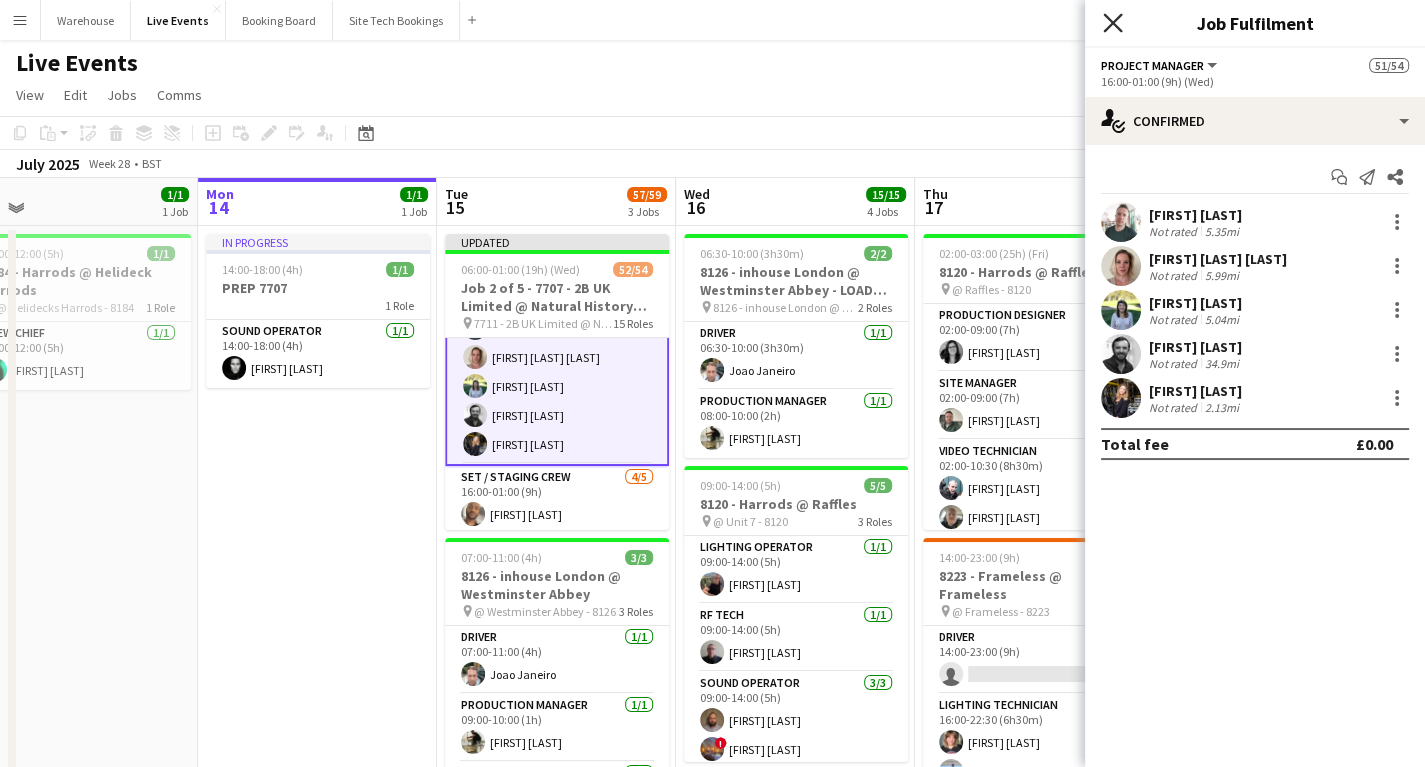 click 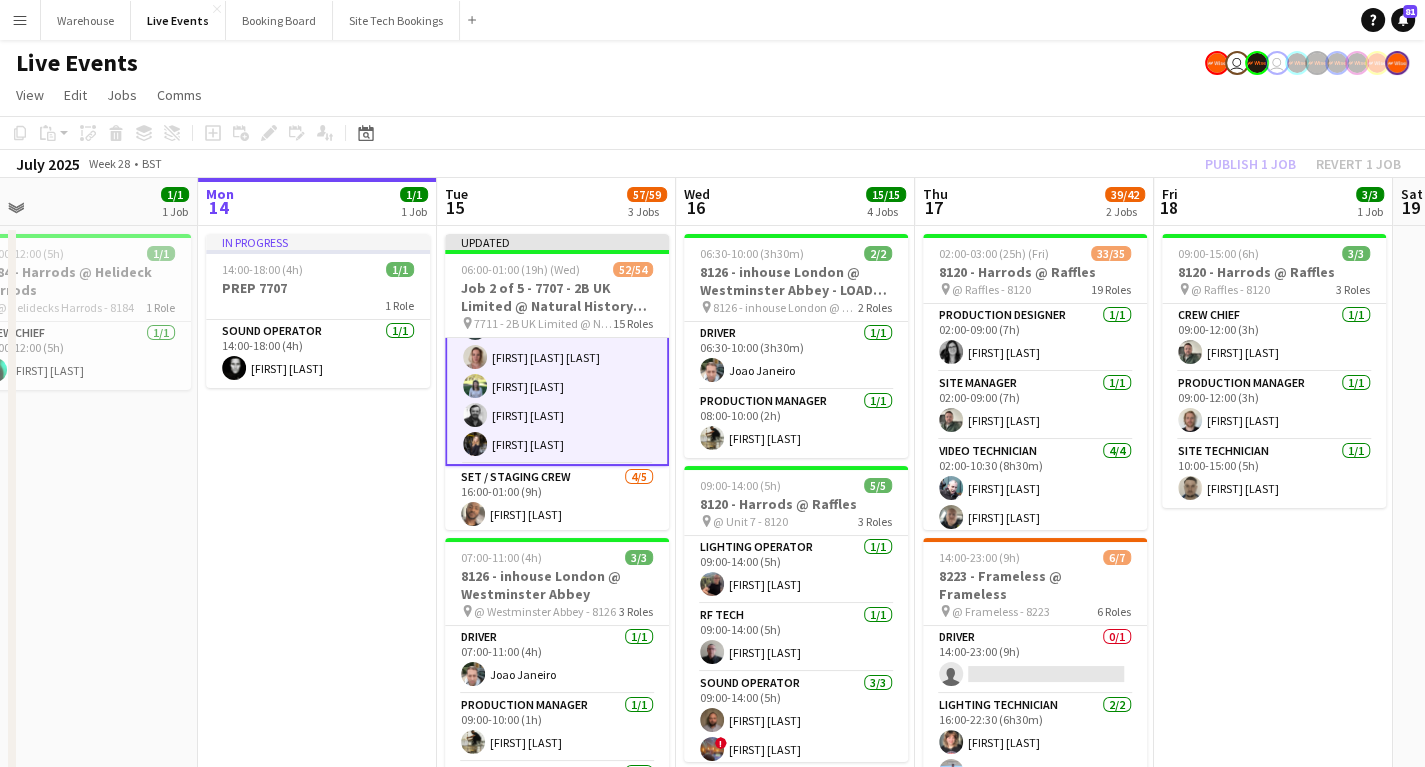 click on "In progress   [TIME]-[TIME] ([DURATION])    [NUMBER]/[NUMBER]   PREP [NUMBER]   [NUMBER] Role   Sound Operator   [NUMBER]/[NUMBER]   [TIME]-[TIME] ([DURATION])
[FIRST] [LAST]" at bounding box center [317, 785] 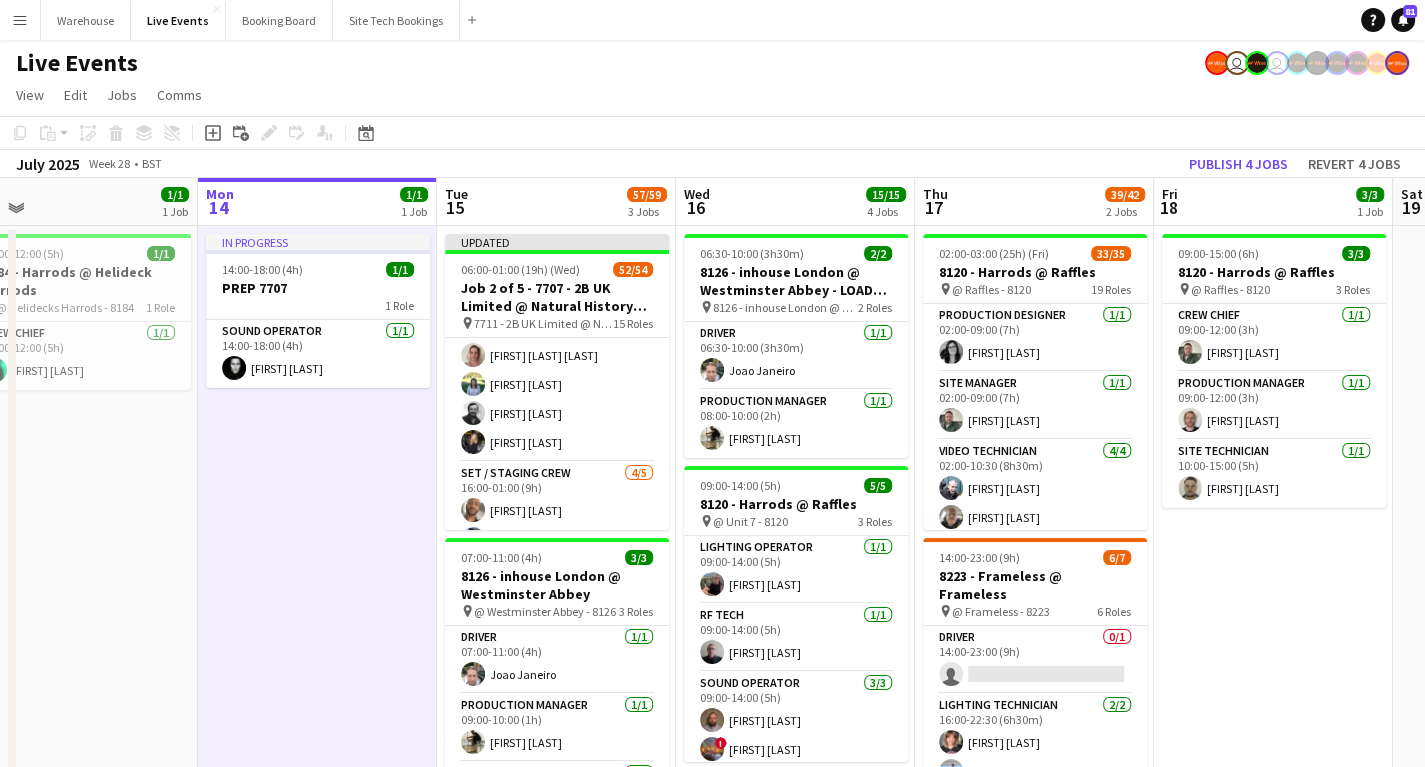 scroll, scrollTop: 1280, scrollLeft: 0, axis: vertical 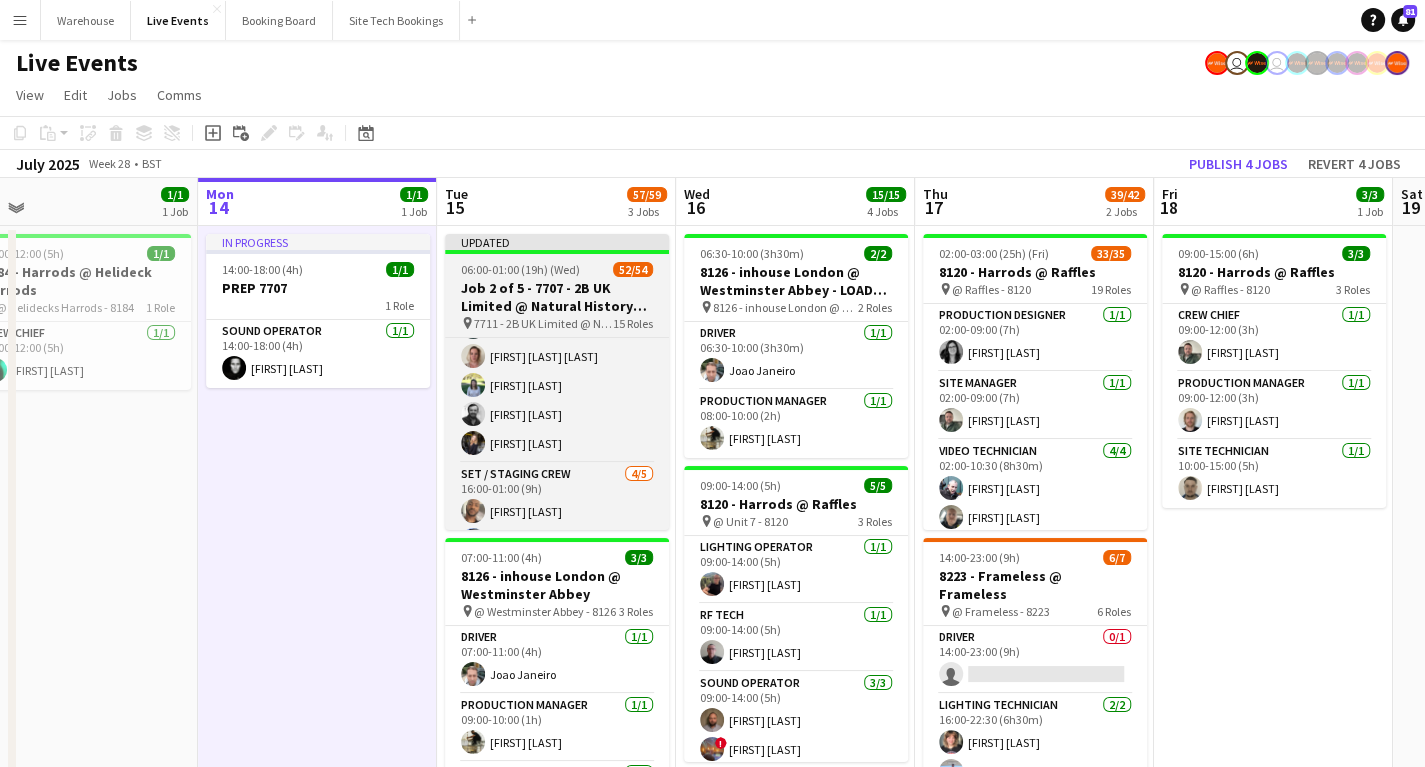 click on "Job 2 of 5 - 7707 - 2B UK Limited @ Natural History Museum" at bounding box center (557, 297) 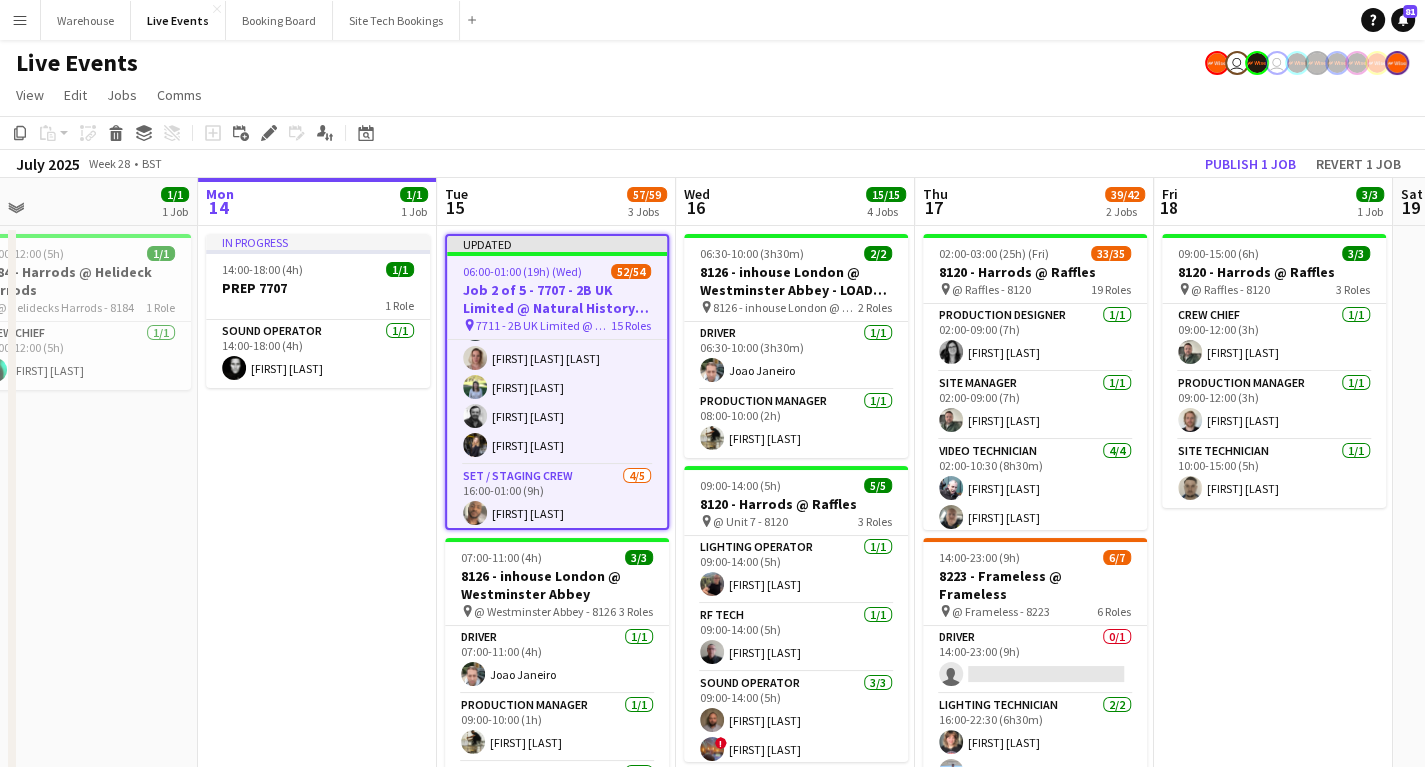 scroll, scrollTop: 0, scrollLeft: 757, axis: horizontal 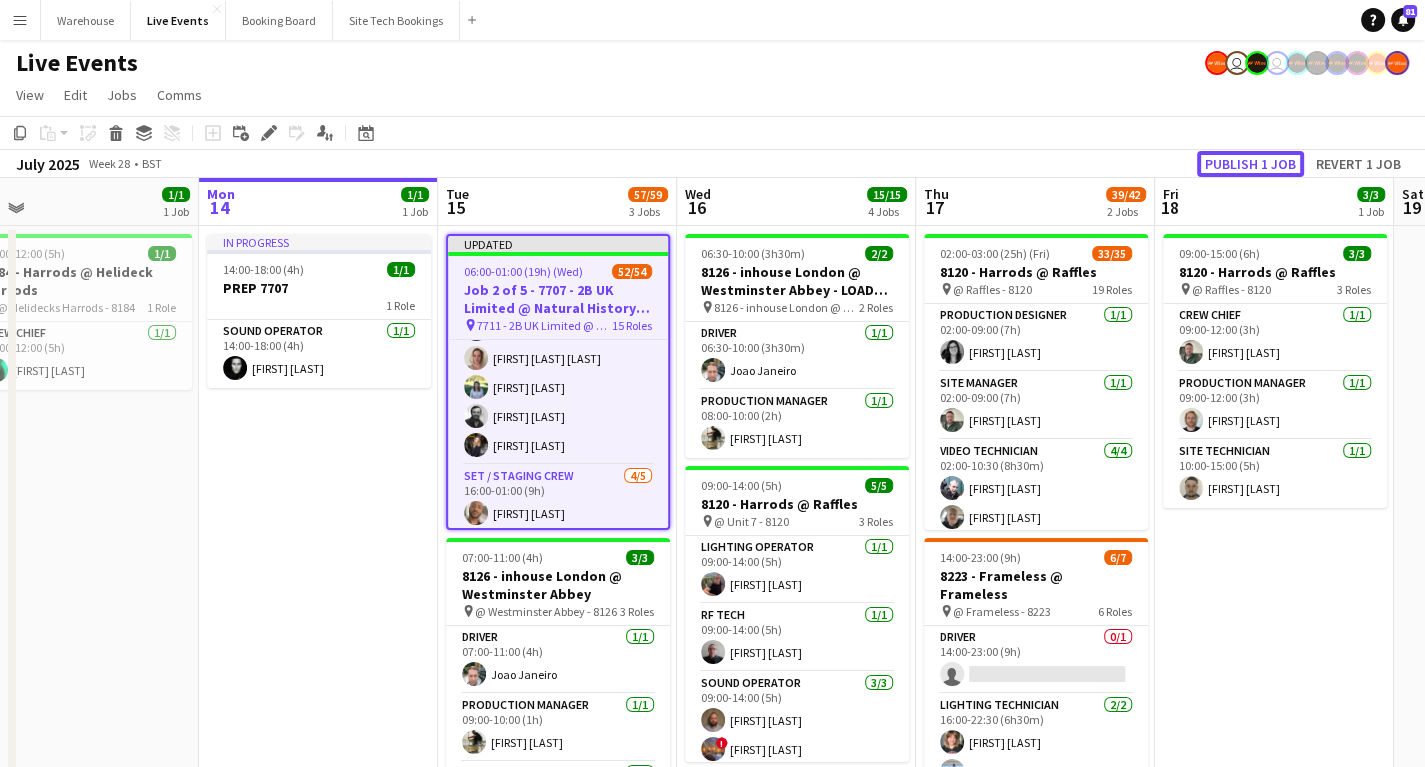 click on "Publish 1 job" 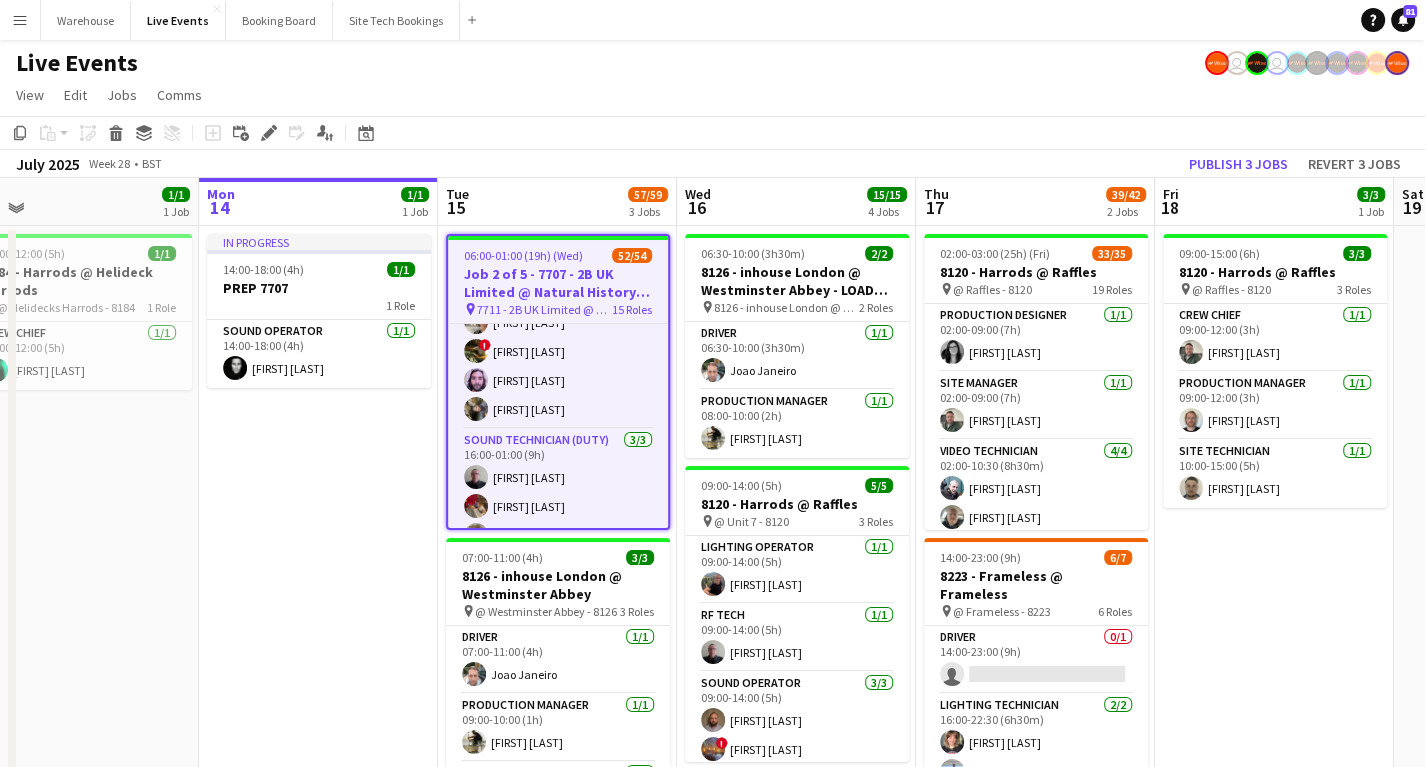 scroll, scrollTop: 1946, scrollLeft: 0, axis: vertical 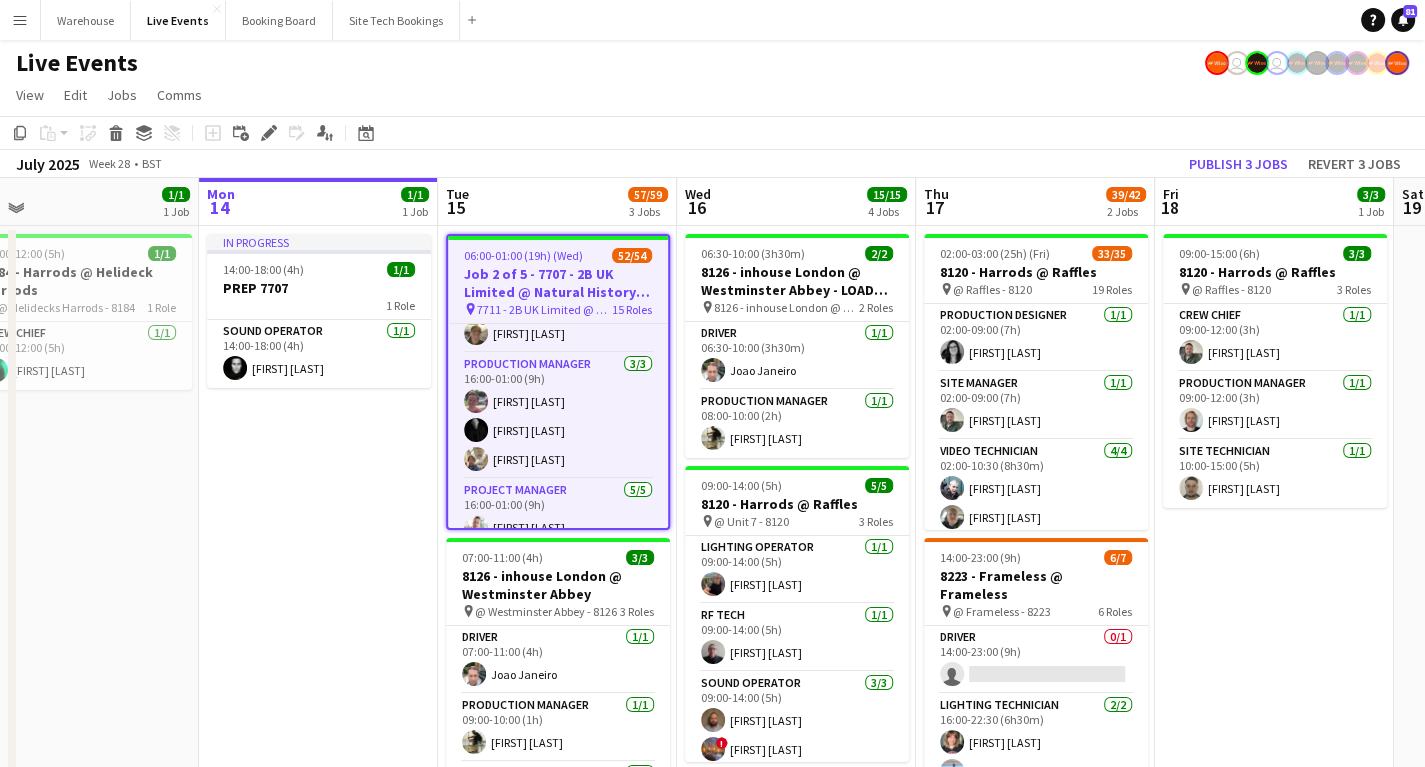 click on "In progress   [TIME]-[TIME] ([DURATION])    [NUMBER]/[NUMBER]   PREP [NUMBER]   [NUMBER] Role   Sound Operator   [NUMBER]/[NUMBER]   [TIME]-[TIME] ([DURATION])
[FIRST] [LAST]" at bounding box center (318, 785) 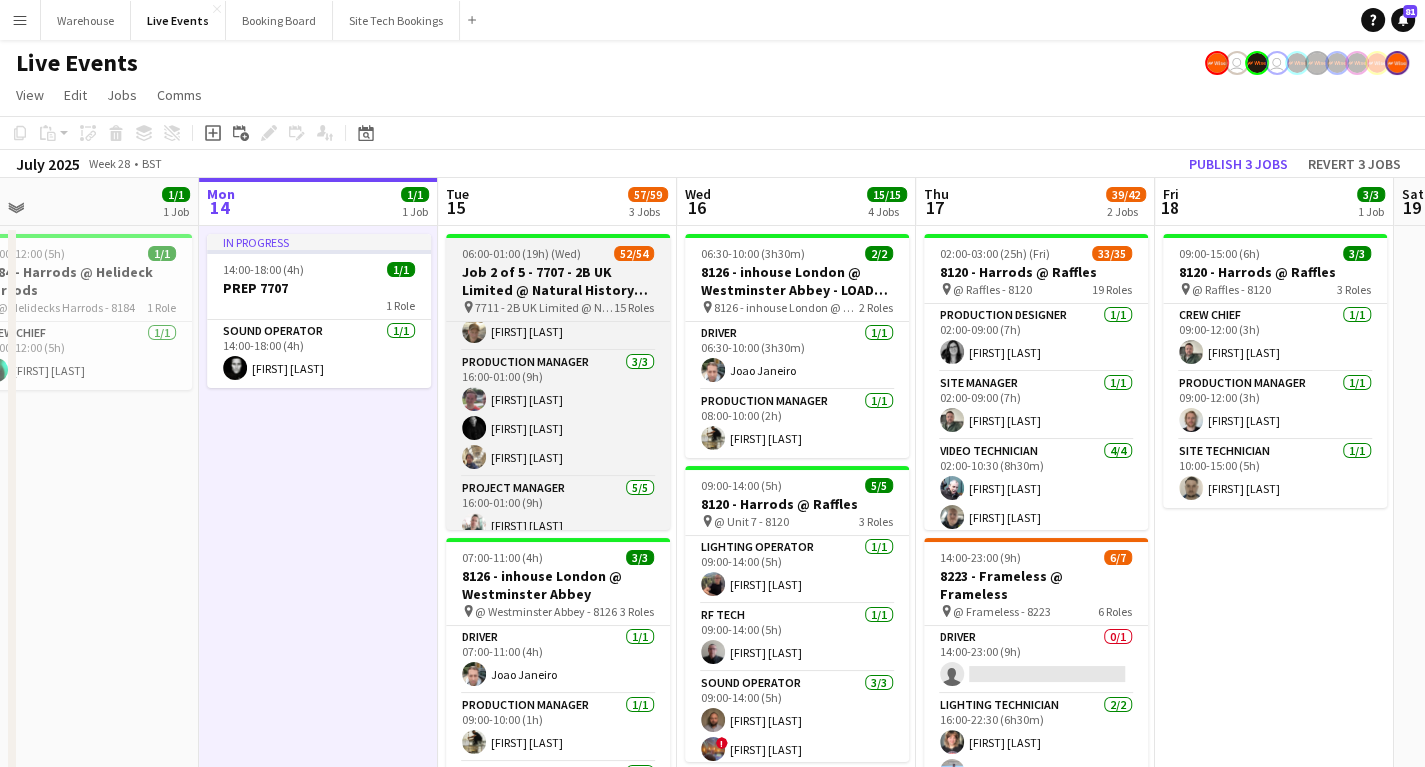 click on "Job 2 of 5 - 7707 - 2B UK Limited @ Natural History Museum" at bounding box center (558, 281) 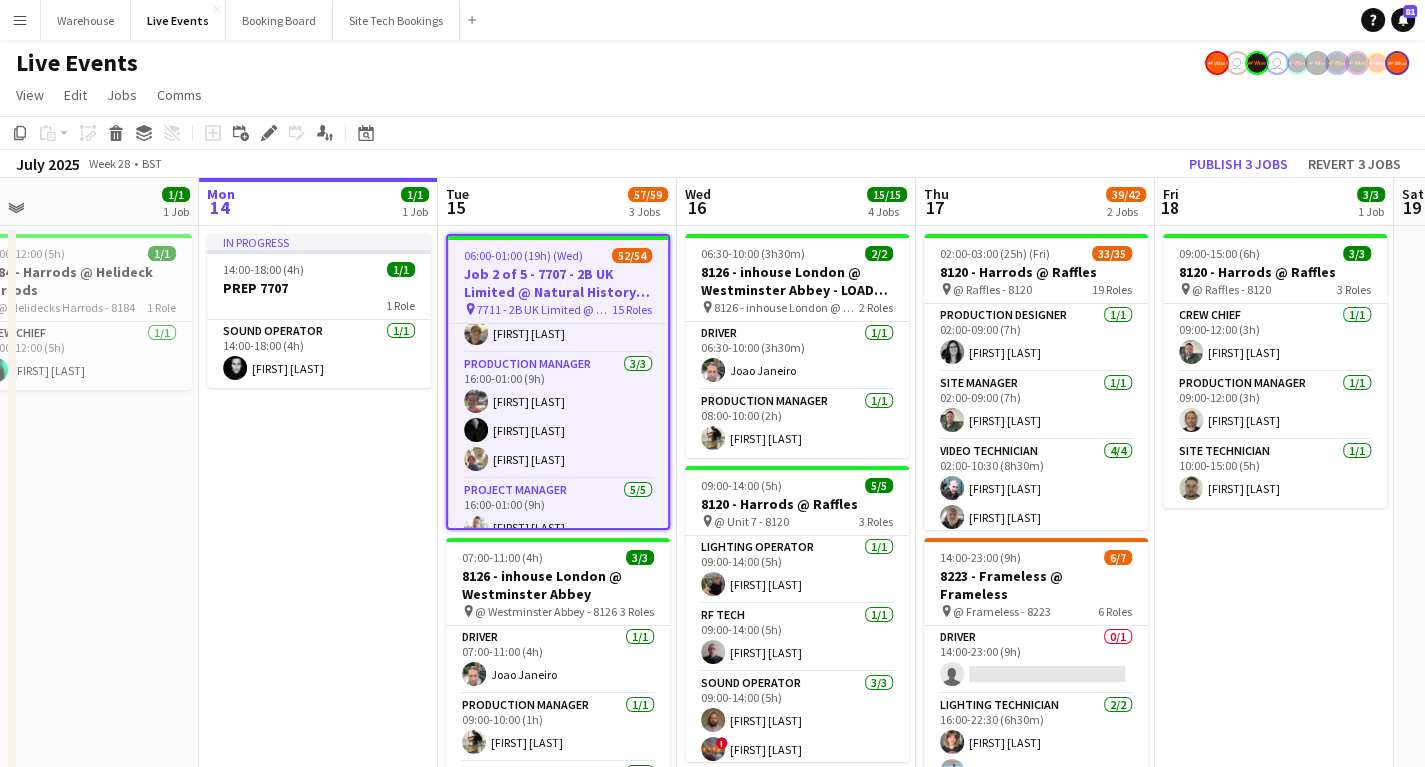 click on "In progress   [TIME]-[TIME] ([DURATION])    [NUMBER]/[NUMBER]   PREP [NUMBER]   [NUMBER] Role   Sound Operator   [NUMBER]/[NUMBER]   [TIME]-[TIME] ([DURATION])
[FIRST] [LAST]" at bounding box center [318, 785] 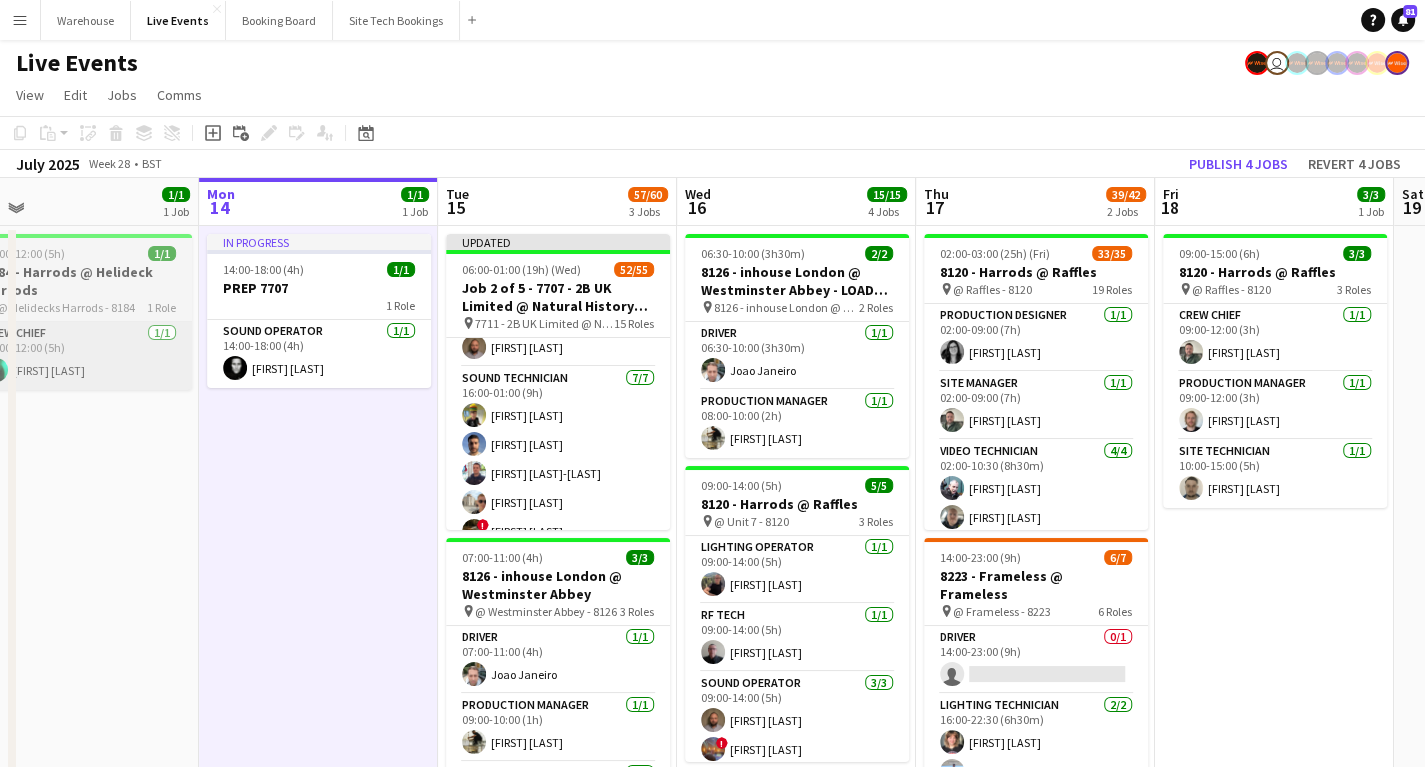 scroll, scrollTop: 1812, scrollLeft: 0, axis: vertical 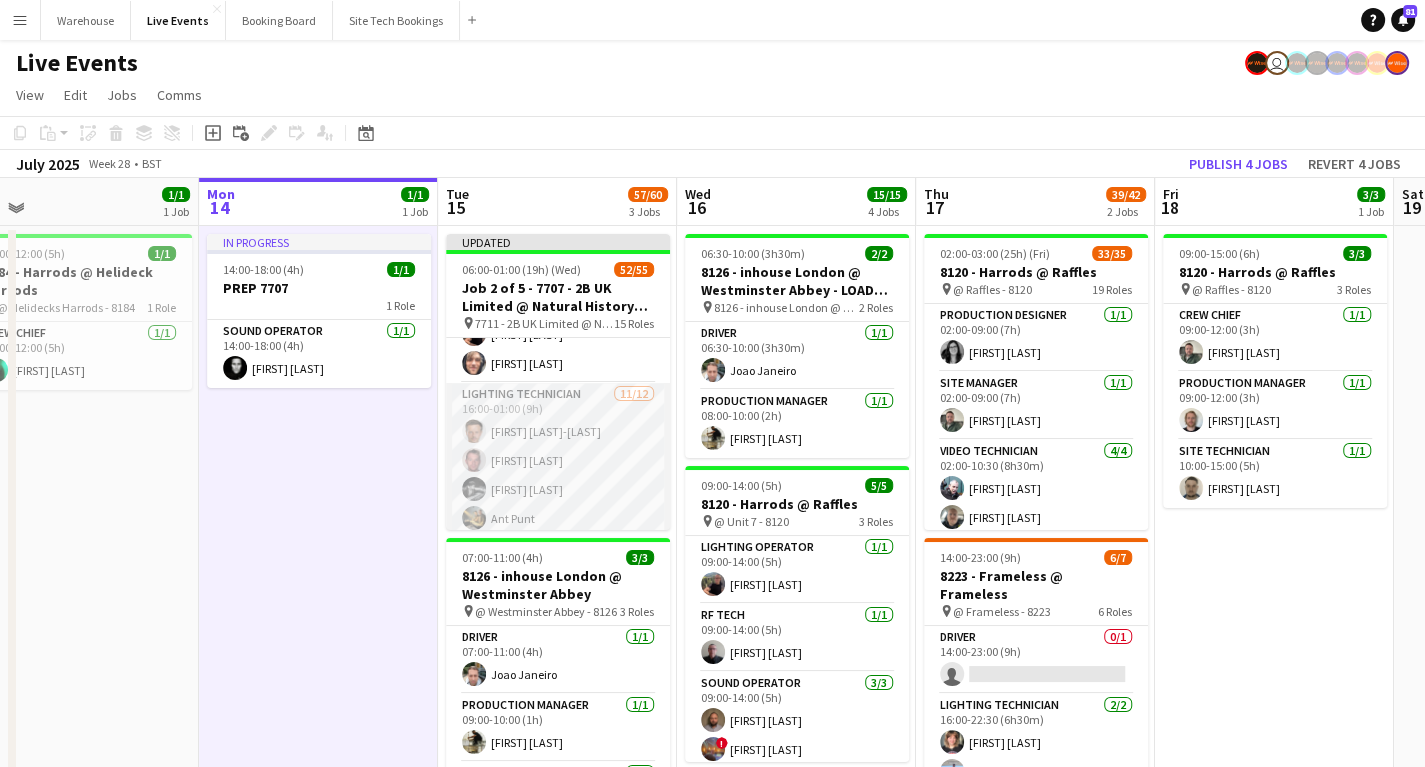 click on "Lighting Technician   11/12   16:00-01:00 (9h)
Luke de Woolfson jarrod o'connell Charlie Meehan Ant Punt ! Ian Park Arthur White Joseph Melotte Jay Butcher Sam Scott Peter- Petr Vocka Anthony Thomas
single-neutral-actions" at bounding box center (558, 576) 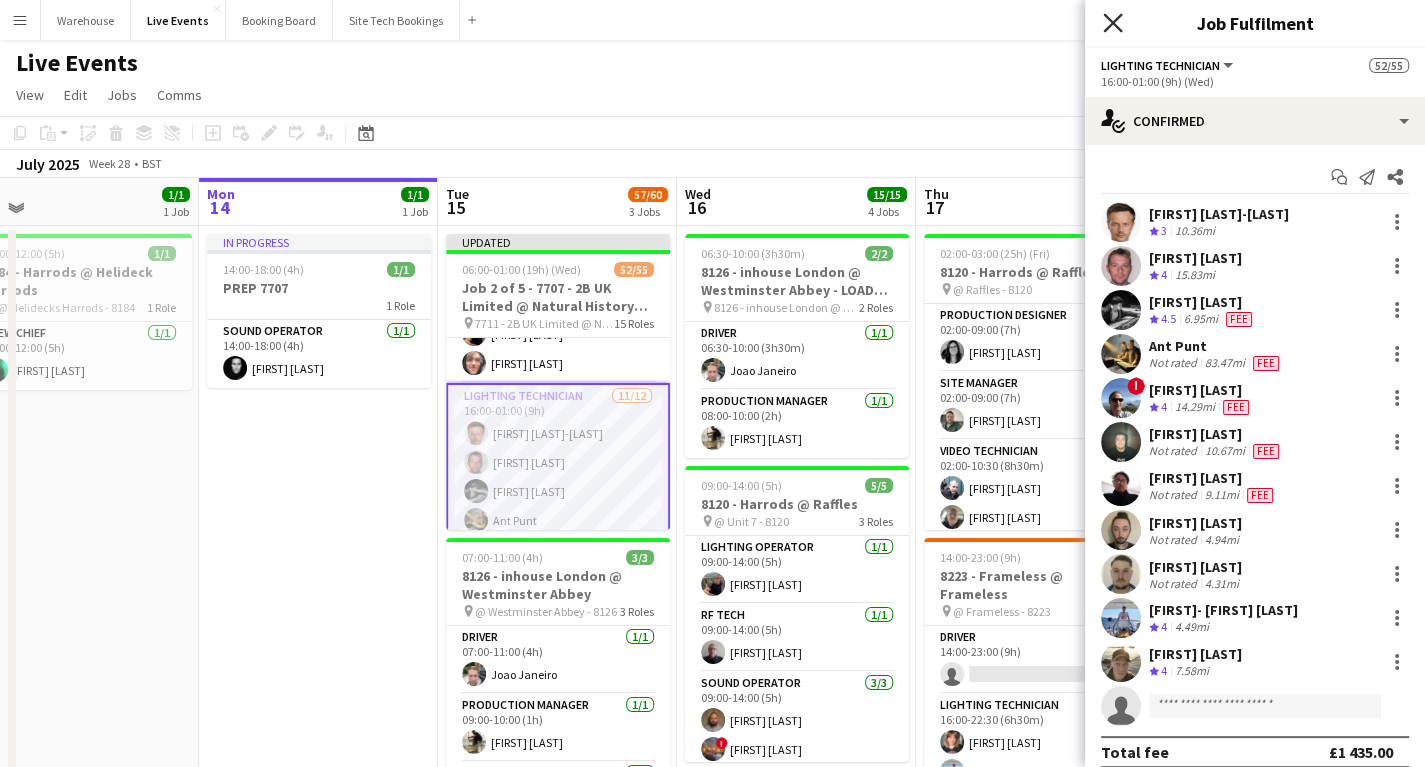 click on "Close pop-in" 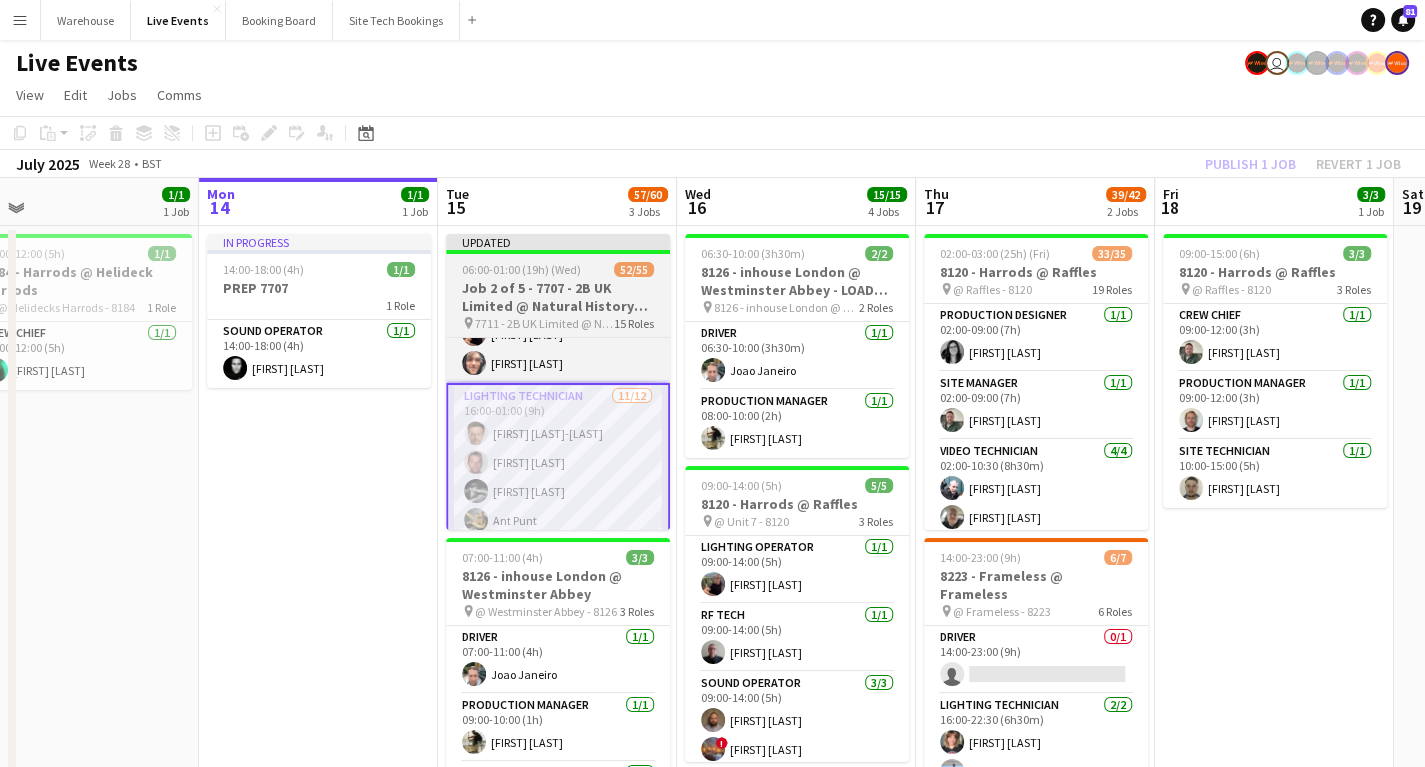 drag, startPoint x: 304, startPoint y: 526, endPoint x: 476, endPoint y: 496, distance: 174.59668 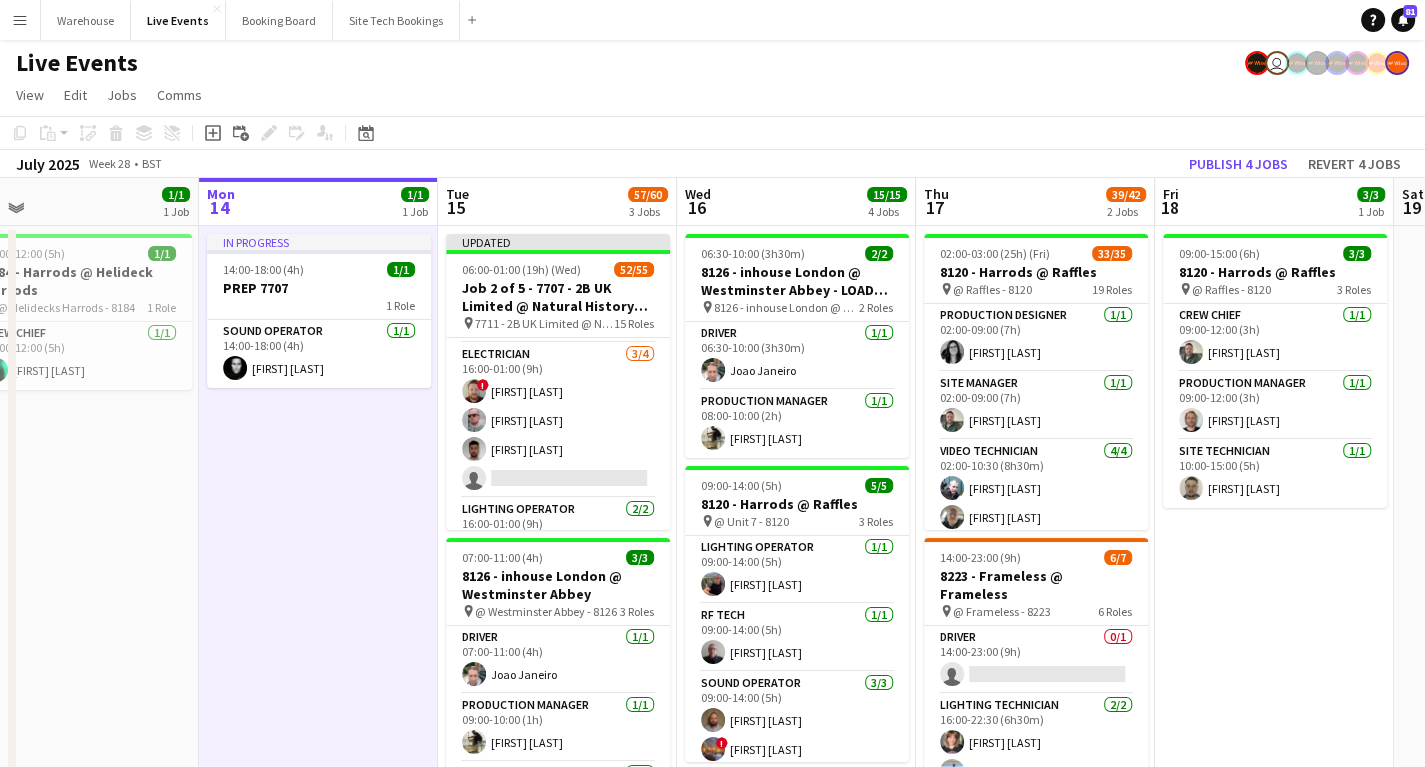 scroll, scrollTop: 560, scrollLeft: 0, axis: vertical 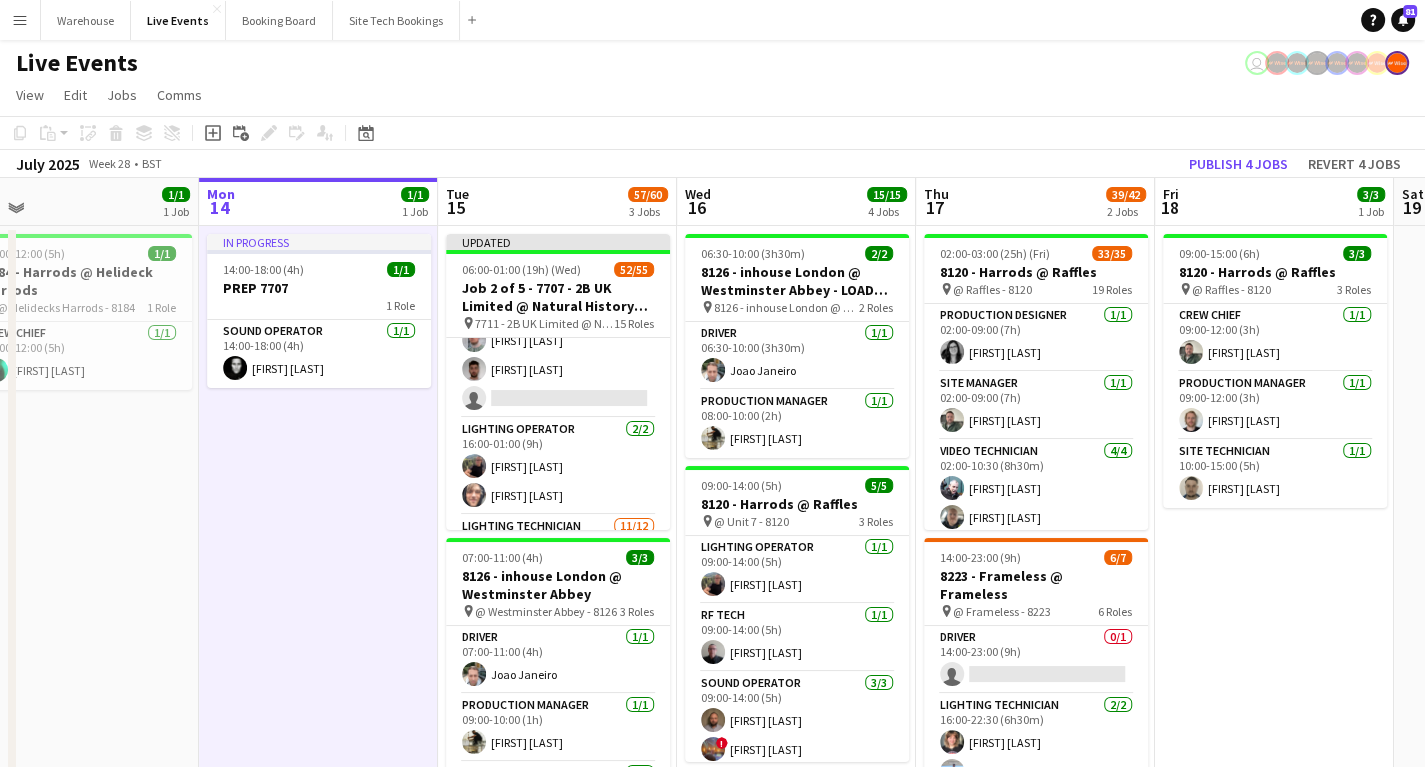 click on "07:00-12:00 (5h)    1/1   8184 - Harrods @ Helideck Harrods
pin
@ Helidecks Harrods  - 8184   1 Role   Crew Chief   1/1   07:00-12:00 (5h)
Simon Streeting" at bounding box center [79, 785] 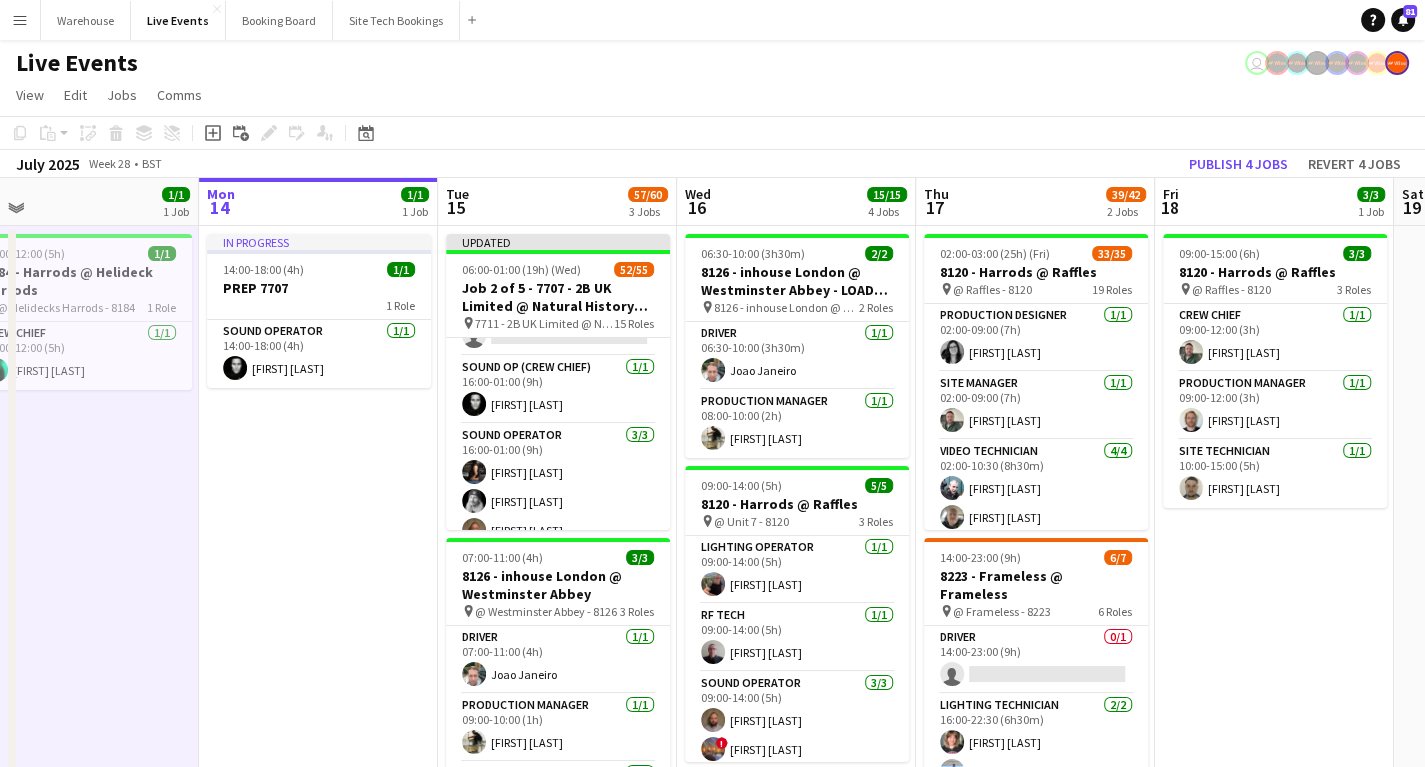 scroll, scrollTop: 1988, scrollLeft: 0, axis: vertical 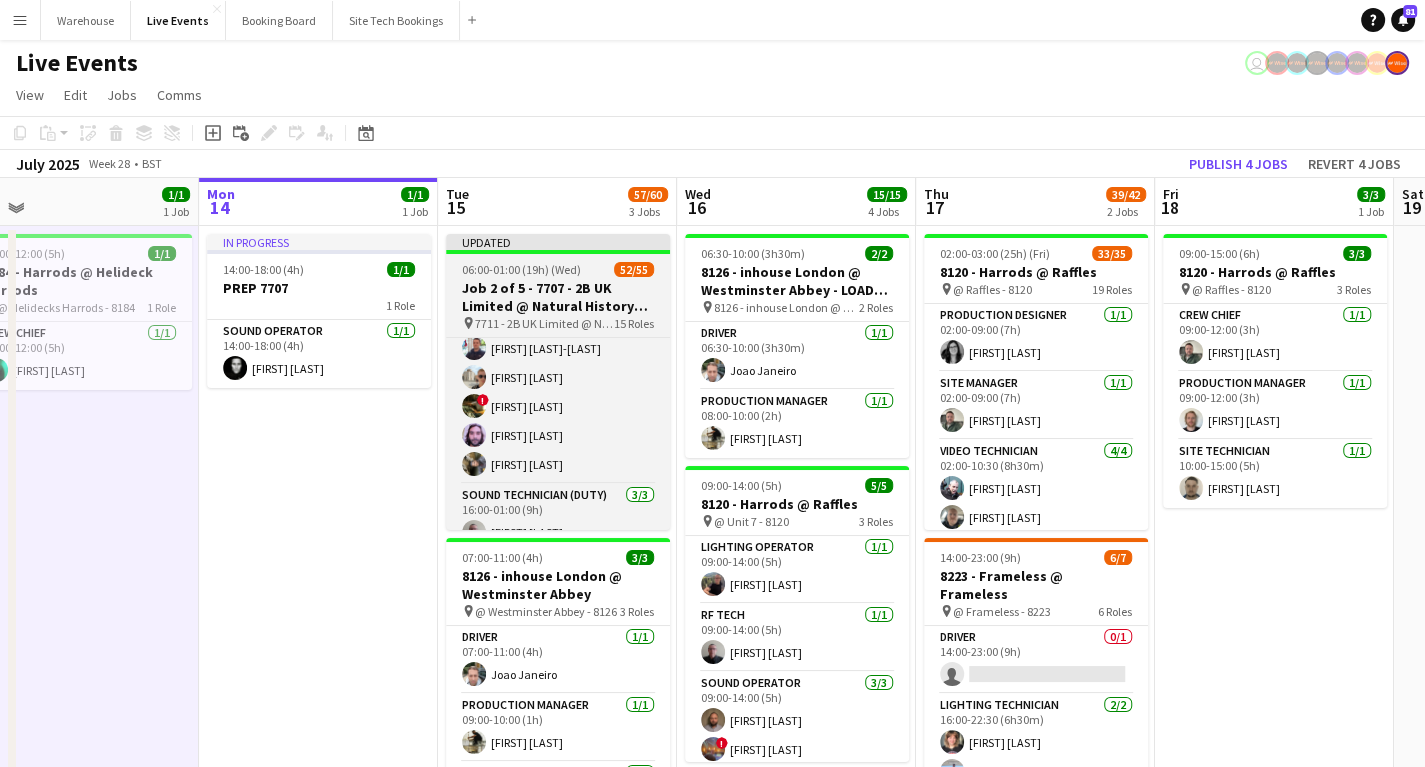 click on "Job 2 of 5 - 7707 - 2B UK Limited @ Natural History Museum" at bounding box center [558, 297] 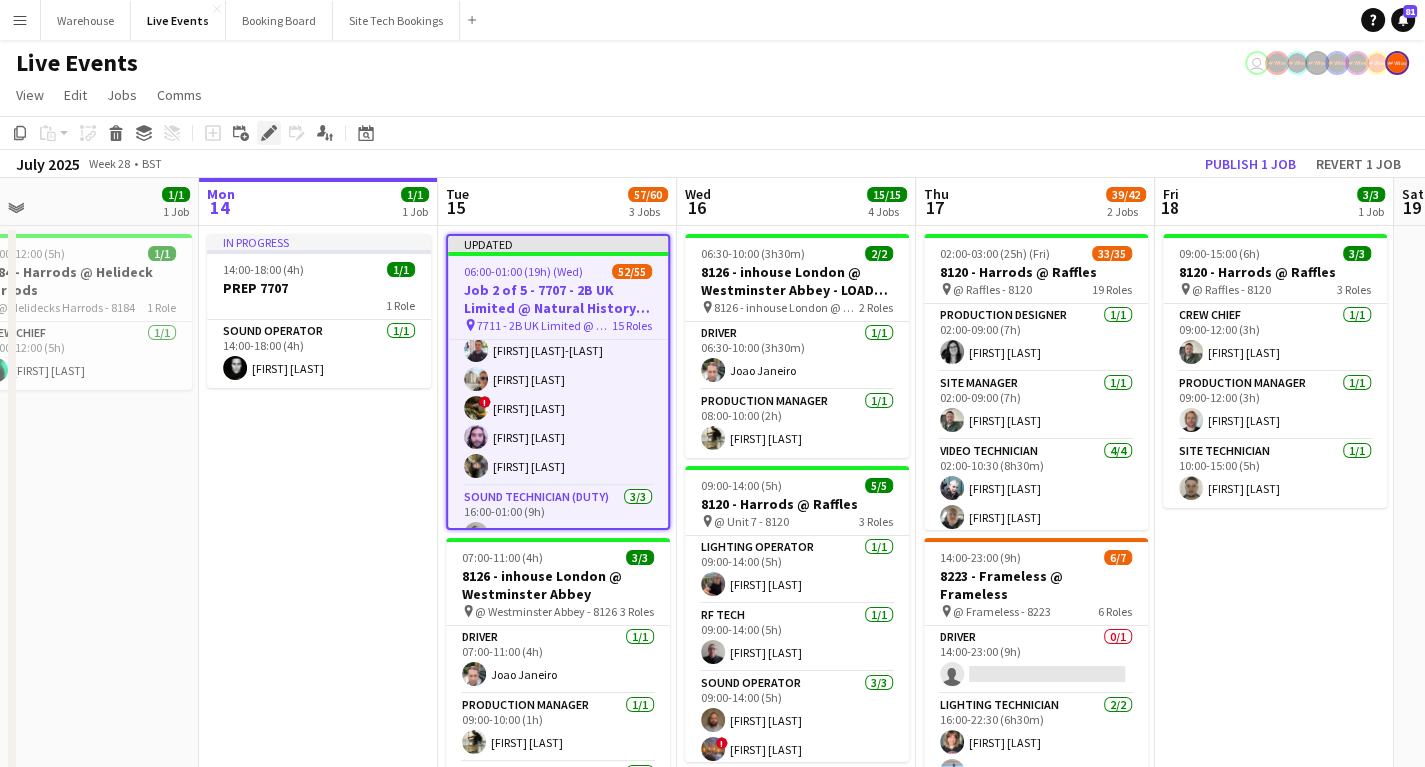 click 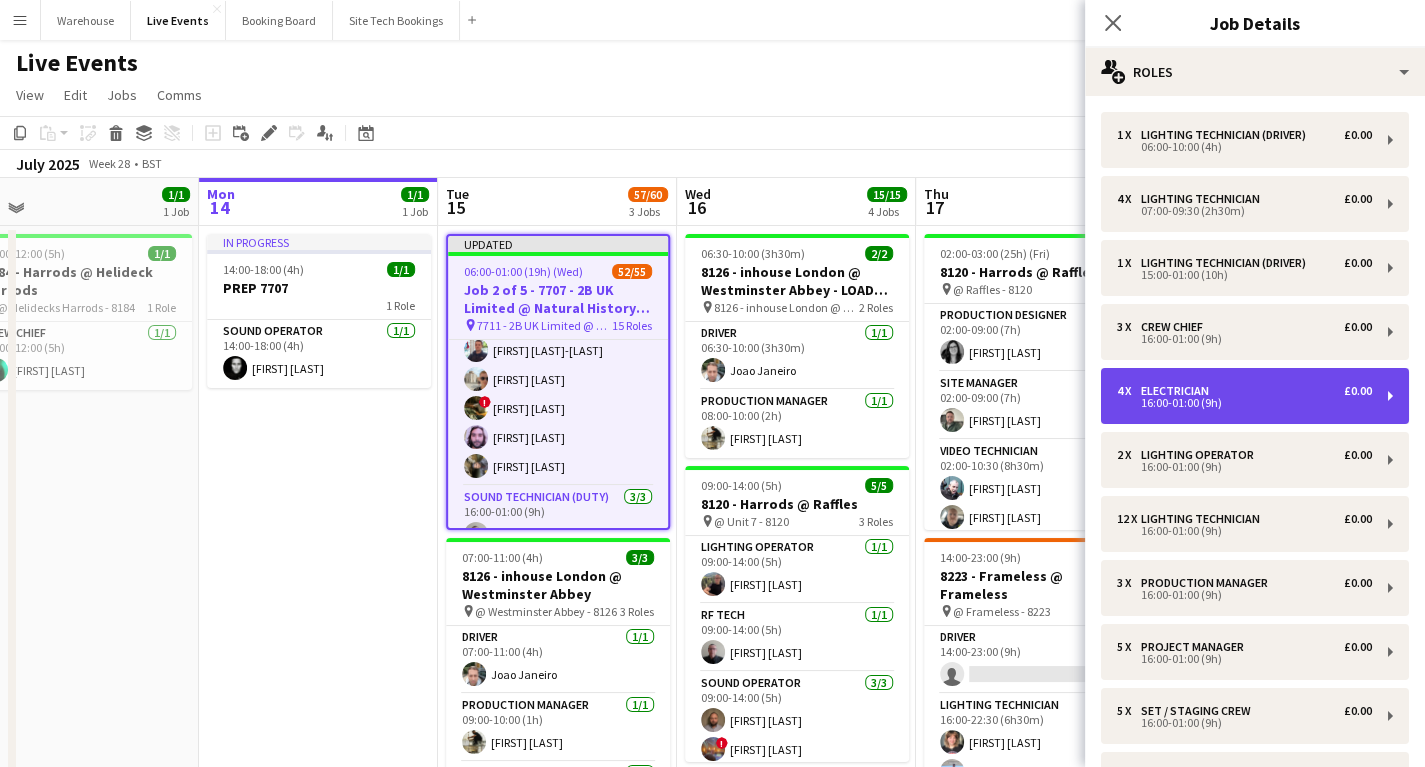 click on "16:00-01:00 (9h)" at bounding box center (1244, 403) 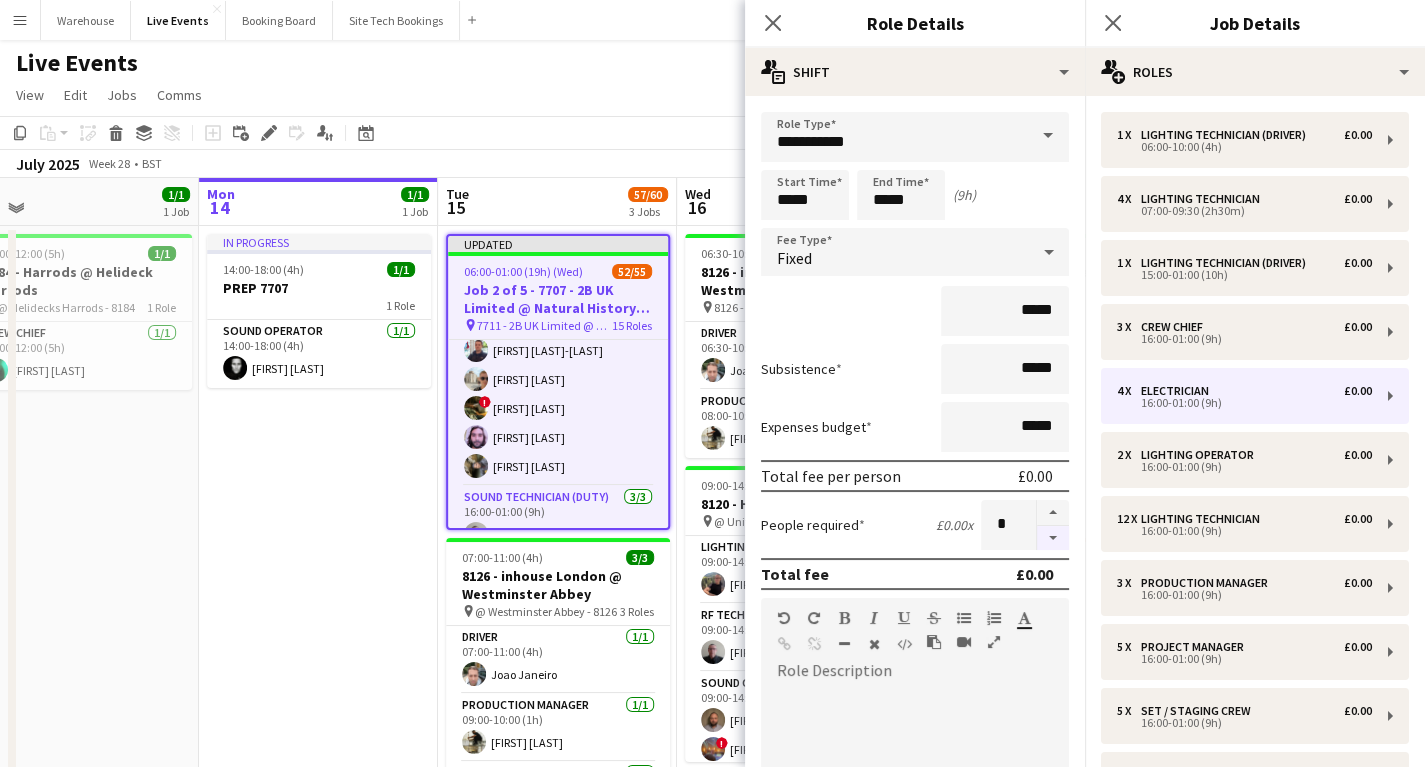 click at bounding box center (1053, 538) 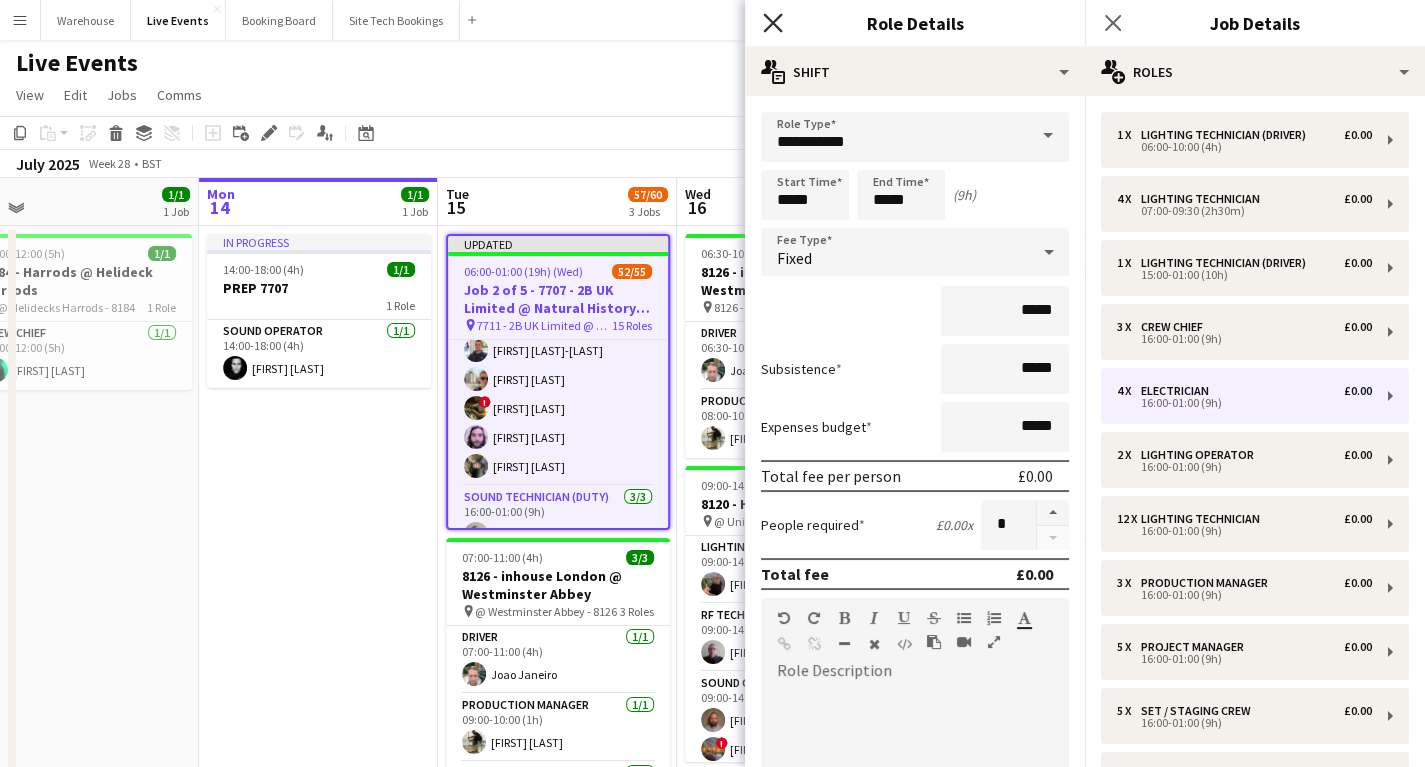 click on "Close pop-in" 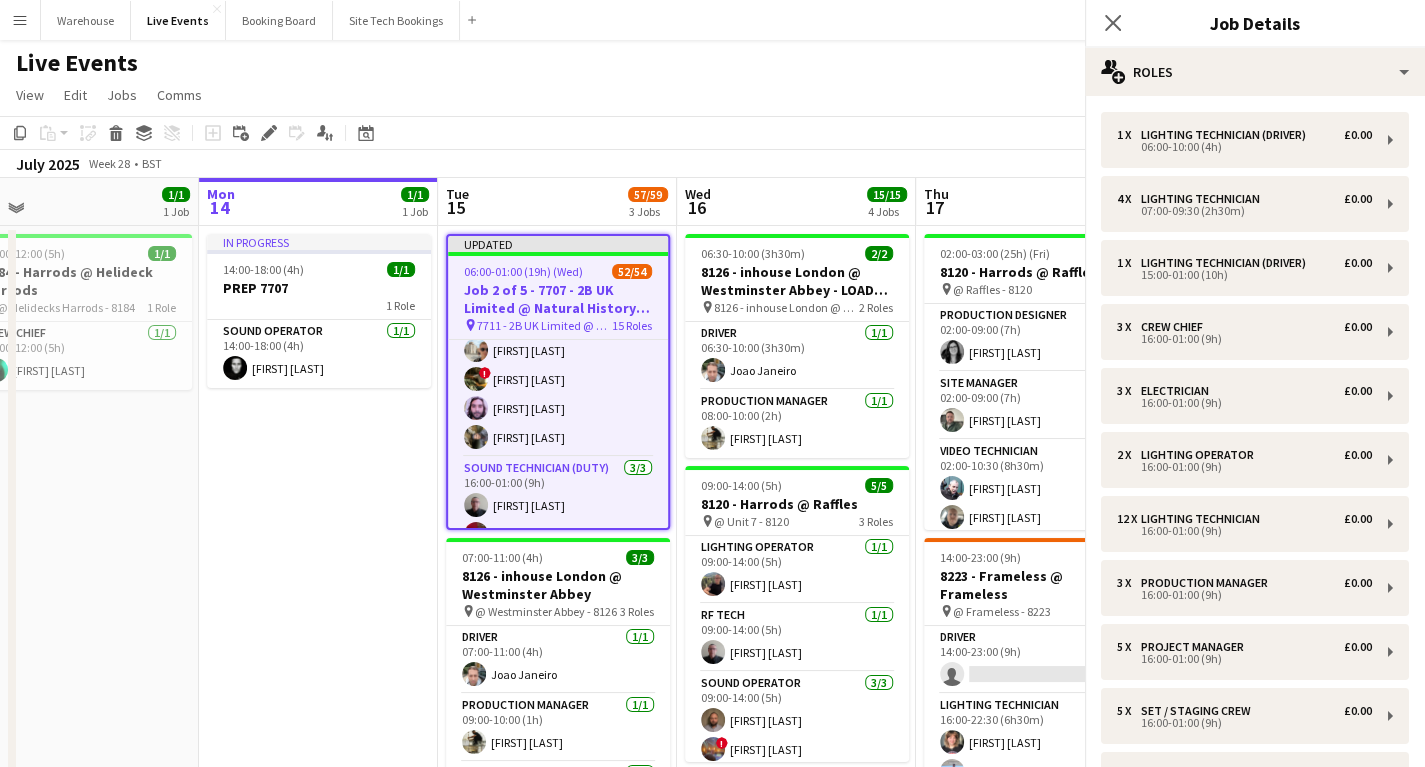 scroll, scrollTop: 1879, scrollLeft: 0, axis: vertical 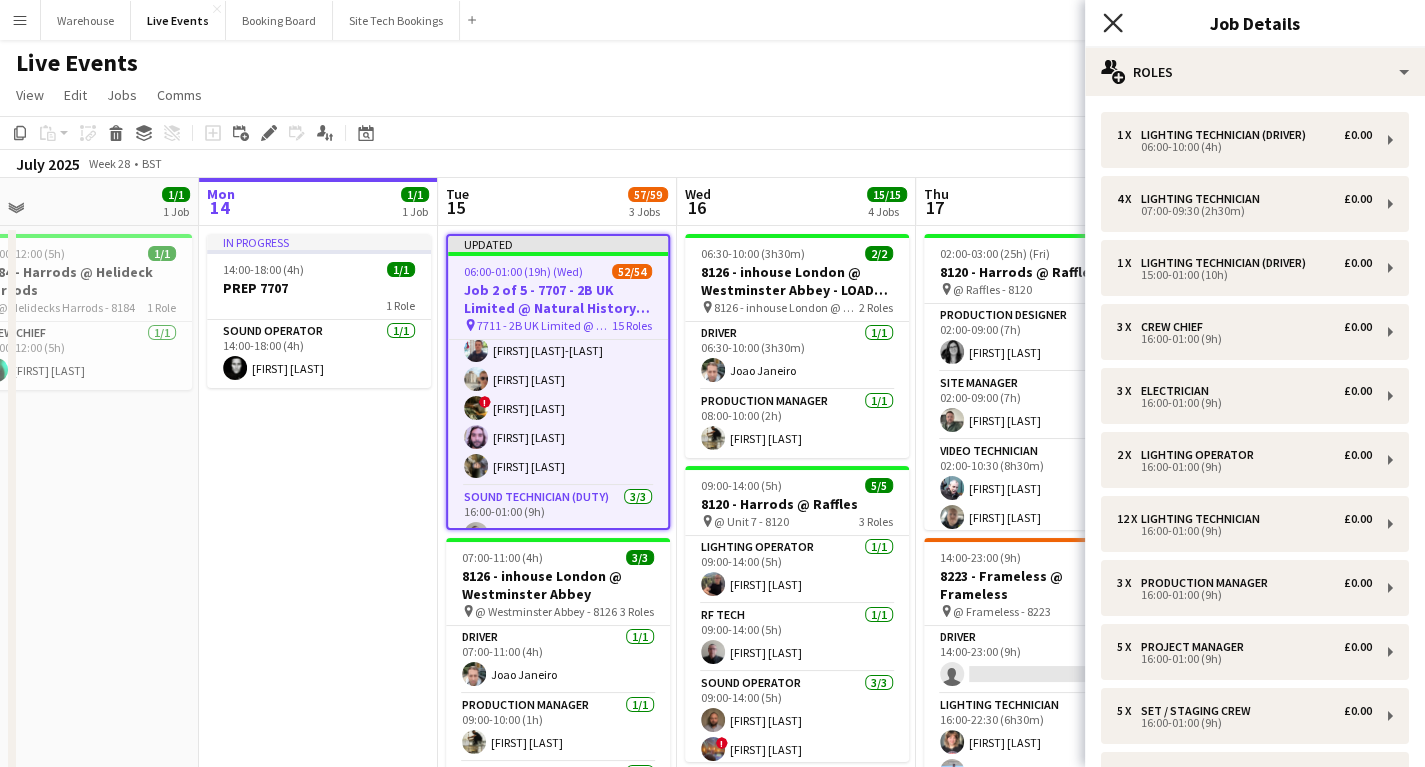 click on "Close pop-in" 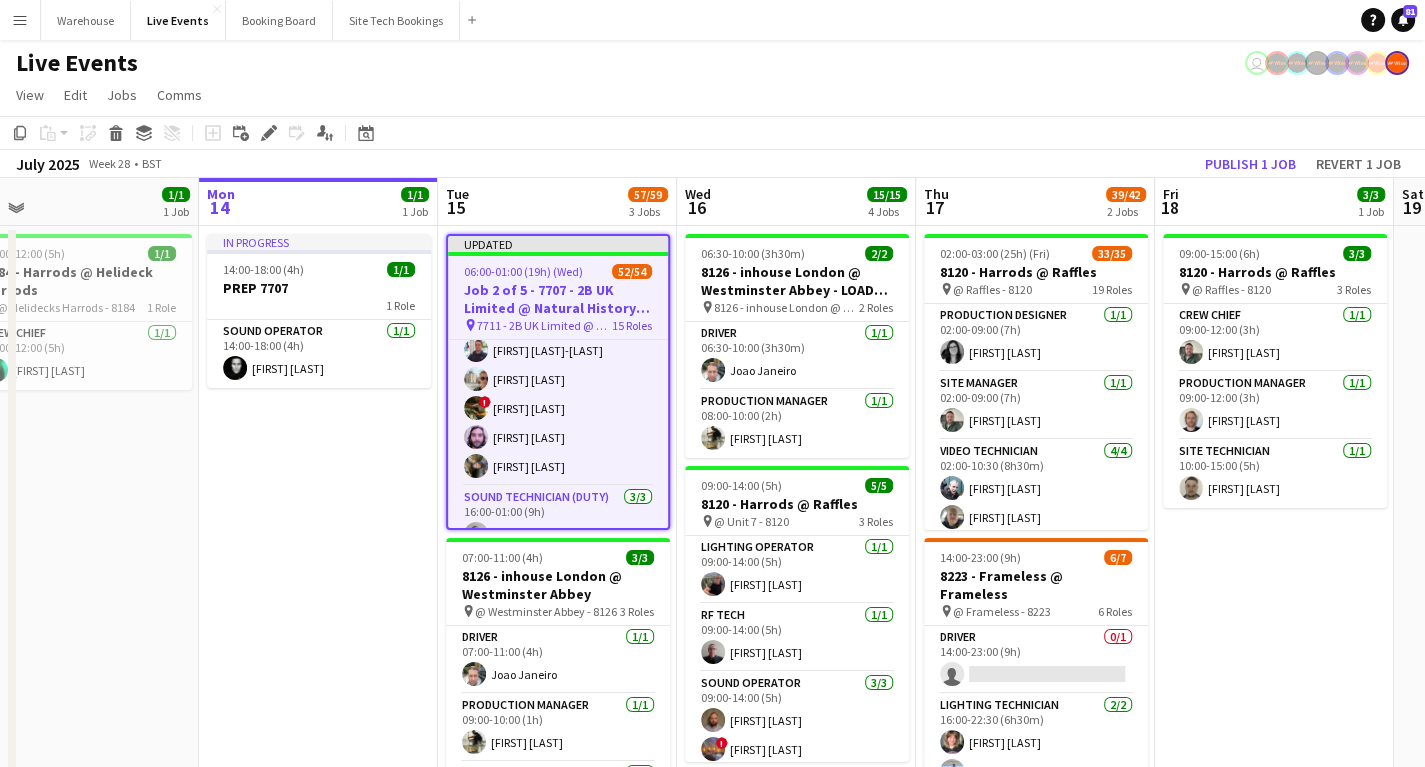 click on "07:00-12:00 (5h)    1/1   8184 - Harrods @ Helideck Harrods
pin
@ Helidecks Harrods  - 8184   1 Role   Crew Chief   1/1   07:00-12:00 (5h)
Simon Streeting" at bounding box center [79, 785] 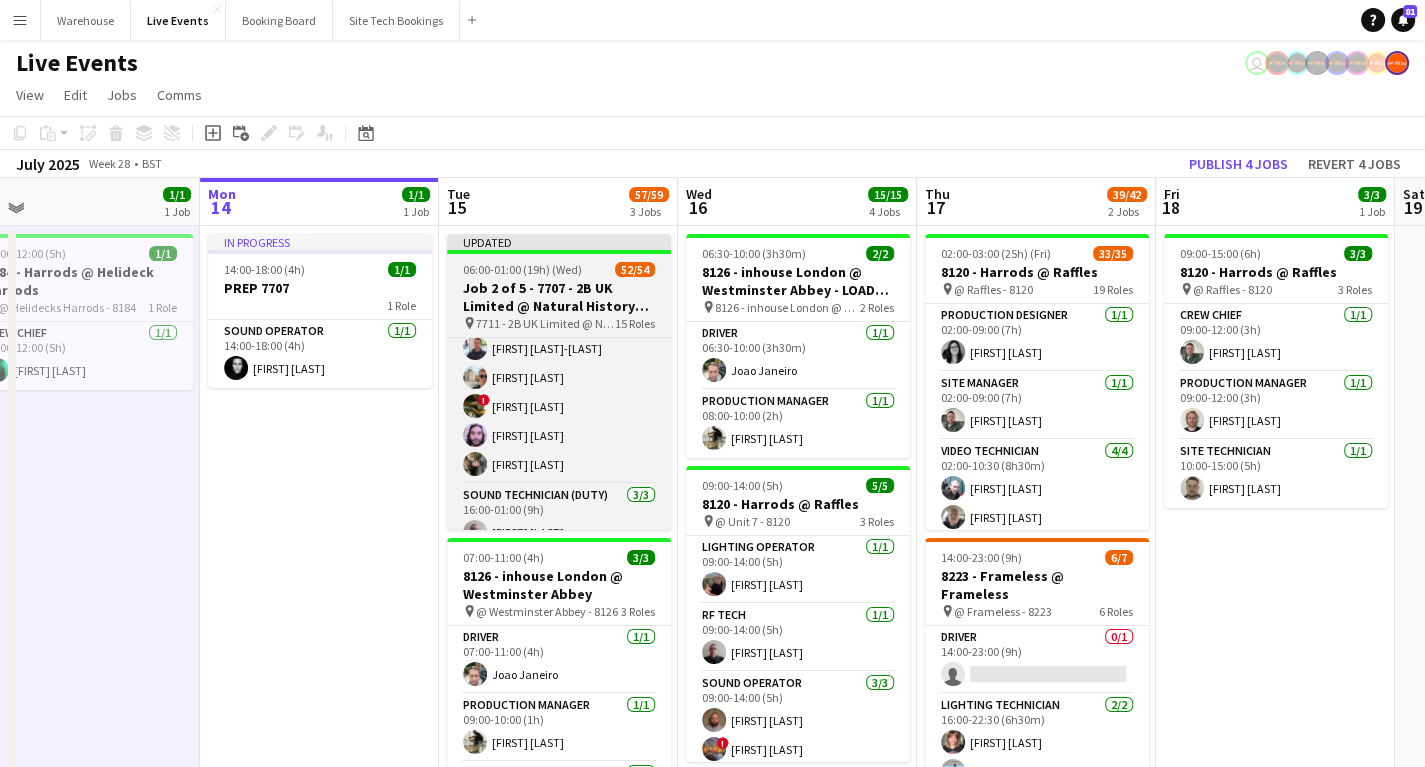 click on "Job 2 of 5 - 7707 - 2B UK Limited @ Natural History Museum" at bounding box center [559, 297] 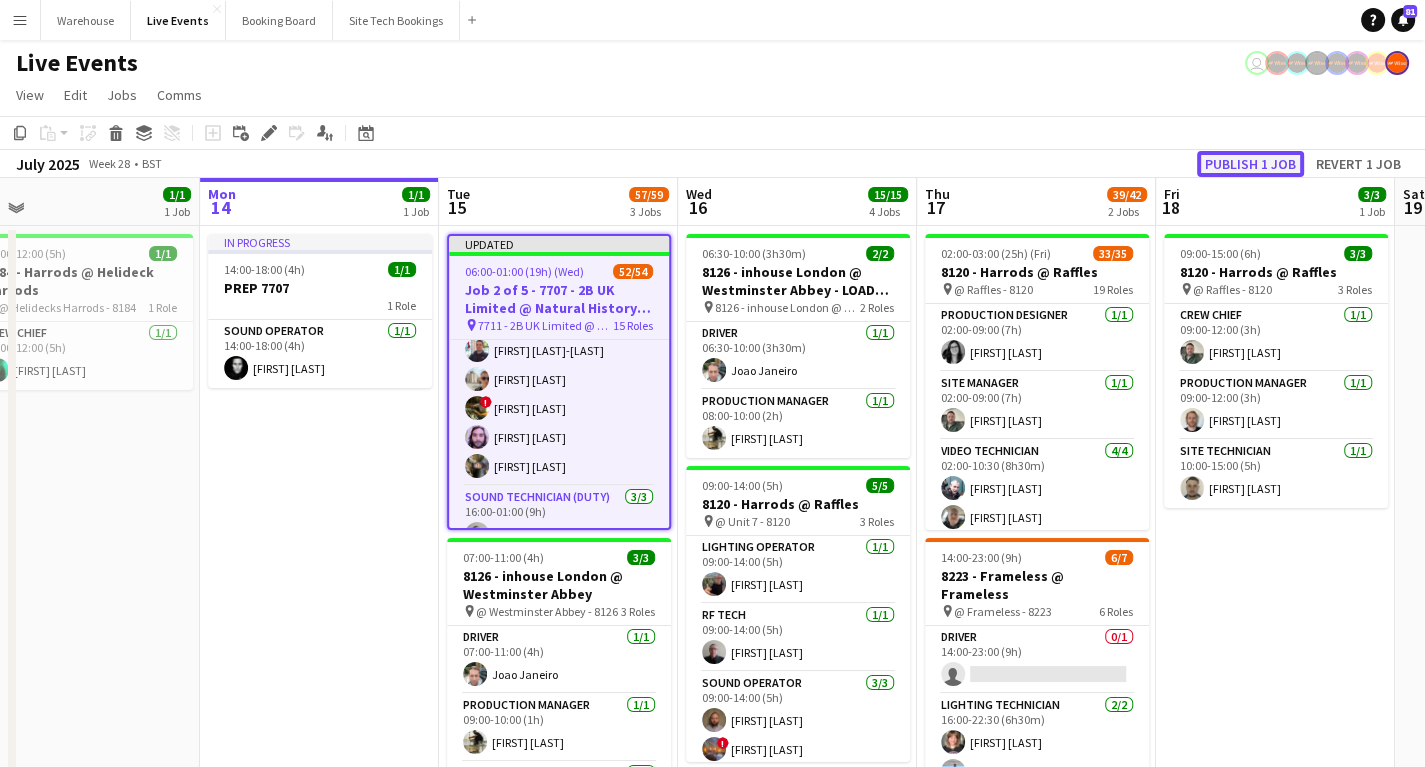 click on "Publish 1 job" 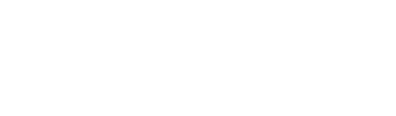 scroll, scrollTop: 0, scrollLeft: 0, axis: both 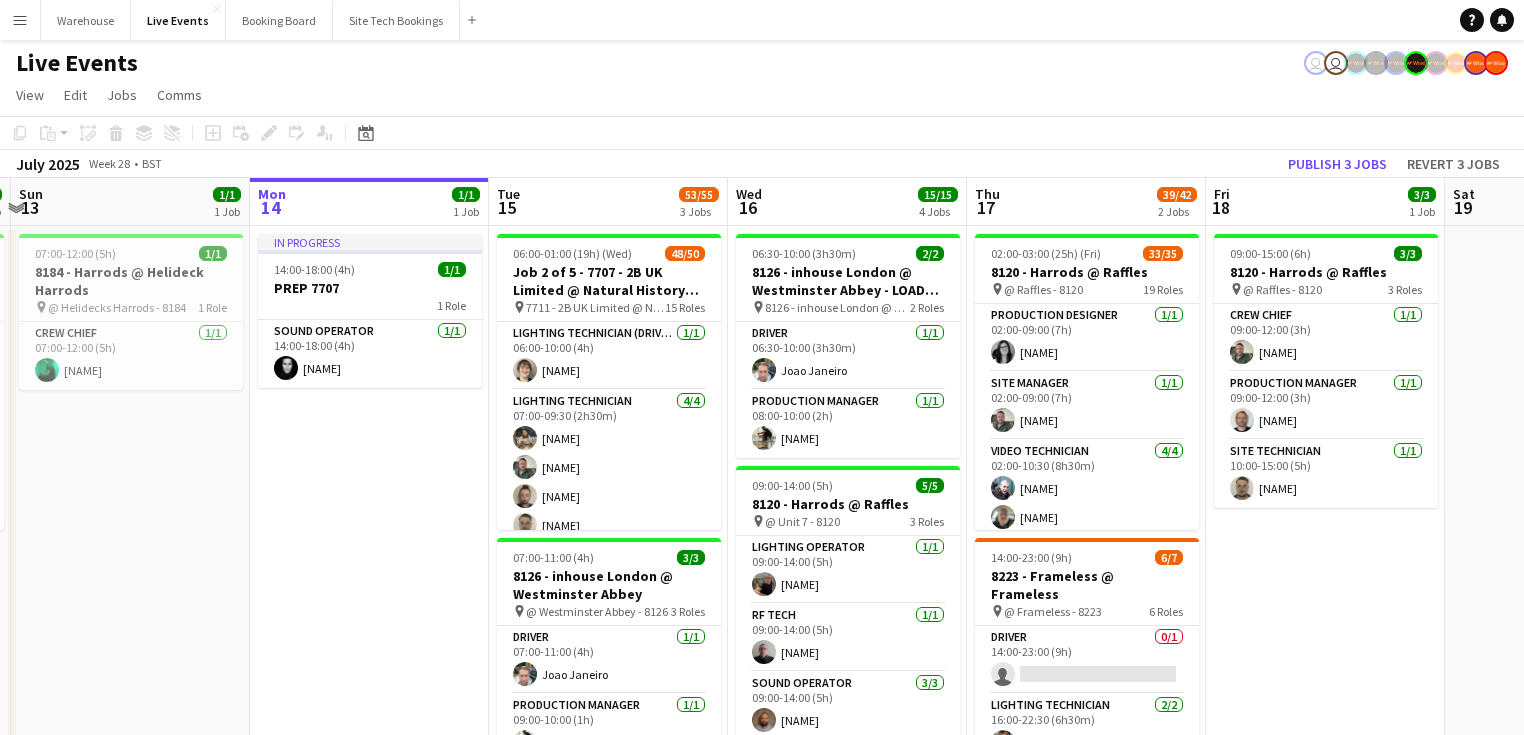 drag, startPoint x: 788, startPoint y: 504, endPoint x: 989, endPoint y: 529, distance: 202.54877 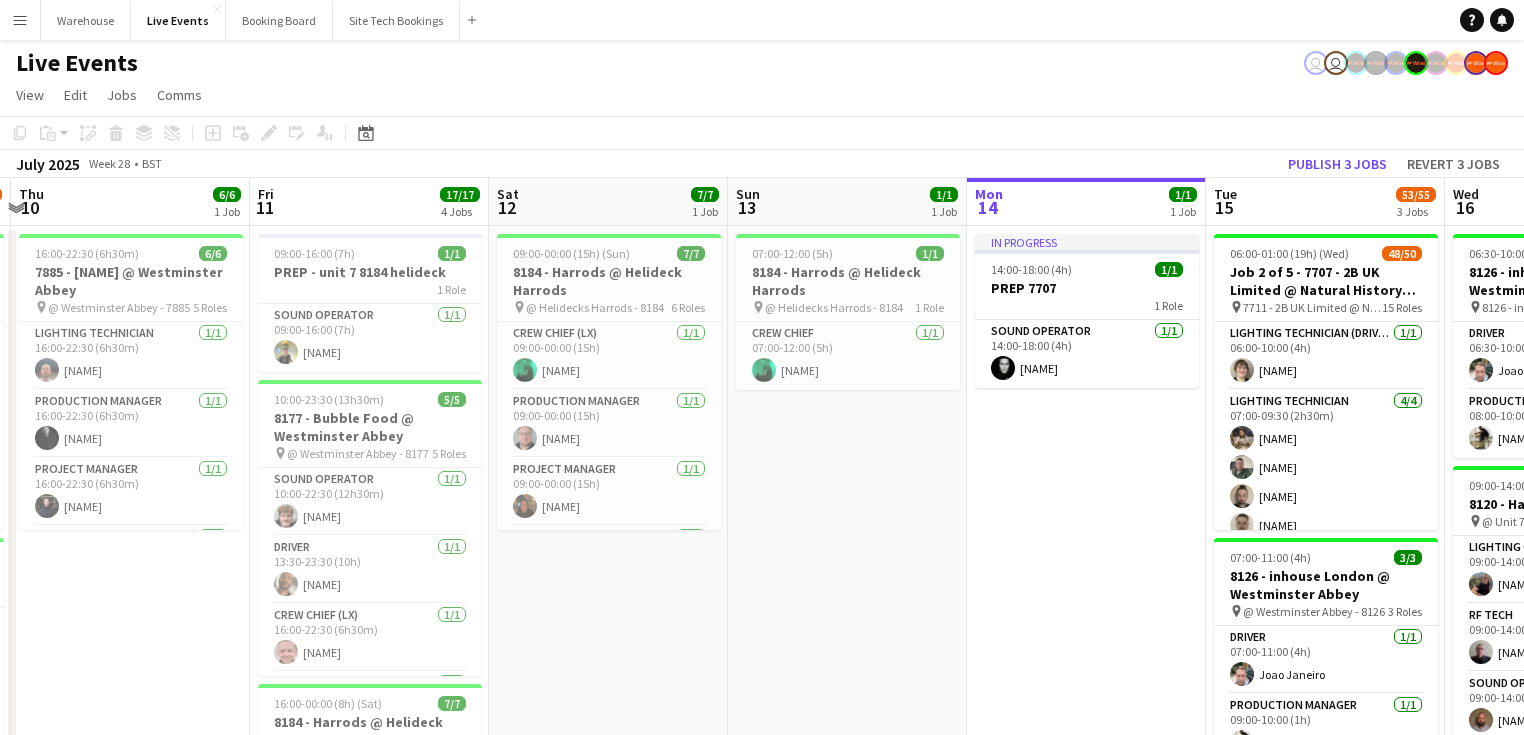 scroll, scrollTop: 0, scrollLeft: 440, axis: horizontal 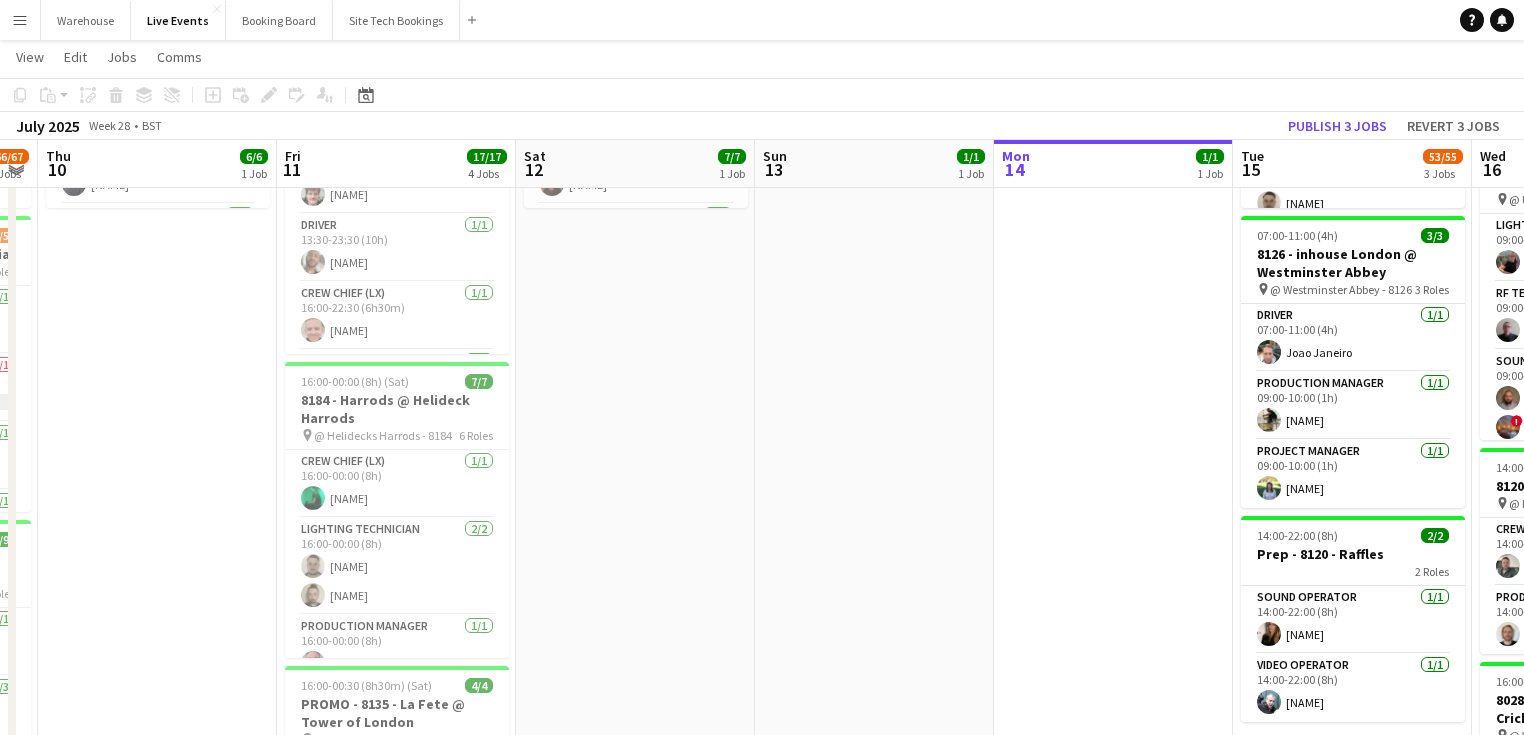 drag, startPoint x: 662, startPoint y: 541, endPoint x: 882, endPoint y: 547, distance: 220.0818 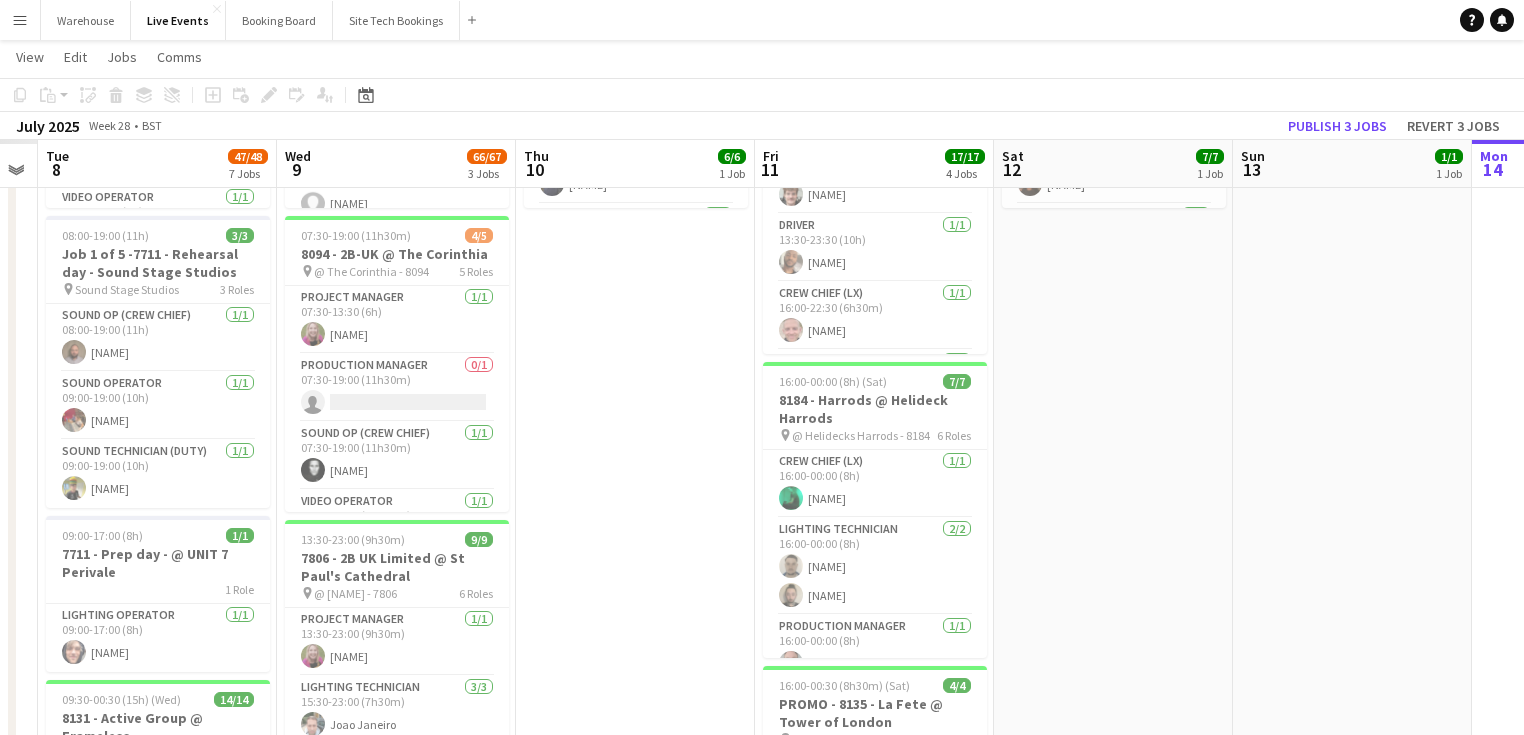 scroll, scrollTop: 0, scrollLeft: 699, axis: horizontal 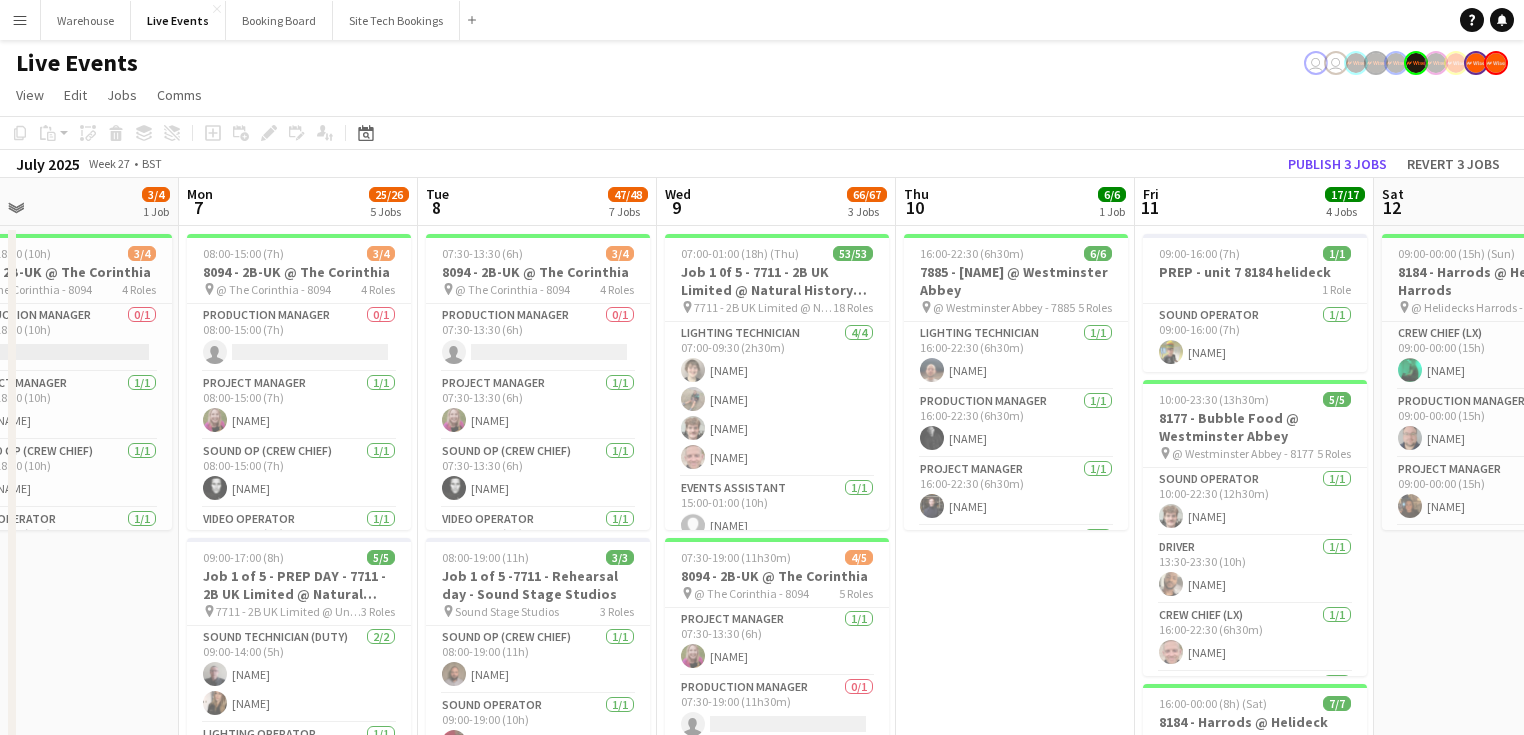 drag, startPoint x: 423, startPoint y: 596, endPoint x: 1062, endPoint y: 562, distance: 639.9039 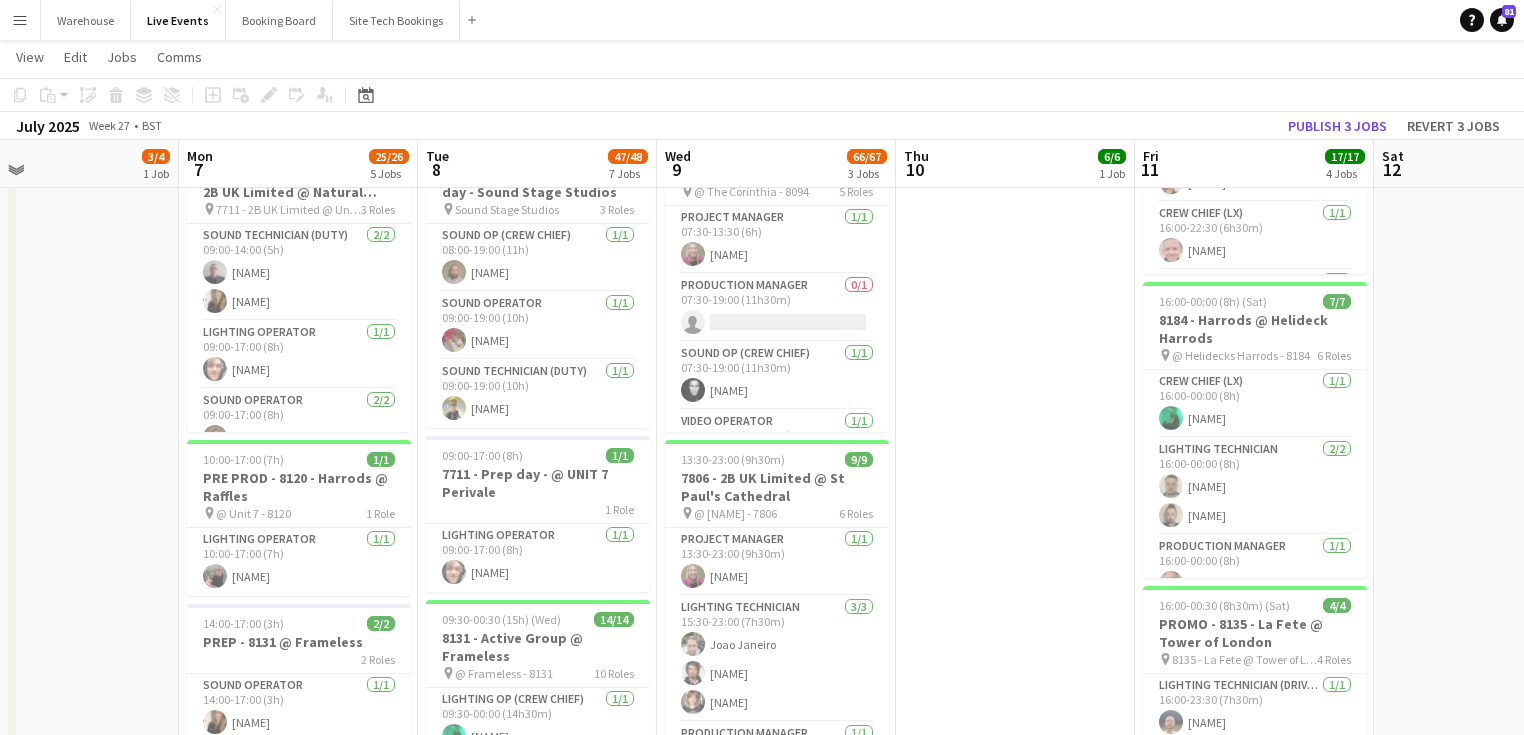 scroll, scrollTop: 0, scrollLeft: 0, axis: both 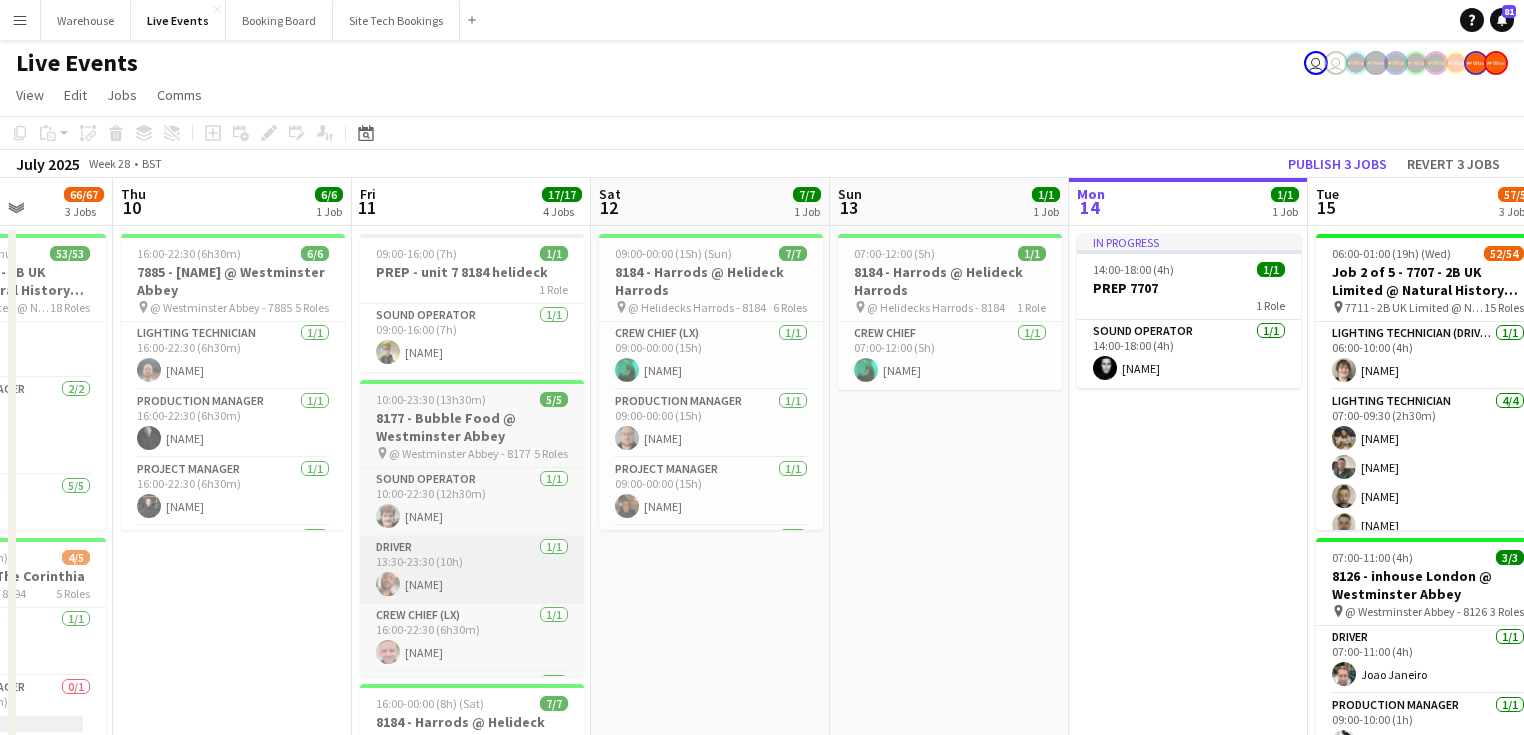 drag, startPoint x: 669, startPoint y: 565, endPoint x: 549, endPoint y: 557, distance: 120.26637 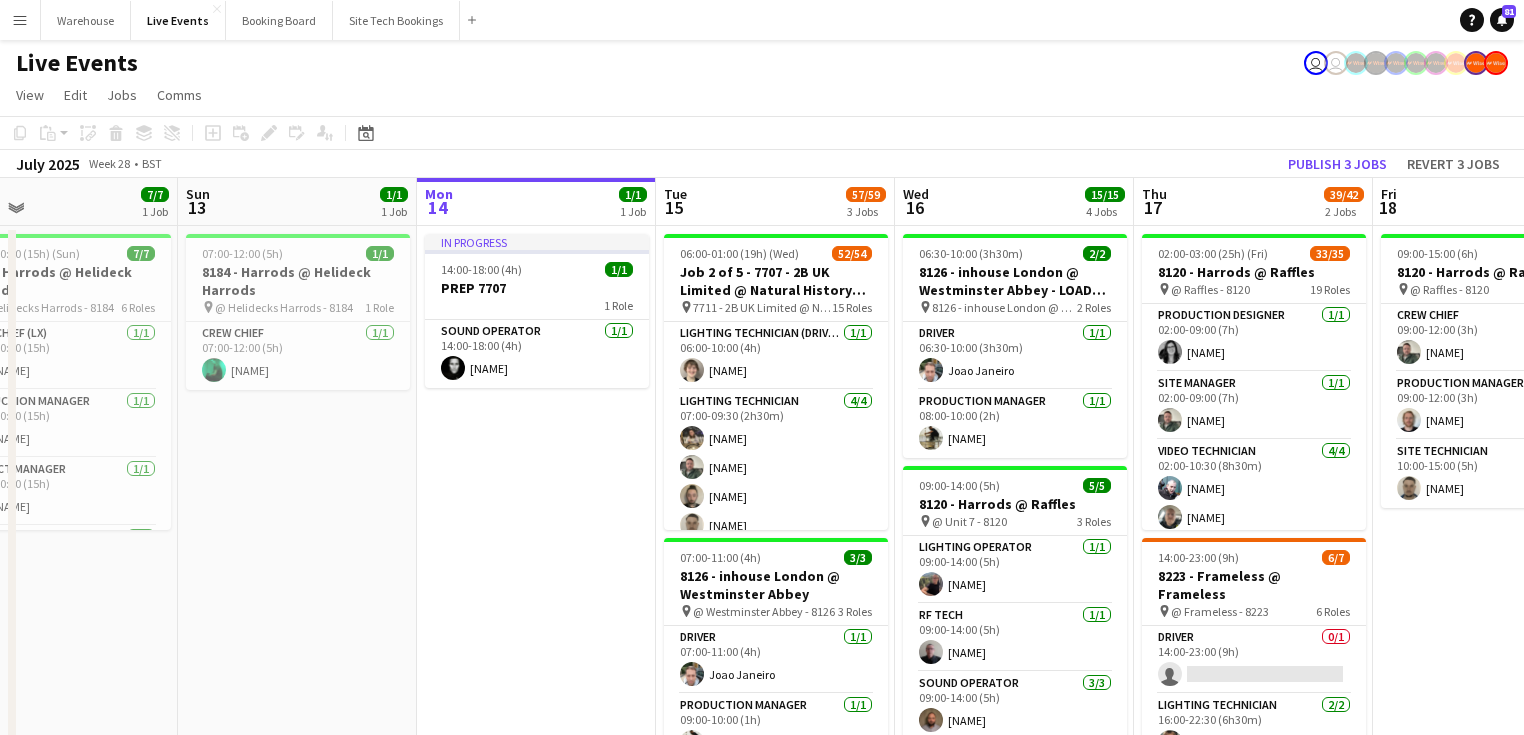 drag, startPoint x: 676, startPoint y: 576, endPoint x: 325, endPoint y: 560, distance: 351.36447 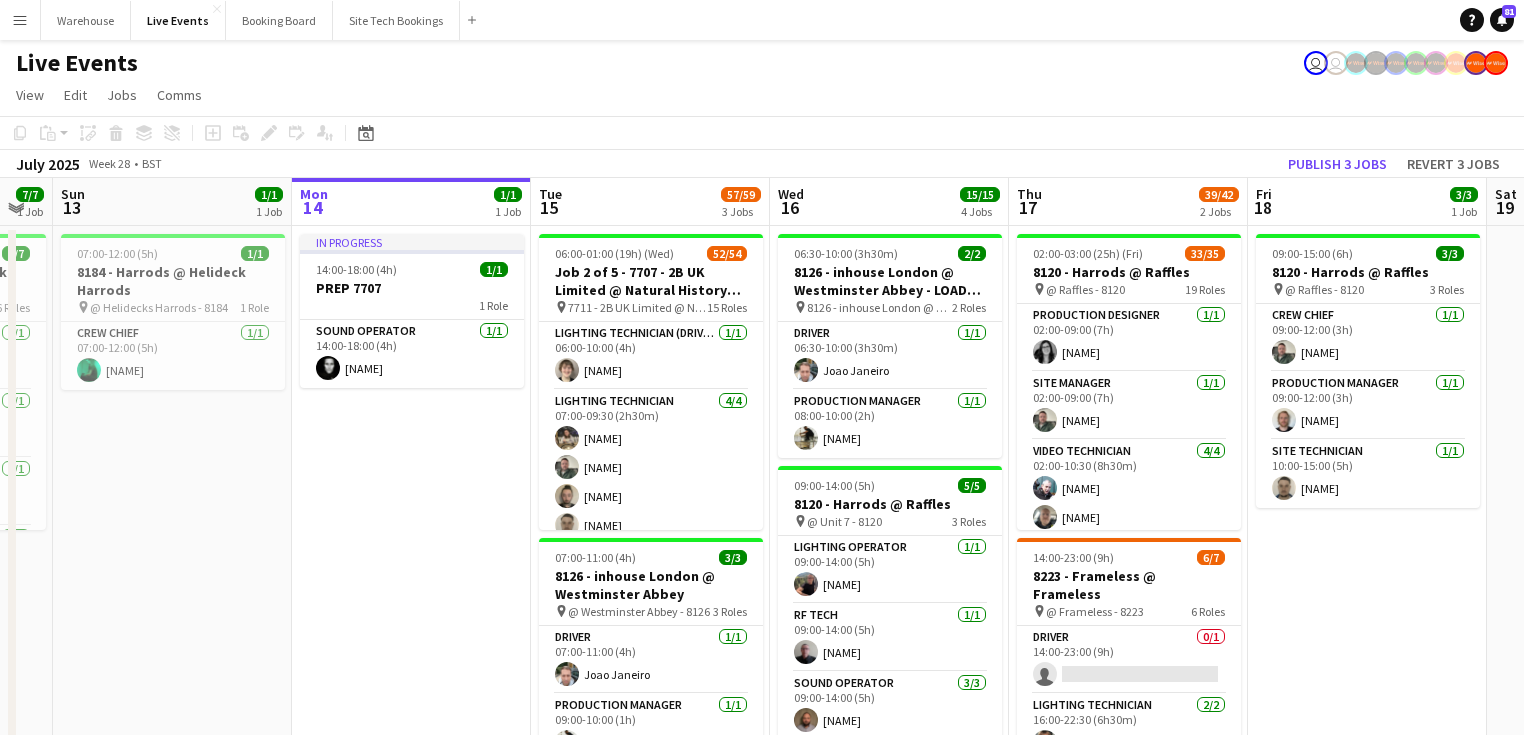 scroll, scrollTop: 0, scrollLeft: 744, axis: horizontal 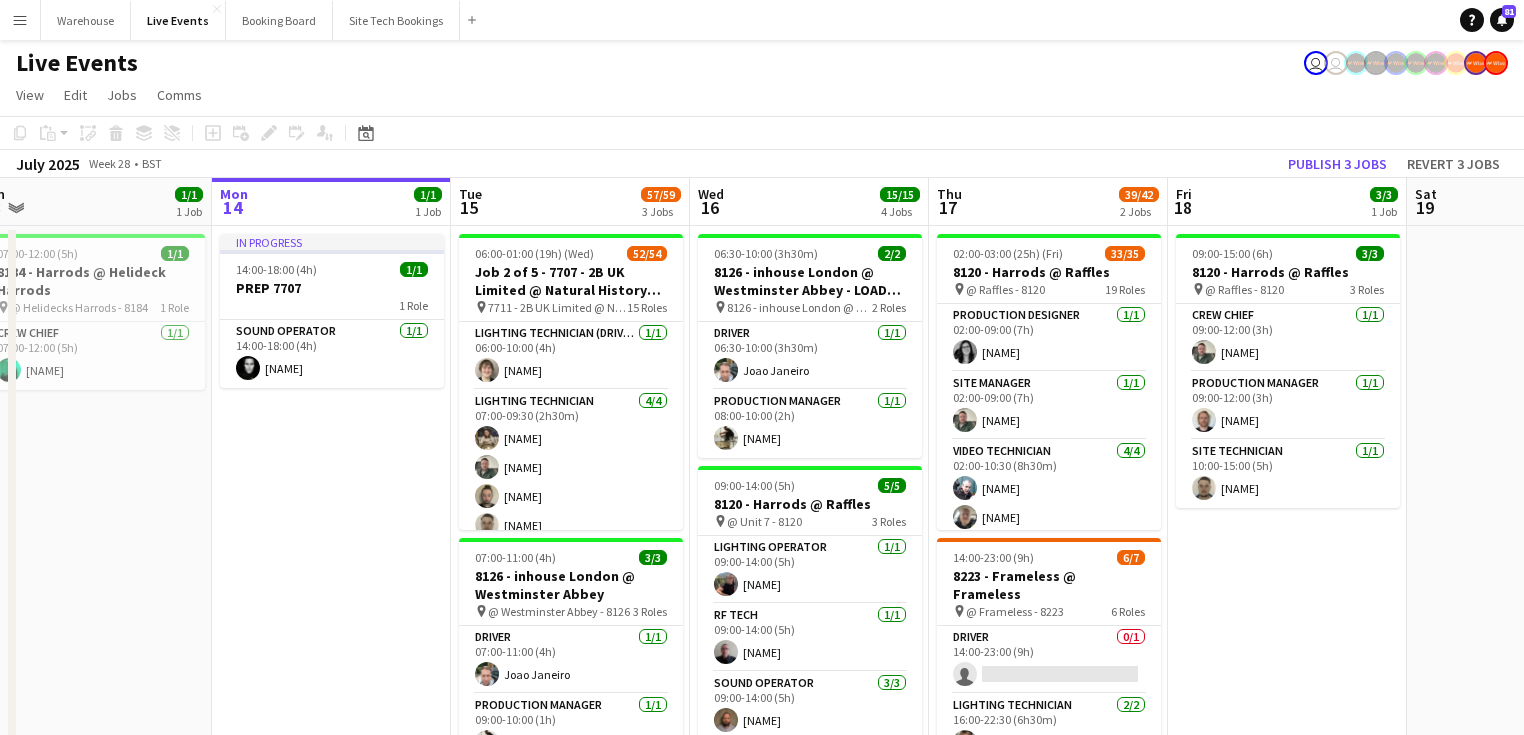 drag, startPoint x: 620, startPoint y: 550, endPoint x: 416, endPoint y: 557, distance: 204.12006 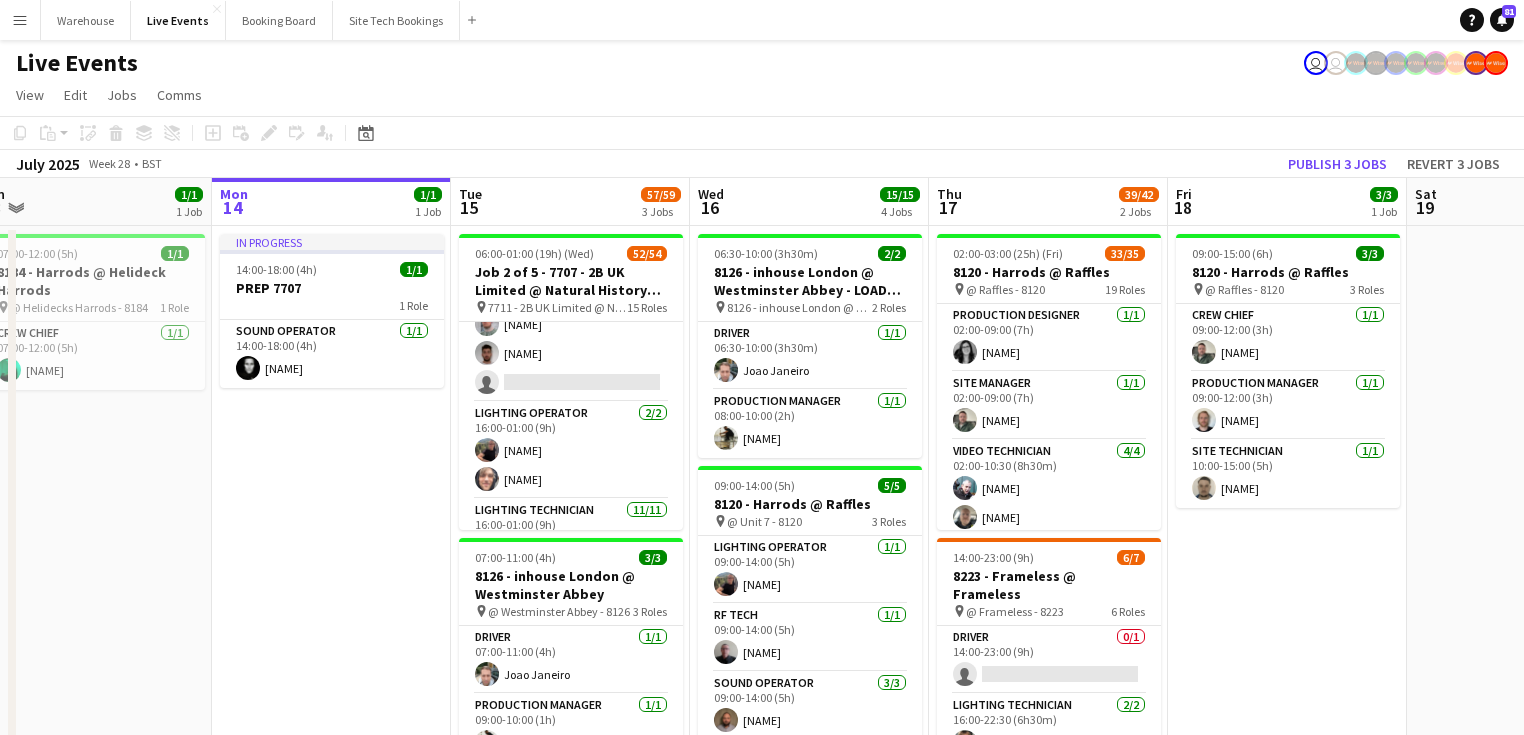 scroll, scrollTop: 640, scrollLeft: 0, axis: vertical 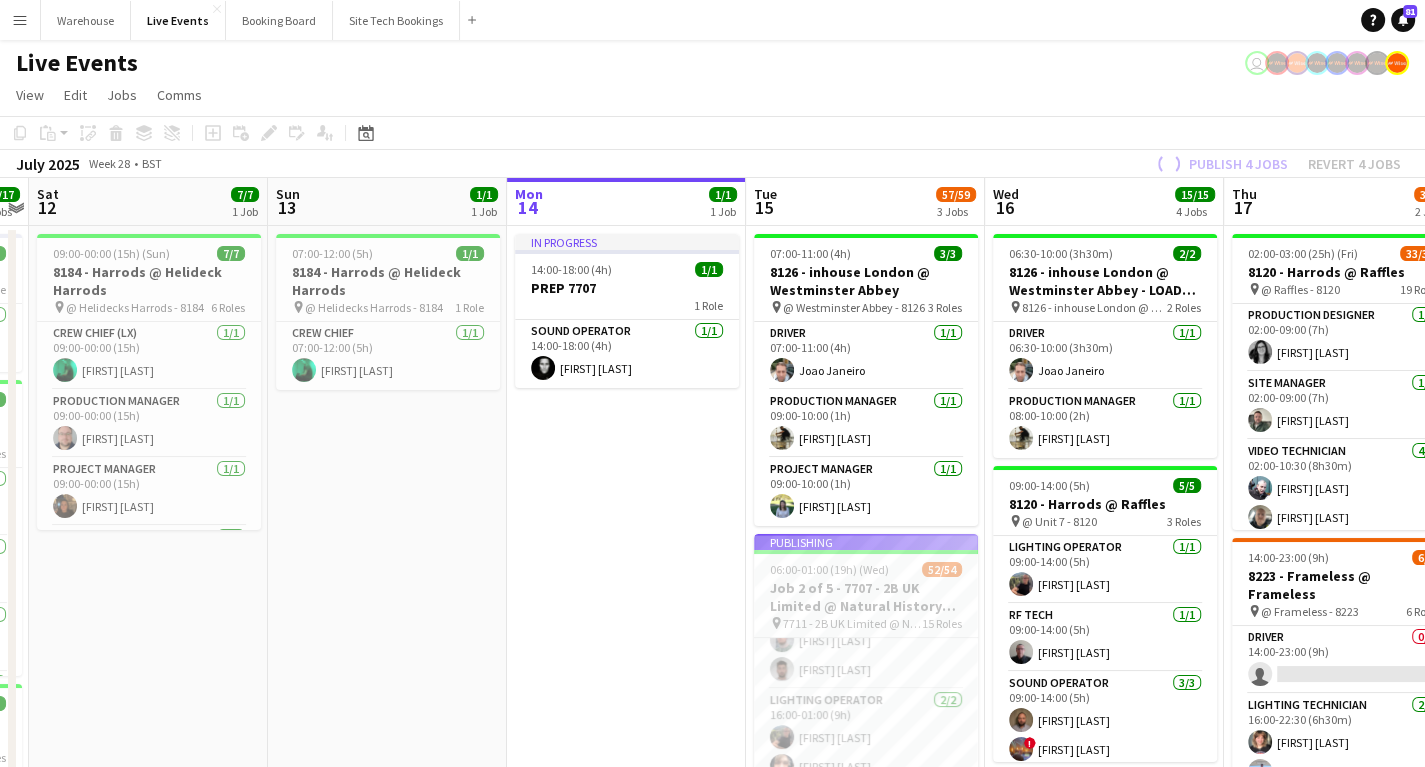 drag, startPoint x: 65, startPoint y: 513, endPoint x: 672, endPoint y: 556, distance: 608.5212 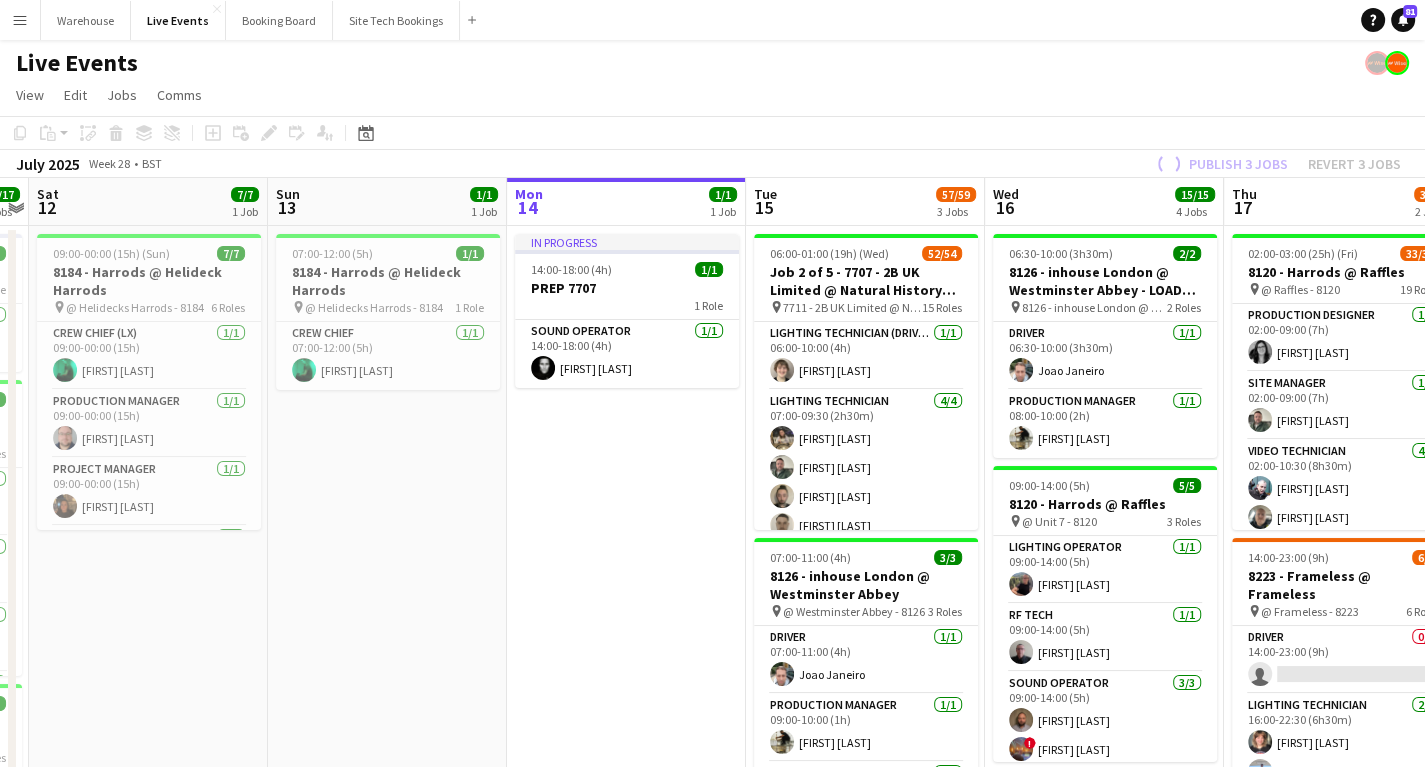 click on "In progress   [TIME]-[TIME] ([DURATION])    [NUMBER]/[NUMBER]   PREP [NUMBER]   [NUMBER] Role   Sound Operator   [NUMBER]/[NUMBER]   [TIME]-[TIME] ([DURATION])
[FIRST] [LAST]" at bounding box center (626, 785) 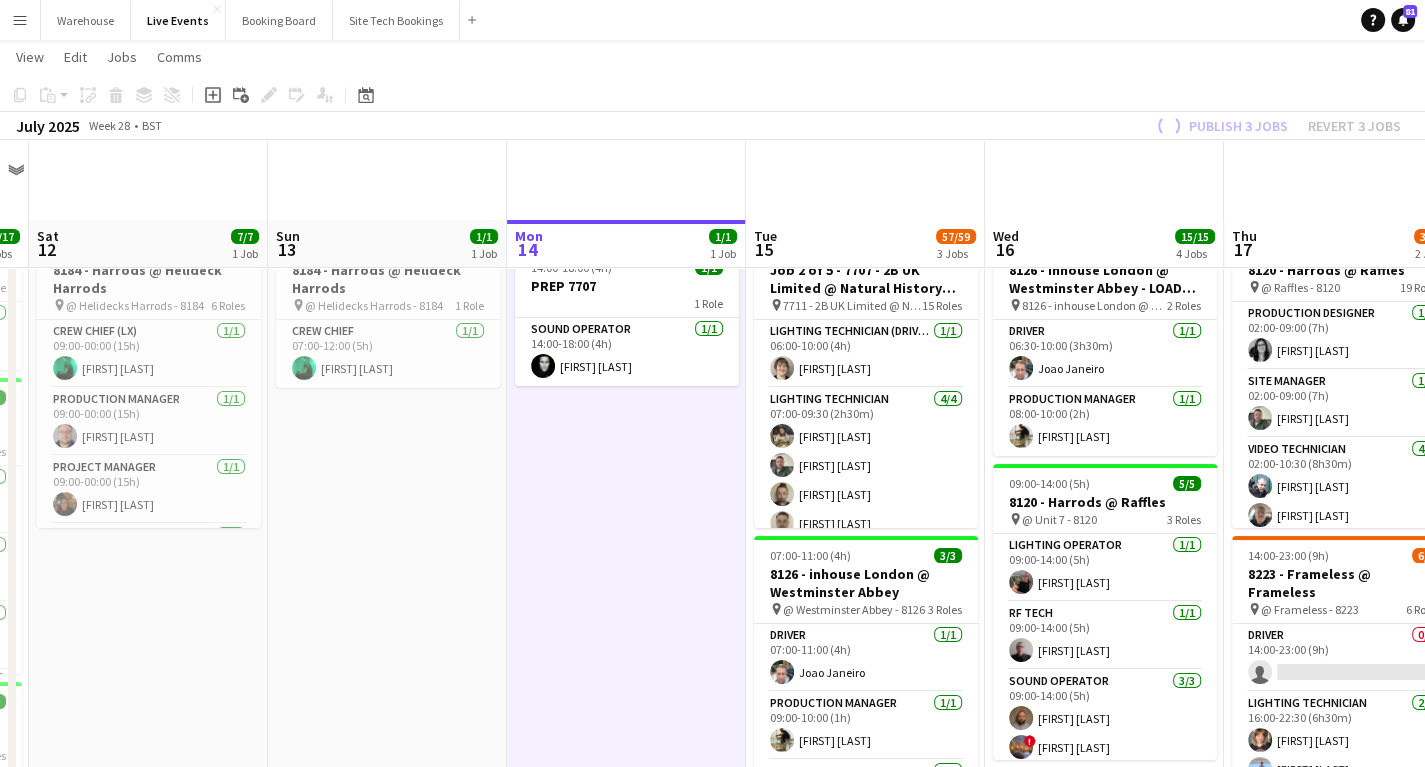 scroll, scrollTop: 240, scrollLeft: 0, axis: vertical 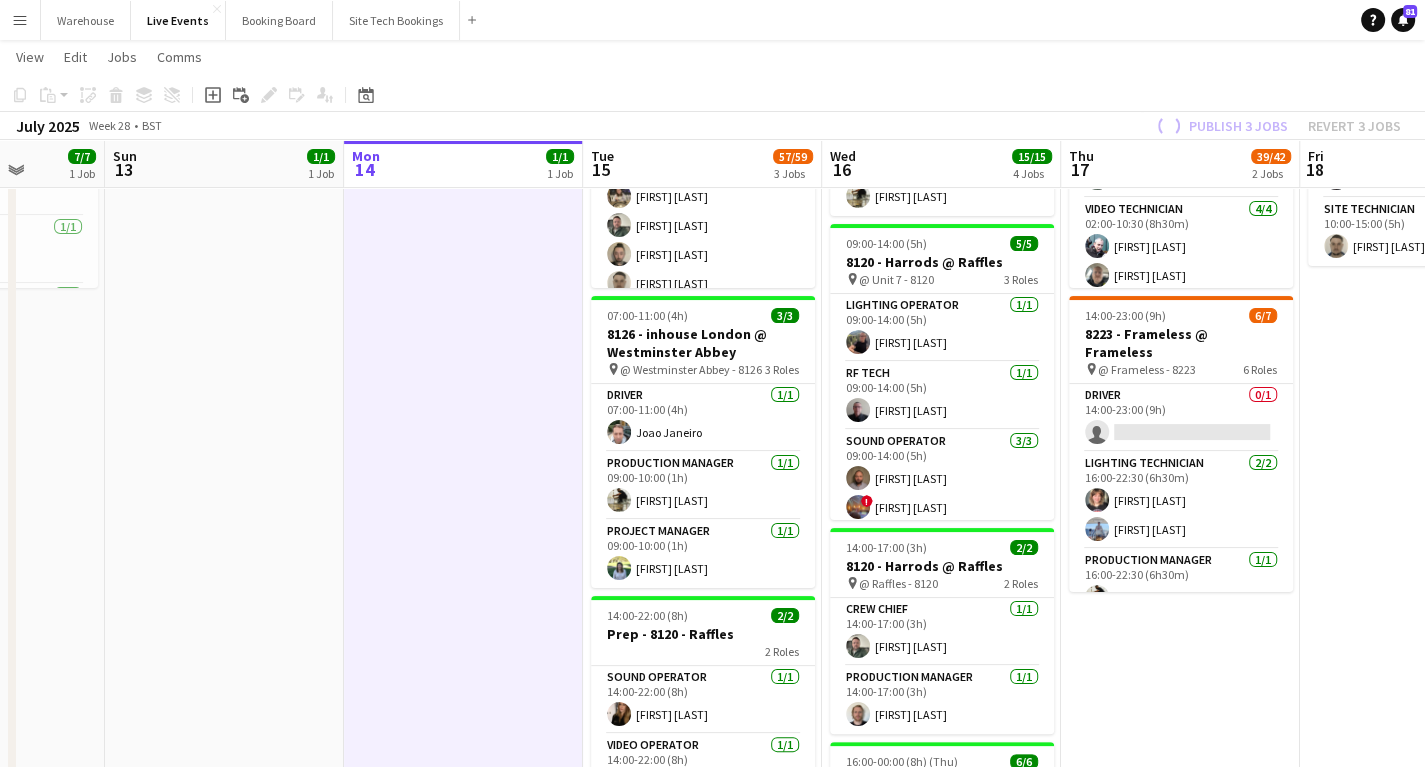 drag, startPoint x: 603, startPoint y: 548, endPoint x: 201, endPoint y: 570, distance: 402.60153 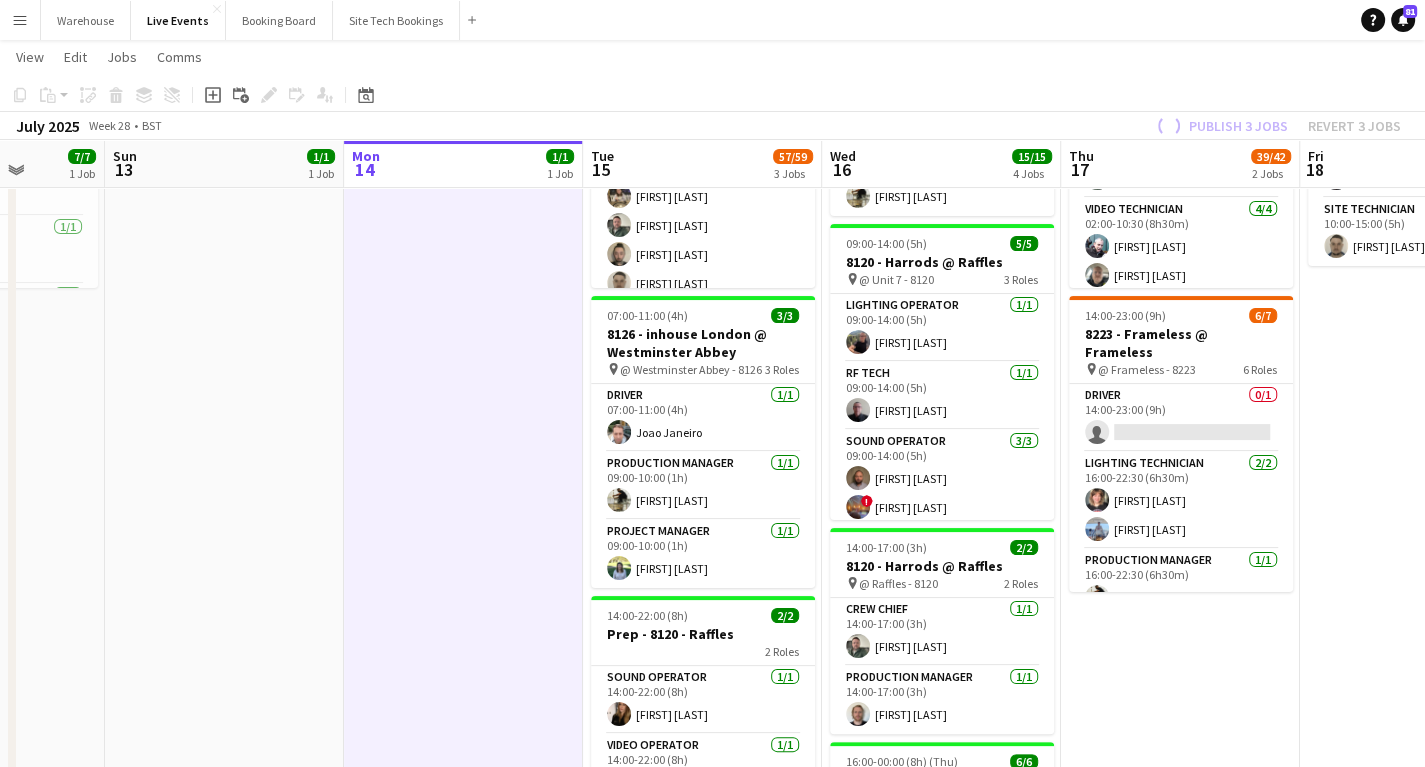 click on "[DAY]   [NUMBER]   [NUMBER]/[NUMBER]   [NUMBER] Job   [DAY]   [NUMBER]   [NUMBER]/[NUMBER]   [NUMBER] Jobs   [DAY]   [NUMBER]   [NUMBER]/[NUMBER]   [NUMBER] Job   [DAY]   [NUMBER]   [NUMBER]/[NUMBER]   [NUMBER] Job   [DAY]   [NUMBER]   [NUMBER]/[NUMBER]   [NUMBER] Job   [DAY]   [NUMBER]   [DAY]   [NUMBER]   [TIME]-[TIME] ([DURATION])    [NUMBER]/[NUMBER]   [NUMBER] - [FIRST] [LAST] @ [LOCATION]
pin
@ [LOCATION] - [NUMBER]   [NUMBER] Roles   Lighting Technician   [NUMBER]/[NUMBER]   [TIME]-[TIME] ([DURATION])
[FIRST] [LAST]  Production Manager   [NUMBER]/[NUMBER]   [TIME]-[TIME] ([DURATION])
[FIRST] [LAST]  Project Manager   [NUMBER]/[NUMBER]   [TIME]-[TIME] ([DURATION])
[FIRST] [LAST]  Sound Op (Crew Chief)   [NUMBER]/[NUMBER]   [TIME]-[TIME] ([DURATION])
[FIRST] [LAST]  Sound Technician   [NUMBER]/[NUMBER]   [TIME]-[TIME] ([DURATION])
[FIRST] [LAST] [FIRST] [LAST]     [TIME]-[TIME] ([DURATION])    [NUMBER]/[NUMBER]   PREP - unit [NUMBER] [NUMBER] helideck   [NUMBER] Role   Sound Operator   [NUMBER]/[NUMBER]   [TIME]-[TIME] ([DURATION])
[FIRST] [LAST]     [TIME]-[TIME] ([DURATION])    [NUMBER]/[NUMBER]   [NUMBER] - [COMPANY] @ [LOCATION]
pin
@ [LOCATION] - [NUMBER]   [NUMBER] Roles   [NUMBER]/[NUMBER]" at bounding box center [712, 470] 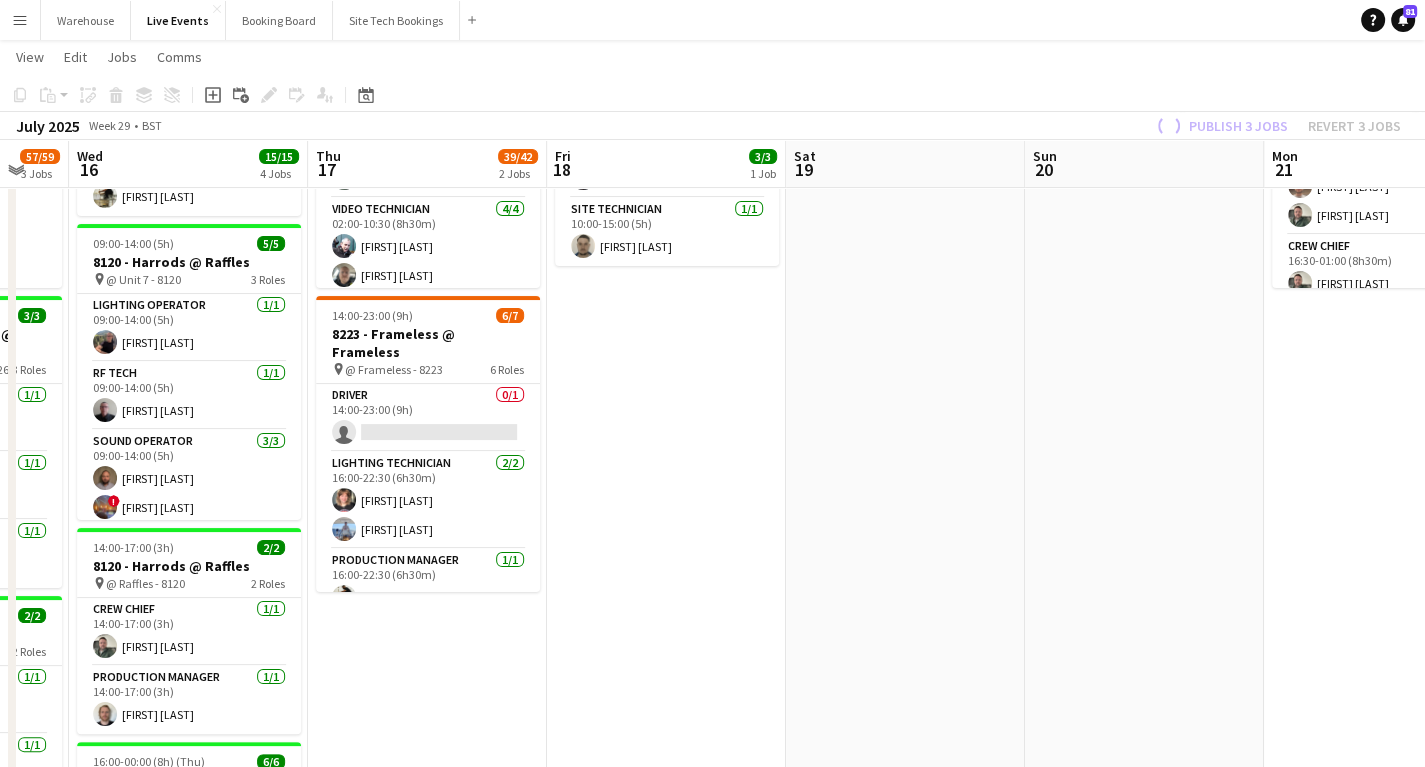 drag, startPoint x: 534, startPoint y: 660, endPoint x: 466, endPoint y: 659, distance: 68.007355 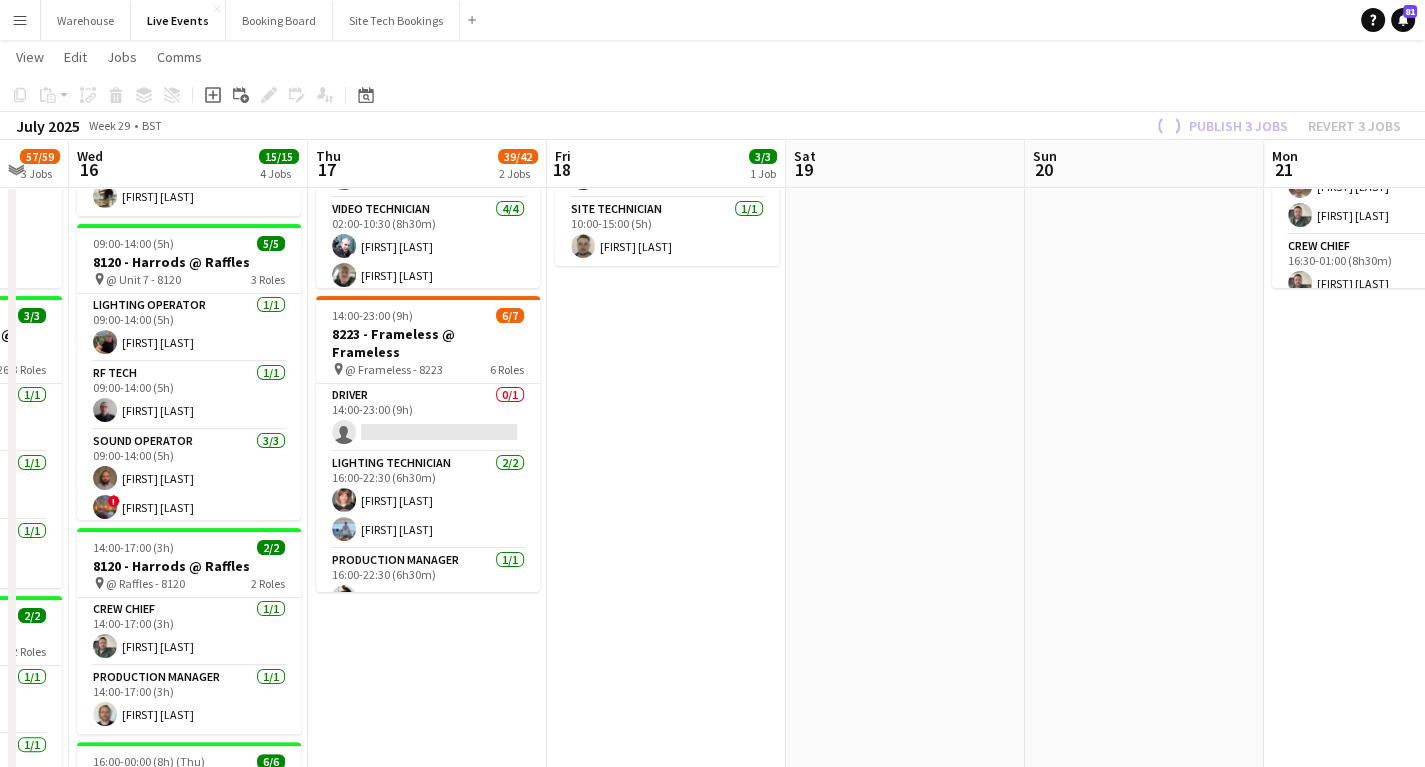 click on "[DAY]   [NUMBER]   [NUMBER]/[NUMBER]   [NUMBER] Job   [DAY]   [NUMBER]   [NUMBER]/[NUMBER]   [NUMBER] Jobs   [DAY]   [NUMBER]   [NUMBER]/[NUMBER]   [NUMBER] Jobs   [DAY]   [NUMBER]   [NUMBER]/[NUMBER]   [NUMBER] Jobs   [DAY]   [NUMBER]   [NUMBER]/[NUMBER]   [NUMBER] Job   [DAY]   [NUMBER]   [DAY]   [NUMBER]   [NUMBER]/[NUMBER]   [NUMBER] Job   [DAY]   [NUMBER]   [DAY]   [NUMBER]   [NUMBER]/[NUMBER]   [NUMBER] Jobs      [TIME]-[TIME] ([DURATION])    [NUMBER]/[NUMBER]   [NUMBER] - [COMPANY] @ [LOCATION]
pin
@ [LOCATION] - [NUMBER]   [NUMBER] Role   Crew Chief   [NUMBER]/[NUMBER]   [TIME]-[TIME] ([DURATION])
[FIRST] [LAST]  In progress   [TIME]-[TIME] ([DURATION])    [NUMBER]/[NUMBER]   PREP [NUMBER]   [NUMBER] Role   Sound Operator   [NUMBER]/[NUMBER]   [TIME]-[TIME] ([DURATION])
[FIRST] [LAST]     [TIME]-[TIME] ([DURATION])    [NUMBER]/[NUMBER]   [NUMBER] - [COMPANY] @ [LOCATION]
pin
[NUMBER] - [COMPANY] @ [LOCATION]   [NUMBER] Roles   Lighting Technician (Driver)   [NUMBER]/[NUMBER]   [TIME]-[TIME] ([DURATION])
[FIRST] [LAST]  Lighting Technician   [NUMBER]/[NUMBER]   [TIME]-[TIME] ([DURATION])
[FIRST] [LAST] [FIRST] [LAST] [FIRST] [LAST]  Lighting Technician (Driver)   [NUMBER]/[NUMBER]   [TIME]-[TIME] ([DURATION])
[FIRST] [LAST]  Set / Staging Crew   [NUMBER]/[NUMBER]  !" at bounding box center [712, 470] 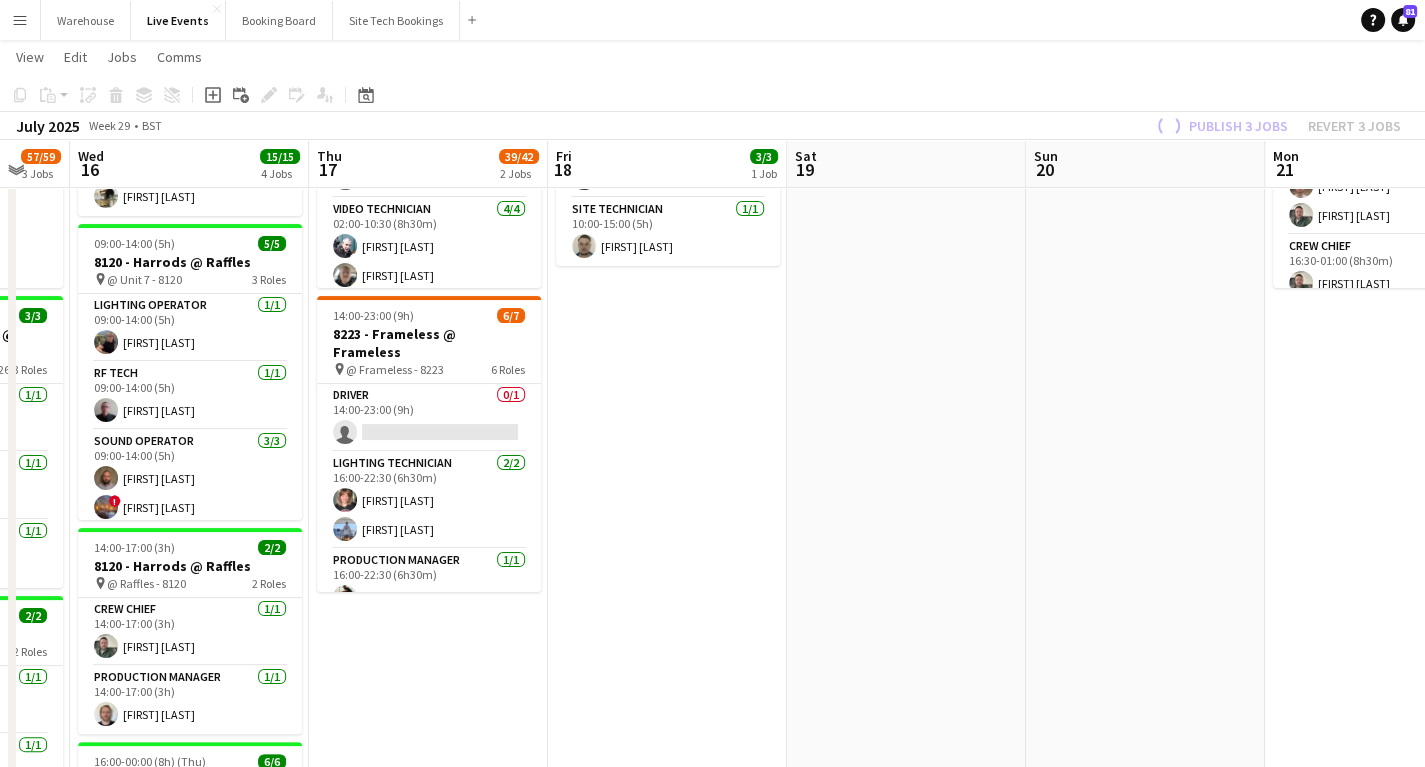 drag, startPoint x: 644, startPoint y: 684, endPoint x: 503, endPoint y: 616, distance: 156.54073 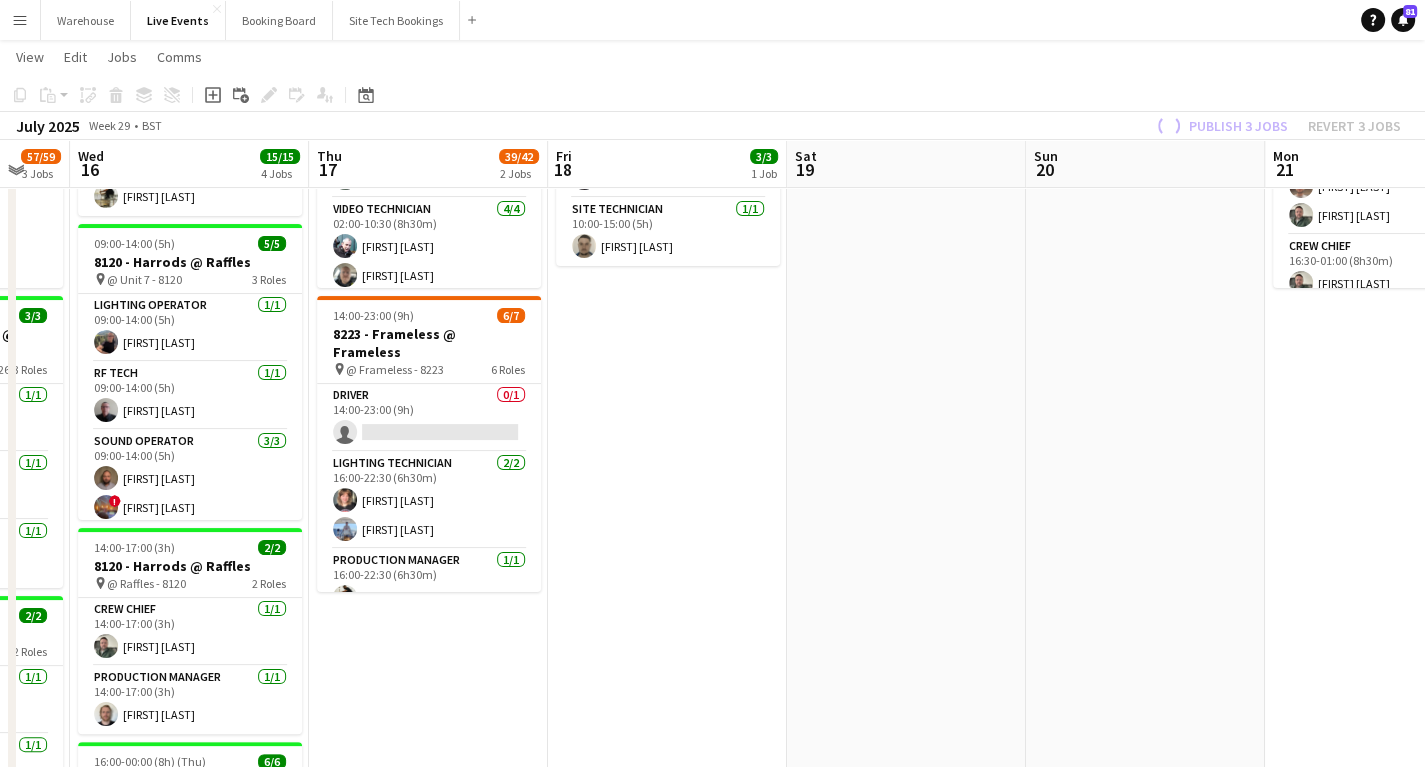 click on "[DAY]   [NUMBER]   [NUMBER]/[NUMBER]   [NUMBER] Job   [DAY]   [NUMBER]   [NUMBER]/[NUMBER]   [NUMBER] Jobs   [DAY]   [NUMBER]   [NUMBER]/[NUMBER]   [NUMBER] Jobs   [DAY]   [NUMBER]   [NUMBER]/[NUMBER]   [NUMBER] Jobs   [DAY]   [NUMBER]   [NUMBER]/[NUMBER]   [NUMBER] Job   [DAY]   [NUMBER]   [DAY]   [NUMBER]   [NUMBER]/[NUMBER]   [NUMBER] Job   [DAY]   [NUMBER]   [DAY]   [NUMBER]   [NUMBER]/[NUMBER]   [NUMBER] Jobs      [TIME]-[TIME] ([DURATION])    [NUMBER]/[NUMBER]   [NUMBER] - [COMPANY] @ [LOCATION]
pin
@ [LOCATION] - [NUMBER]   [NUMBER] Role   Crew Chief   [NUMBER]/[NUMBER]   [TIME]-[TIME] ([DURATION])
[FIRST] [LAST]  In progress   [TIME]-[TIME] ([DURATION])    [NUMBER]/[NUMBER]   PREP [NUMBER]   [NUMBER] Role   Sound Operator   [NUMBER]/[NUMBER]   [TIME]-[TIME] ([DURATION])
[FIRST] [LAST]     [TIME]-[TIME] ([DURATION])    [NUMBER]/[NUMBER]   [NUMBER] - [COMPANY] @ [LOCATION]
pin
[NUMBER] - [COMPANY] @ [LOCATION]   [NUMBER] Roles   Lighting Technician (Driver)   [NUMBER]/[NUMBER]   [TIME]-[TIME] ([DURATION])
[FIRST] [LAST]  Lighting Technician   [NUMBER]/[NUMBER]   [TIME]-[TIME] ([DURATION])
[FIRST] [LAST] [FIRST] [LAST] [FIRST] [LAST]  Lighting Technician (Driver)   [NUMBER]/[NUMBER]   [TIME]-[TIME] ([DURATION])
[FIRST] [LAST]  Set / Staging Crew   [NUMBER]/[NUMBER]  !" at bounding box center [712, 470] 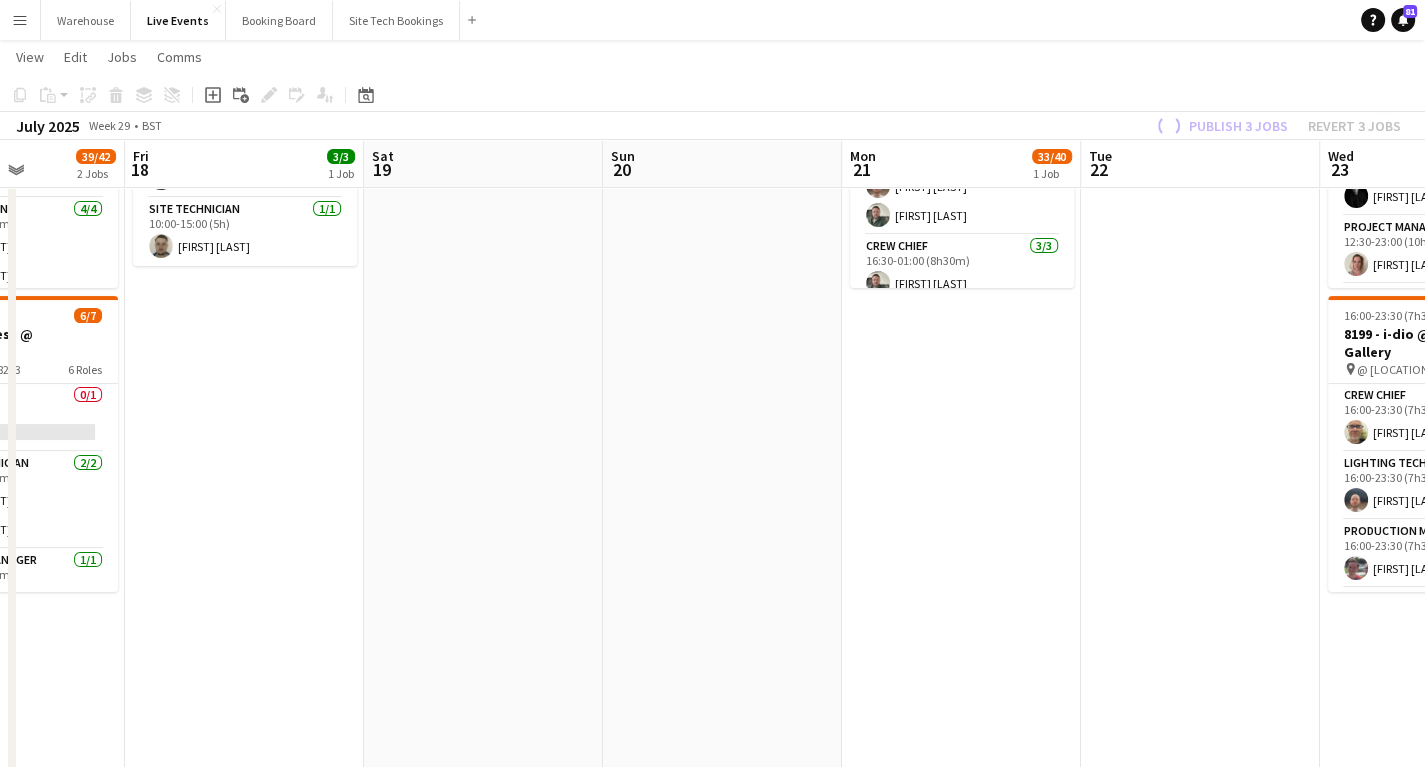 scroll, scrollTop: 0, scrollLeft: 0, axis: both 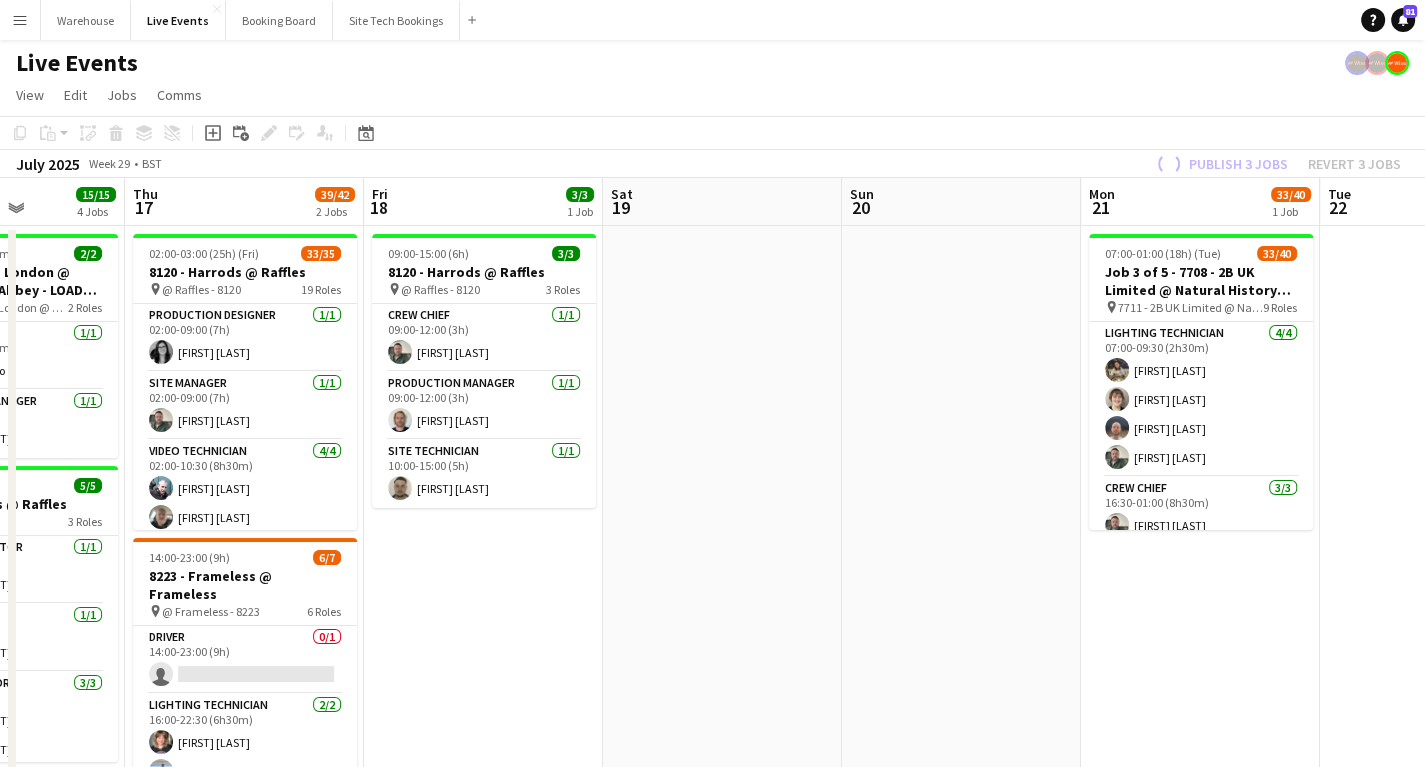 drag, startPoint x: 648, startPoint y: 589, endPoint x: 882, endPoint y: 632, distance: 237.91806 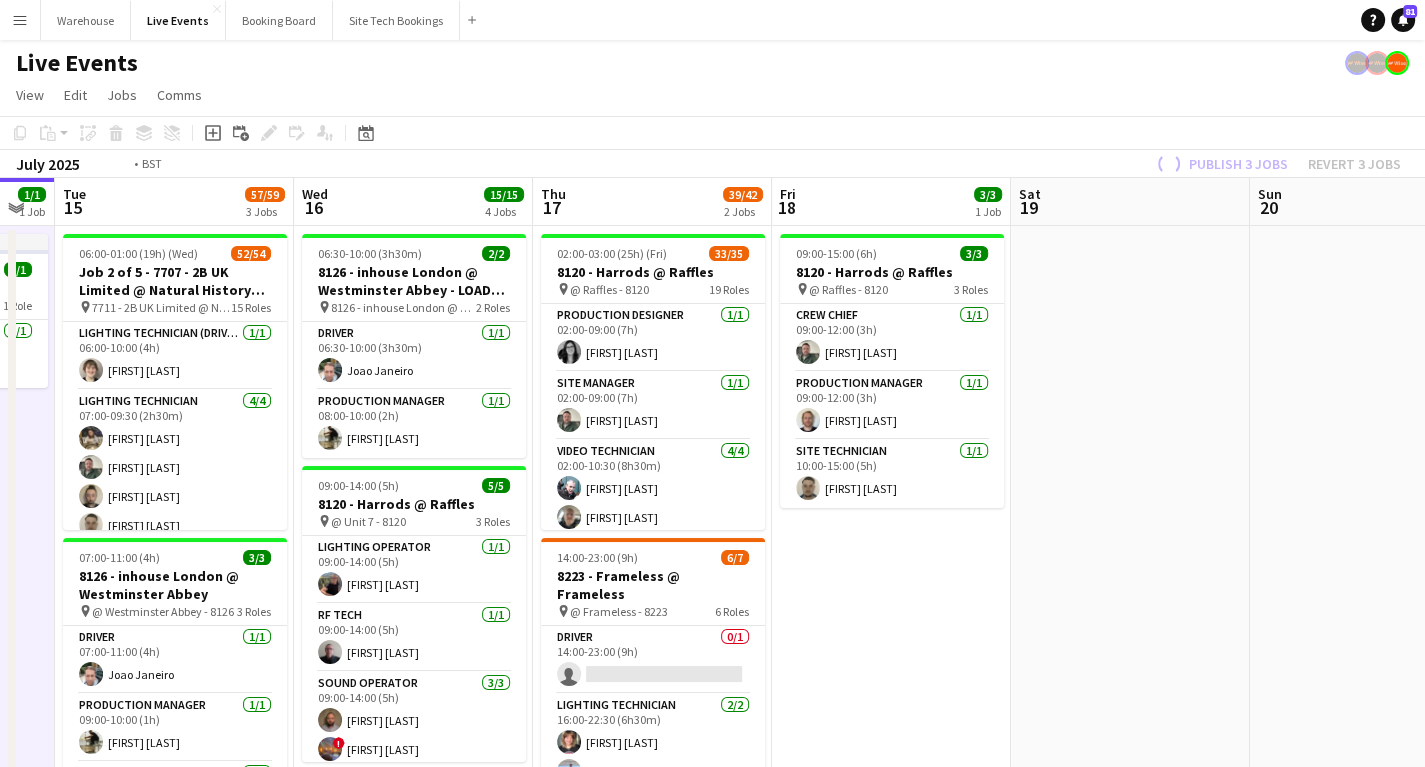 drag, startPoint x: 882, startPoint y: 632, endPoint x: 1044, endPoint y: 646, distance: 162.6038 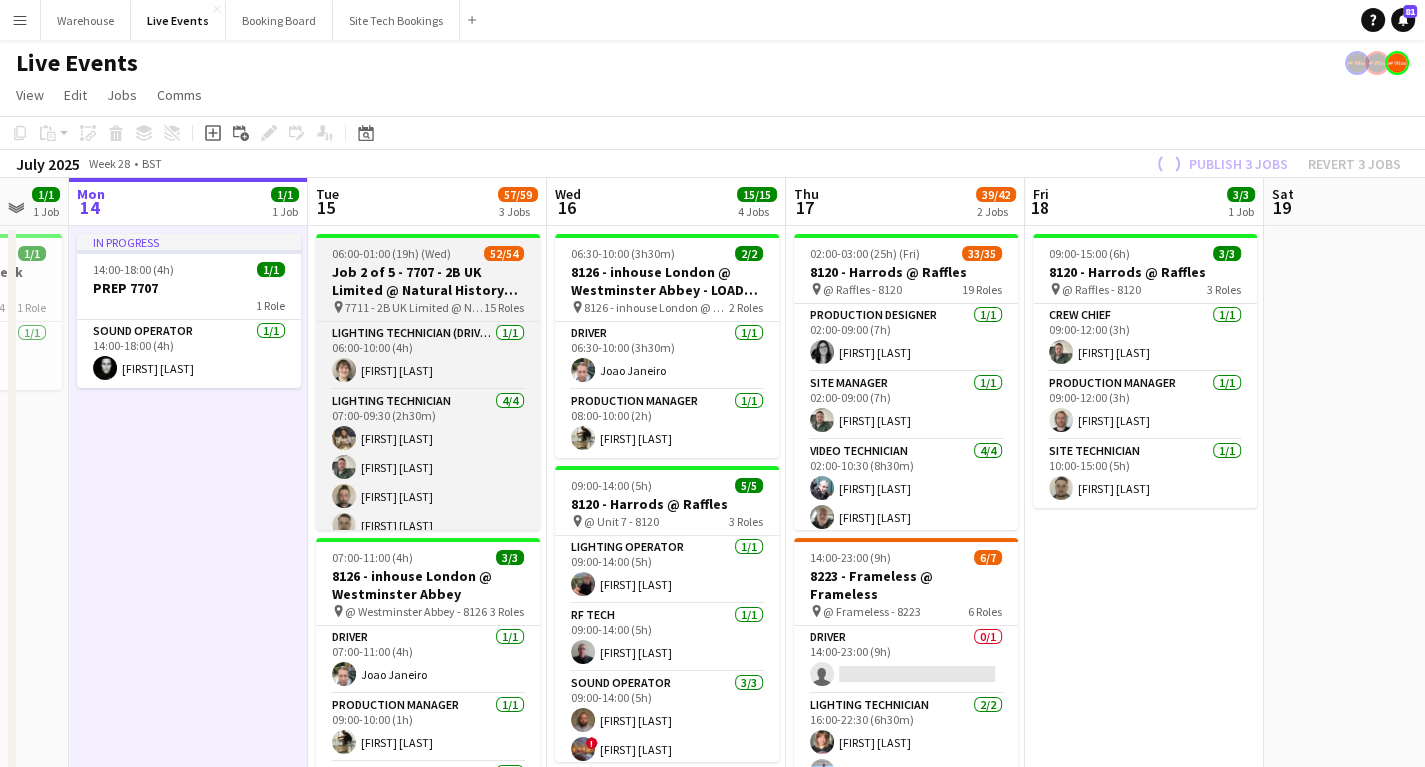 click on "Job 2 of 5 - 7707 - 2B UK Limited @ Natural History Museum" at bounding box center [428, 281] 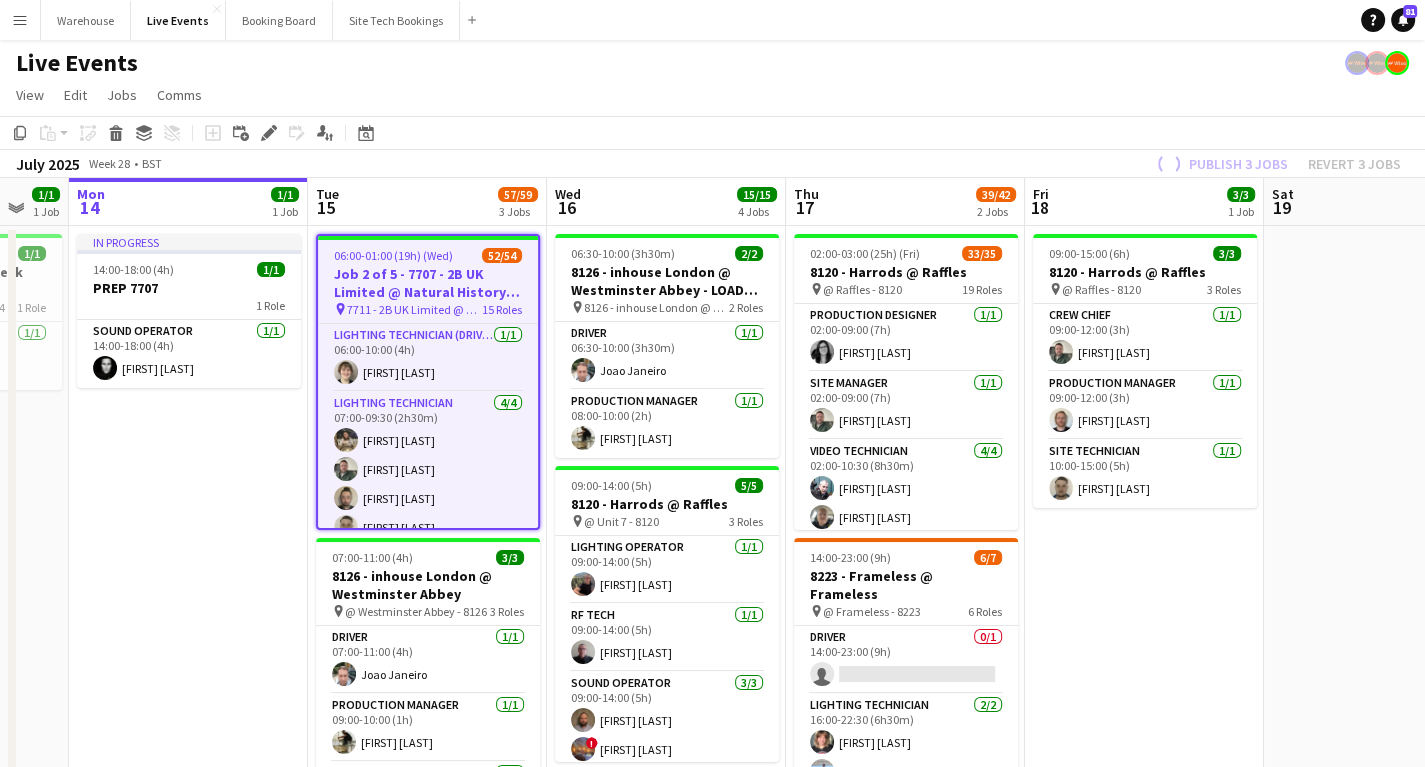 click on "In progress   [TIME]-[TIME] ([DURATION])    [NUMBER]/[NUMBER]   PREP [NUMBER]   [NUMBER] Role   Sound Operator   [NUMBER]/[NUMBER]   [TIME]-[TIME] ([DURATION])
[FIRST] [LAST]" at bounding box center (188, 785) 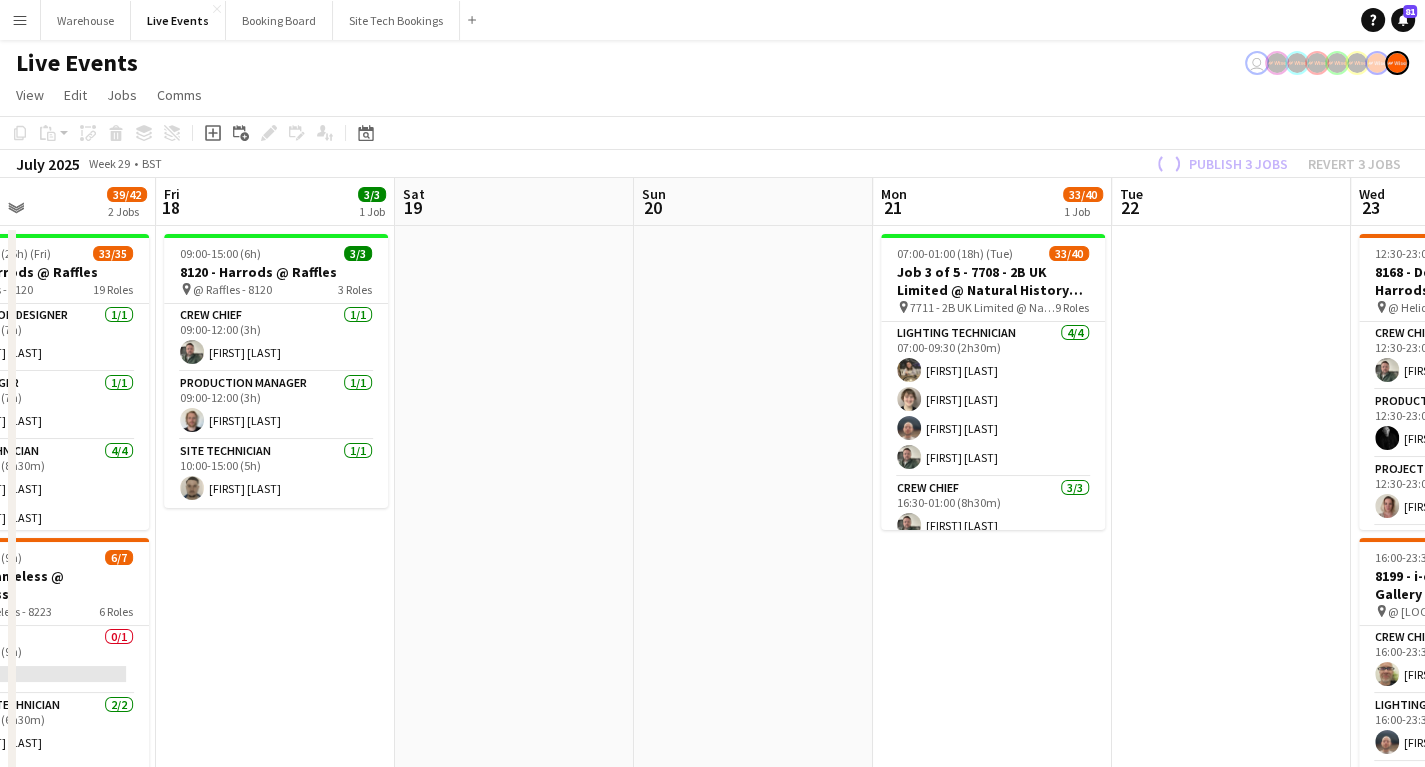 drag, startPoint x: 905, startPoint y: 479, endPoint x: 317, endPoint y: 456, distance: 588.44965 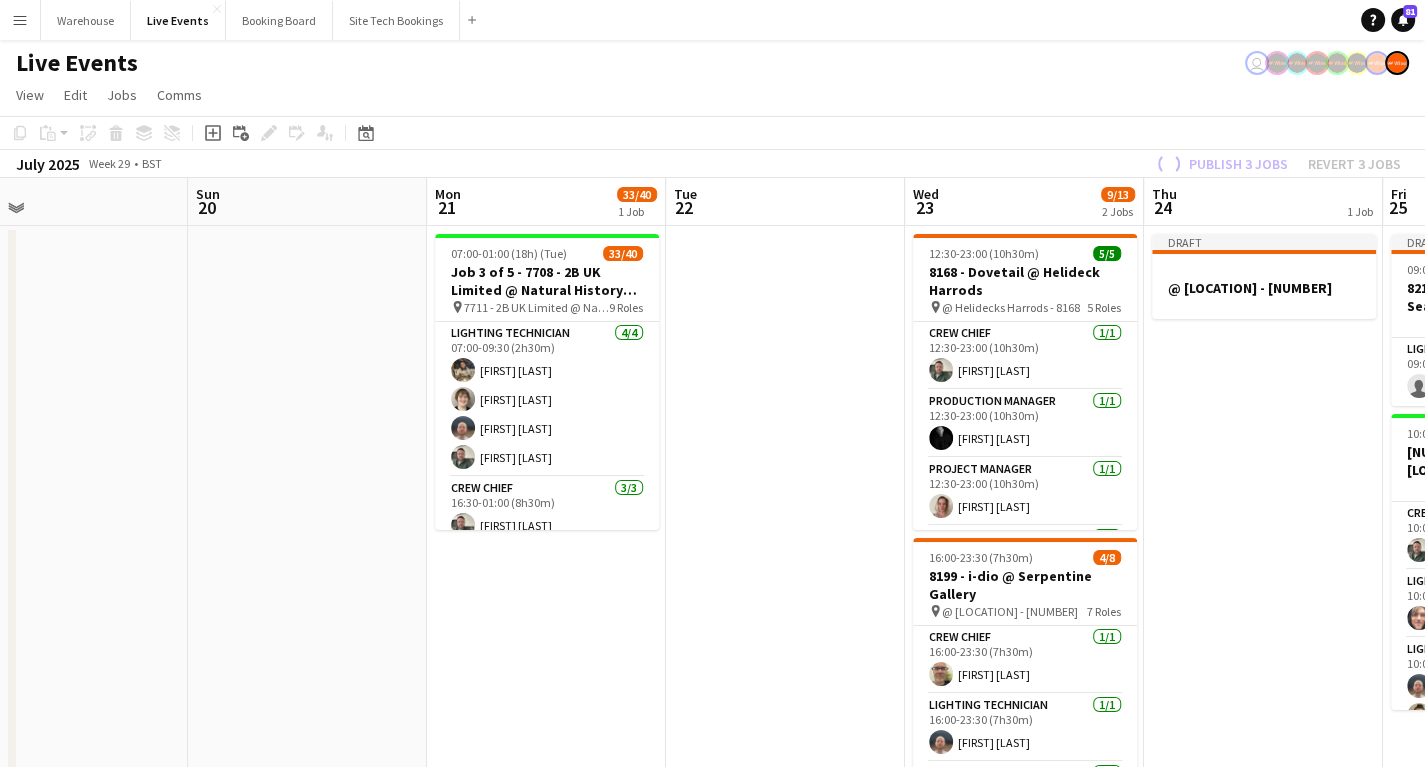 drag, startPoint x: 659, startPoint y: 457, endPoint x: 213, endPoint y: 418, distance: 447.7019 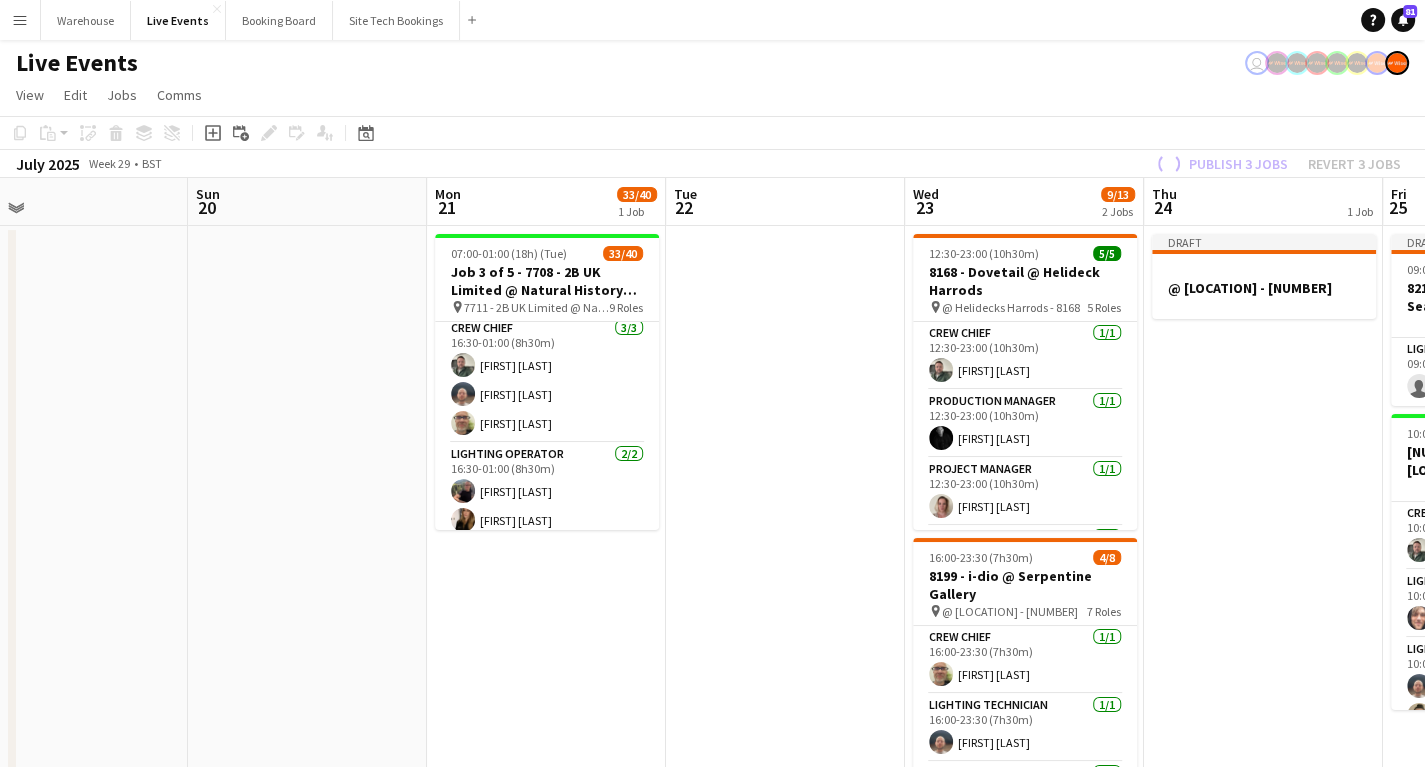 scroll, scrollTop: 0, scrollLeft: 0, axis: both 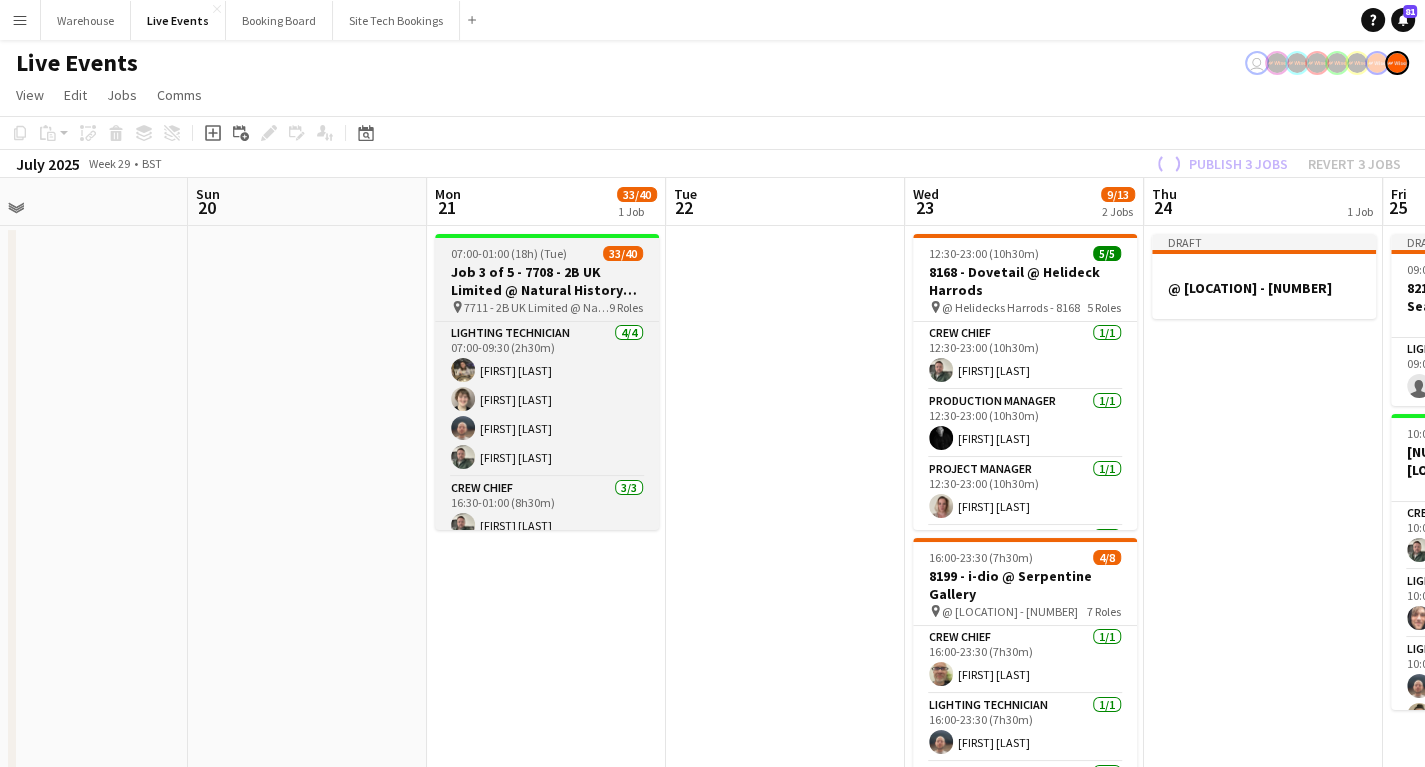 click on "07:00-01:00 (18h) (Tue)" at bounding box center (509, 253) 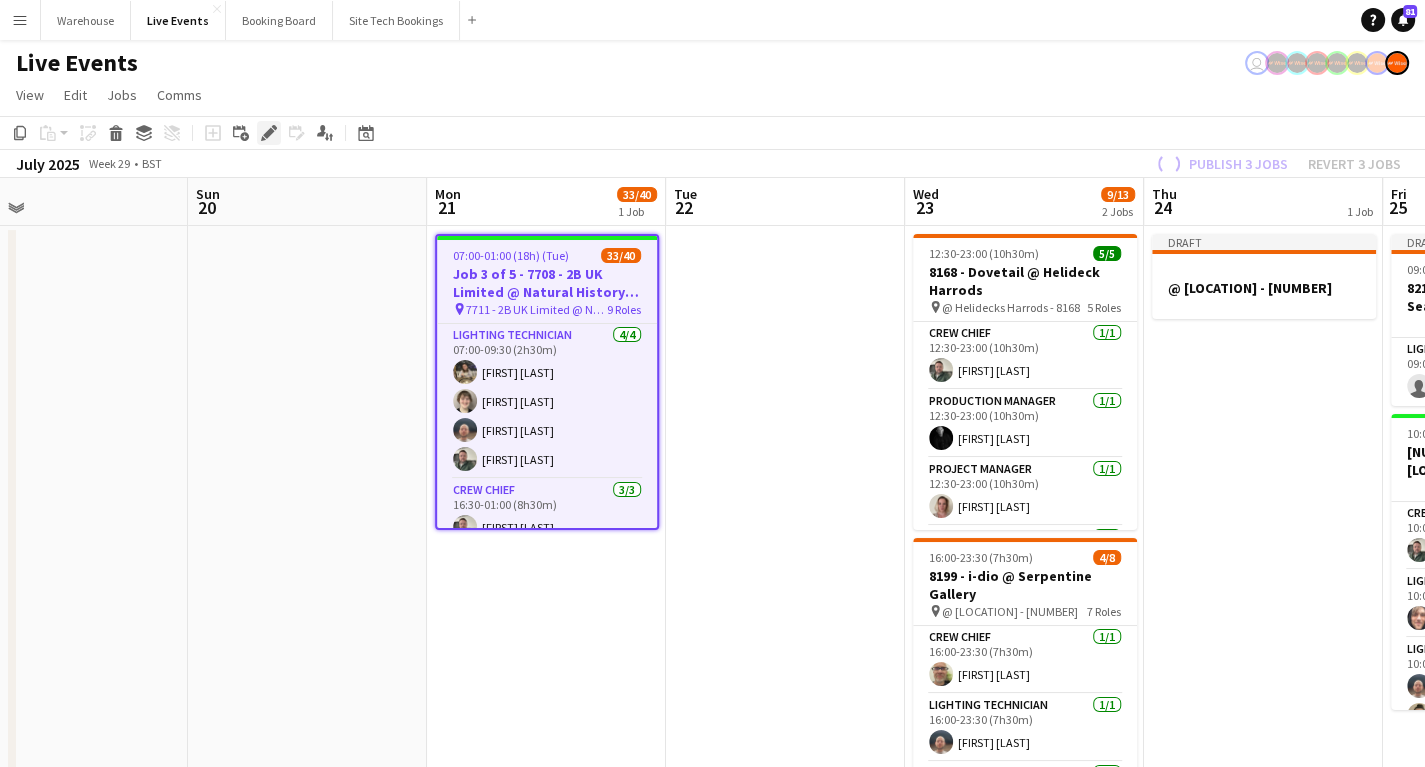 click on "Edit" at bounding box center [269, 133] 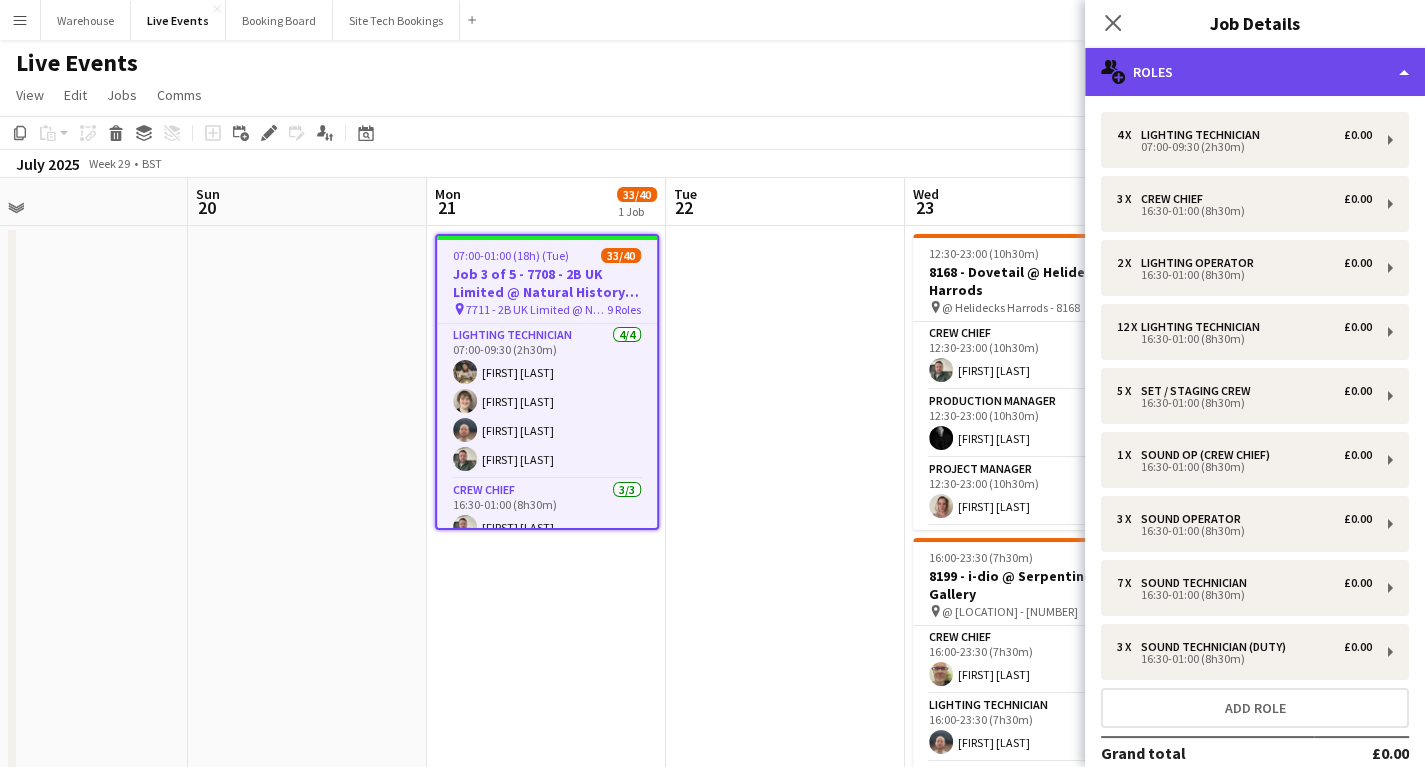 click on "multiple-users-add
Roles" 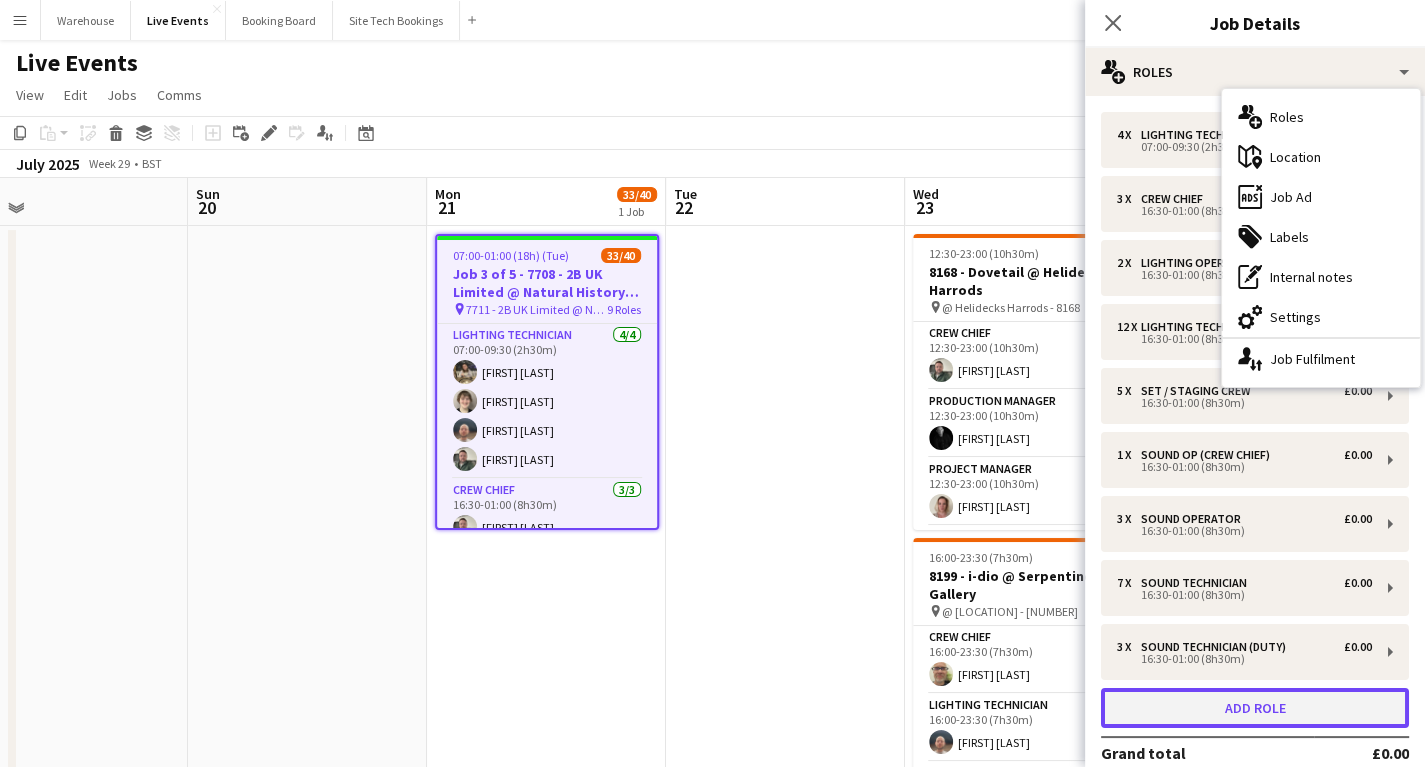 click on "Add role" at bounding box center [1255, 708] 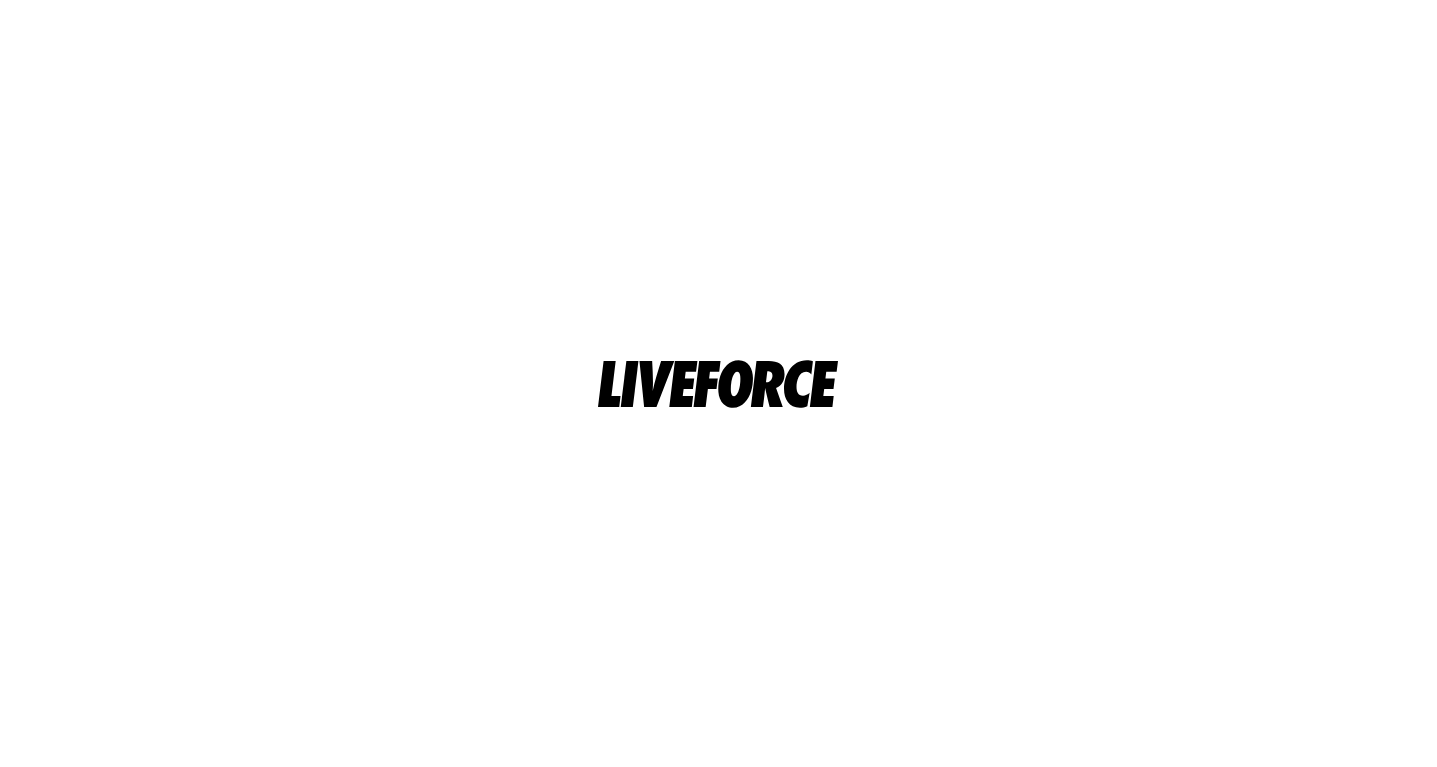 scroll, scrollTop: 0, scrollLeft: 0, axis: both 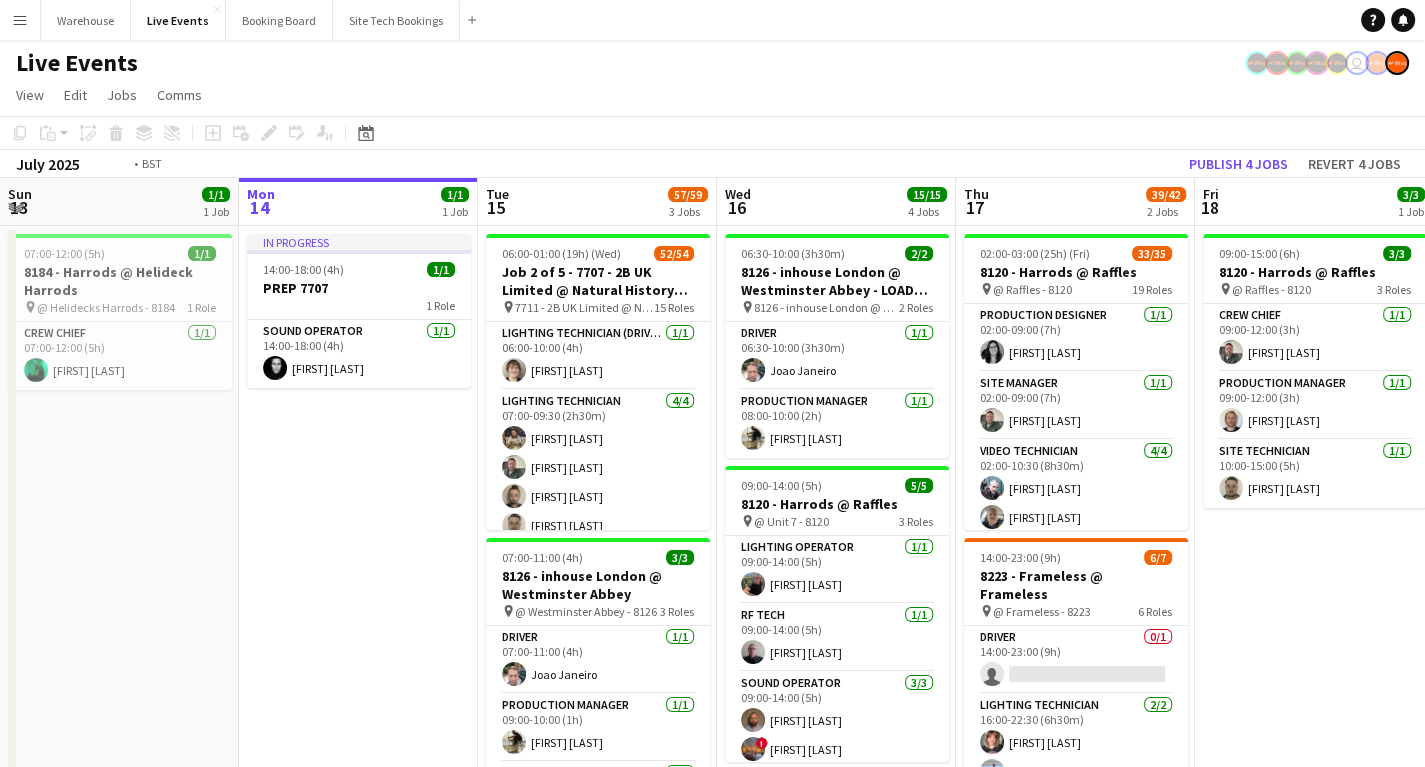drag, startPoint x: 427, startPoint y: 483, endPoint x: 177, endPoint y: 445, distance: 252.8715 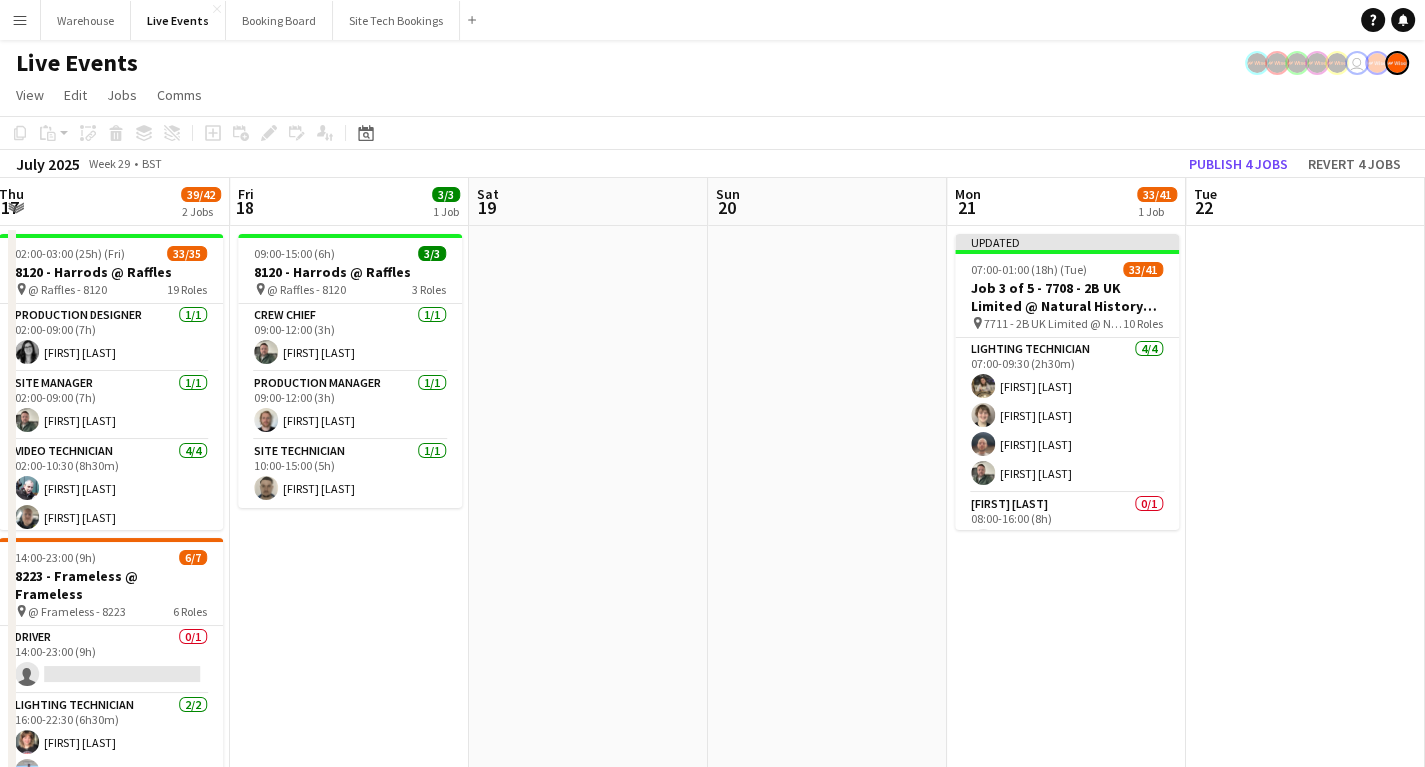 drag, startPoint x: 936, startPoint y: 553, endPoint x: 116, endPoint y: 478, distance: 823.4227 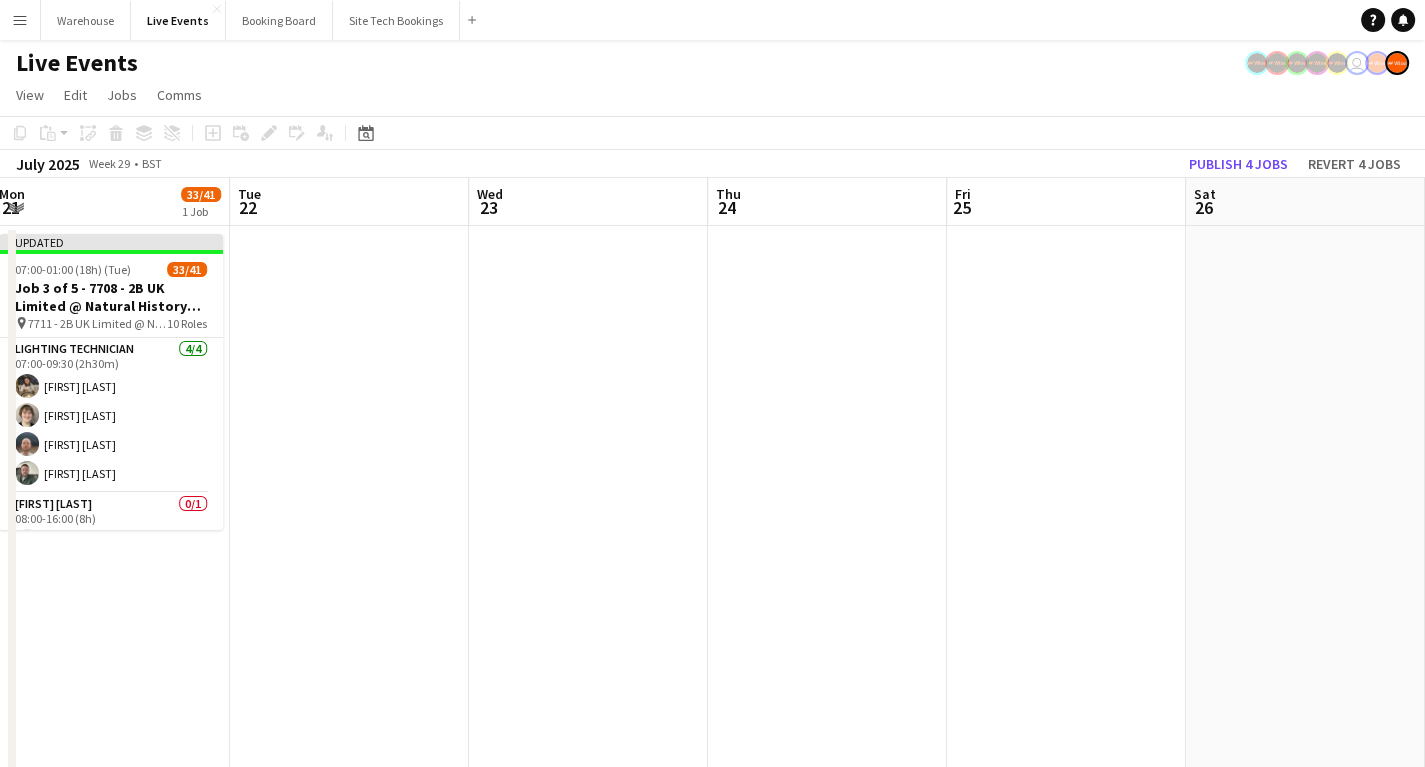 scroll, scrollTop: 0, scrollLeft: 762, axis: horizontal 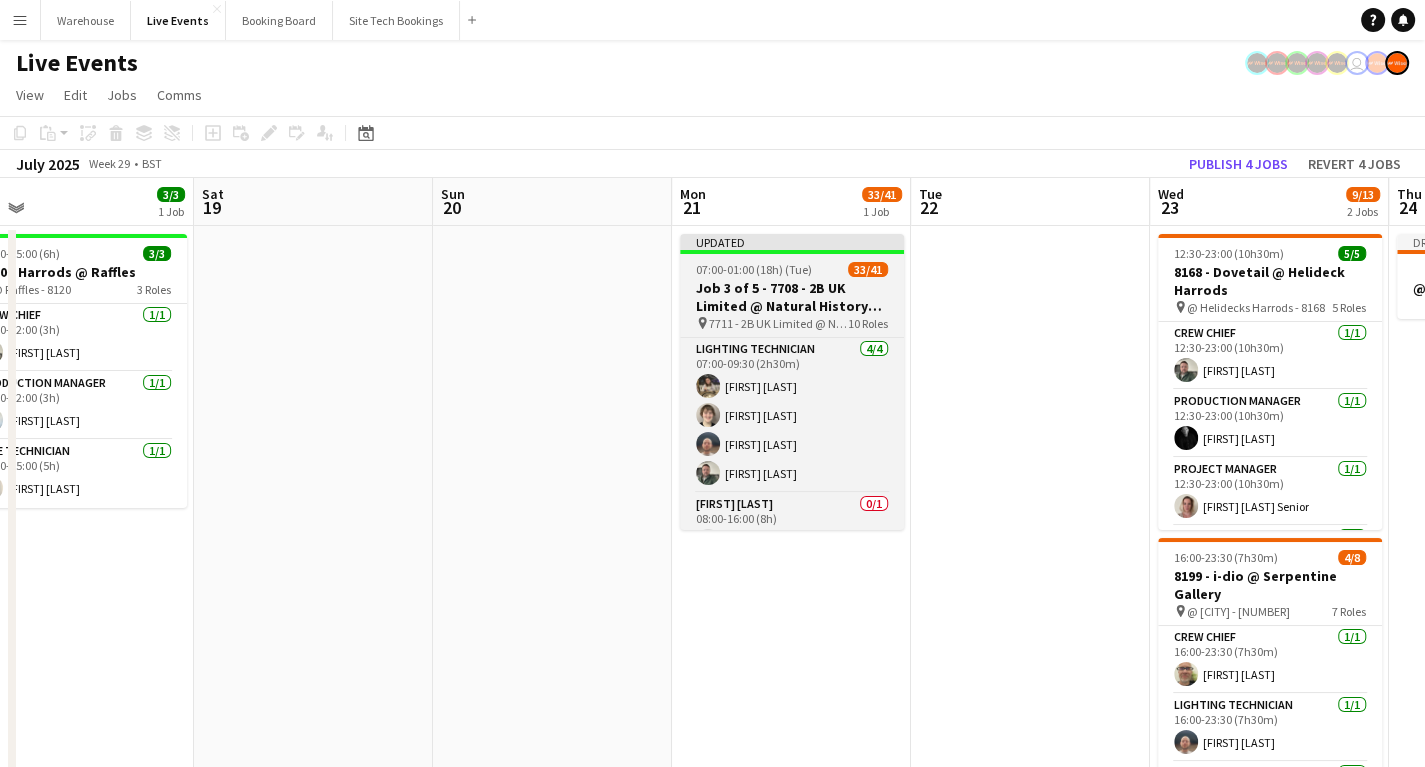 click on "Job 3 of 5 - 7708 - 2B UK Limited @ Natural History Museum" at bounding box center (792, 297) 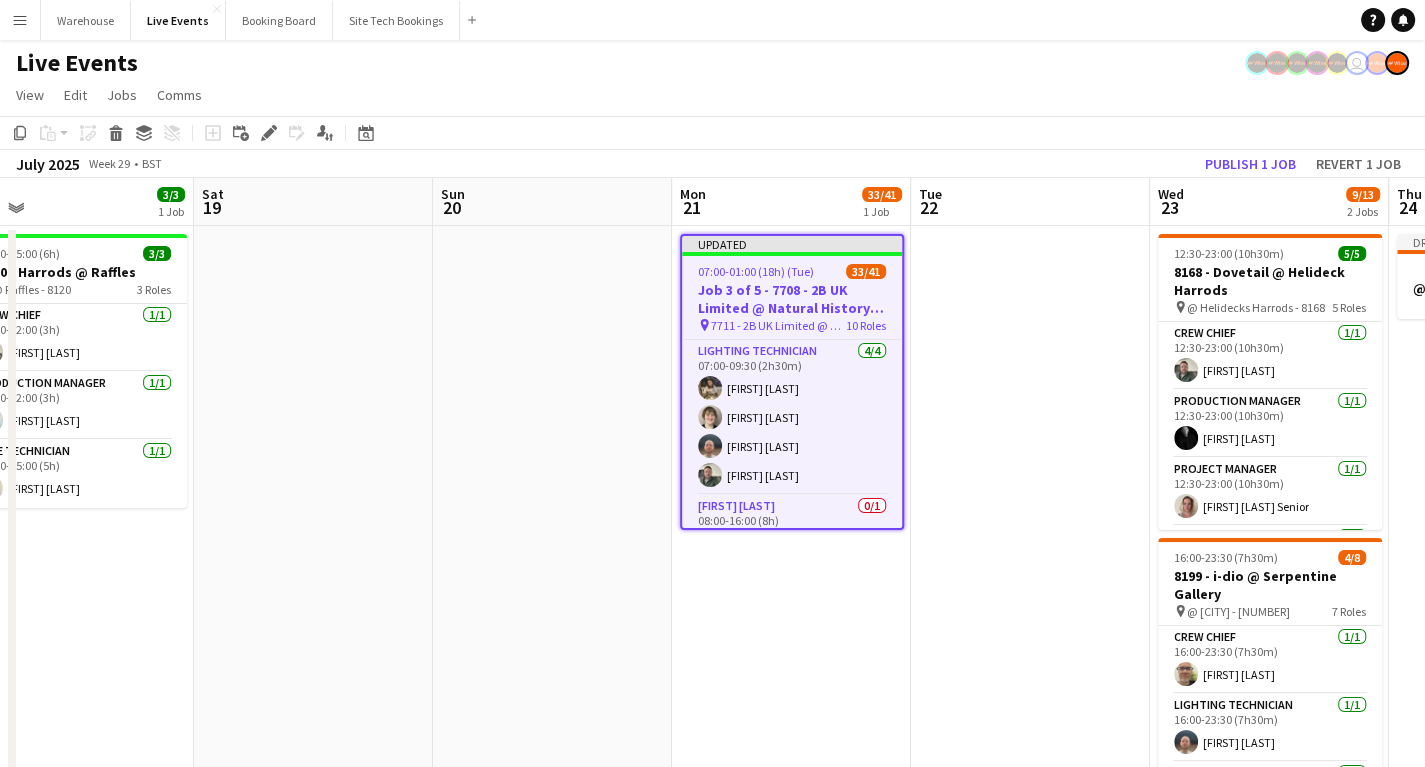 click 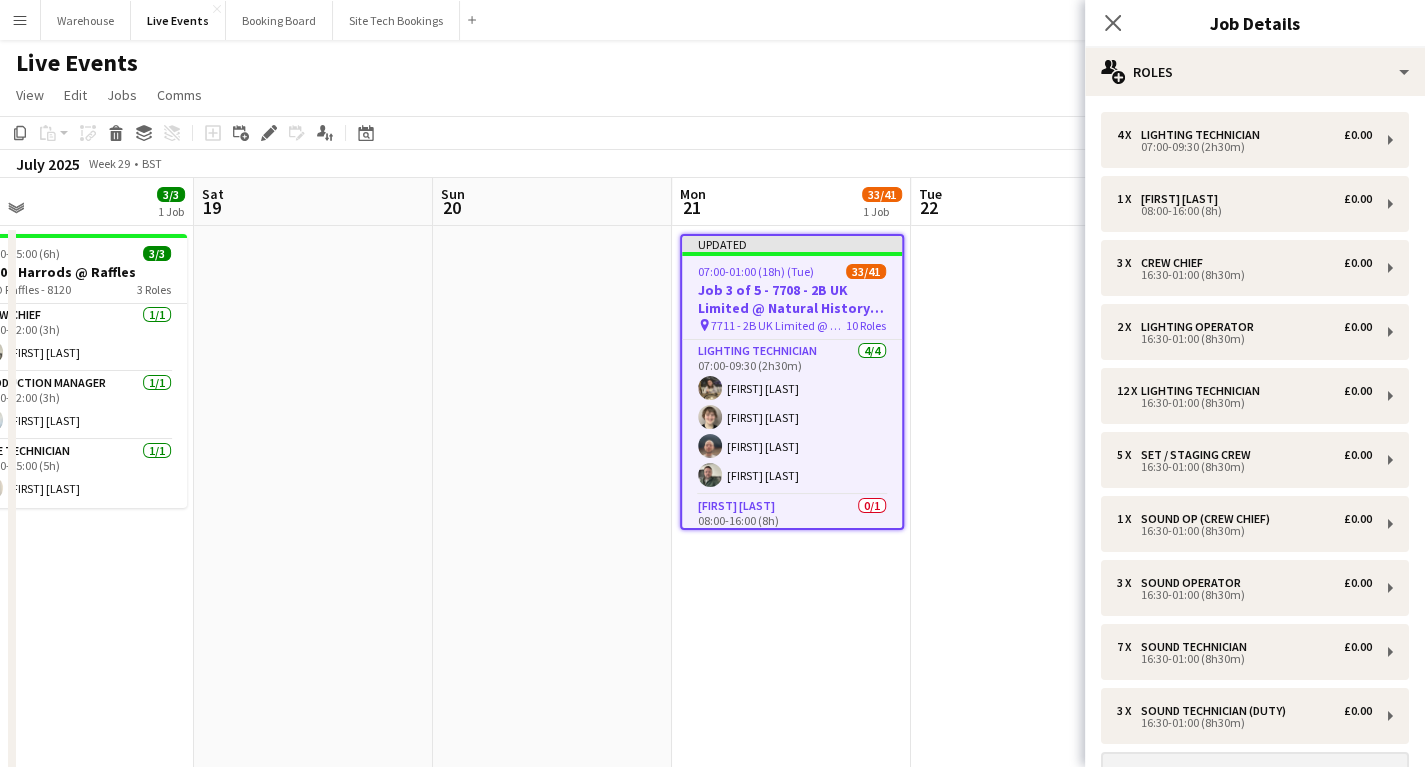 scroll, scrollTop: 177, scrollLeft: 0, axis: vertical 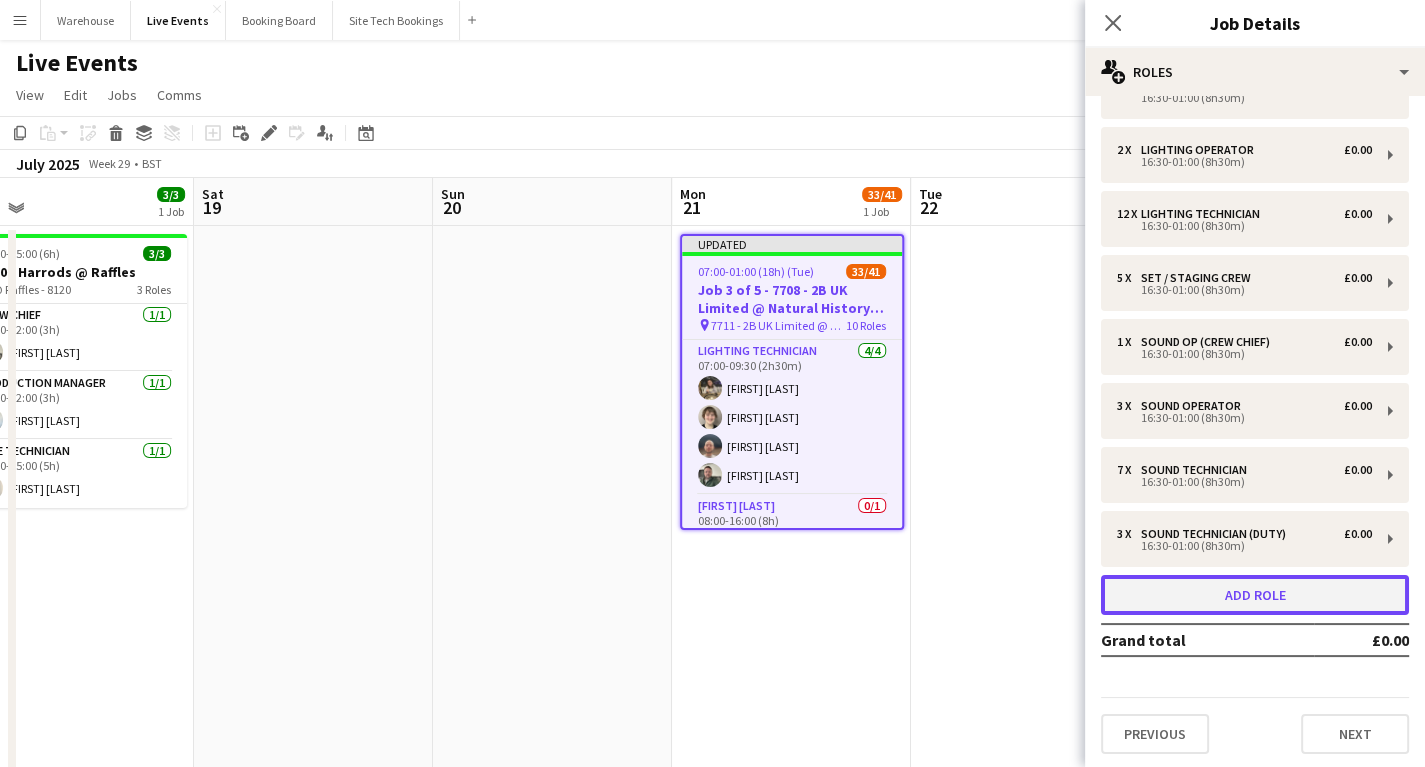 click on "Add role" at bounding box center (1255, 595) 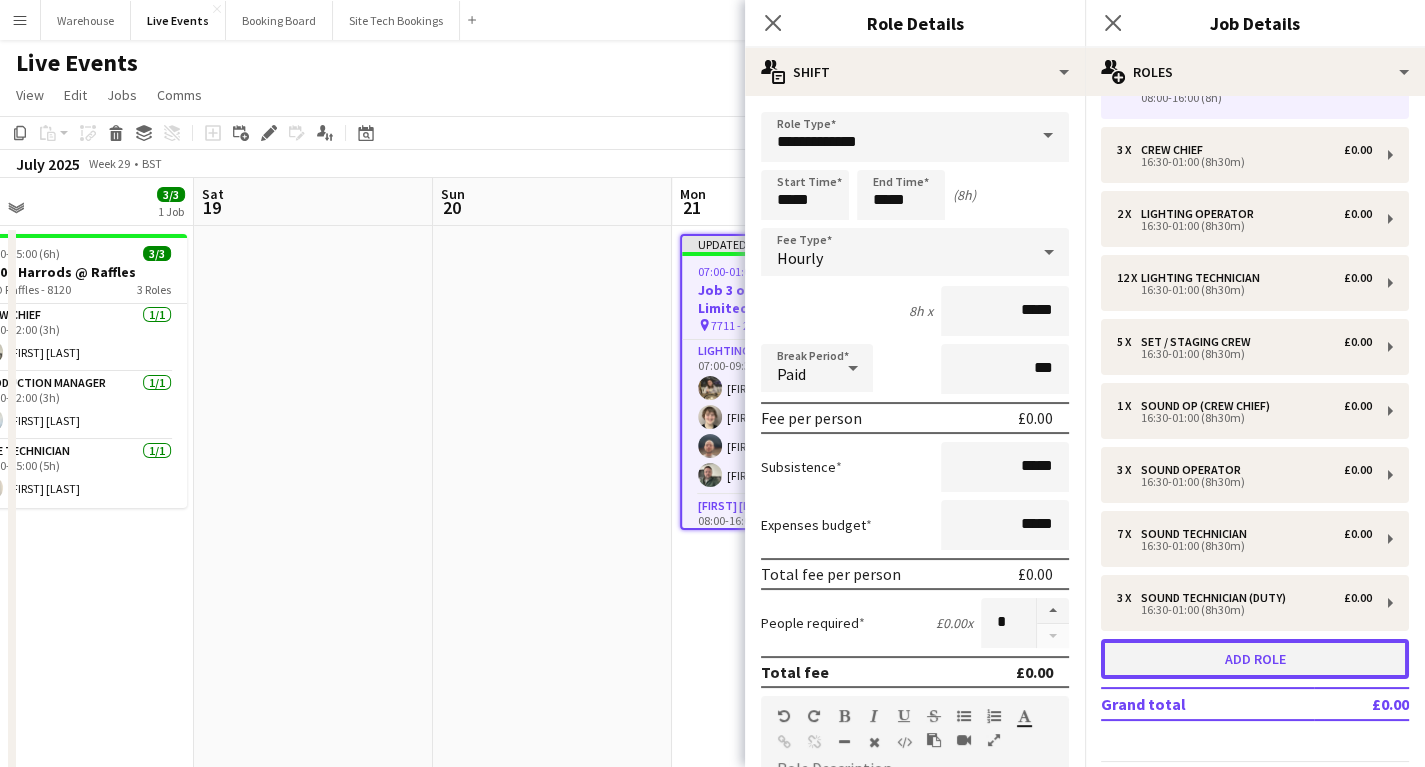 scroll, scrollTop: 241, scrollLeft: 0, axis: vertical 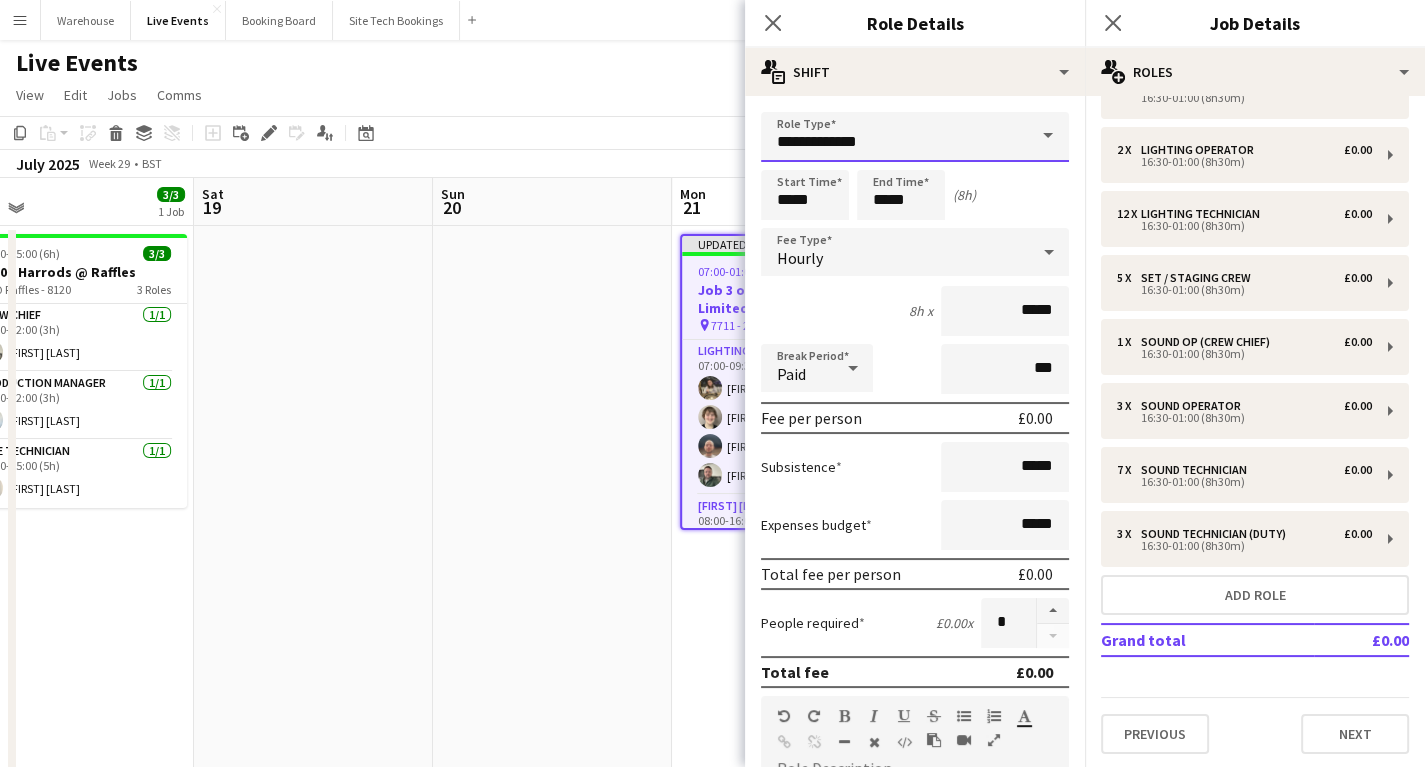 click on "**********" at bounding box center [915, 137] 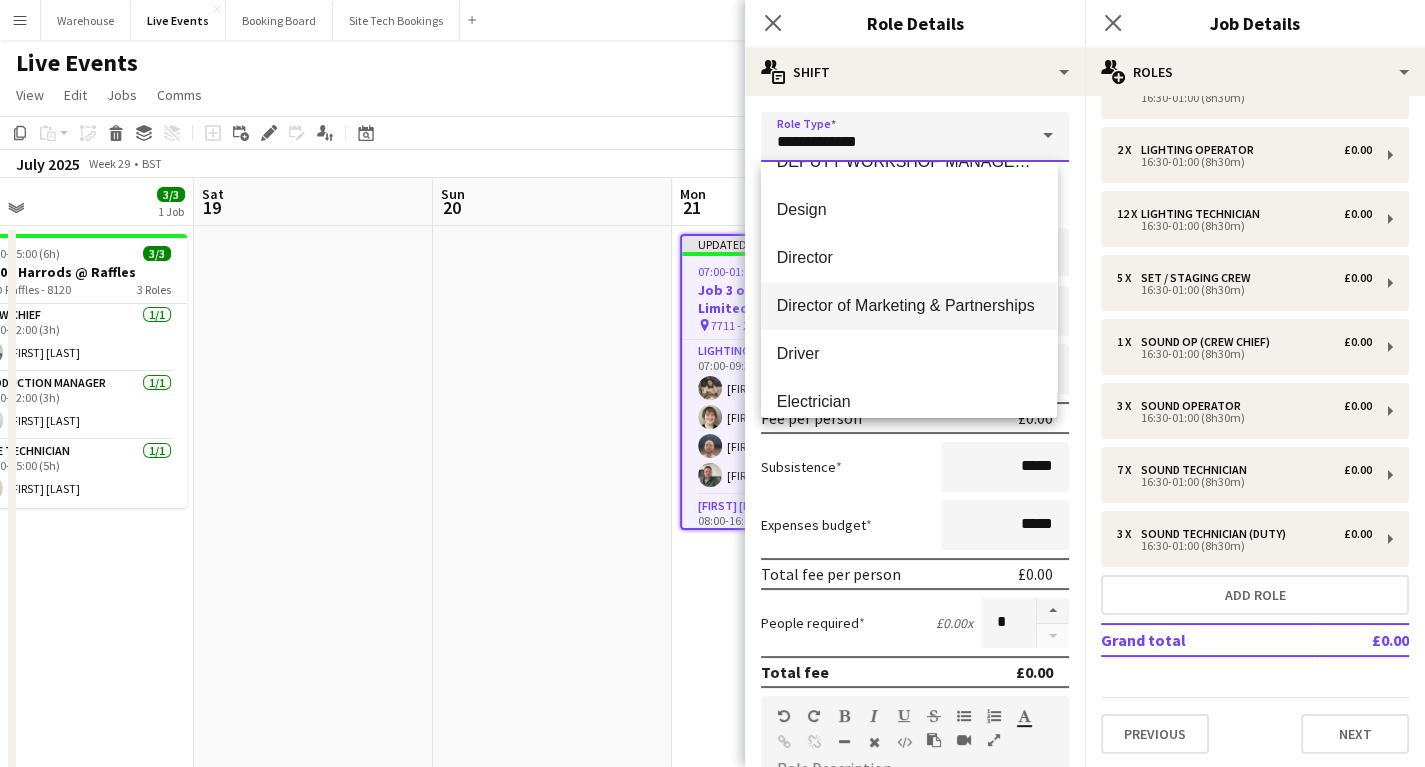 scroll, scrollTop: 1200, scrollLeft: 0, axis: vertical 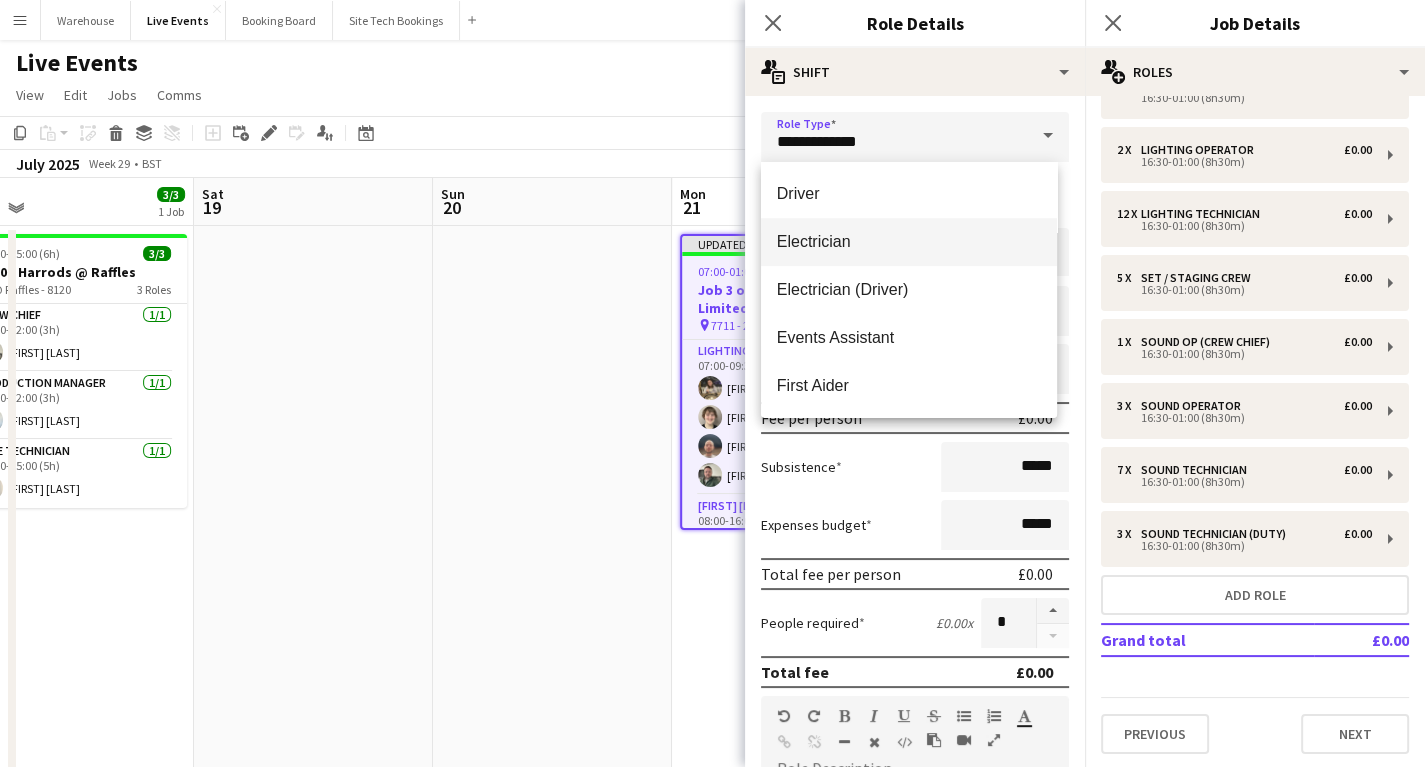 click on "Electrician" at bounding box center (909, 241) 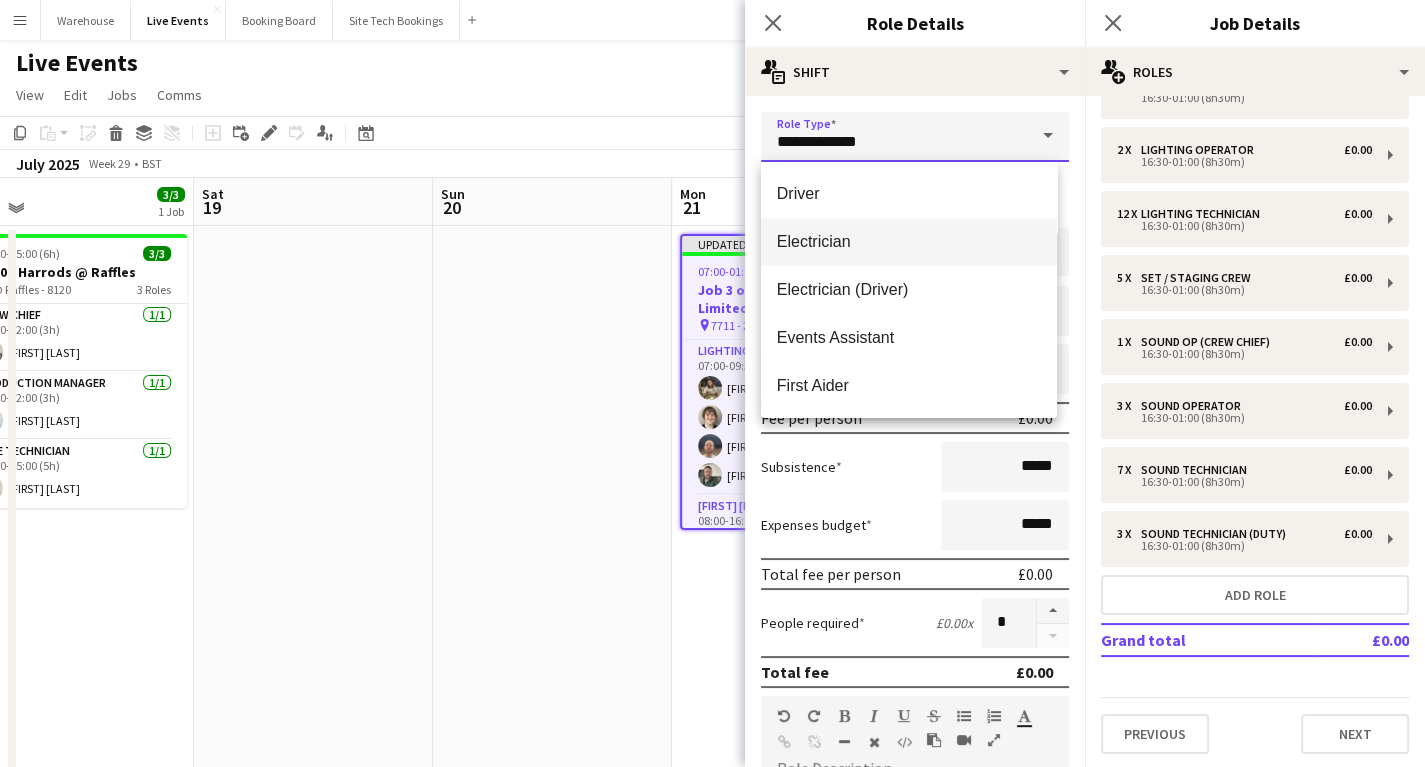 type on "**********" 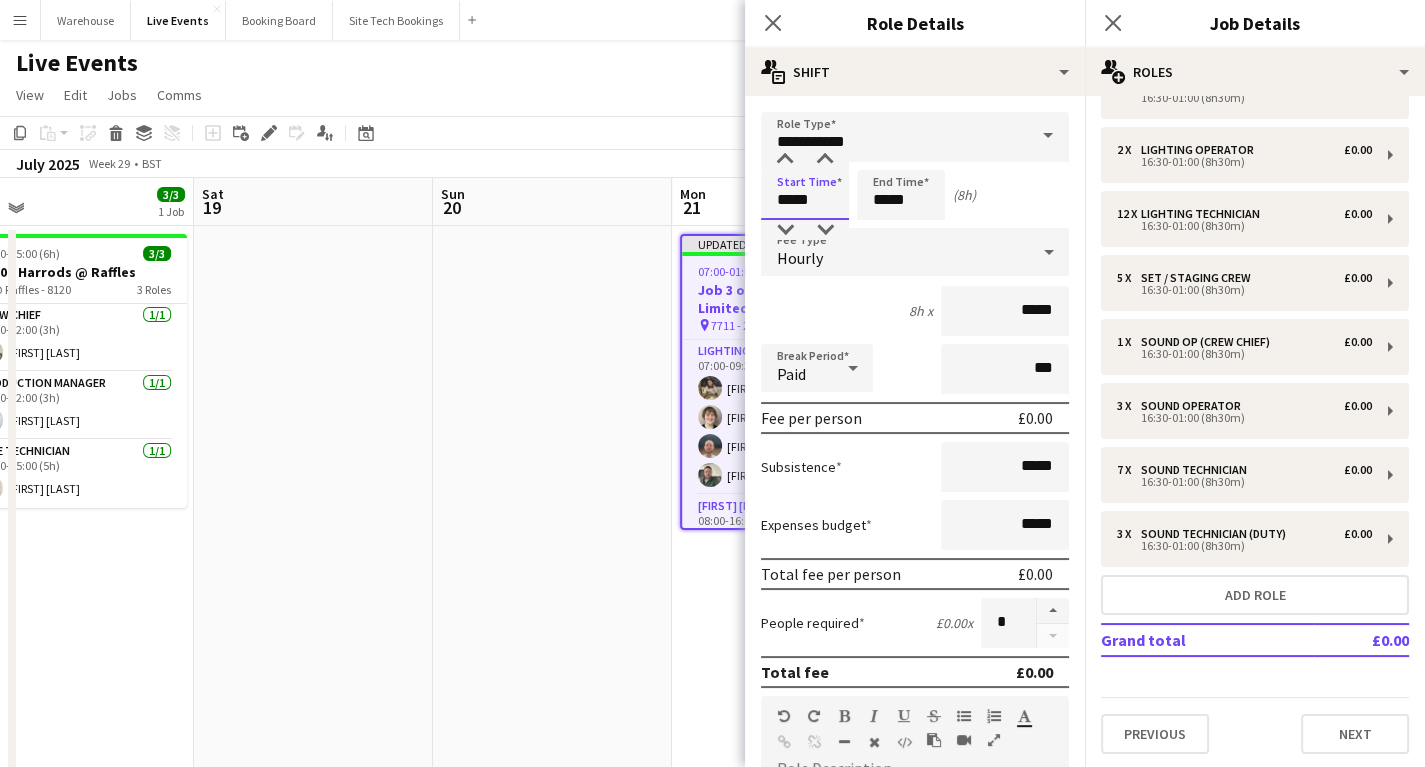 click on "*****" at bounding box center (805, 195) 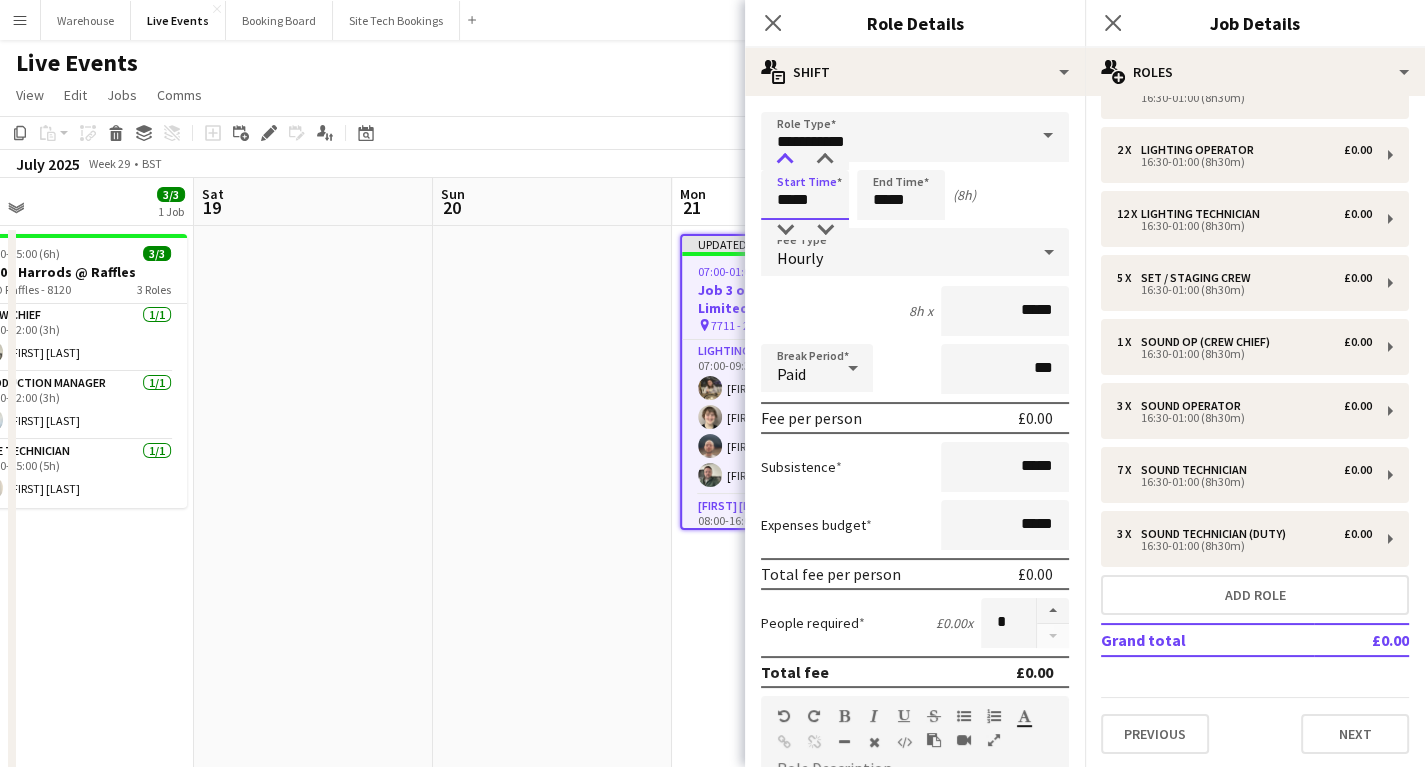 click at bounding box center [785, 160] 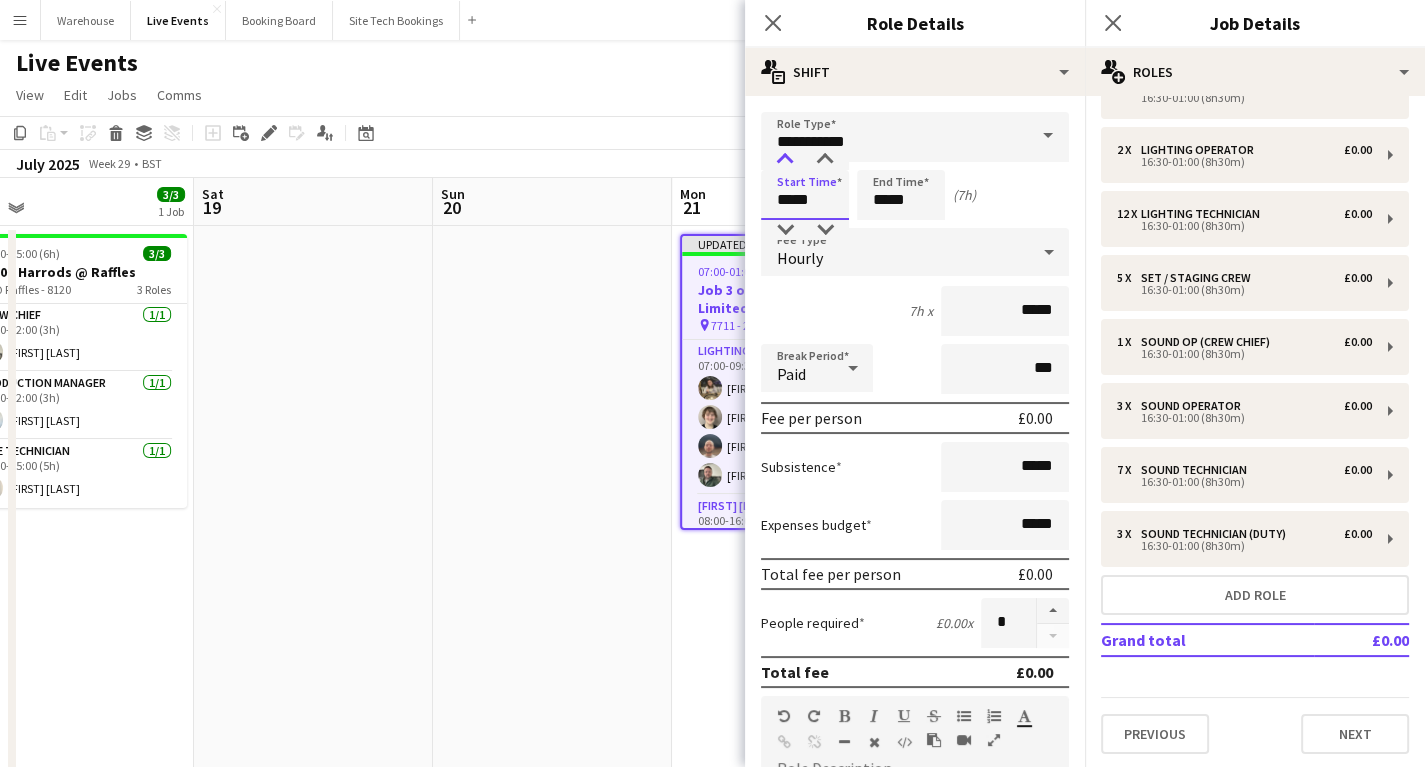 click at bounding box center [785, 160] 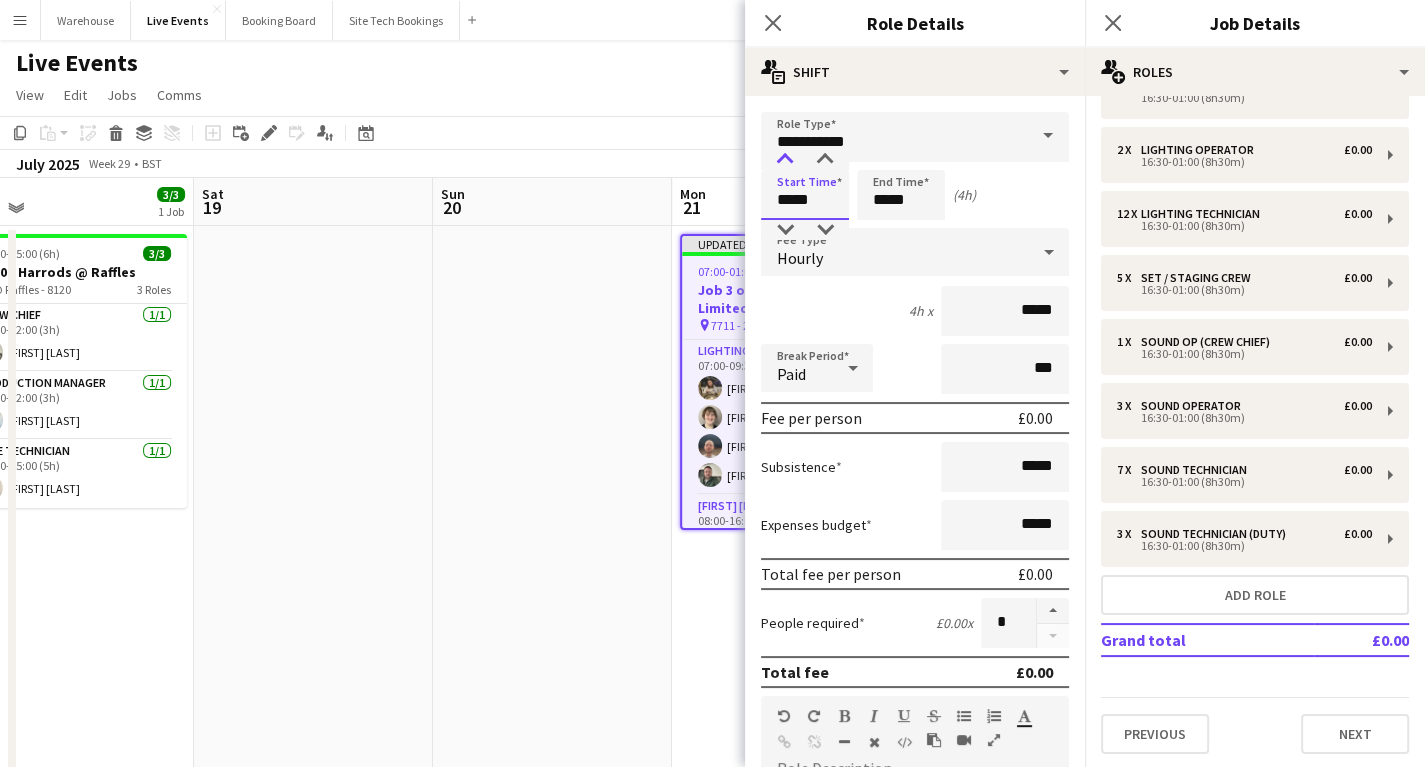 click at bounding box center [785, 160] 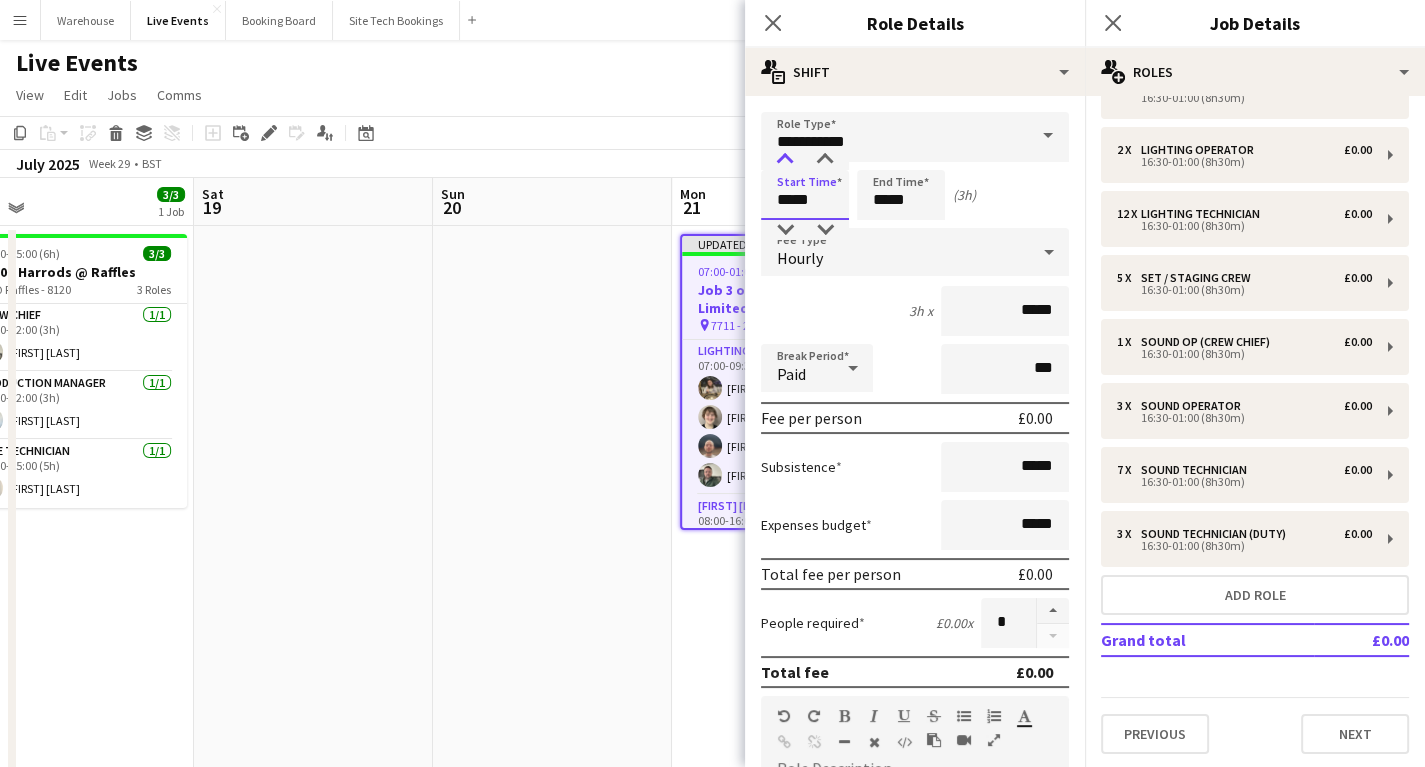 click at bounding box center (785, 160) 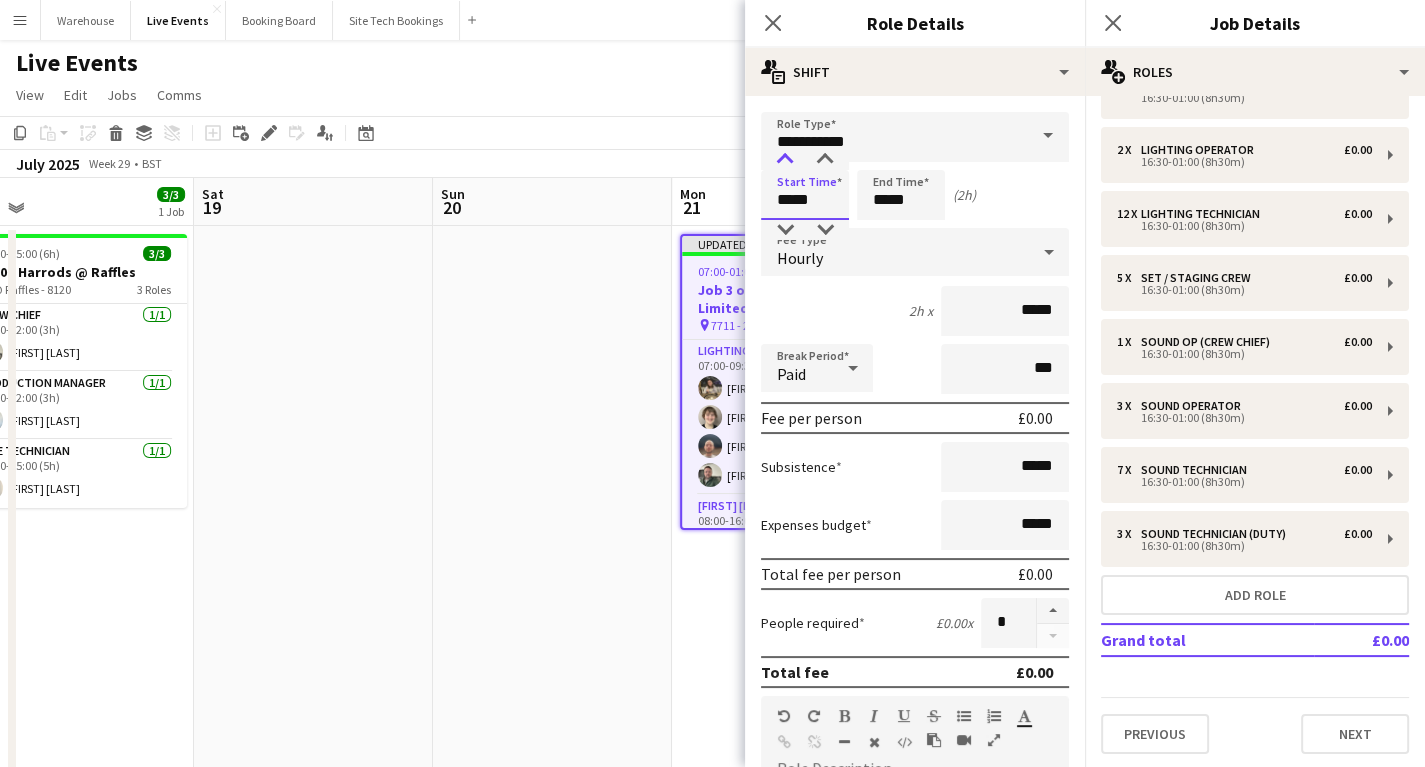 click at bounding box center (785, 160) 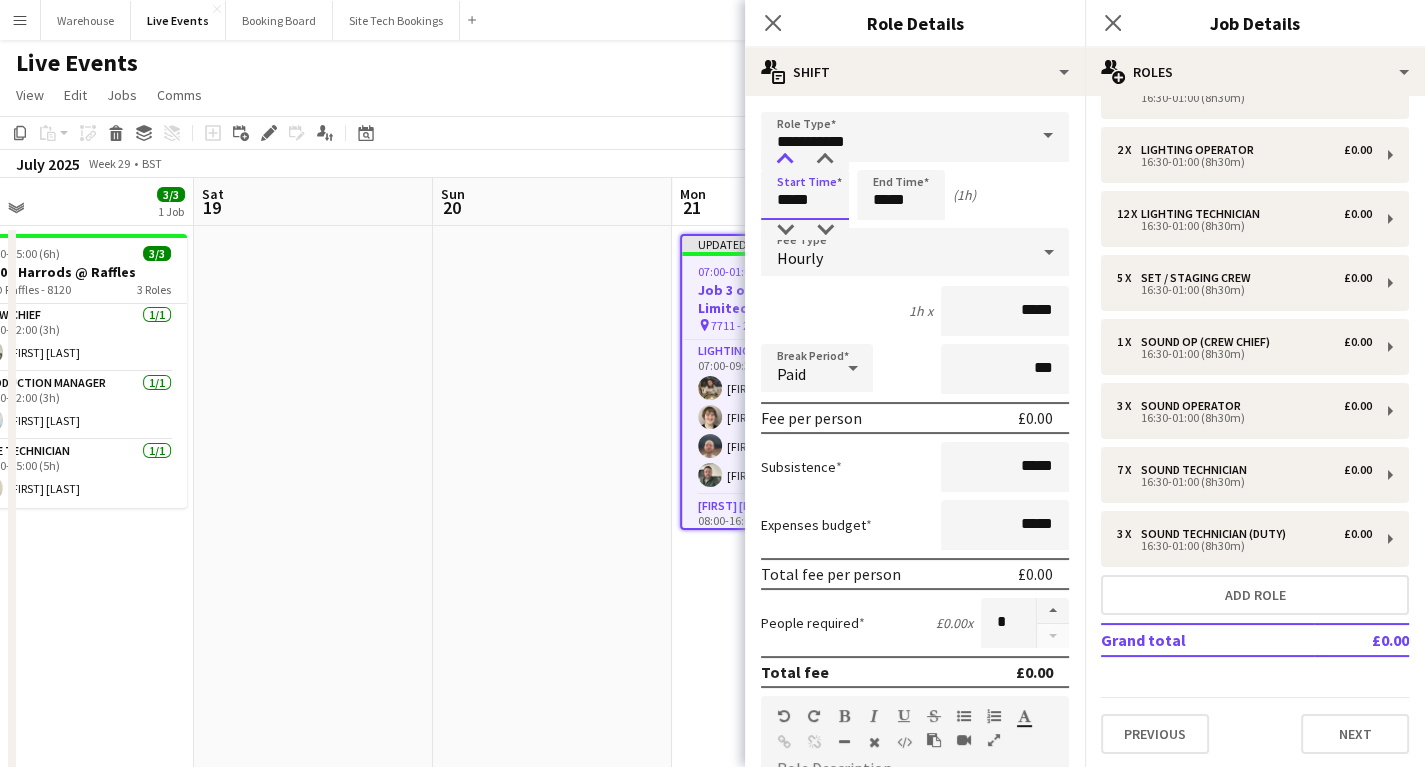 click at bounding box center (785, 160) 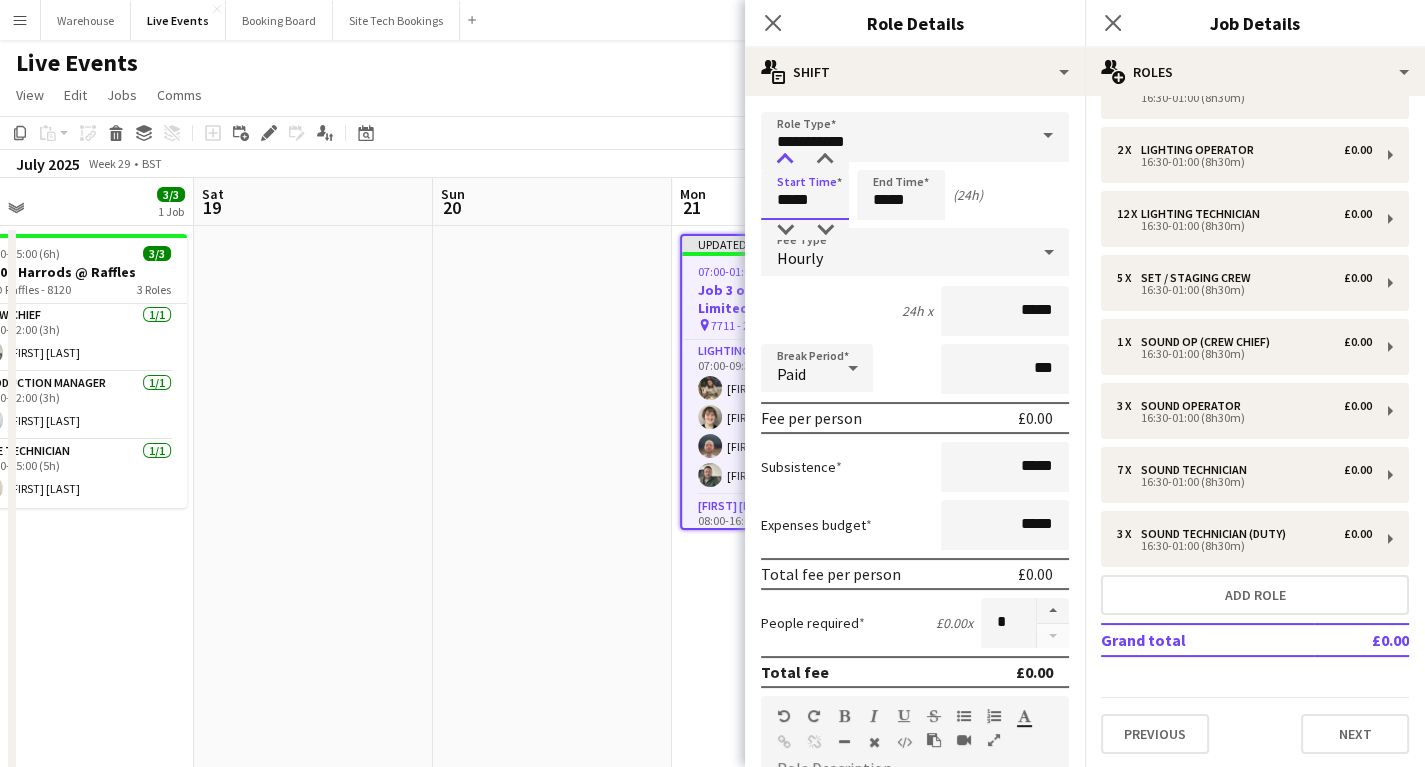 click at bounding box center (785, 160) 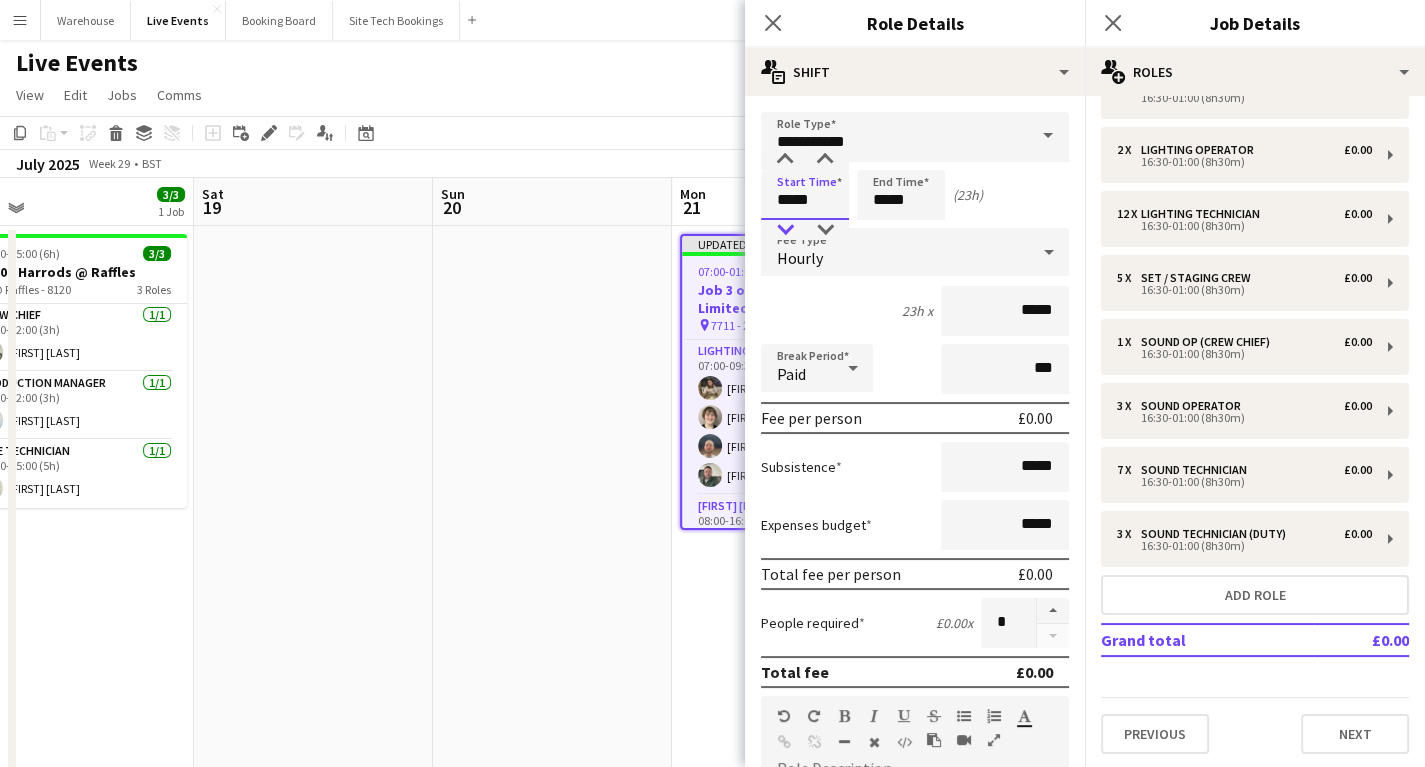 click at bounding box center (785, 230) 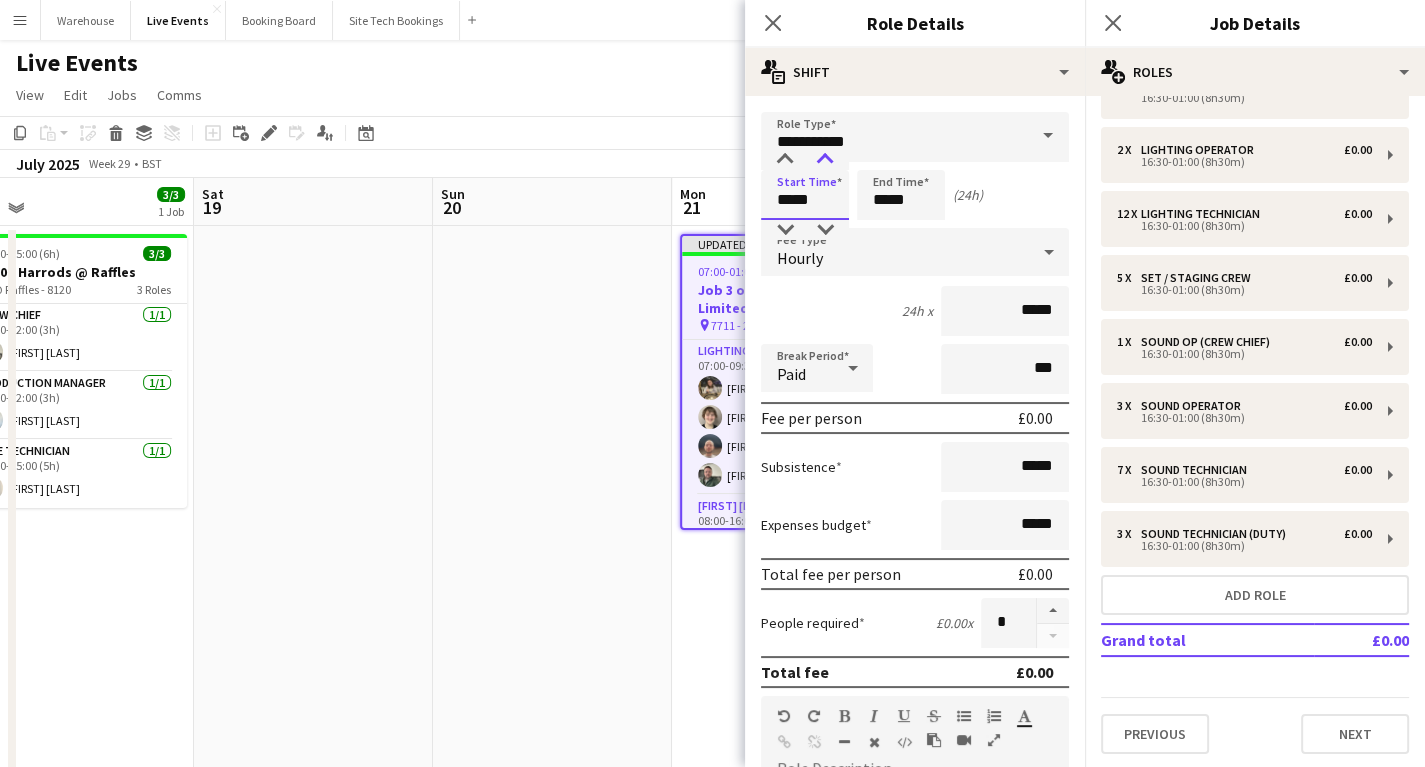 click at bounding box center [825, 160] 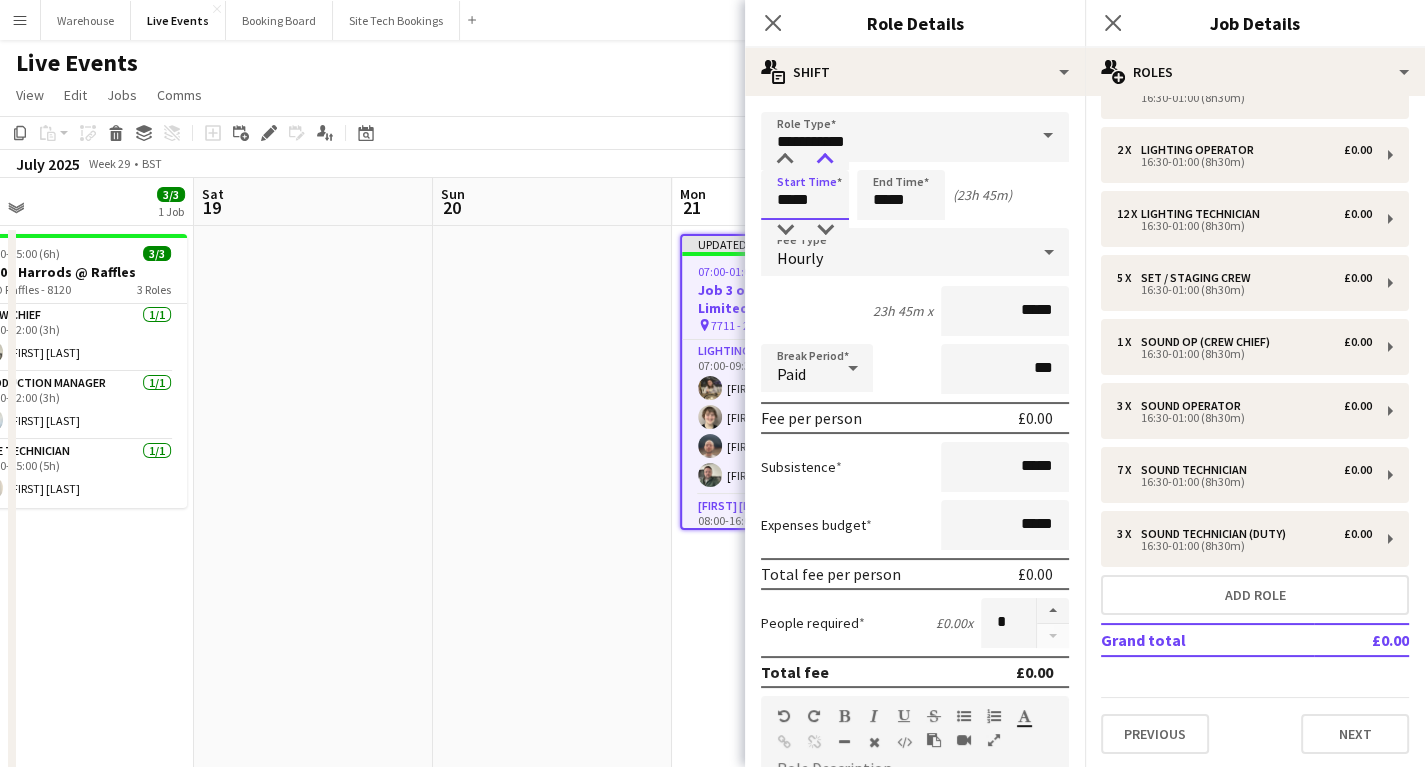 type on "*****" 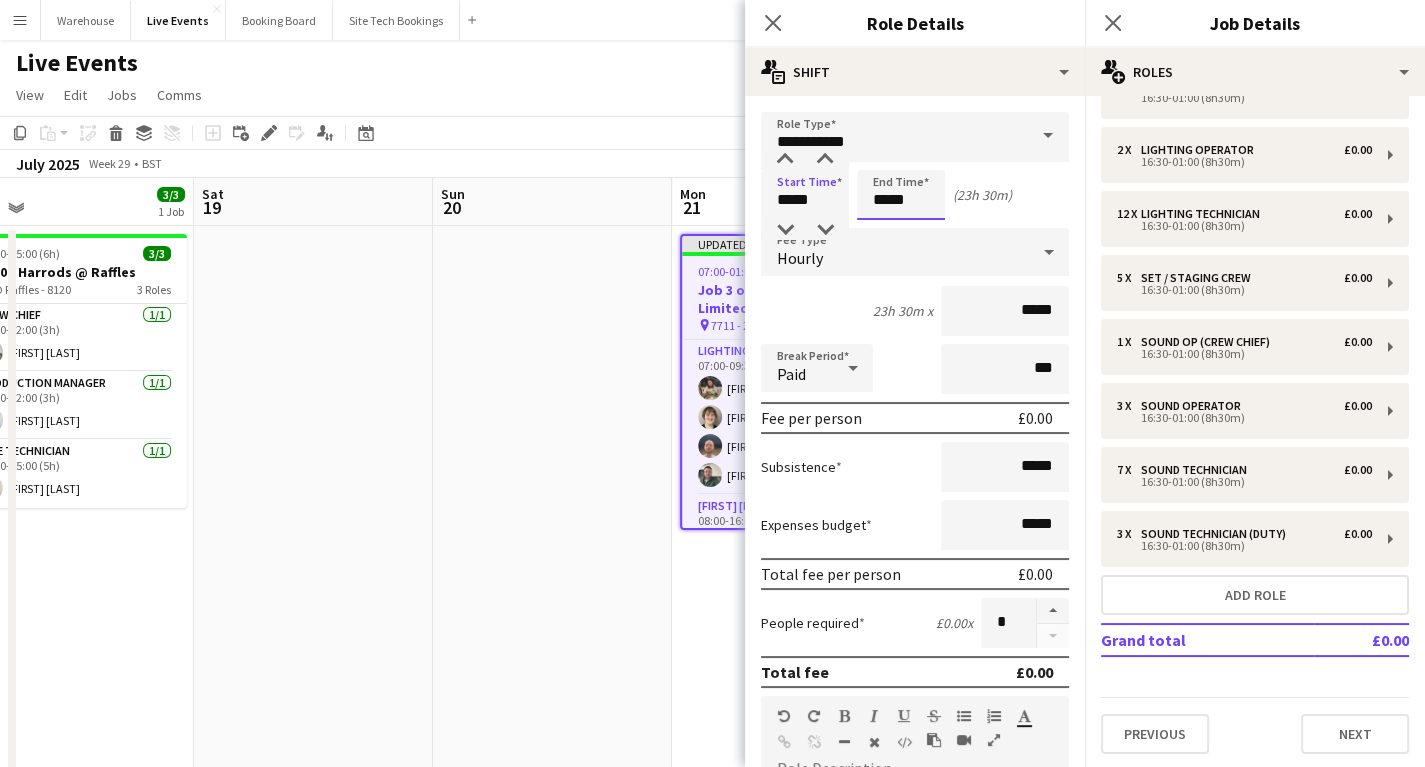click on "*****" at bounding box center [901, 195] 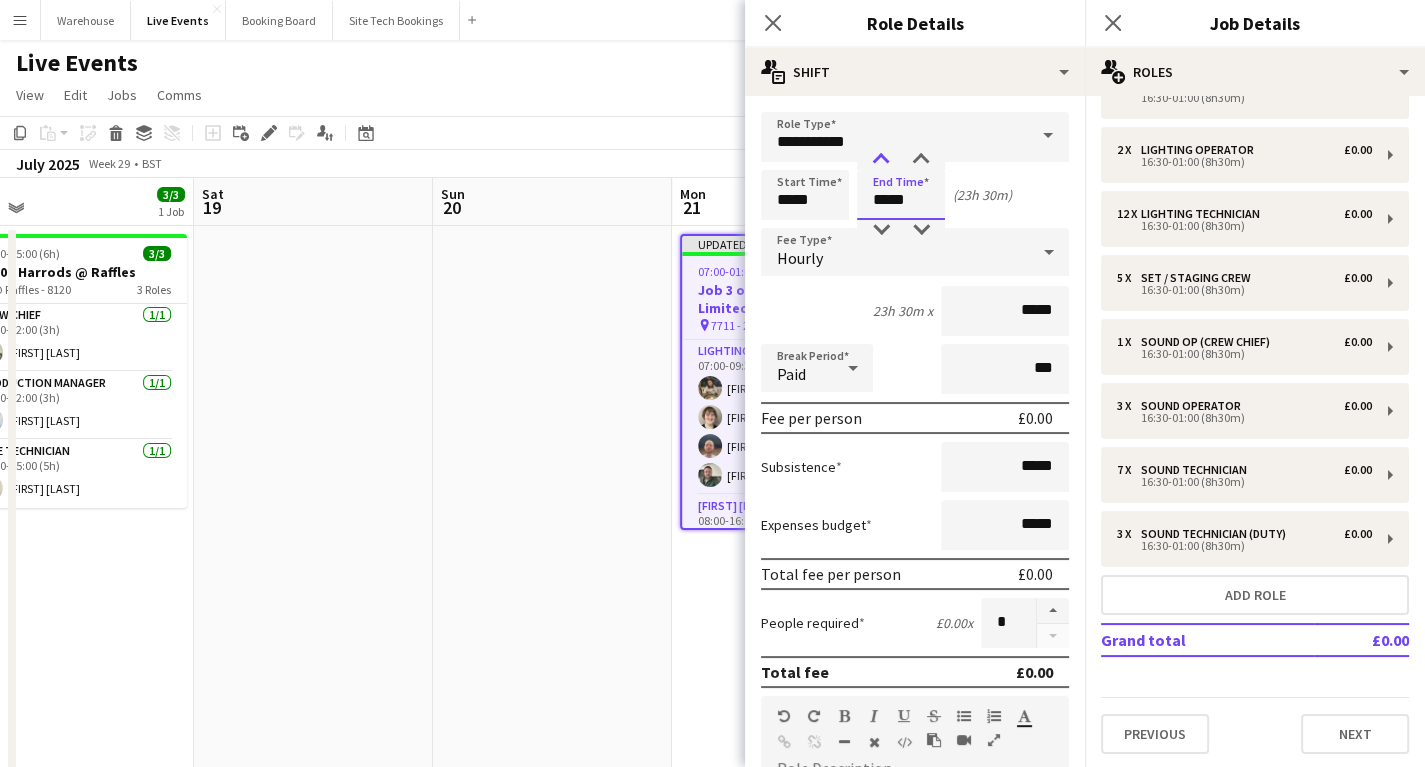 click at bounding box center [881, 160] 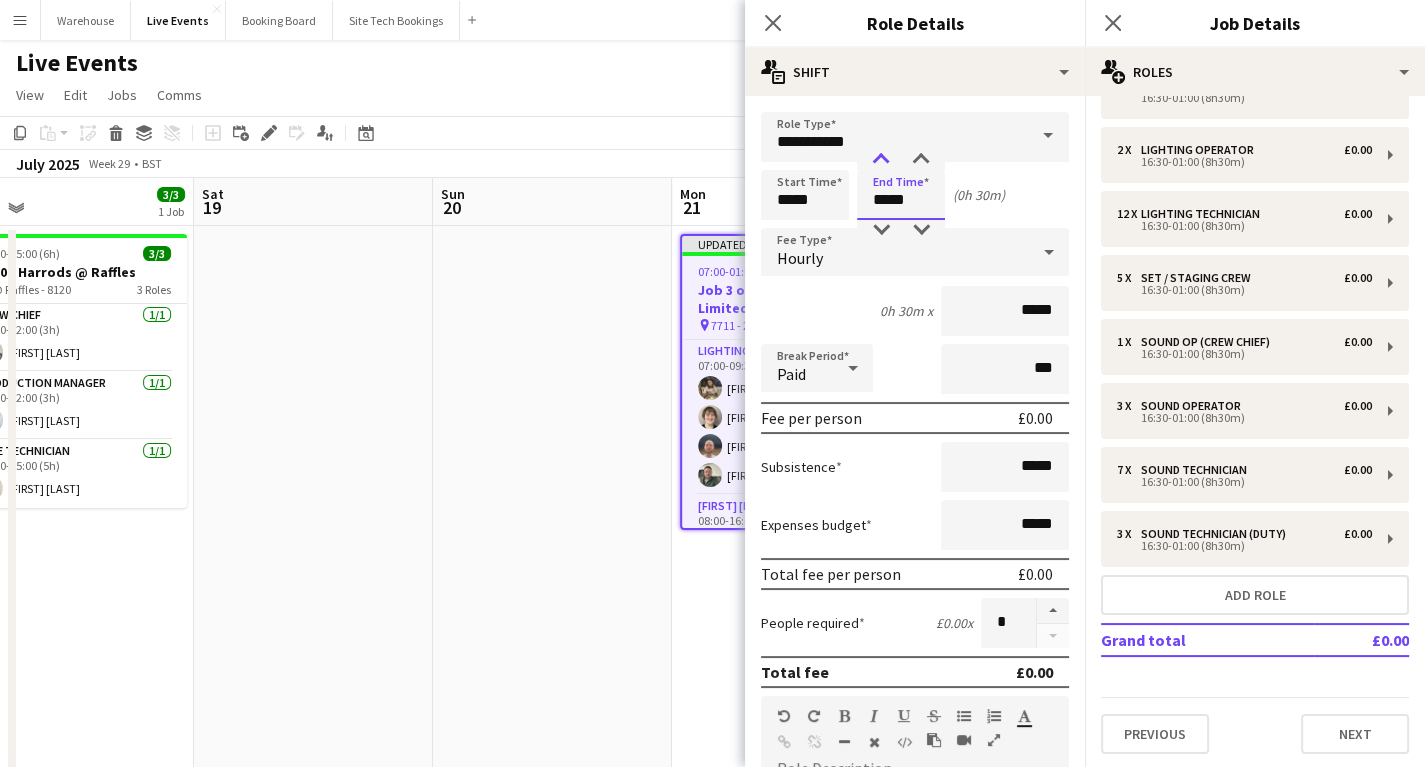 click at bounding box center (881, 160) 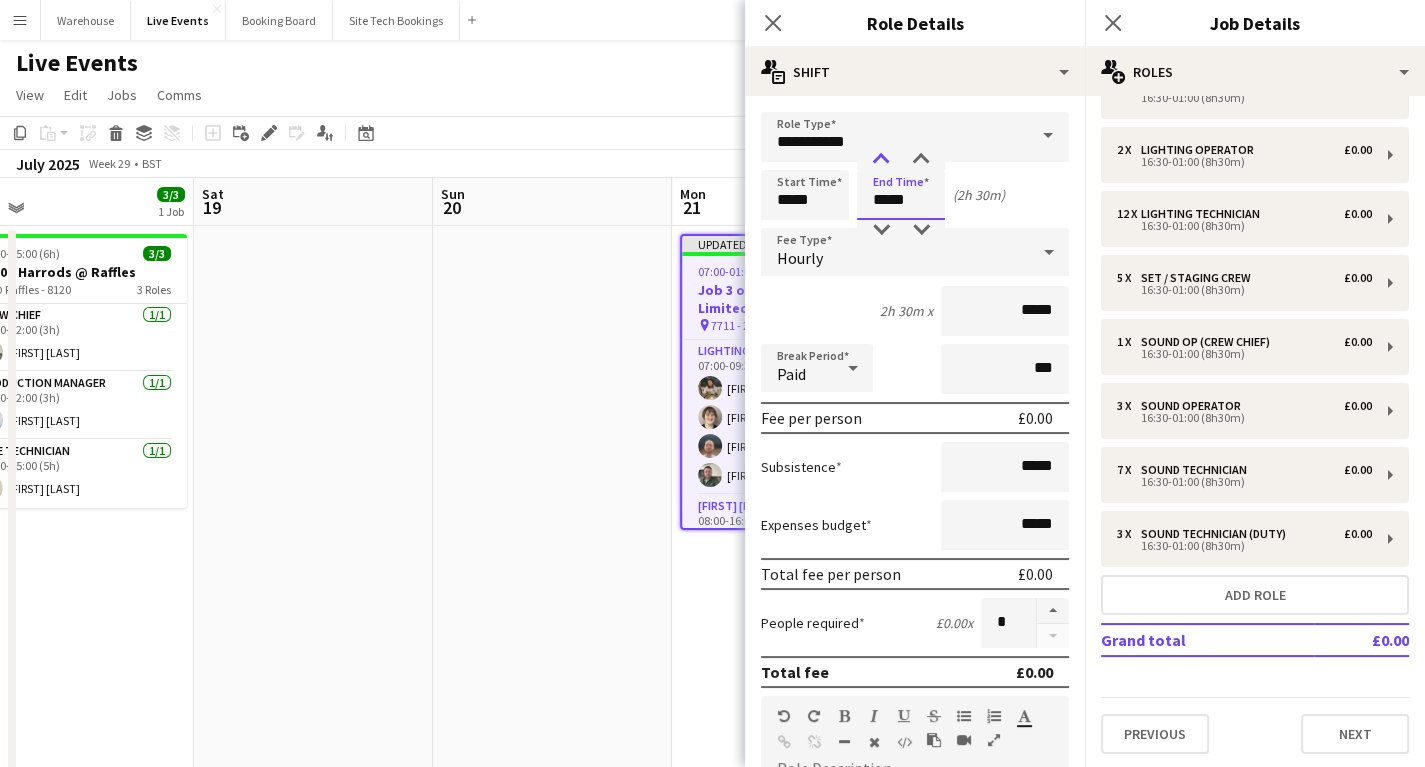 click at bounding box center (881, 160) 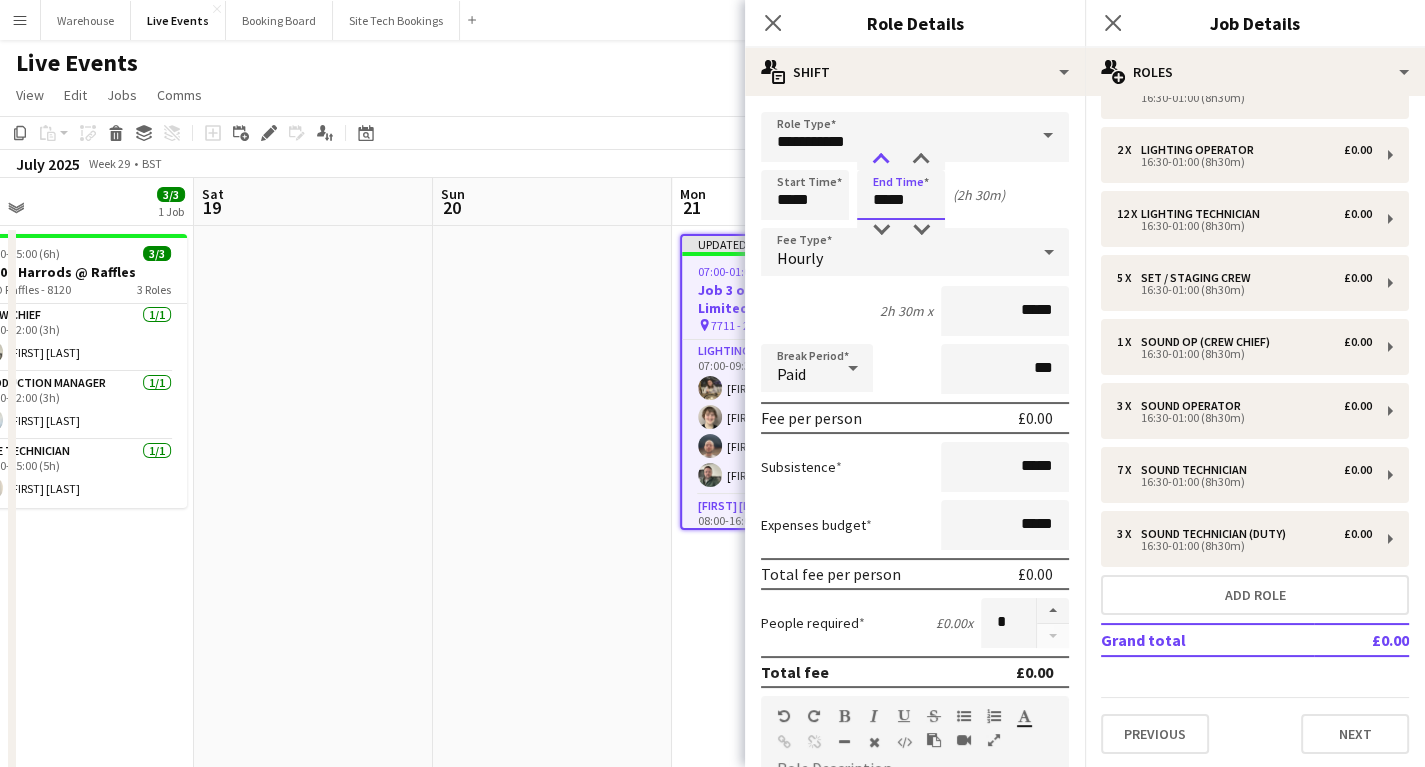 click at bounding box center [881, 160] 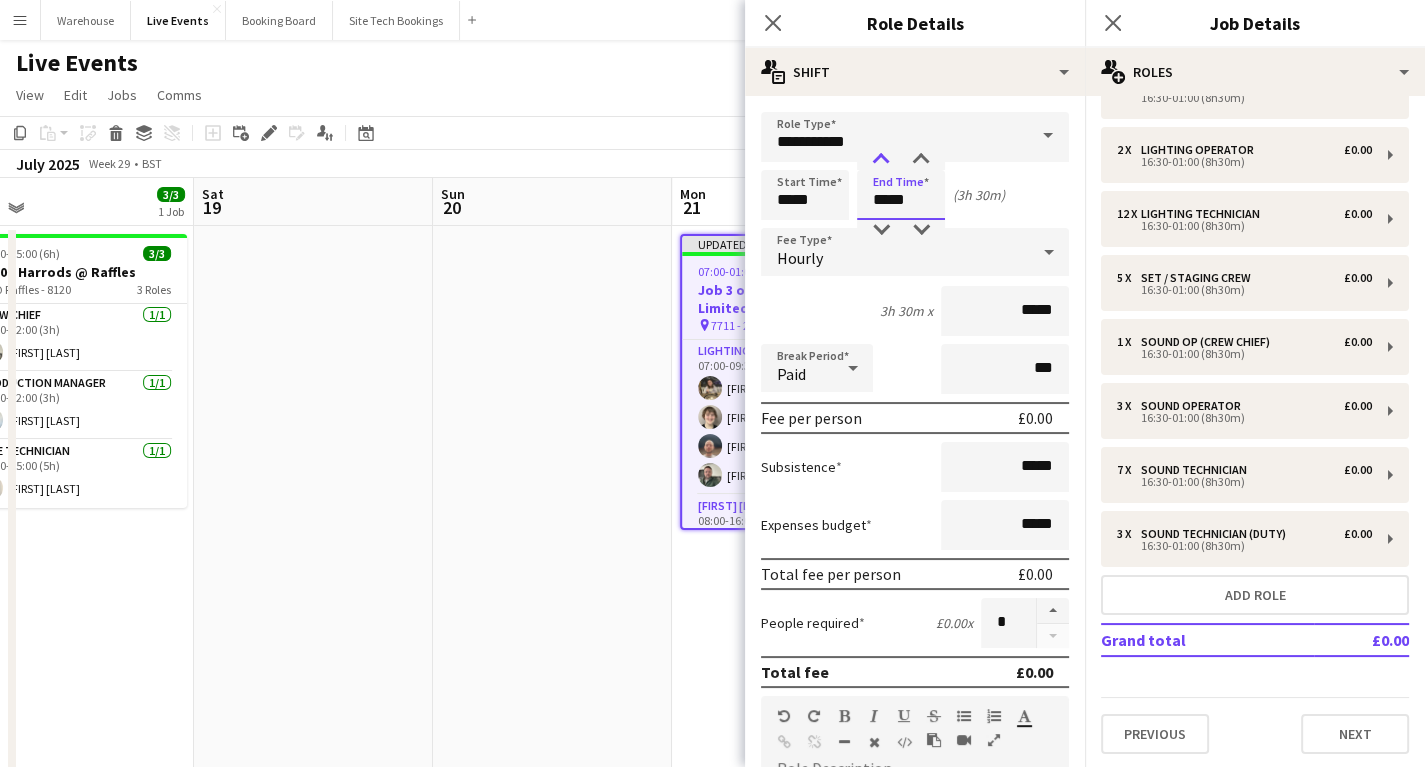 click at bounding box center [881, 160] 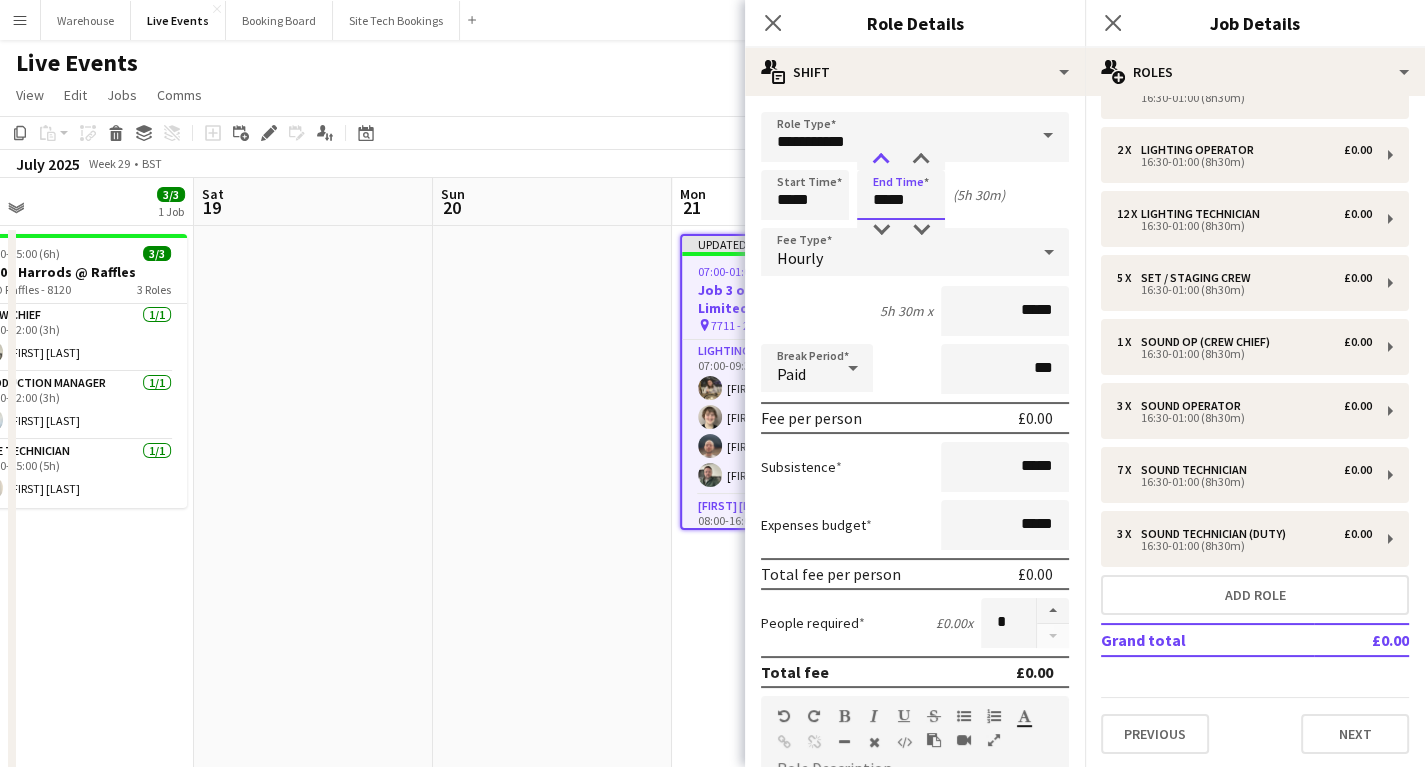 click at bounding box center (881, 160) 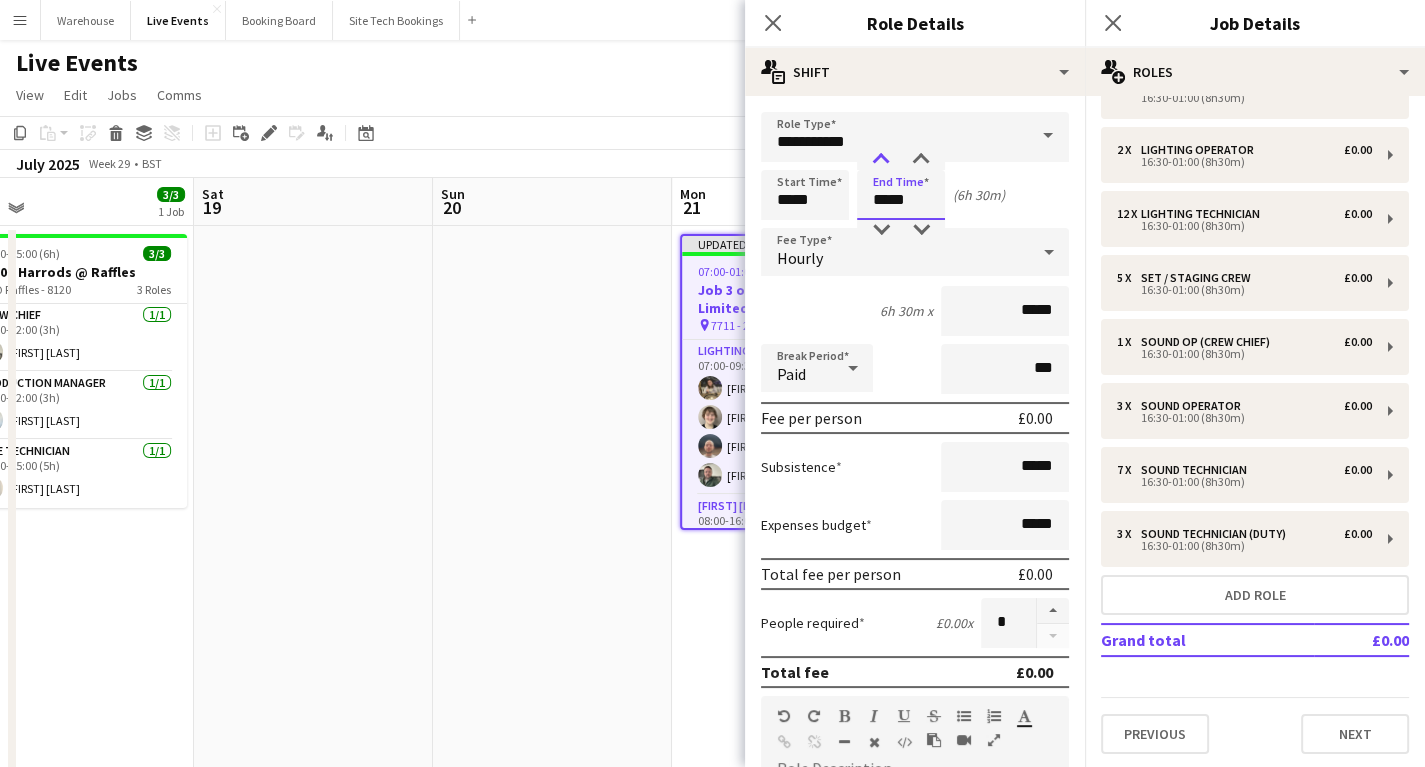 click at bounding box center [881, 160] 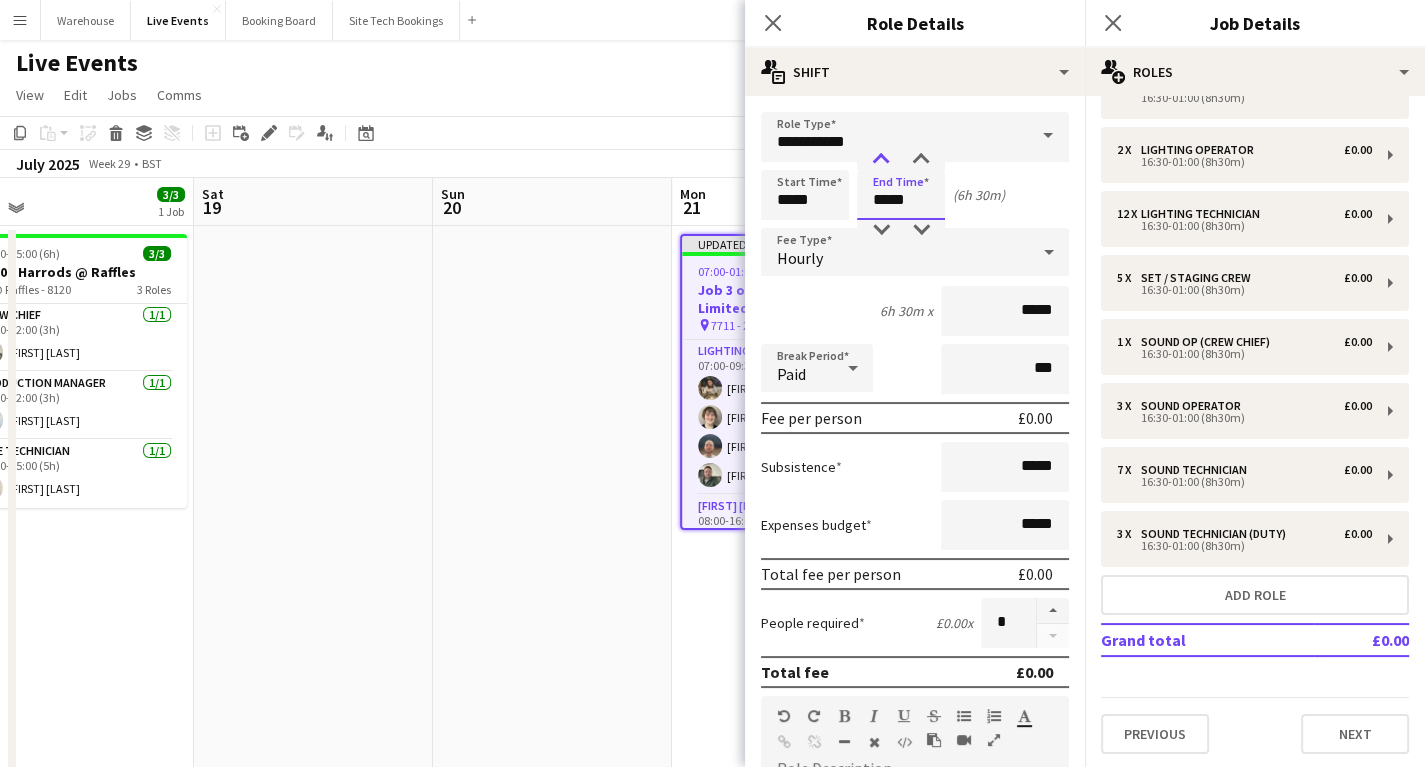 type on "*****" 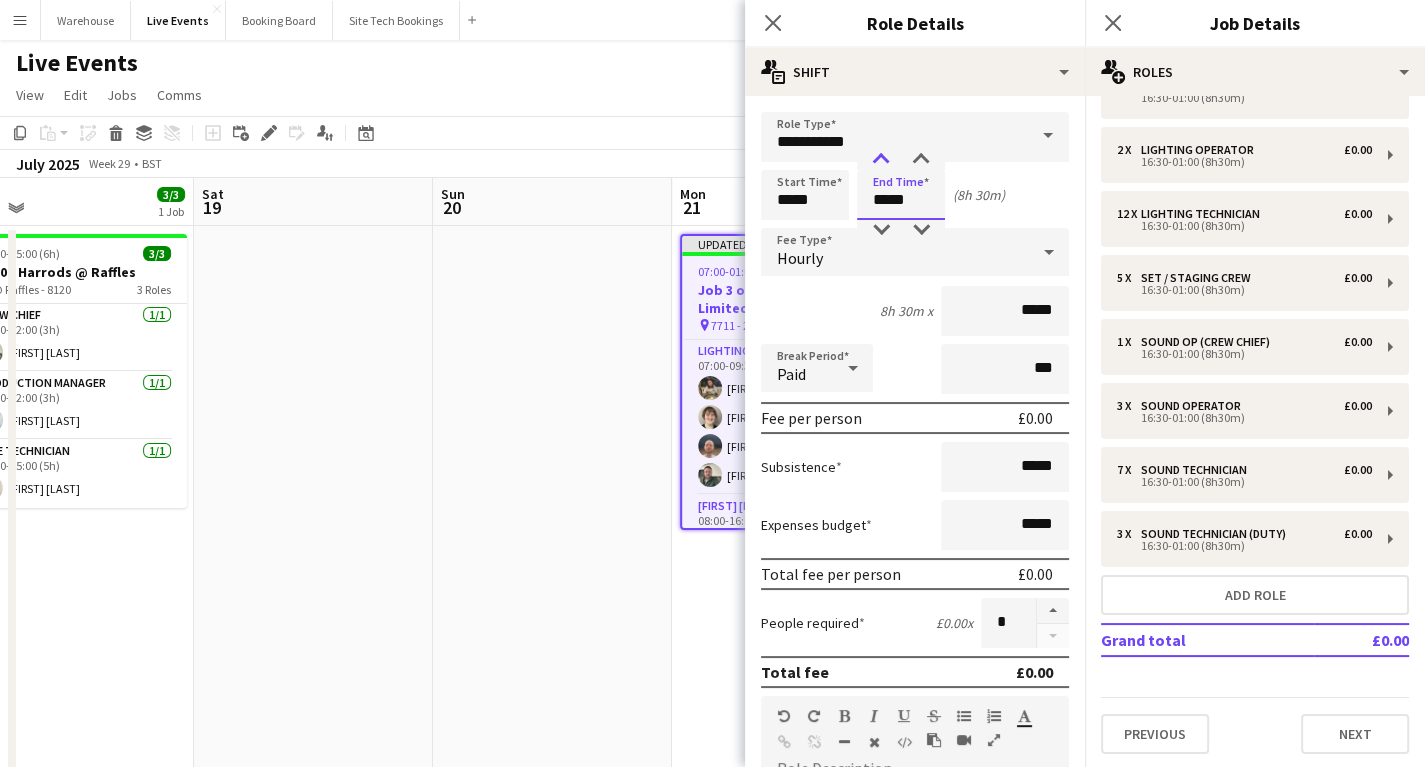 click at bounding box center [881, 160] 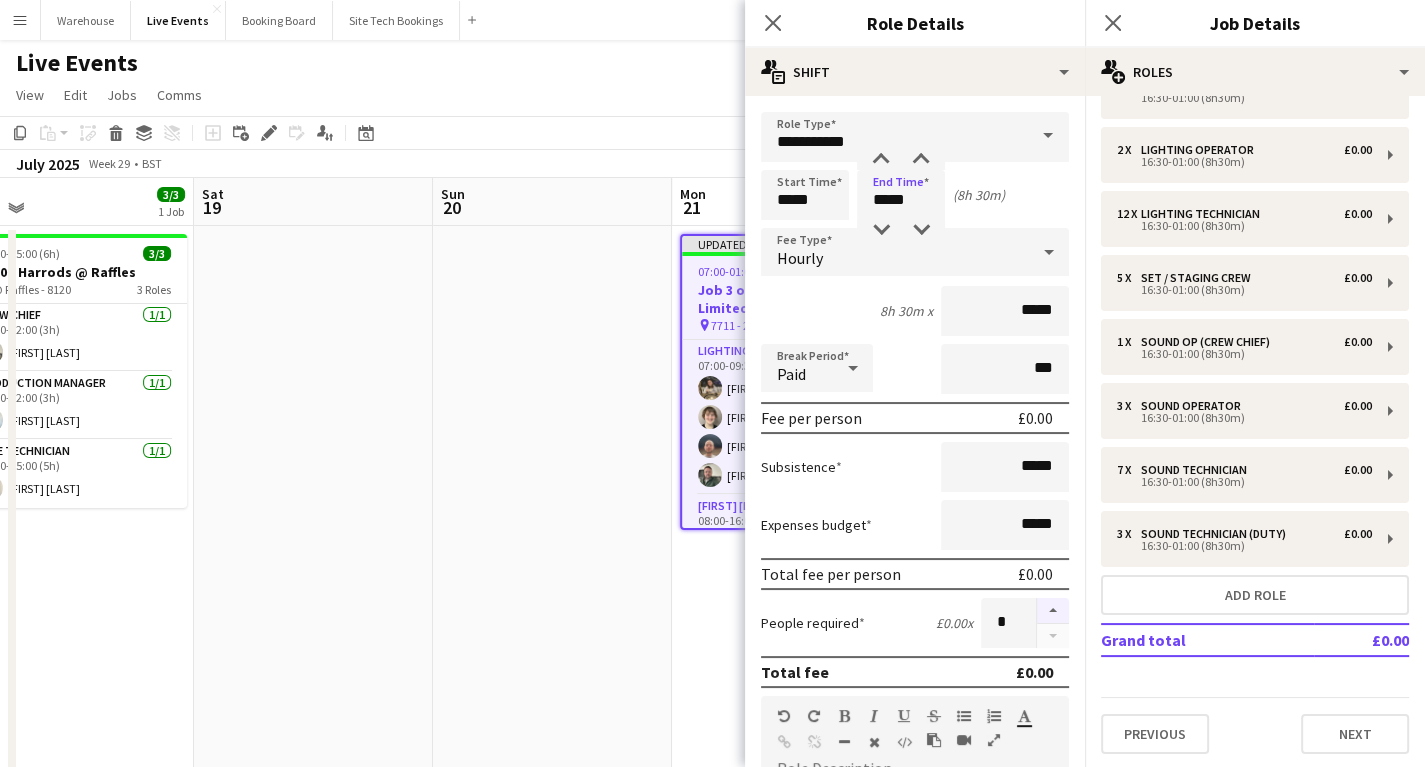 click at bounding box center (1053, 611) 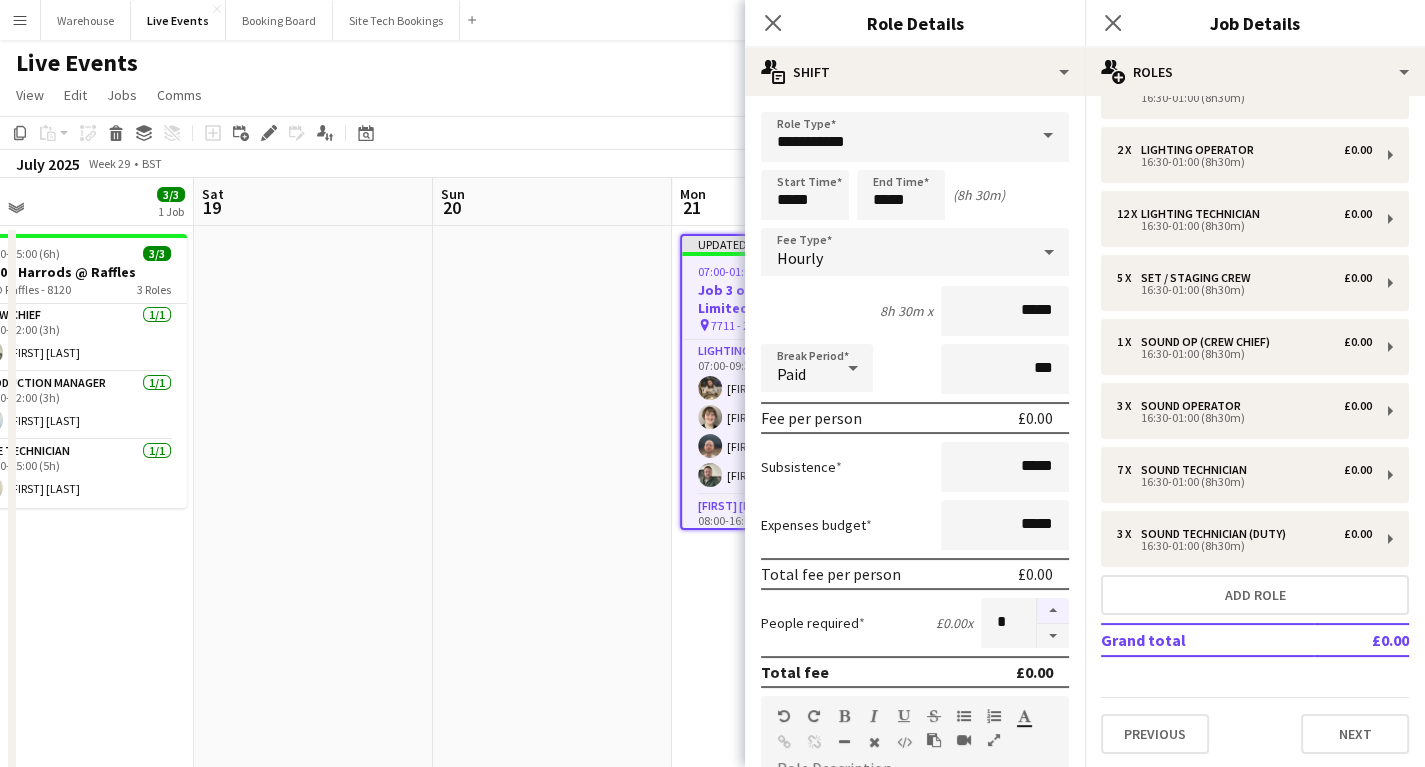 click at bounding box center [1053, 611] 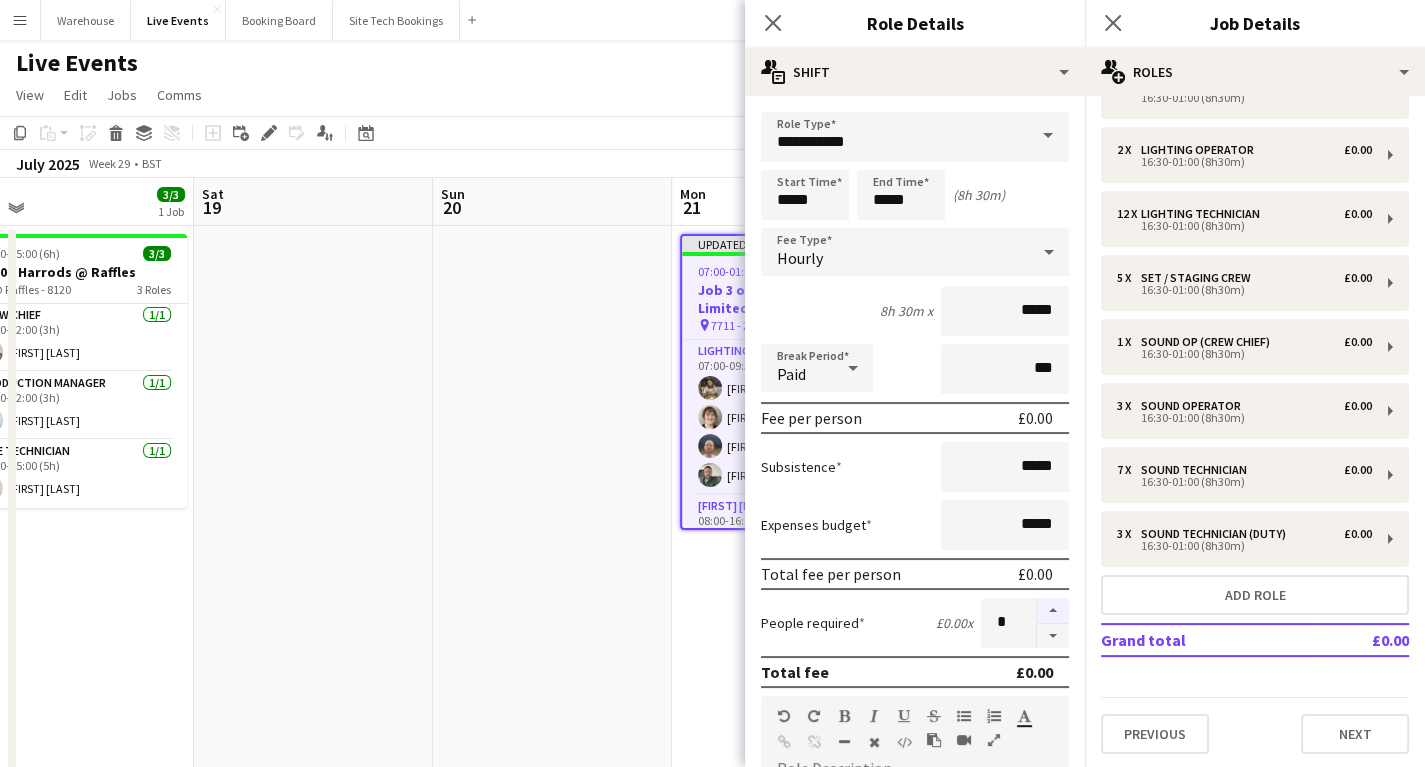 type on "*" 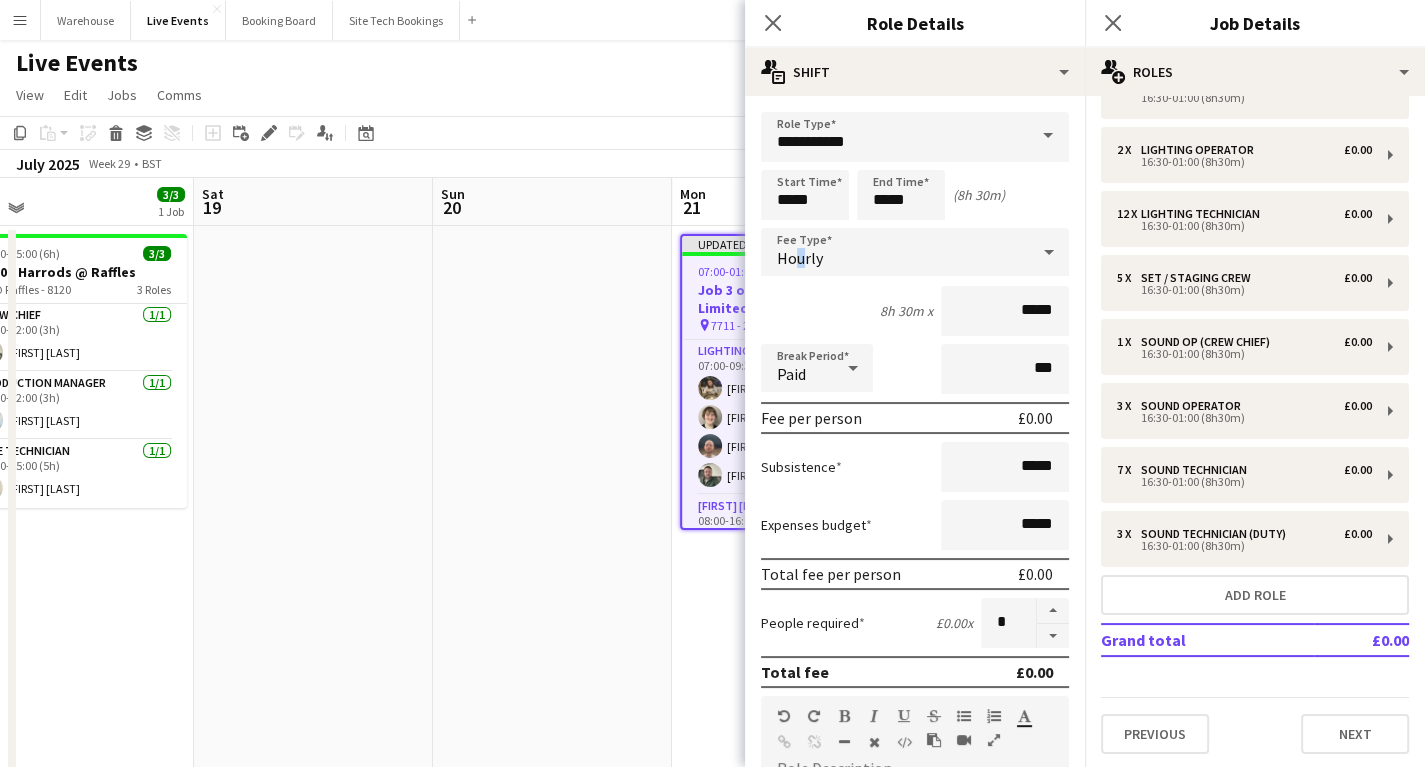 click on "Hourly" at bounding box center [895, 252] 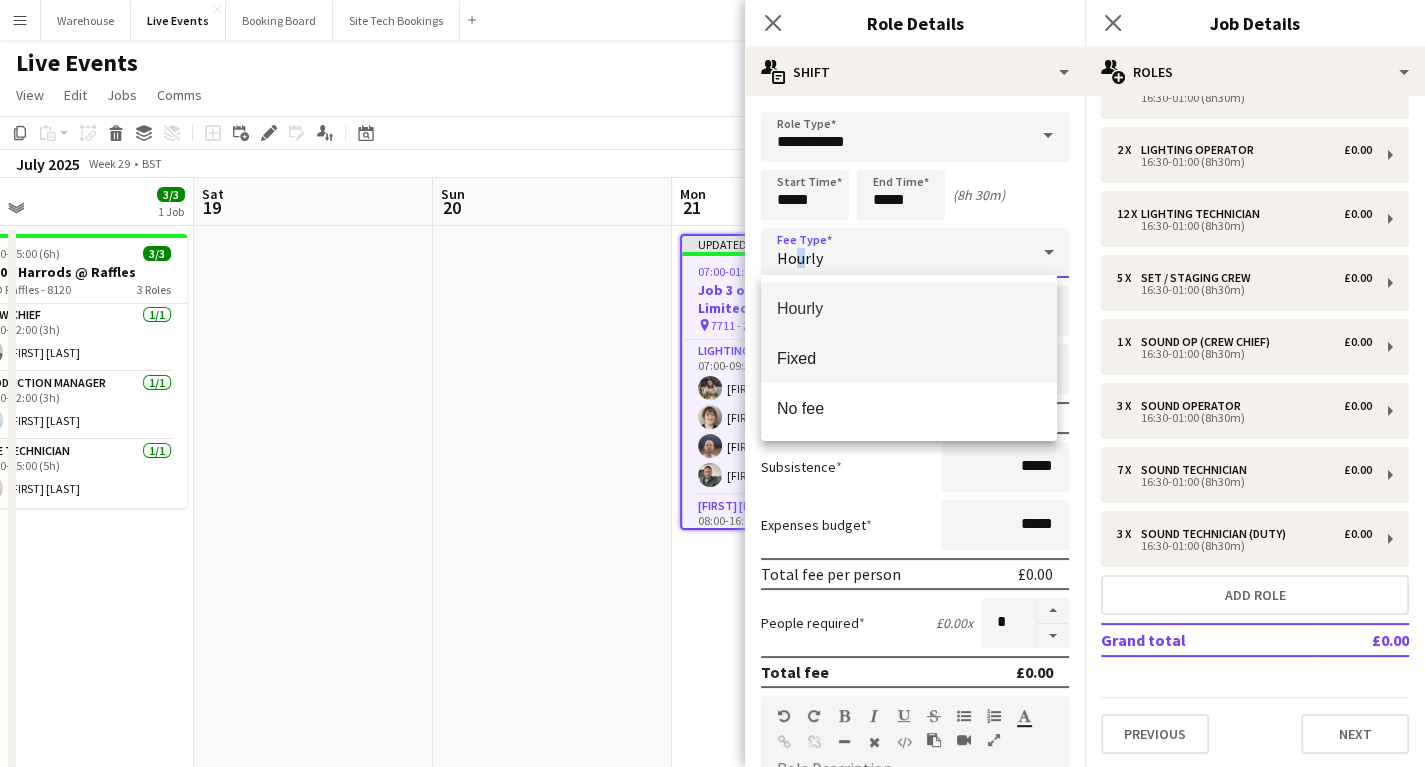 click on "Fixed" at bounding box center [909, 358] 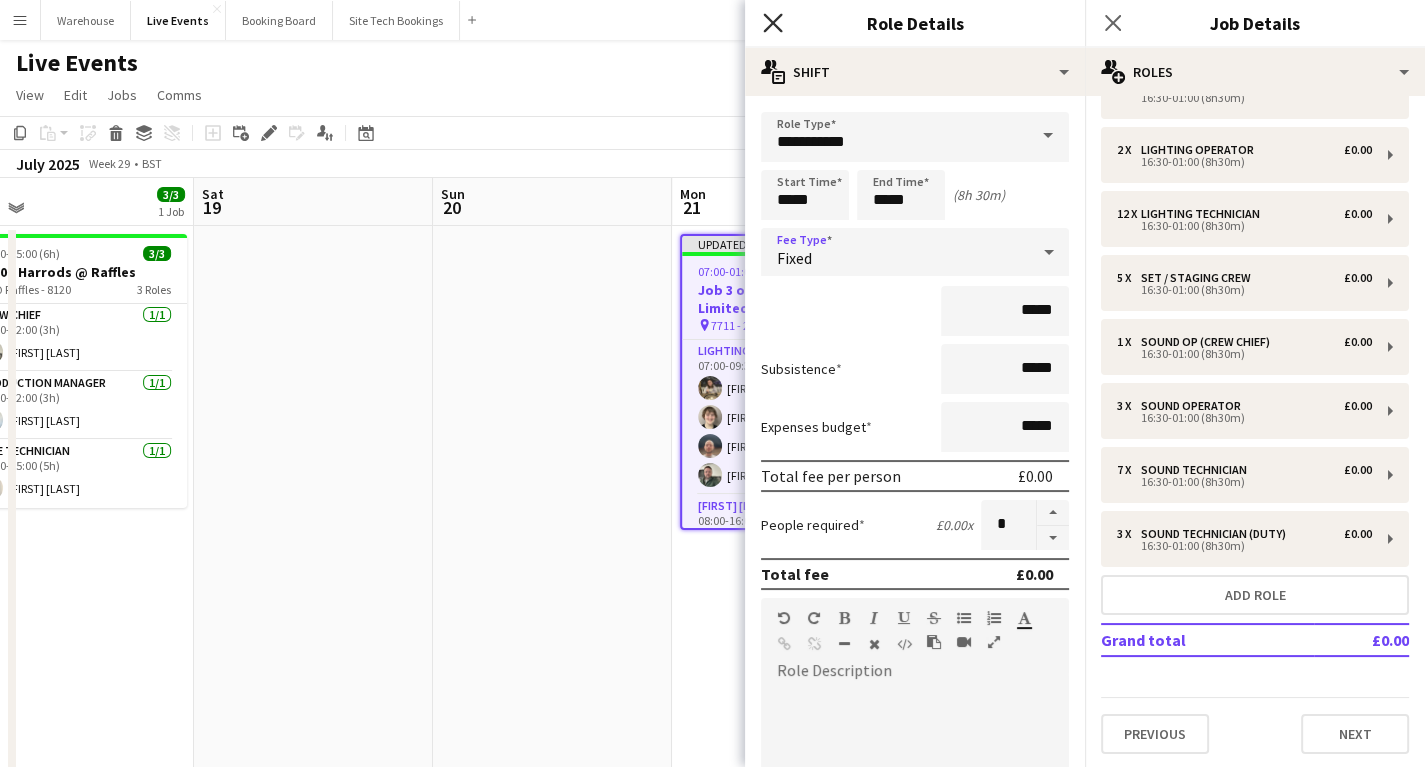 click on "Close pop-in" 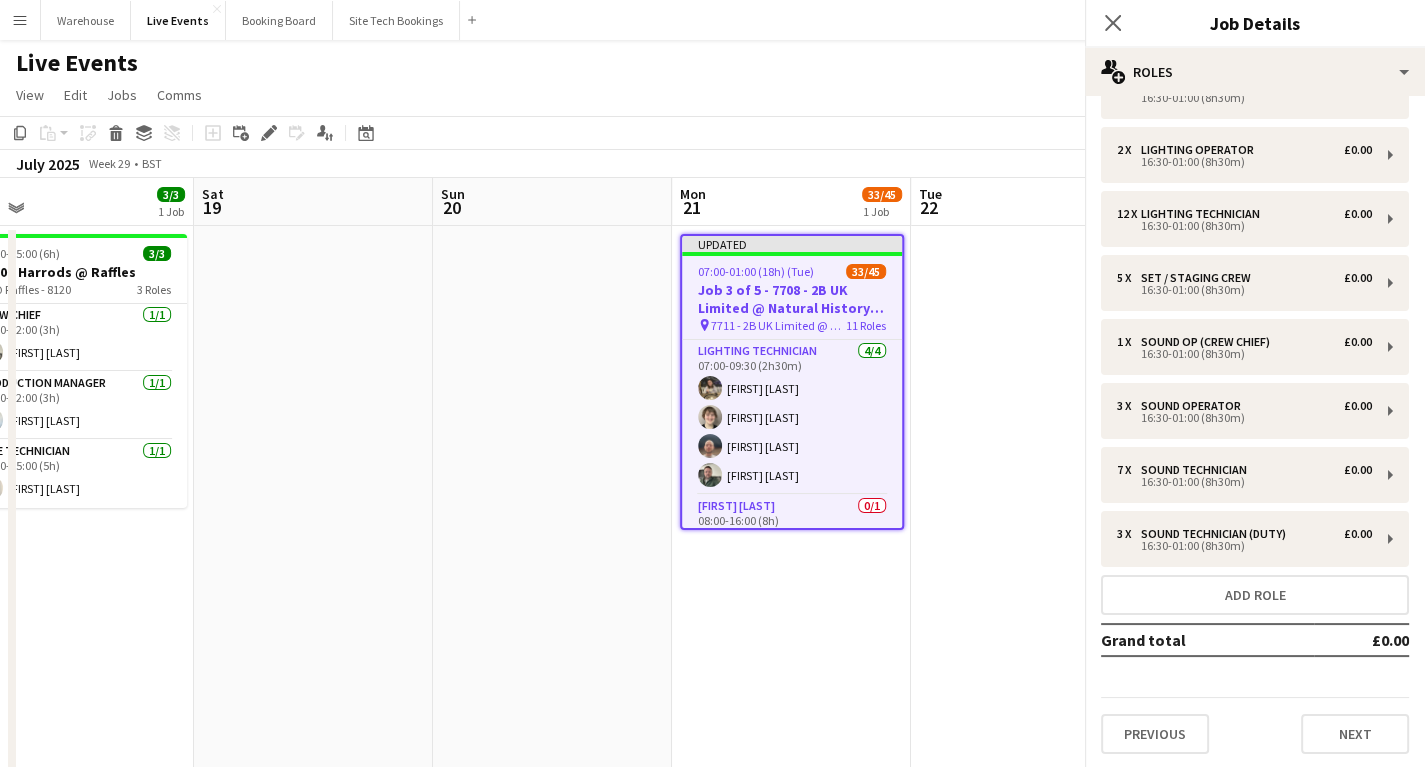 click at bounding box center (552, 785) 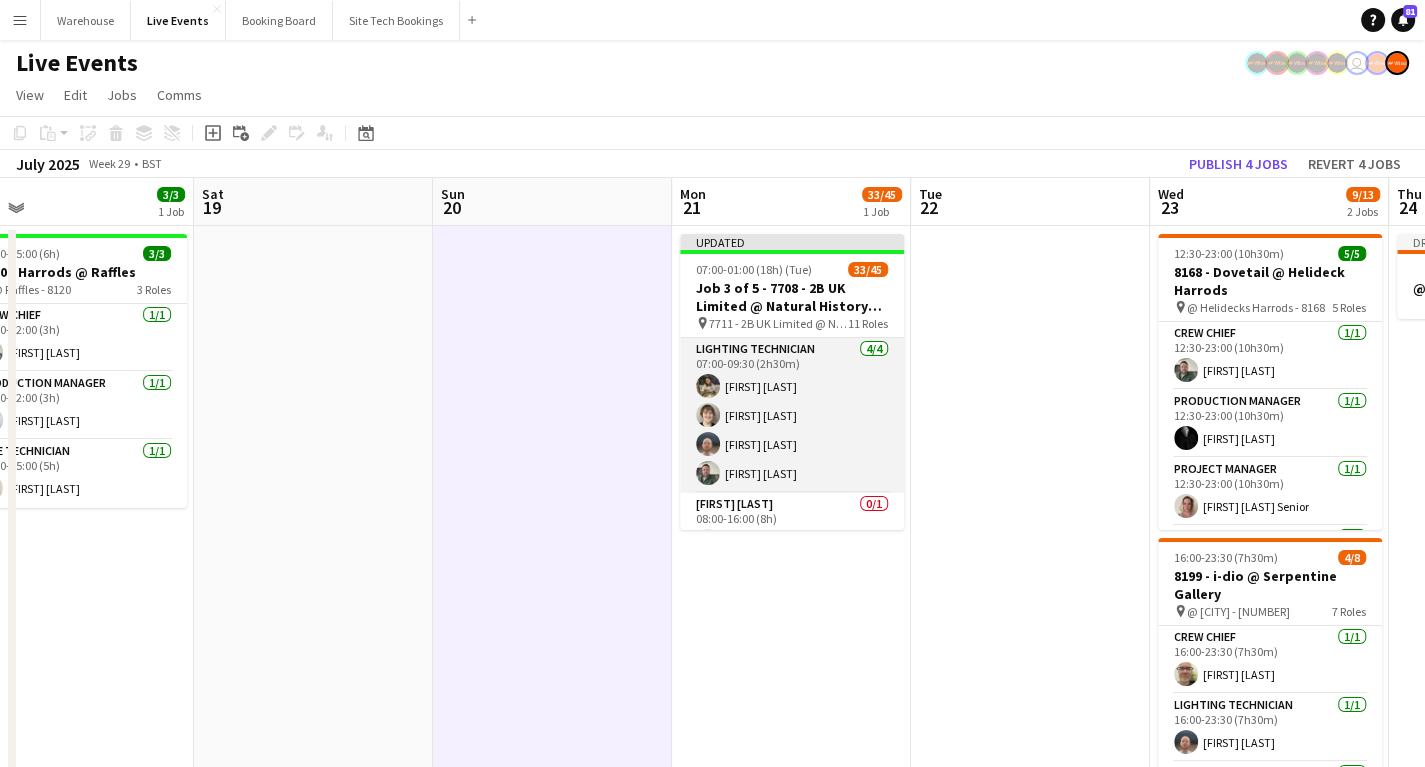 scroll, scrollTop: 320, scrollLeft: 0, axis: vertical 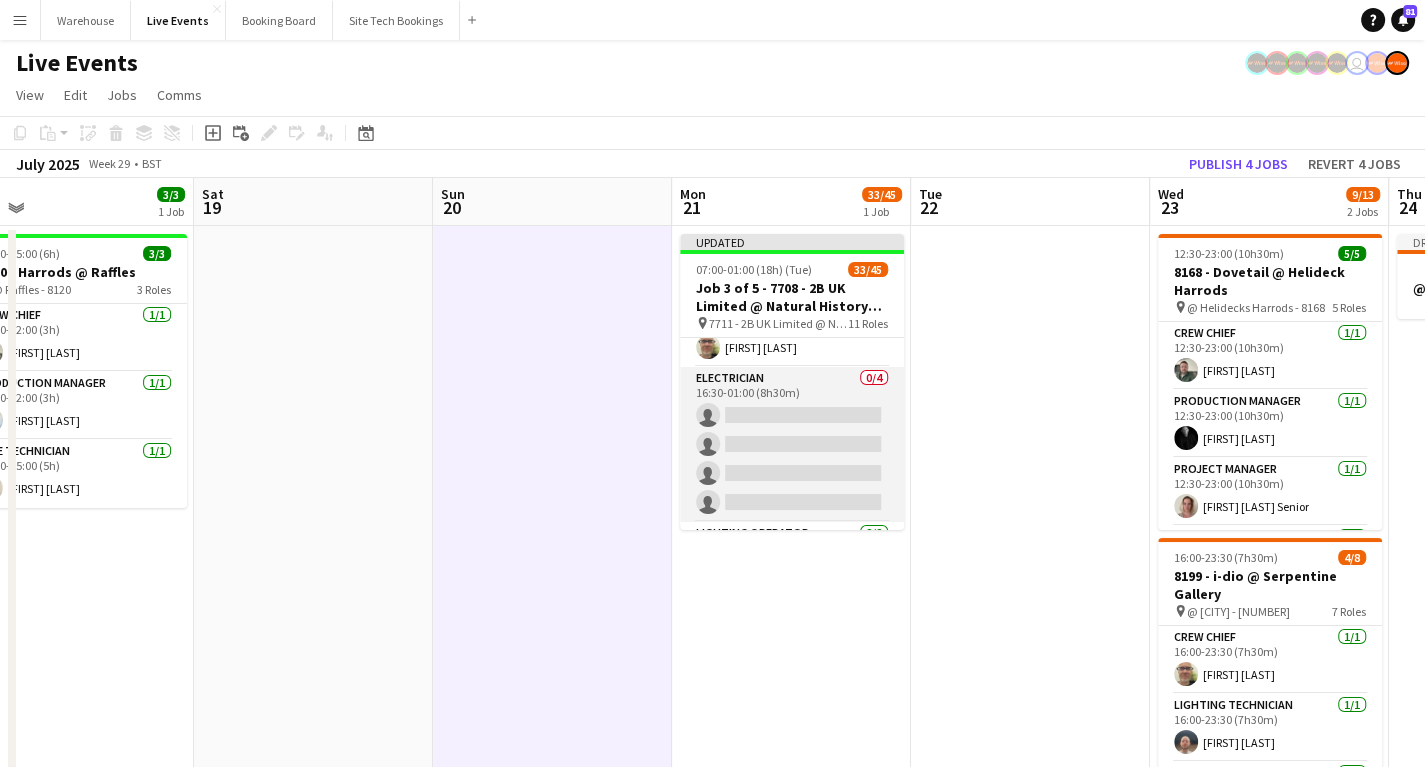 click on "Electrician   0/4   16:30-01:00 (8h30m)
single-neutral-actions
single-neutral-actions
single-neutral-actions
single-neutral-actions" at bounding box center (792, 444) 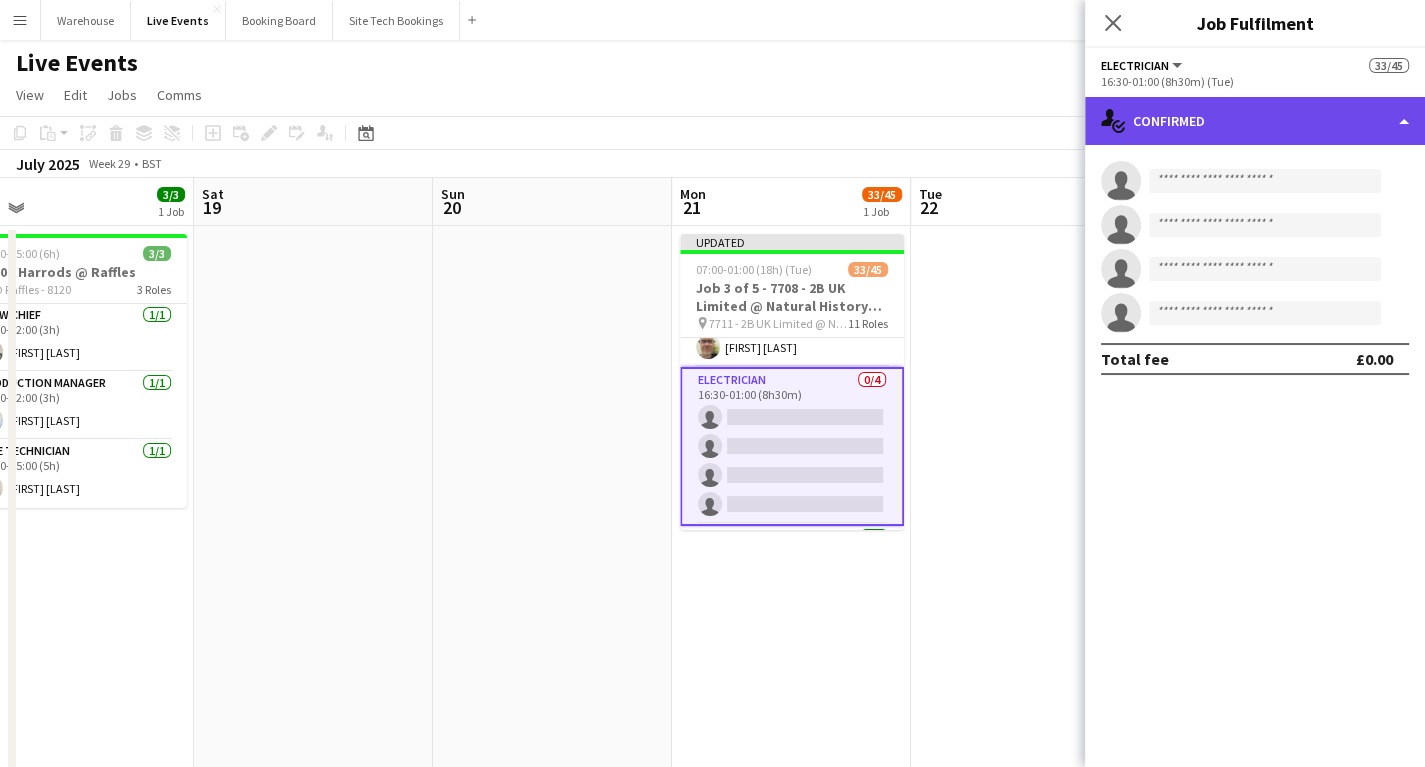 click on "single-neutral-actions-check-2
Confirmed" 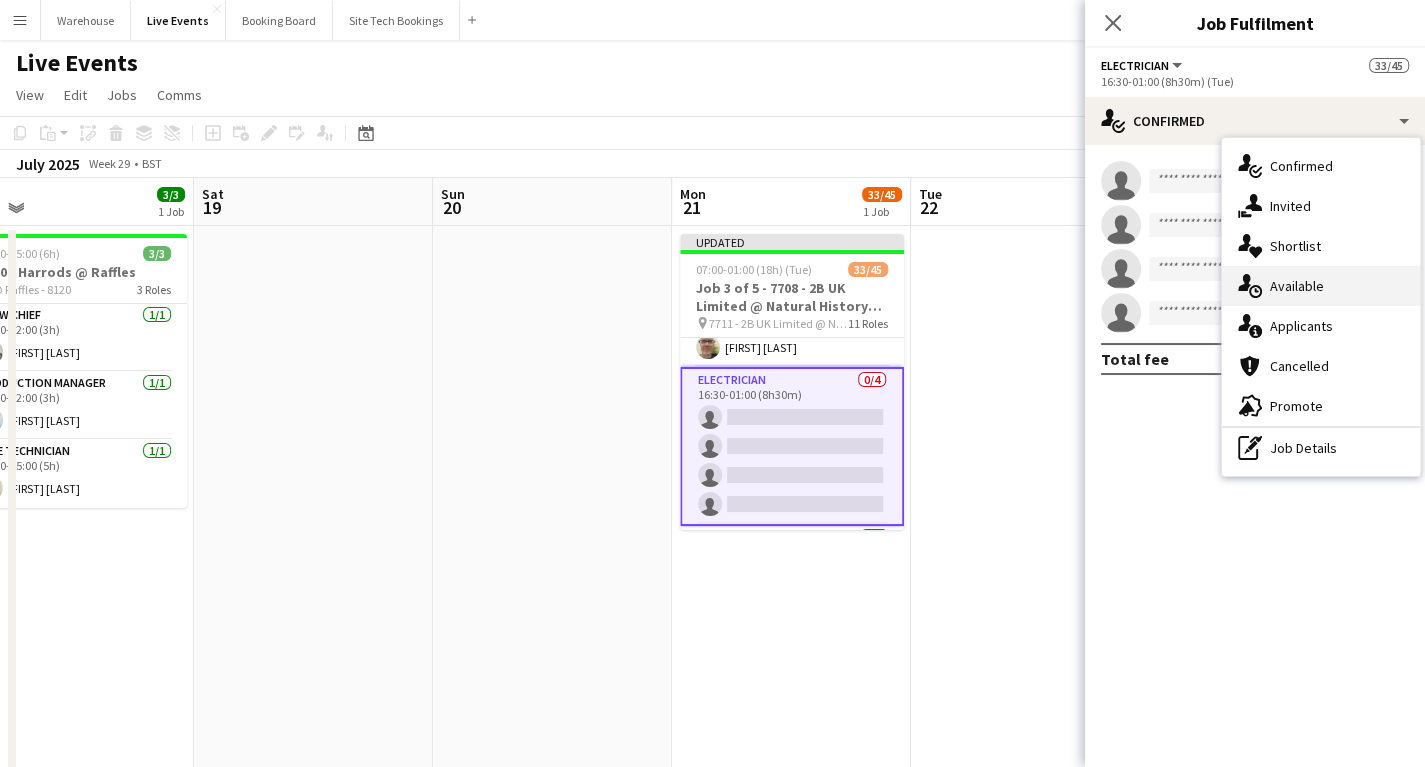 click on "single-neutral-actions-upload
Available" at bounding box center (1321, 286) 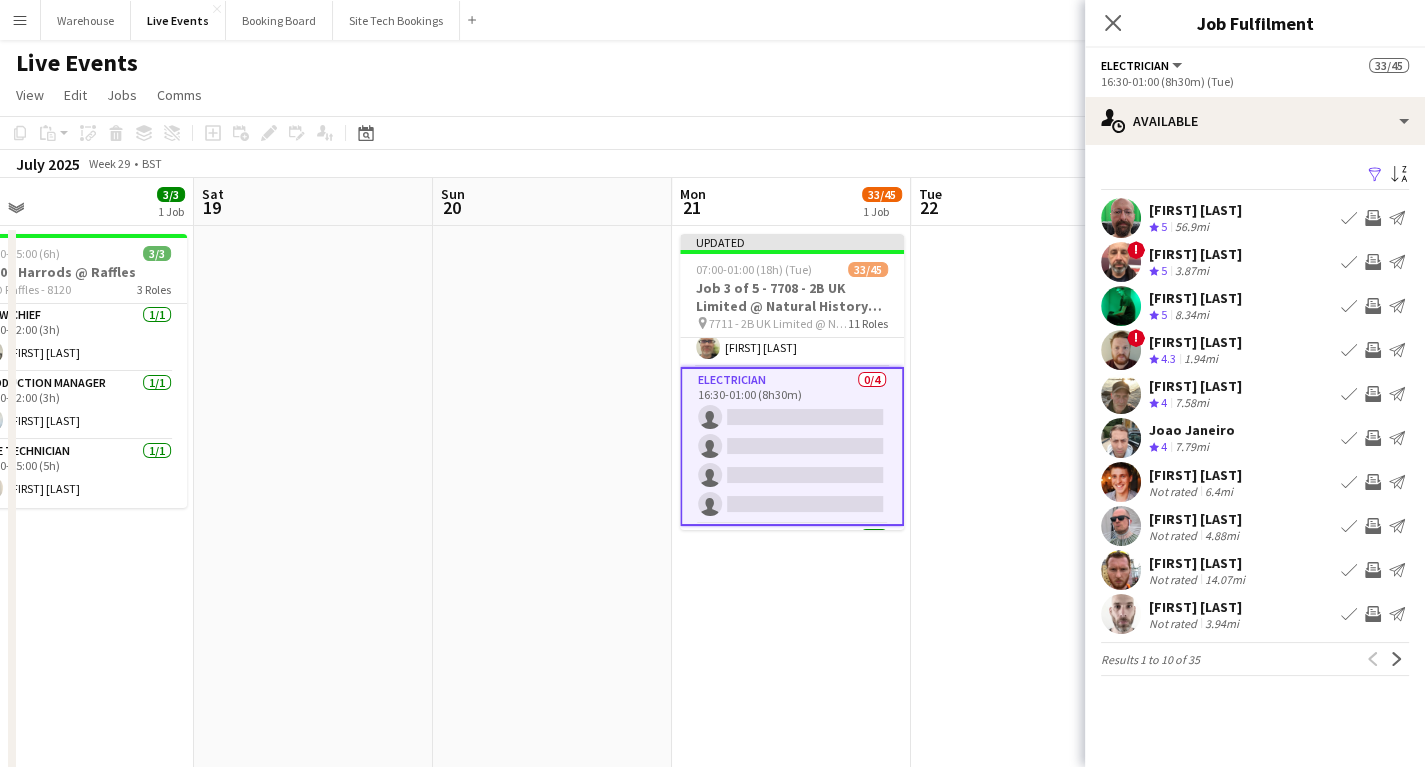 click on "Invite crew" at bounding box center [1373, 526] 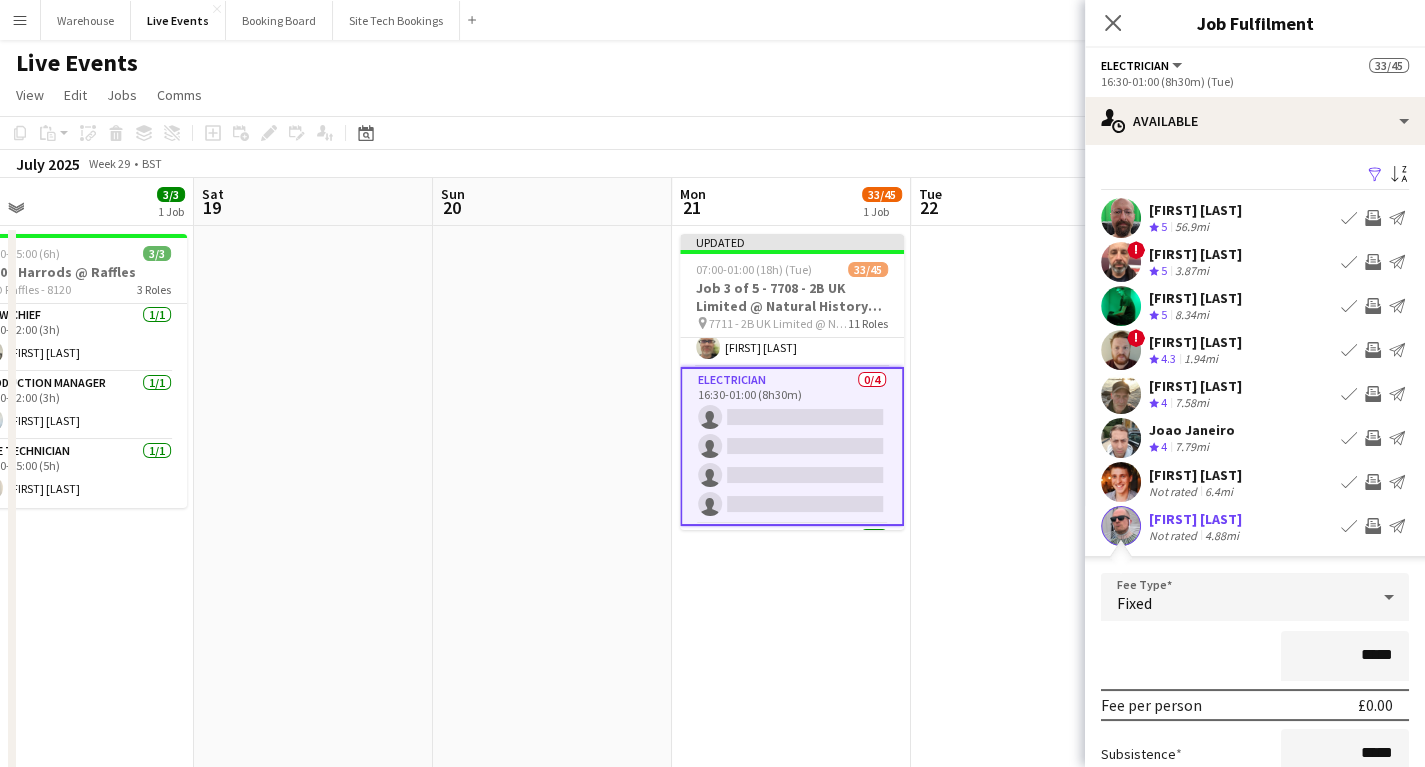 scroll, scrollTop: 326, scrollLeft: 0, axis: vertical 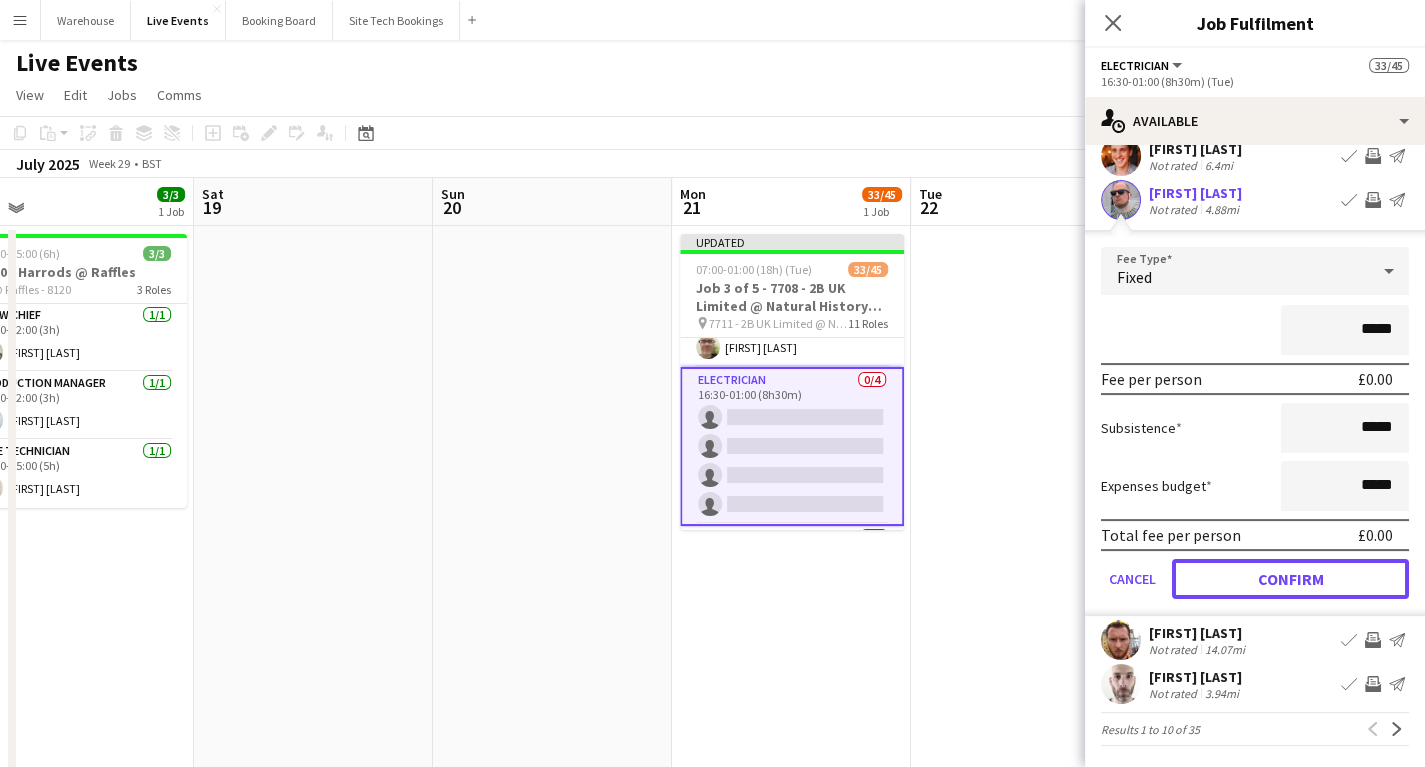 click on "Confirm" at bounding box center [1290, 579] 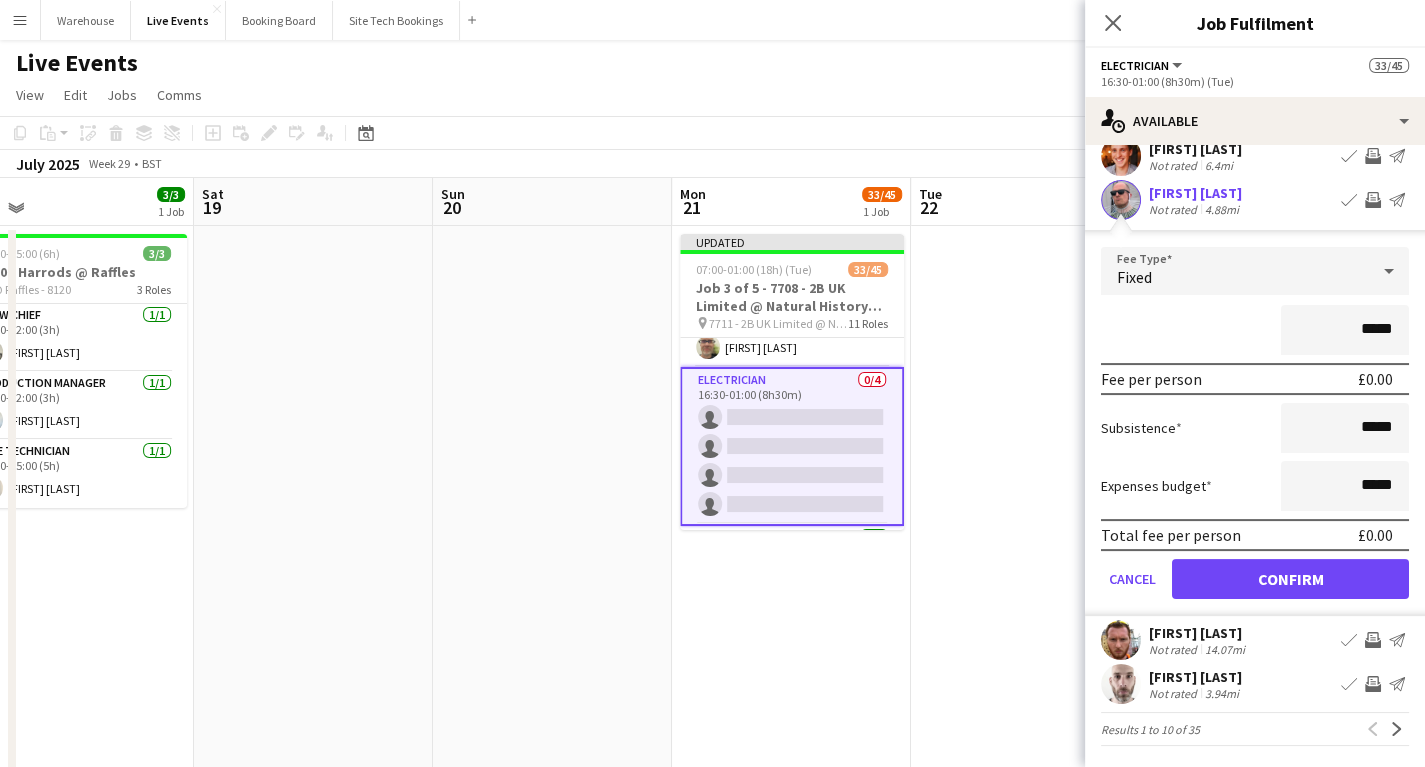 scroll, scrollTop: 0, scrollLeft: 0, axis: both 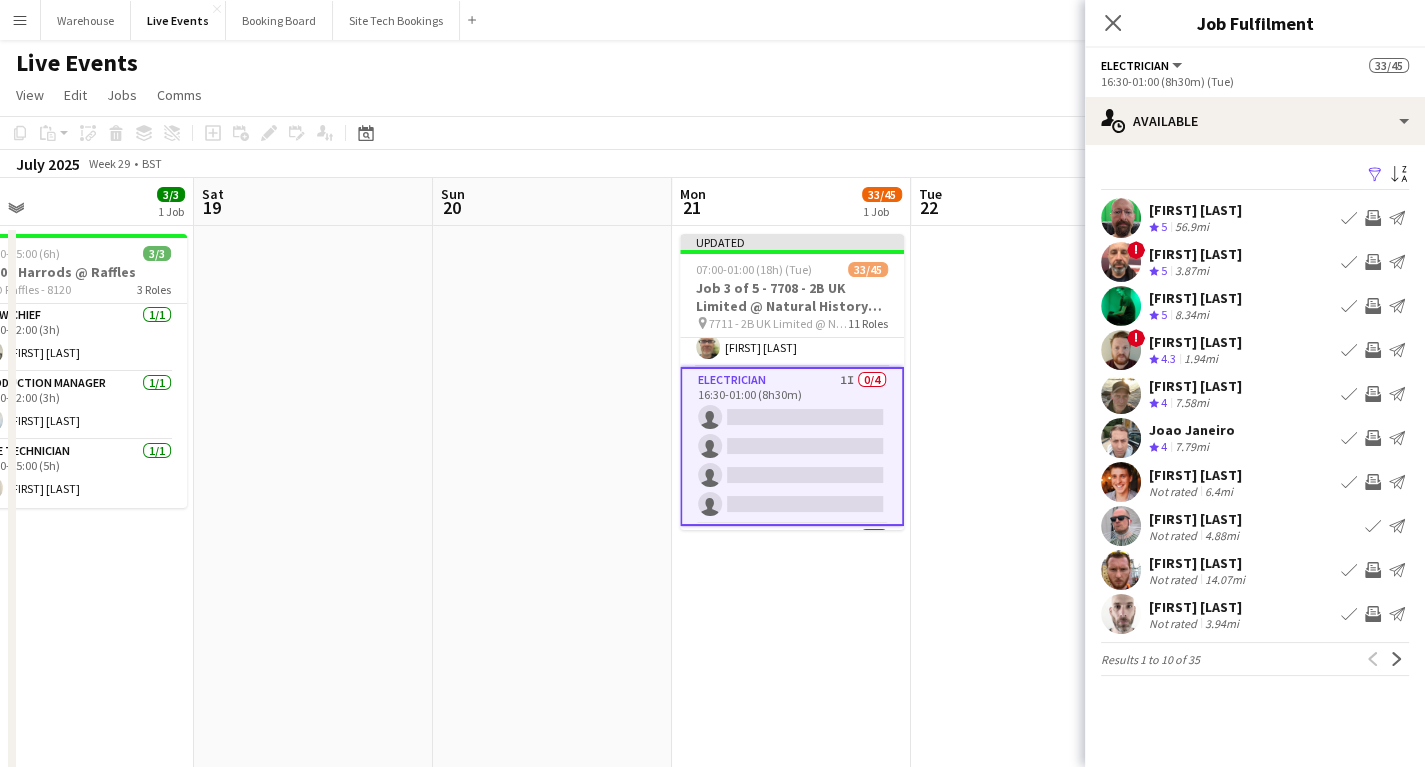 click on "Invite crew" at bounding box center (1373, 262) 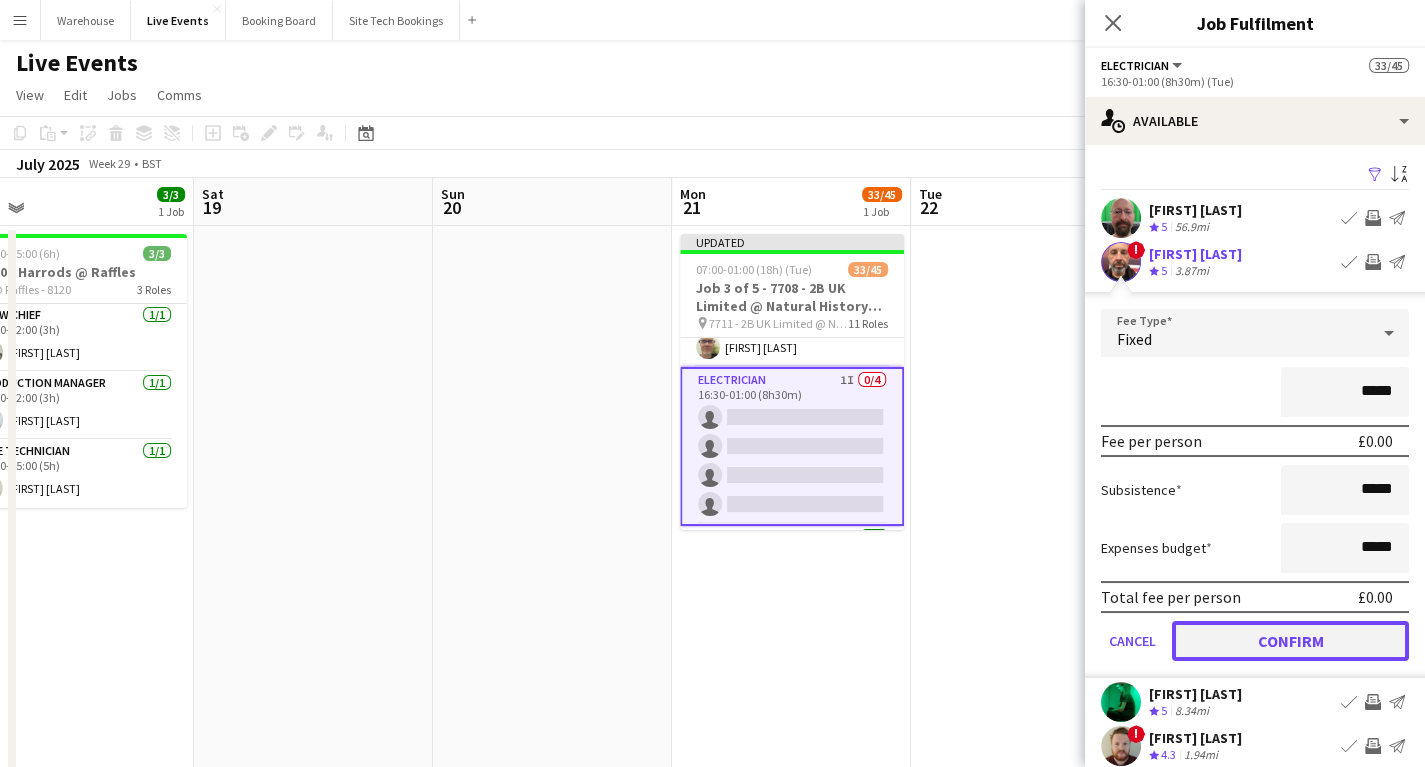click on "Confirm" at bounding box center (1290, 641) 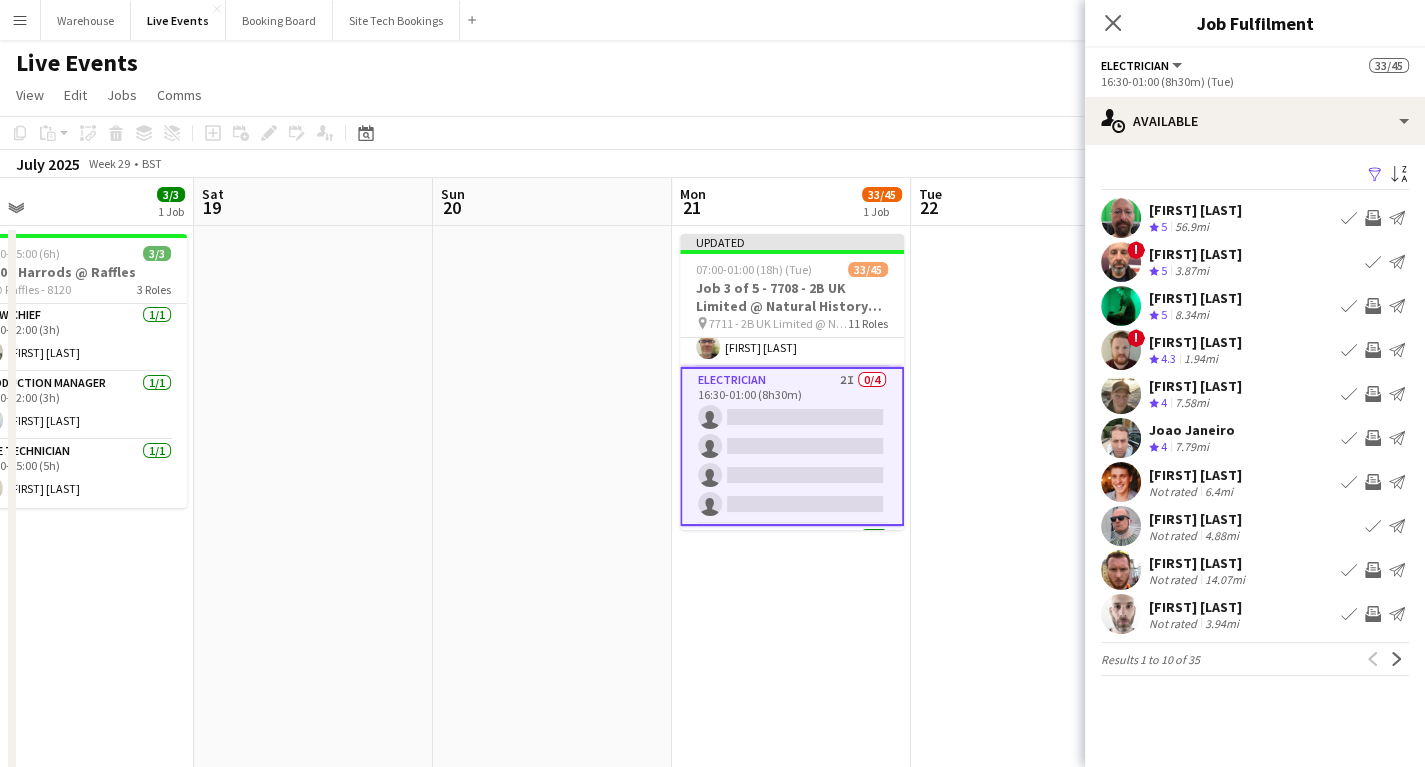 click at bounding box center (1121, 614) 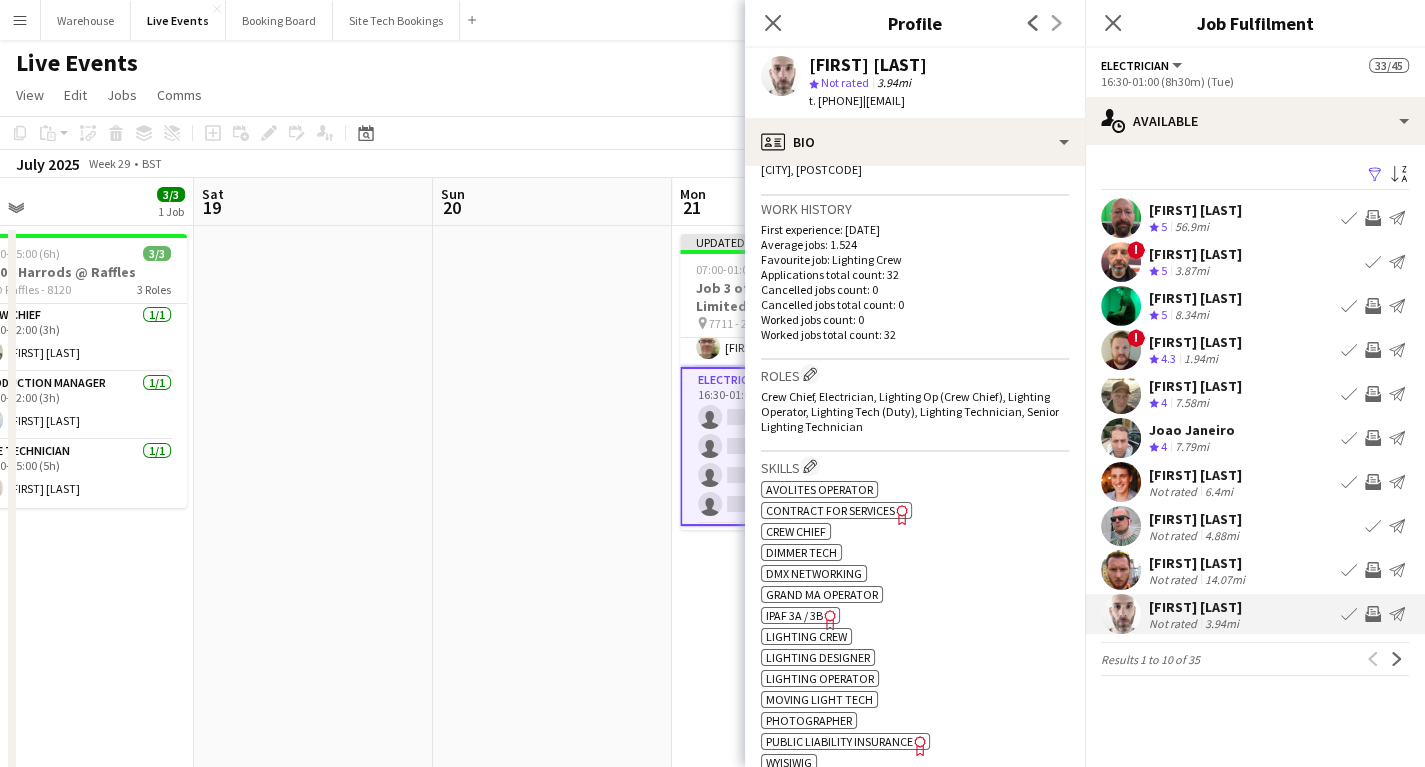 scroll, scrollTop: 0, scrollLeft: 0, axis: both 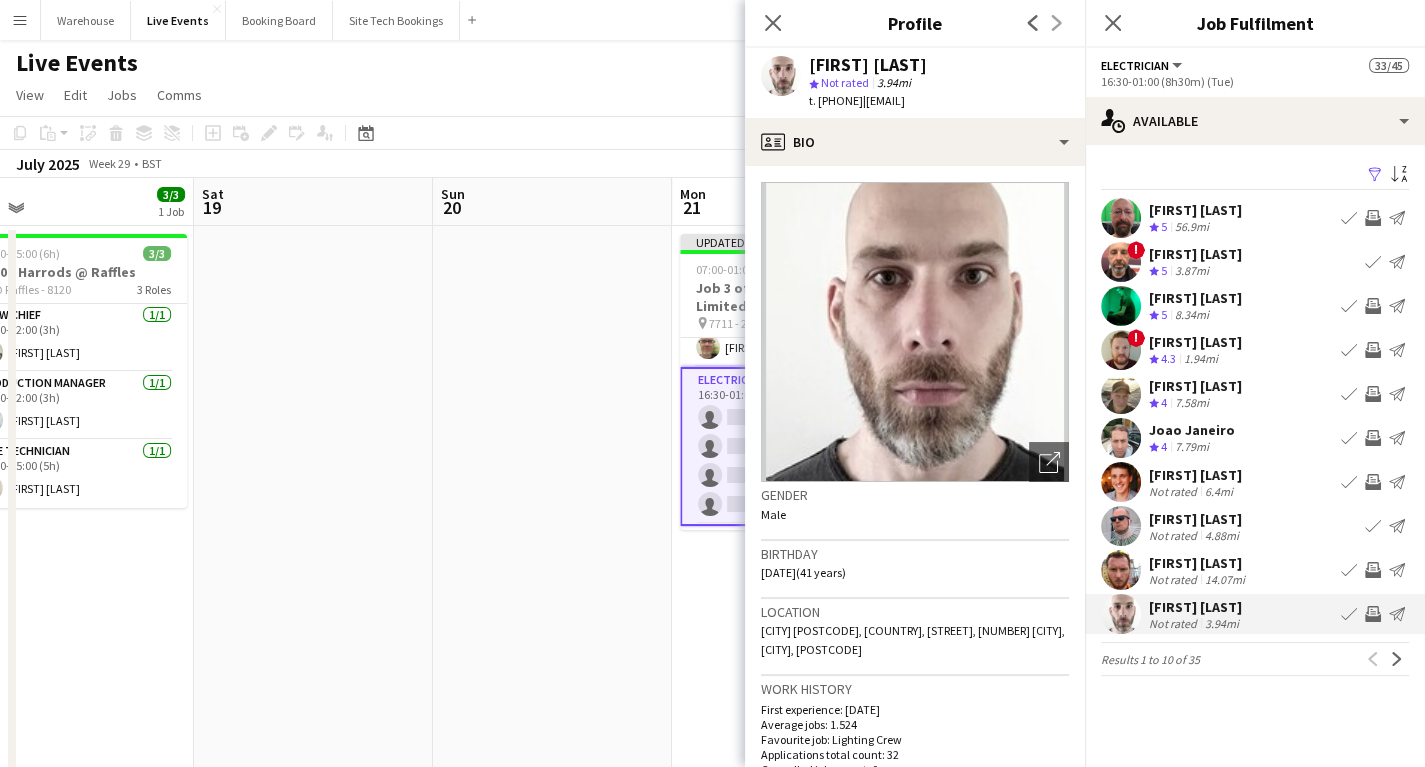 click on "Invite crew" at bounding box center [1373, 614] 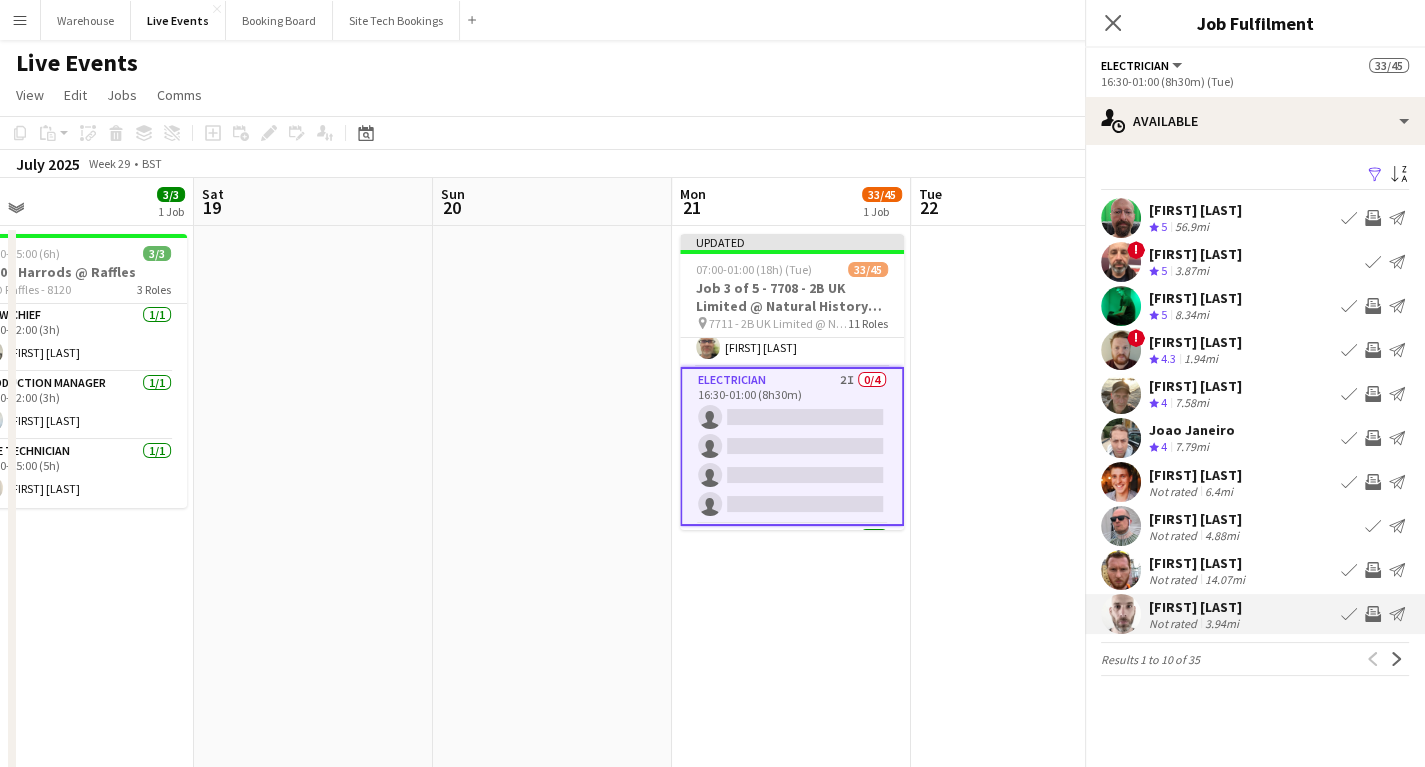 scroll, scrollTop: 0, scrollLeft: 0, axis: both 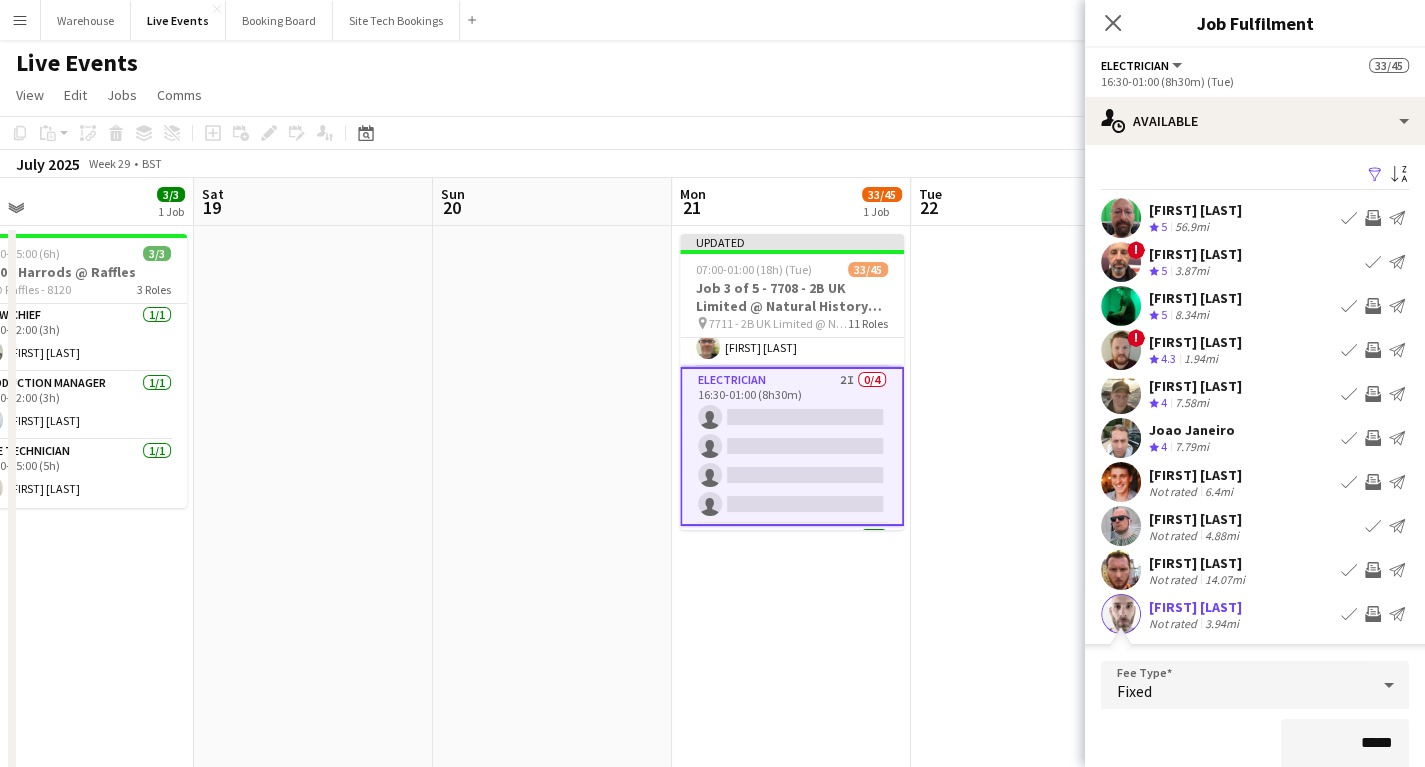 click at bounding box center [1030, 785] 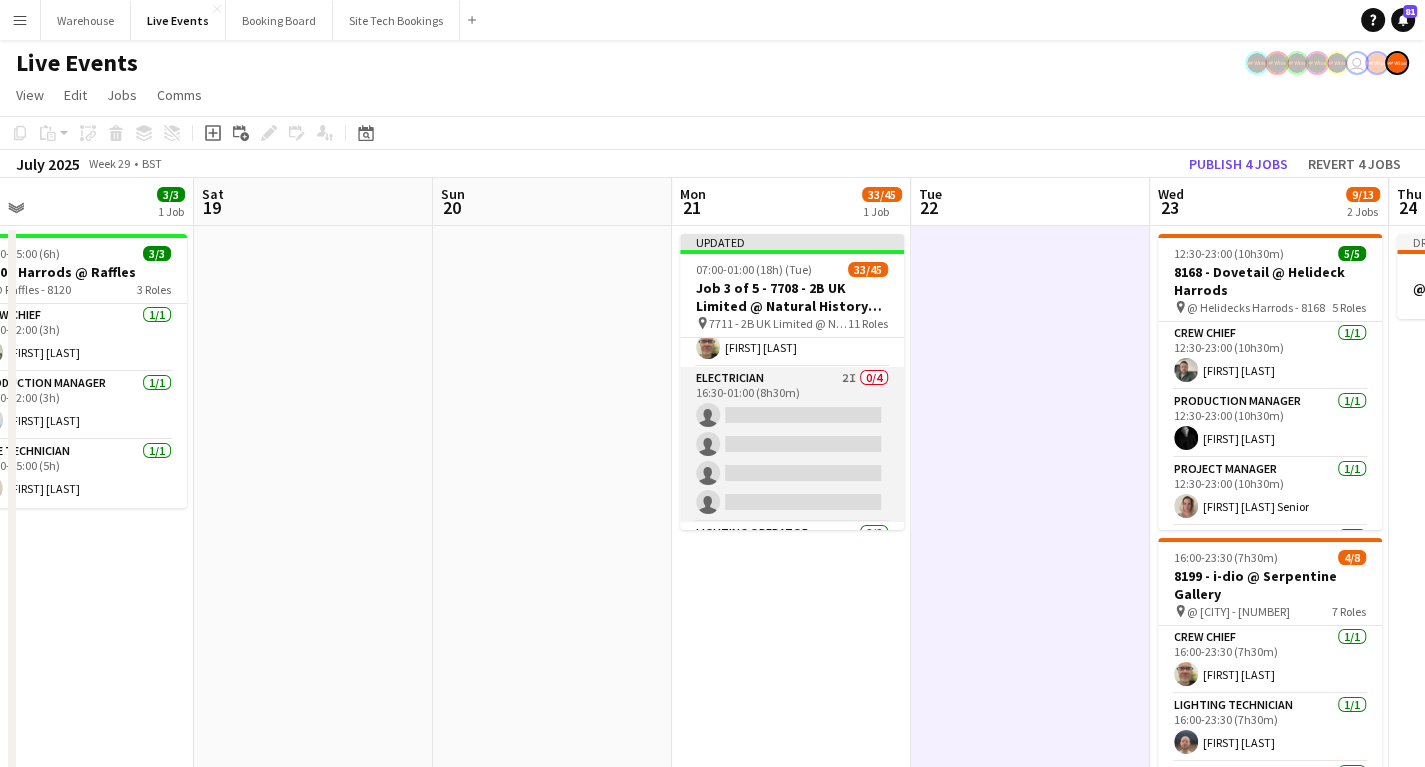 click on "Electrician   2I   0/4   16:30-01:00 (8h30m)
single-neutral-actions
single-neutral-actions
single-neutral-actions
single-neutral-actions" at bounding box center (792, 444) 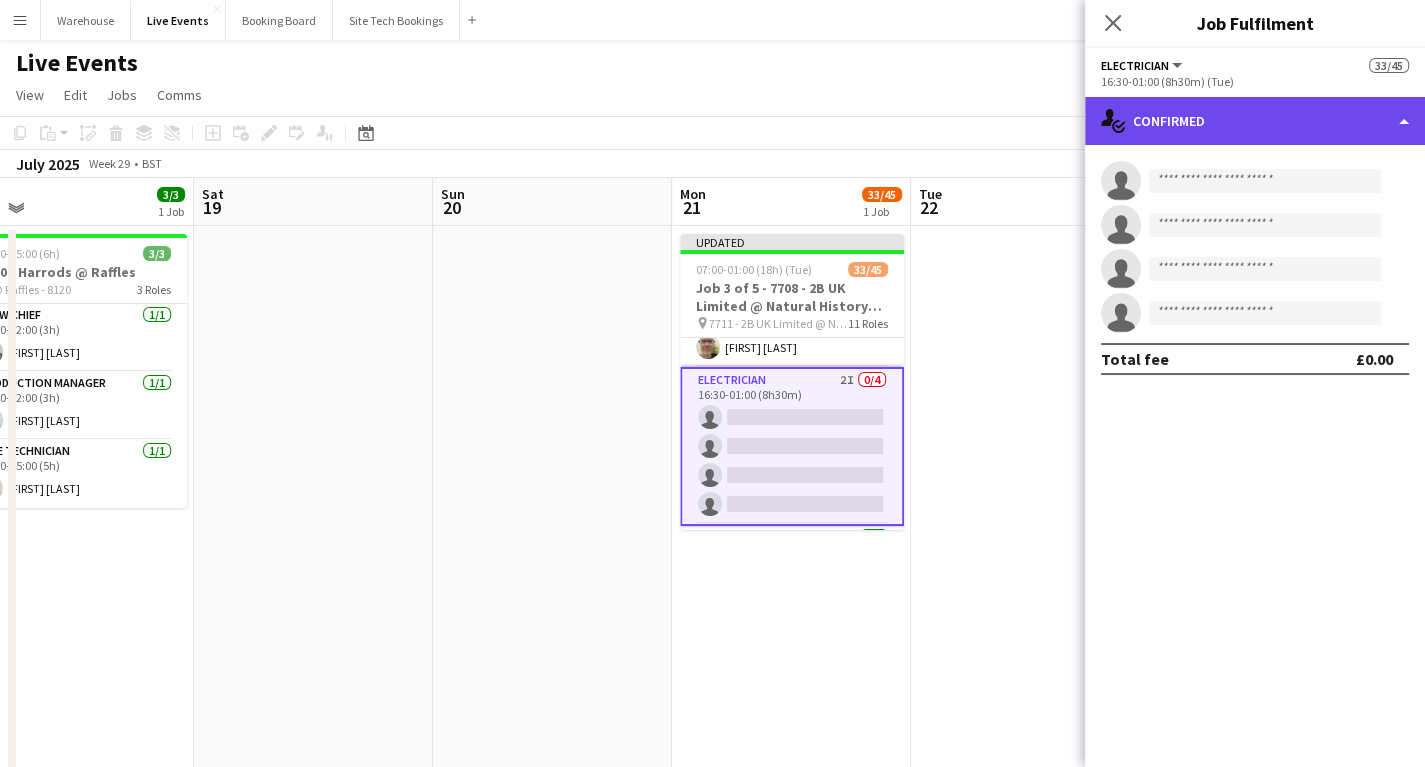 click on "single-neutral-actions-check-2
Confirmed" 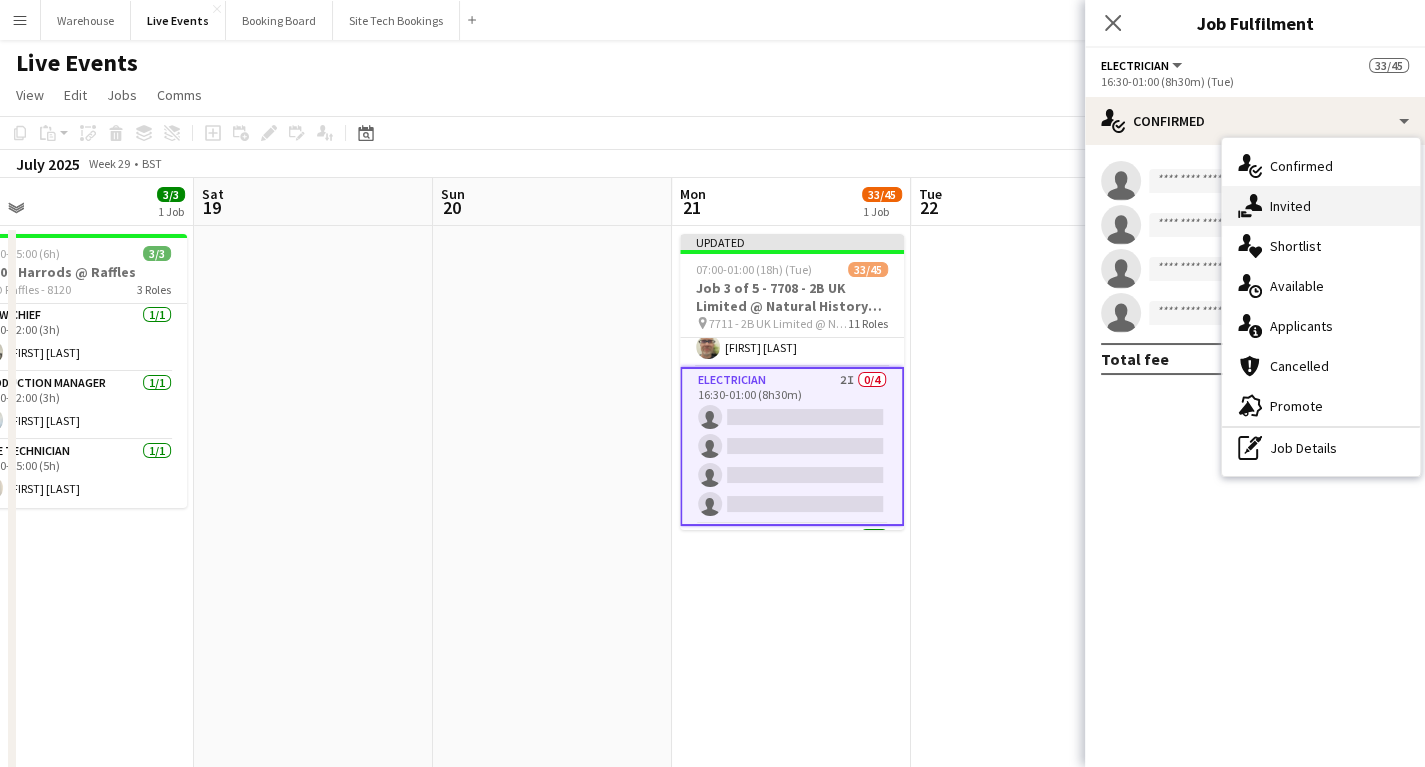 click on "single-neutral-actions-share-1
Invited" at bounding box center (1321, 206) 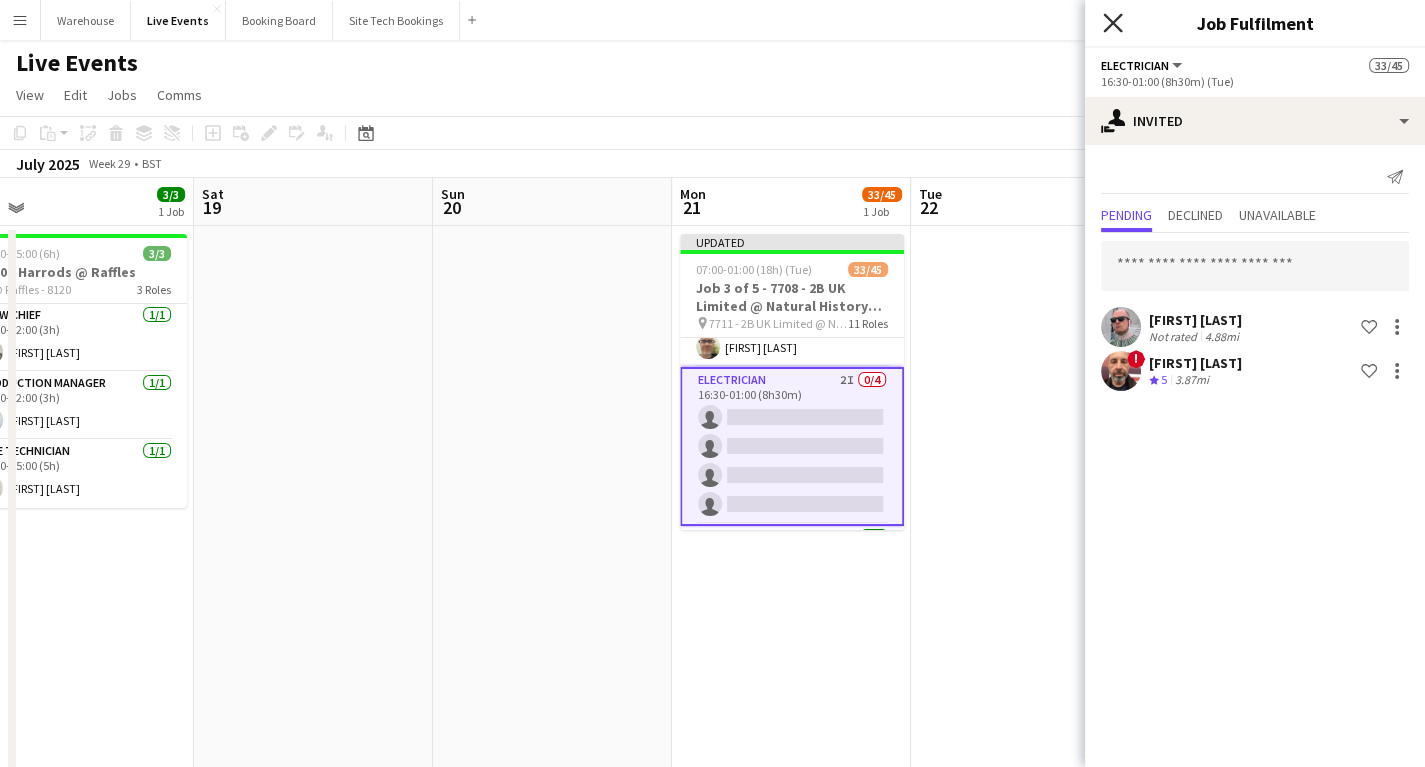 click 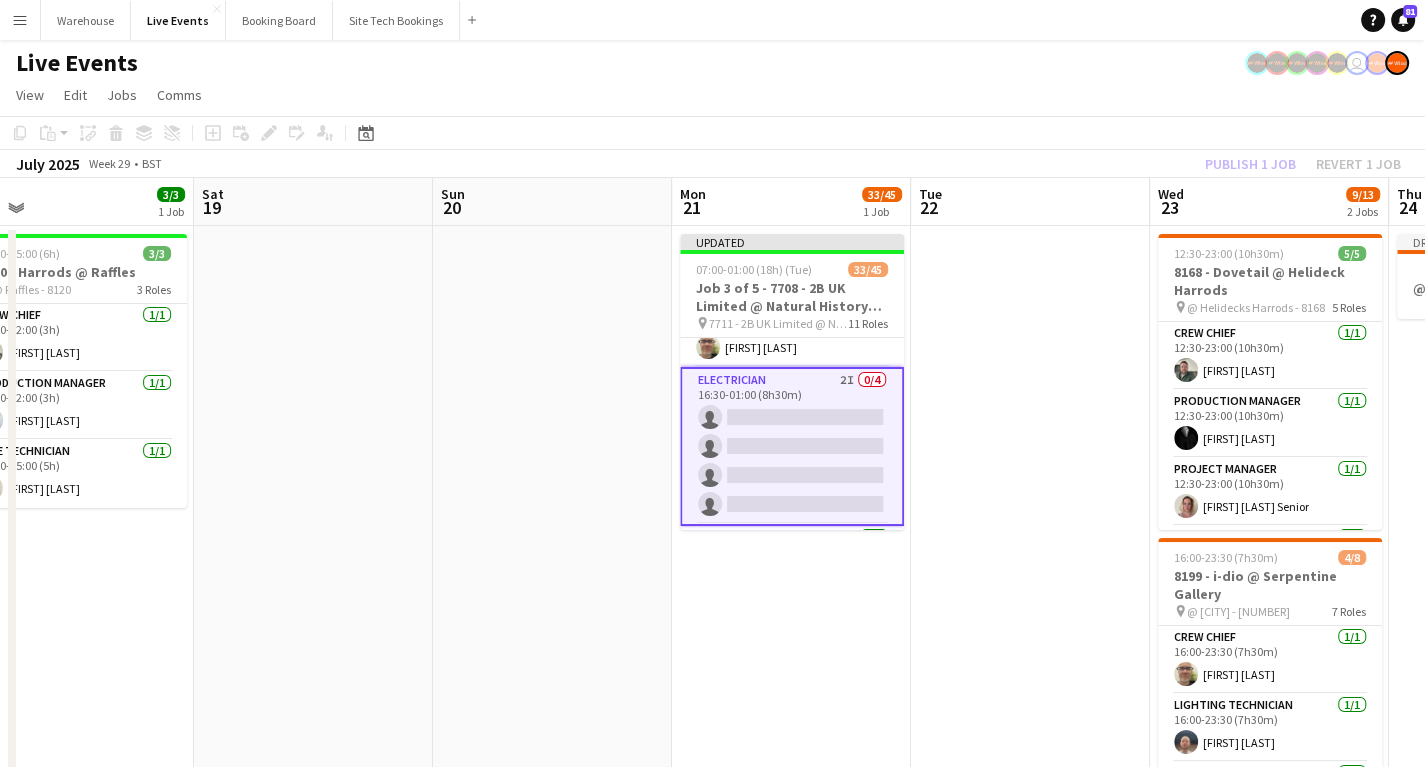 drag, startPoint x: 770, startPoint y: 639, endPoint x: 772, endPoint y: 608, distance: 31.06445 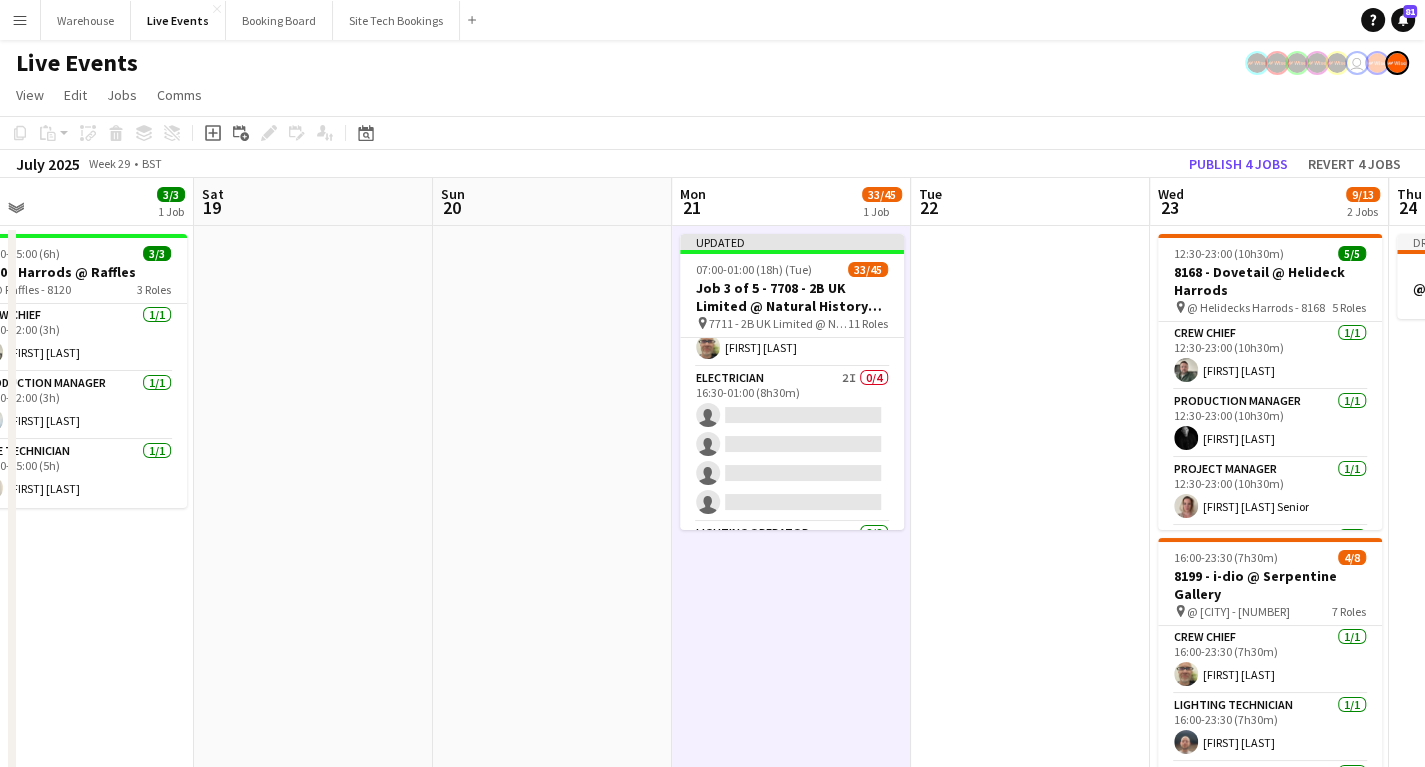 scroll, scrollTop: 0, scrollLeft: 760, axis: horizontal 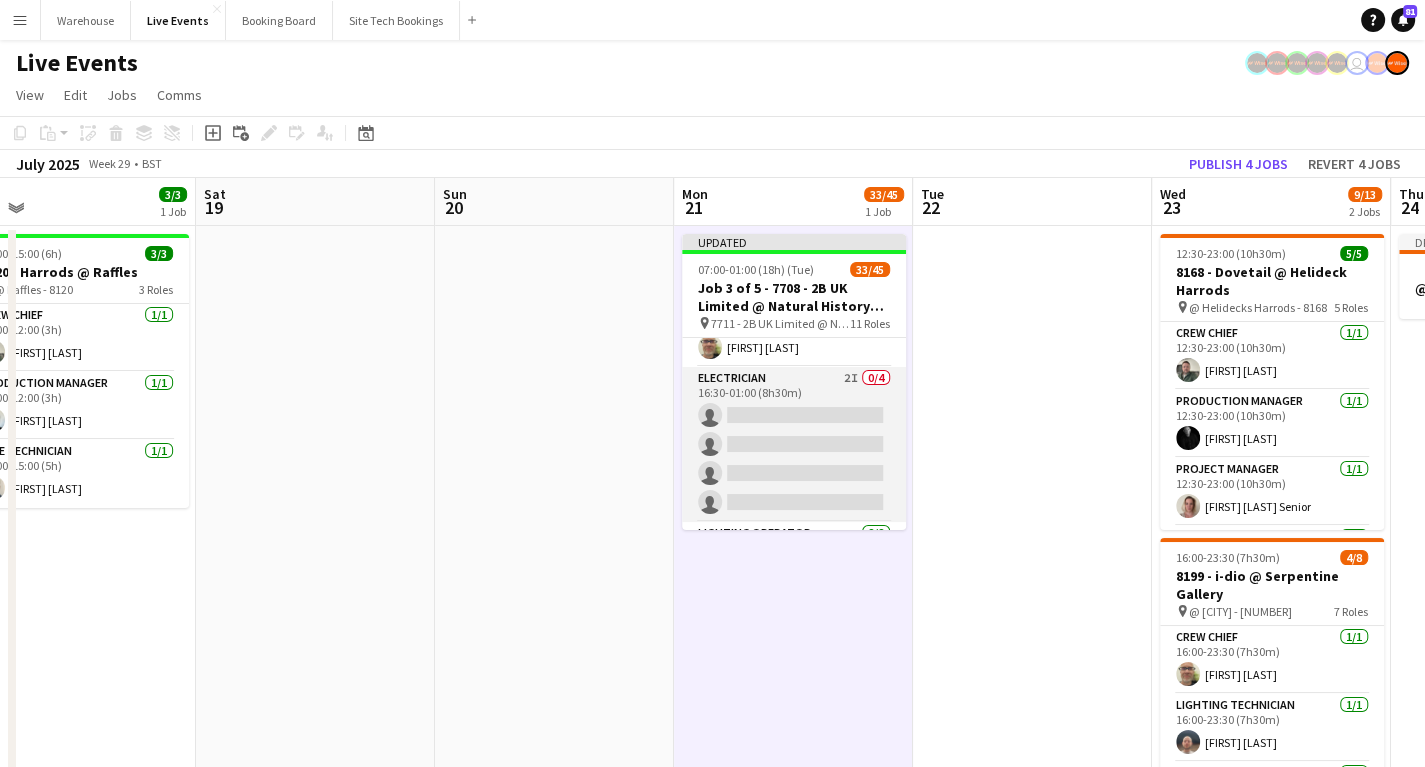 click on "Electrician   2I   0/4   16:30-01:00 (8h30m)
single-neutral-actions
single-neutral-actions
single-neutral-actions
single-neutral-actions" at bounding box center [794, 444] 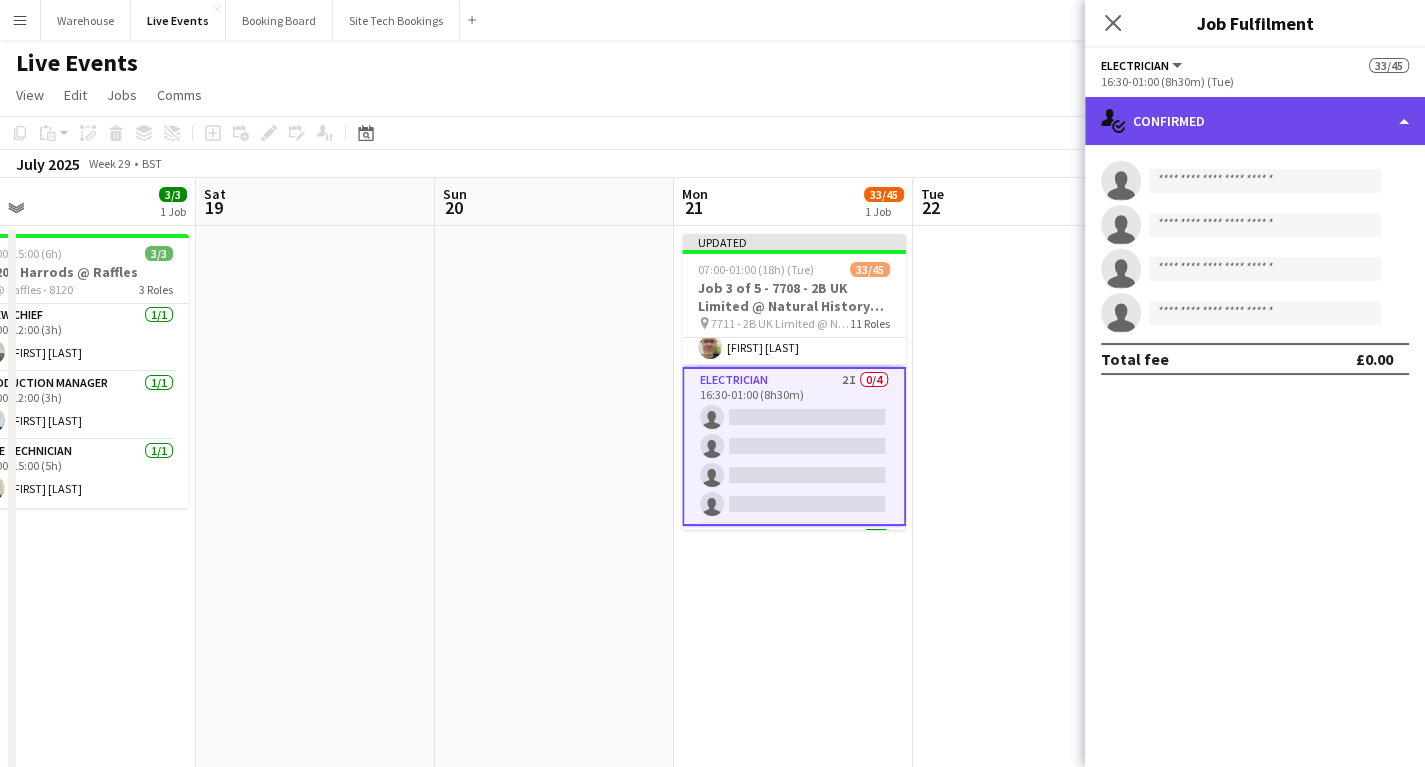 click on "single-neutral-actions-check-2
Confirmed" 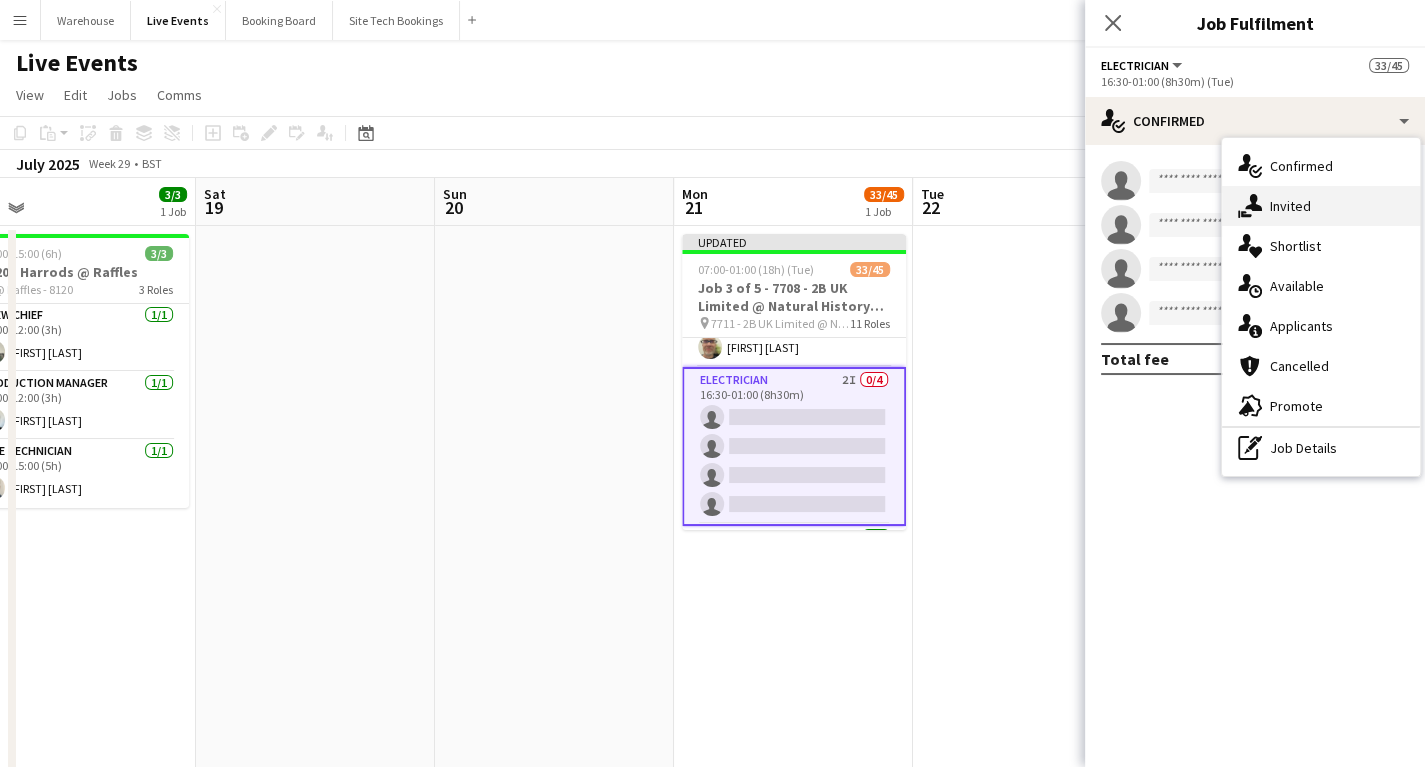 click on "single-neutral-actions-share-1
Invited" at bounding box center (1321, 206) 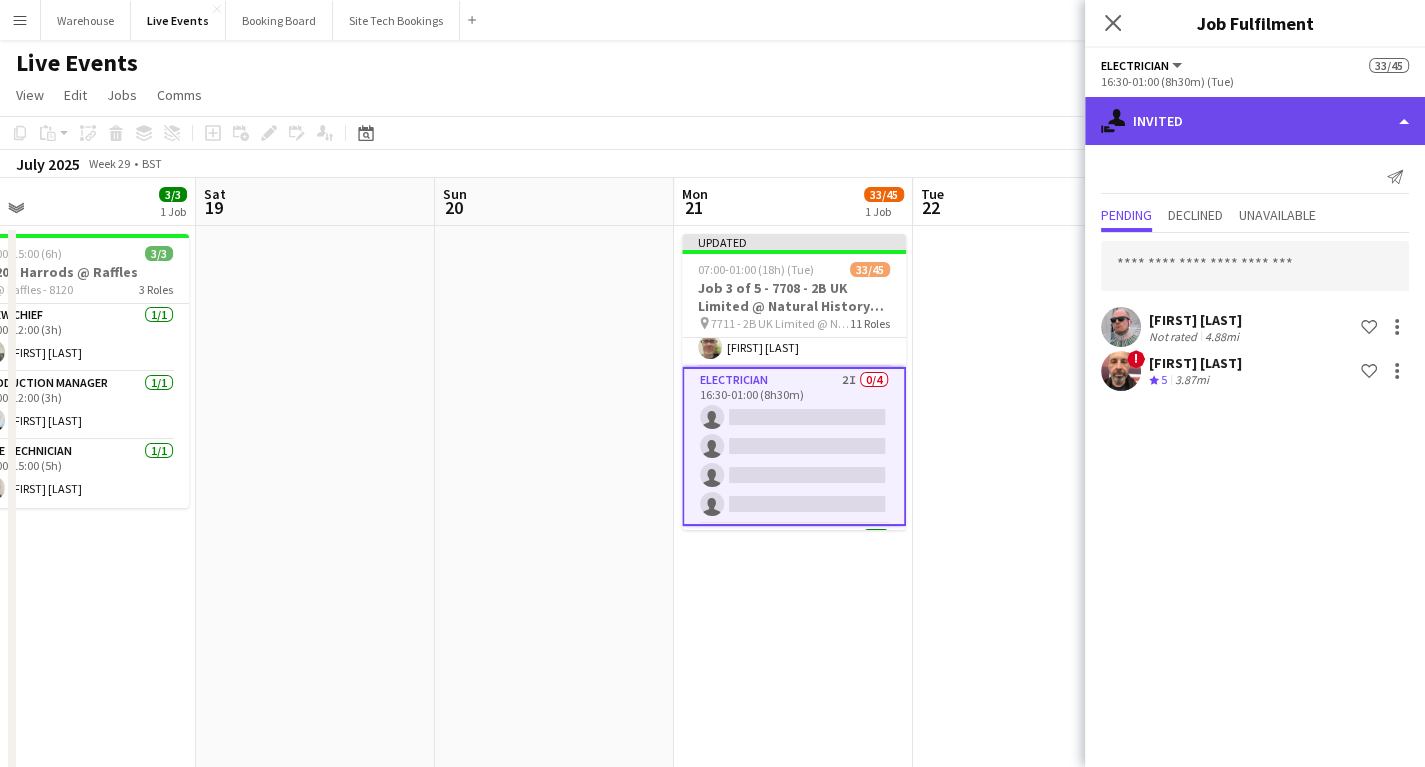 click on "single-neutral-actions-share-1
Invited" 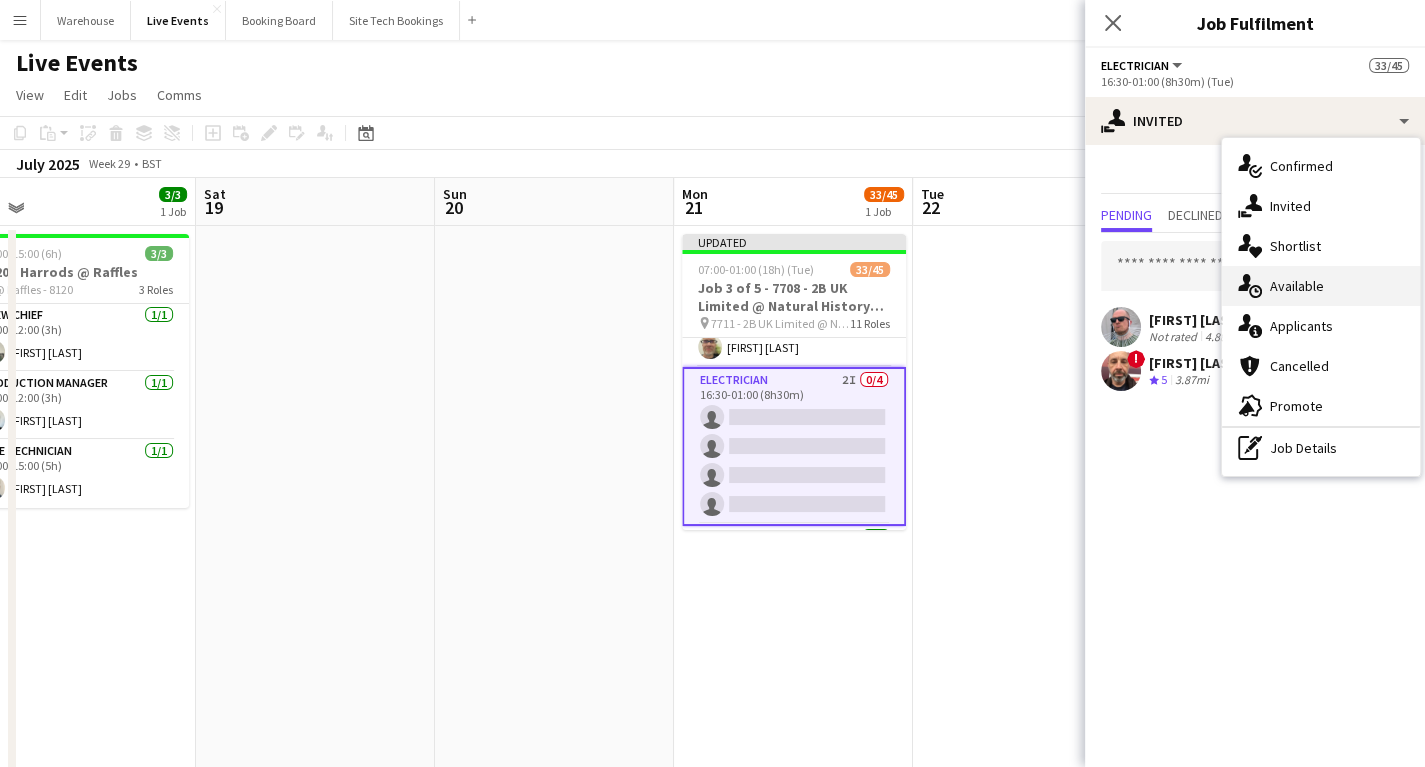 click on "single-neutral-actions-upload
Available" at bounding box center [1321, 286] 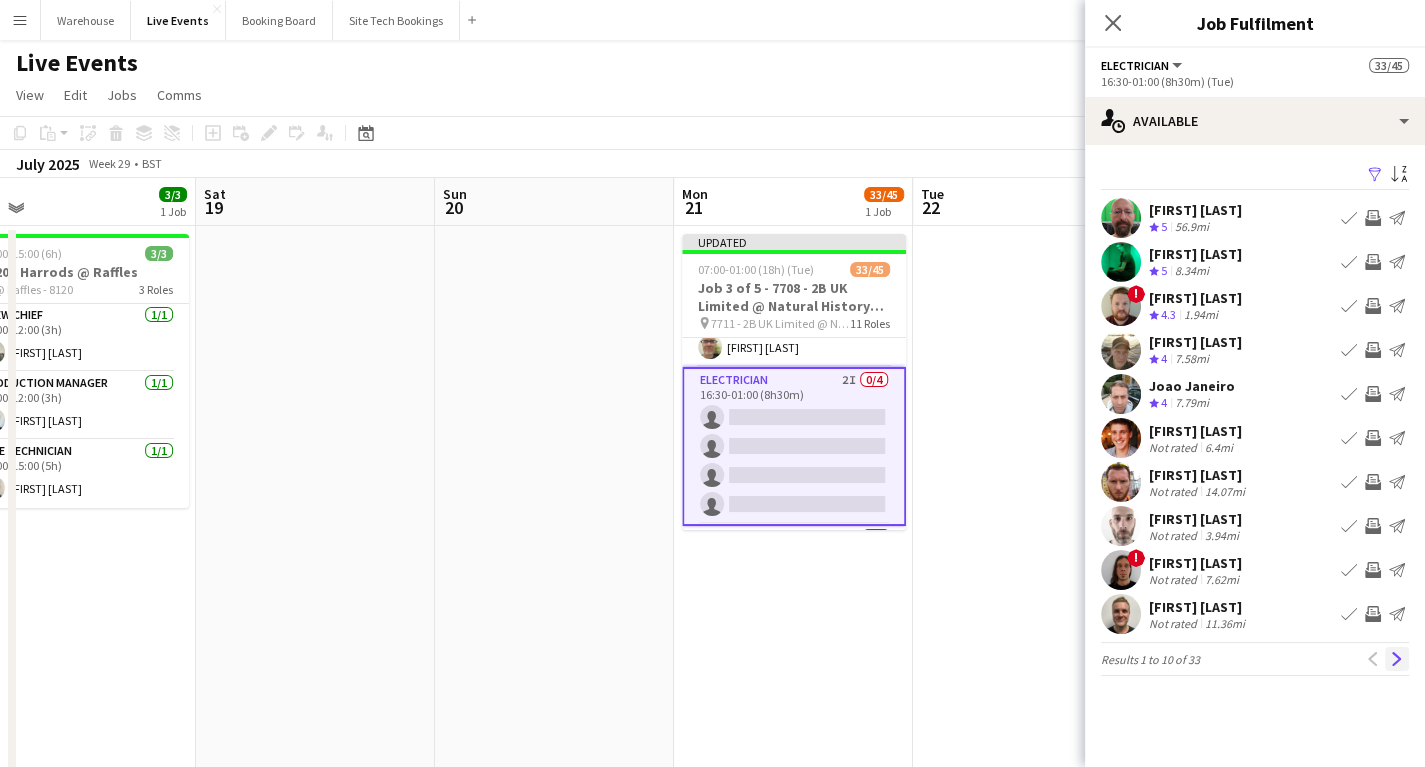 click on "Next" 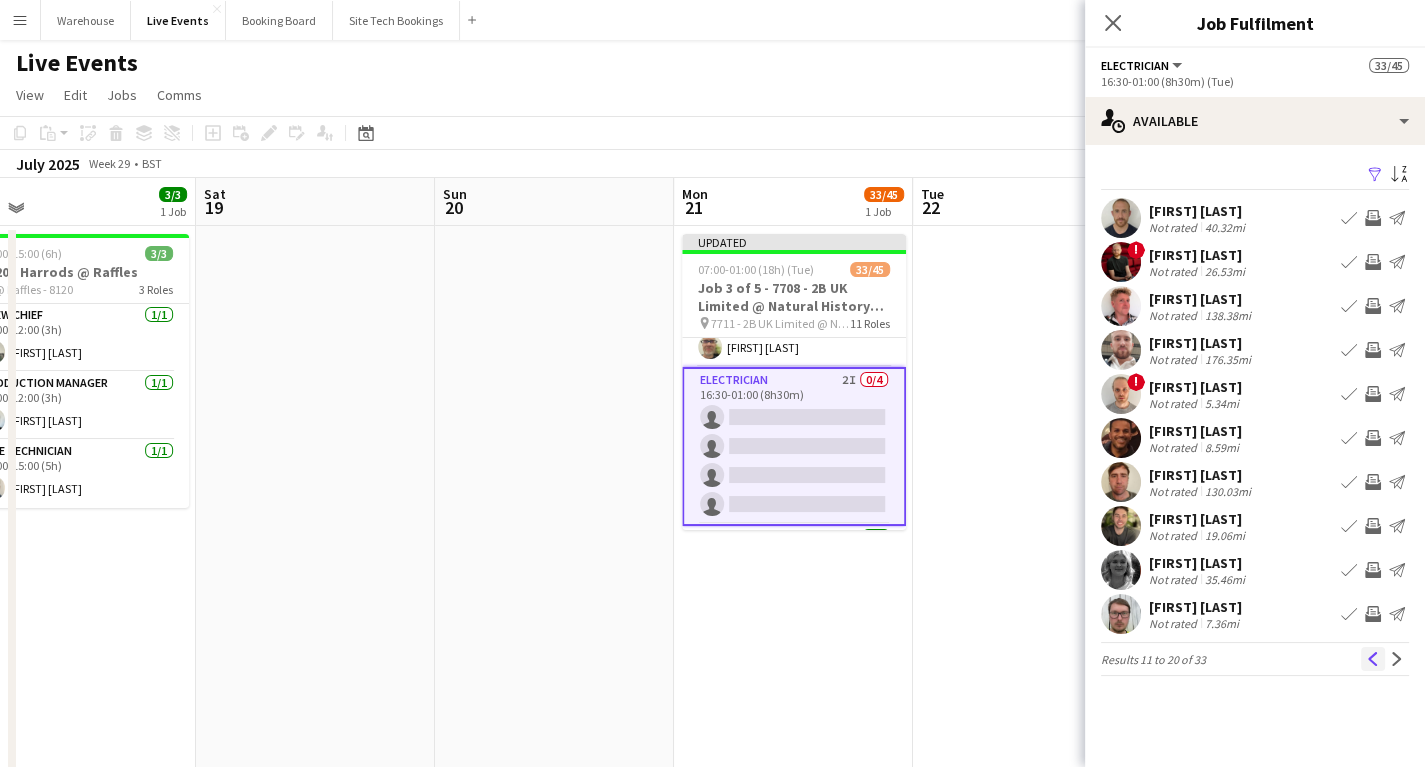 click on "Previous" 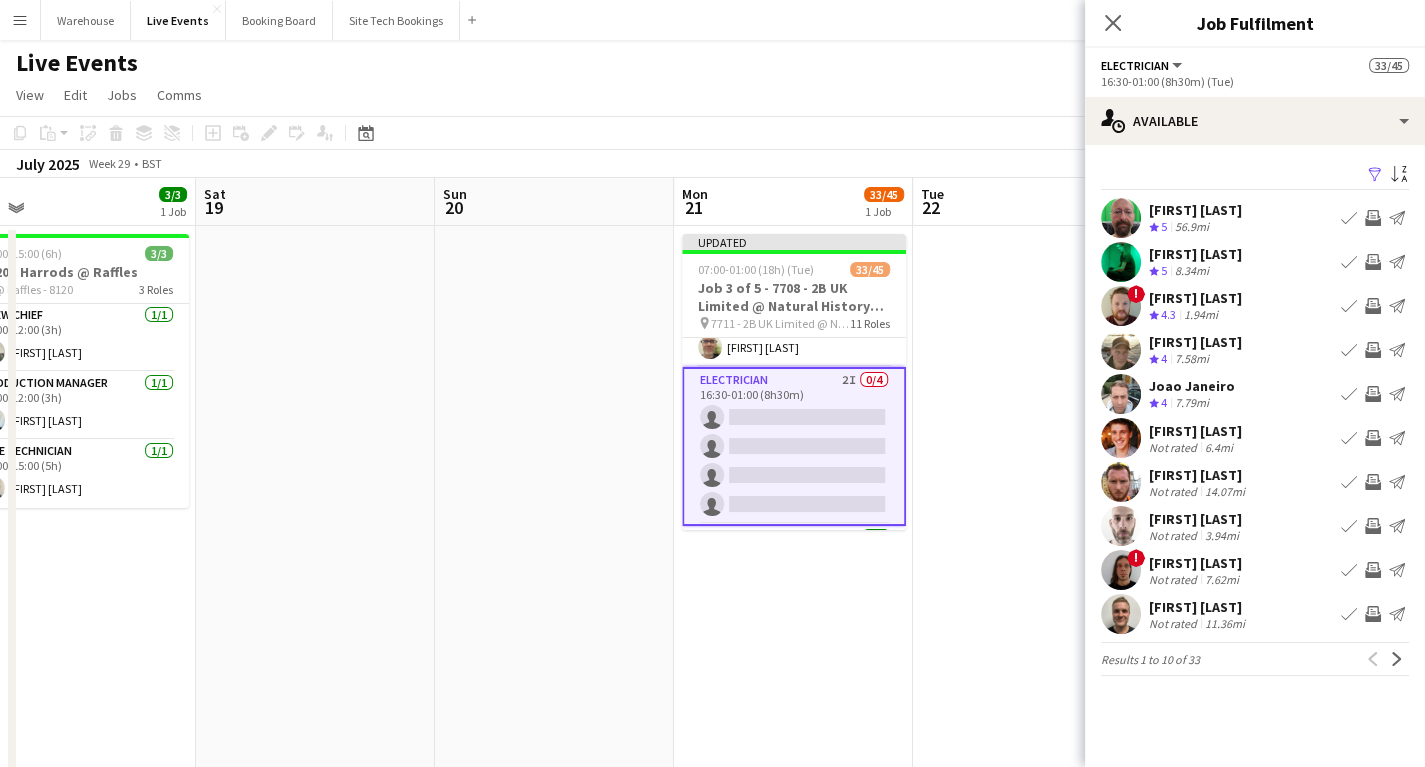 click on "Invite crew" at bounding box center [1373, 526] 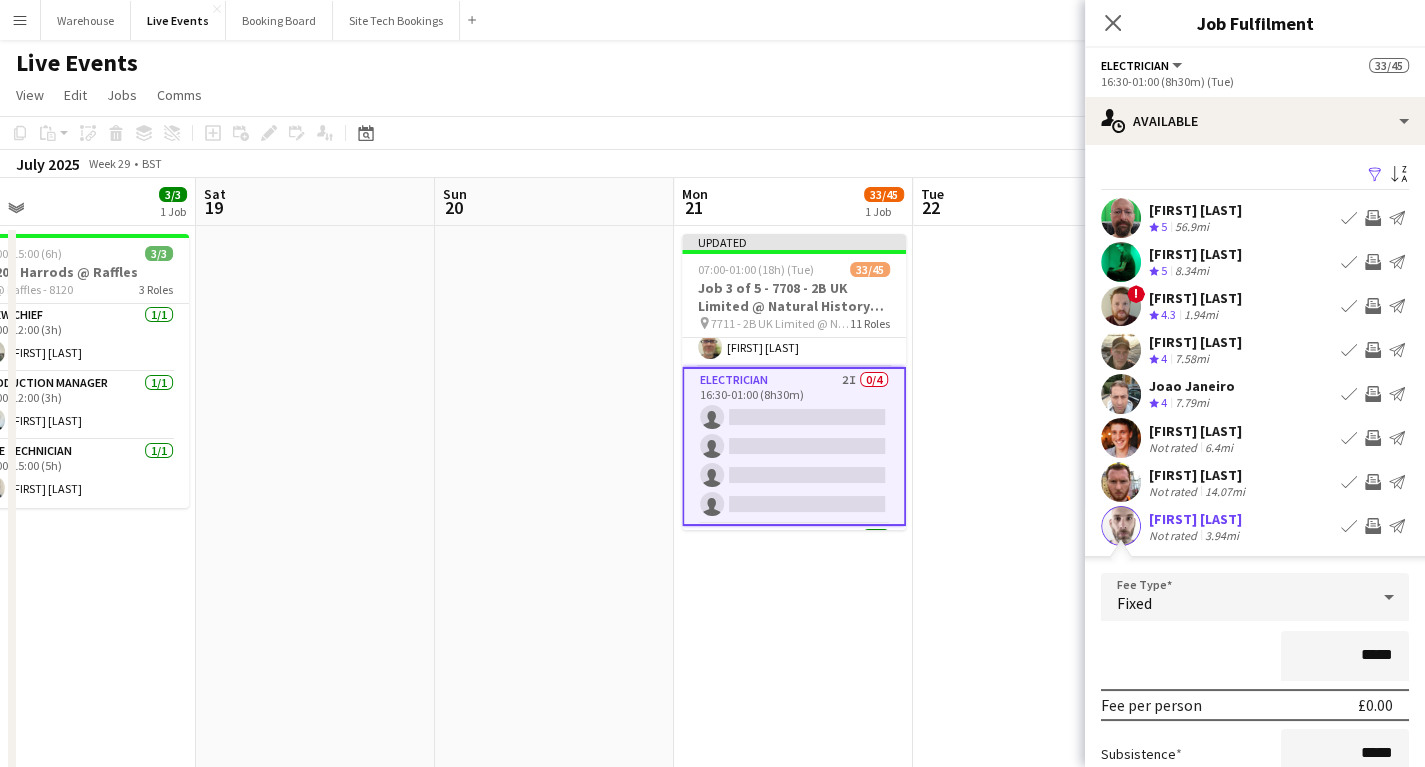 scroll, scrollTop: 326, scrollLeft: 0, axis: vertical 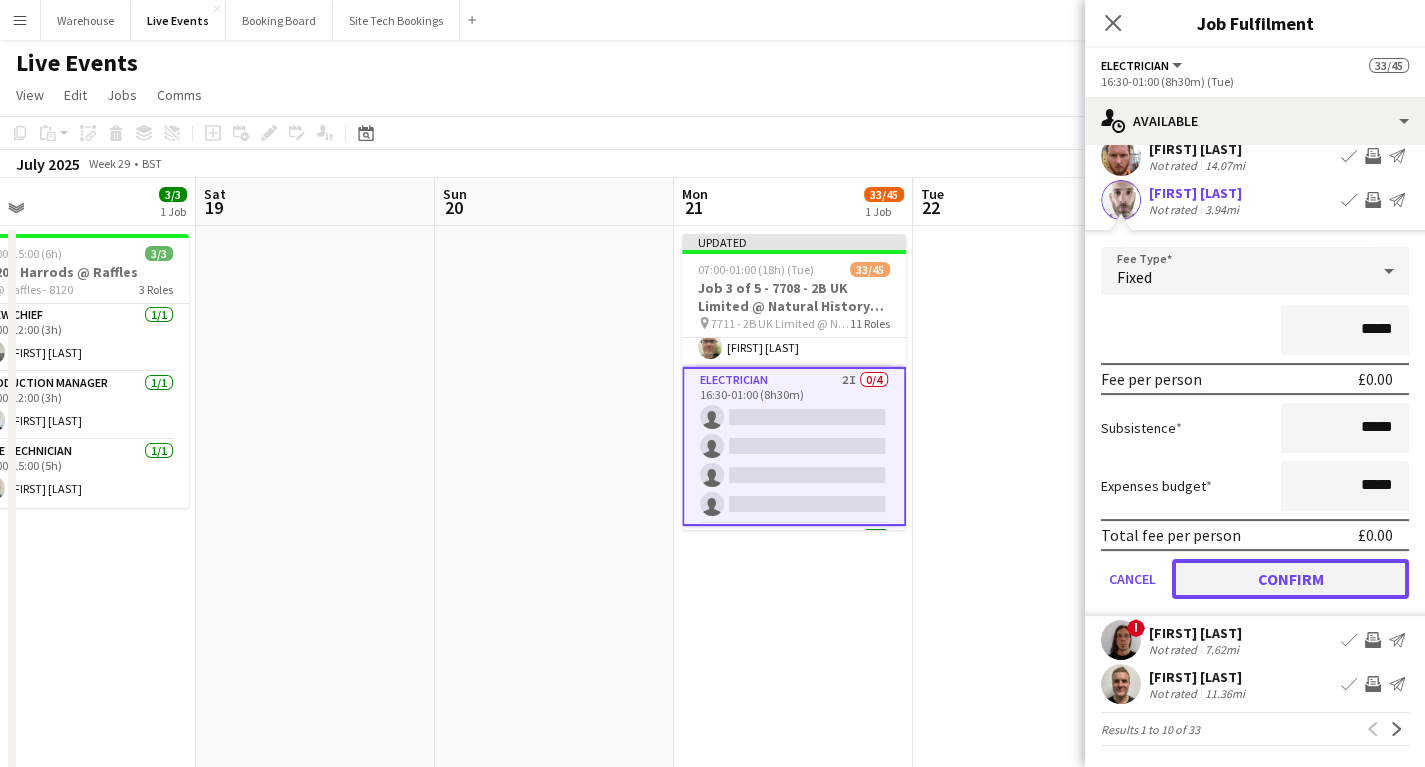 click on "Confirm" at bounding box center [1290, 579] 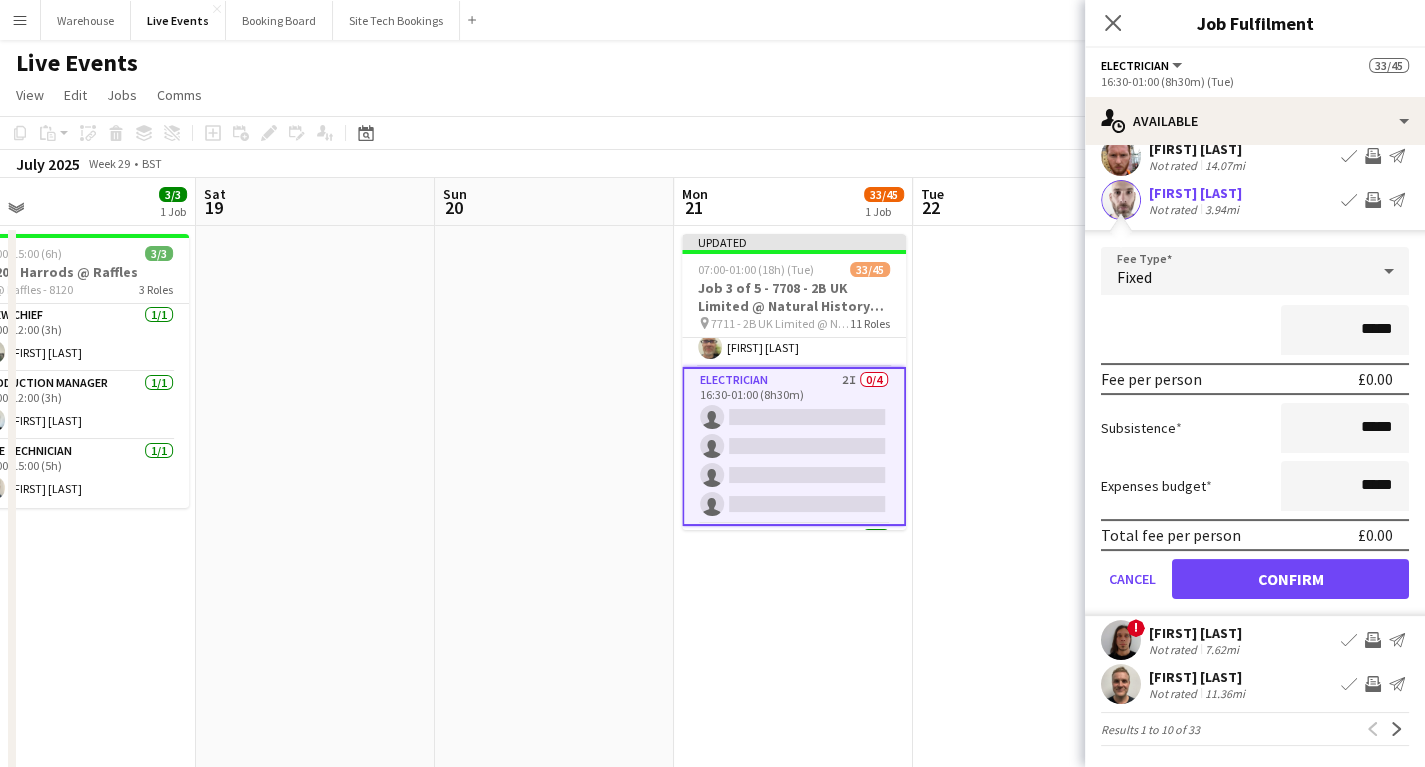 scroll, scrollTop: 0, scrollLeft: 0, axis: both 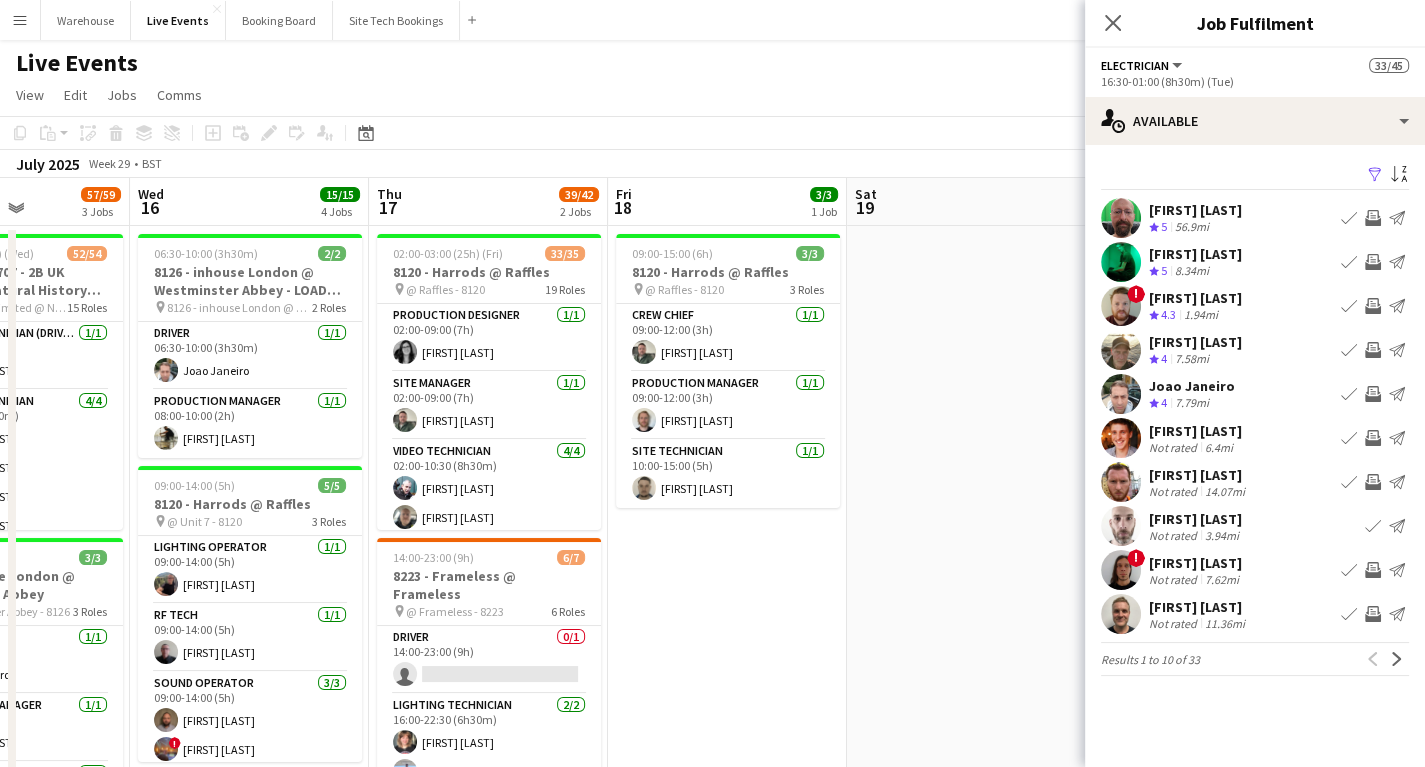drag, startPoint x: 507, startPoint y: 516, endPoint x: 1038, endPoint y: 470, distance: 532.9888 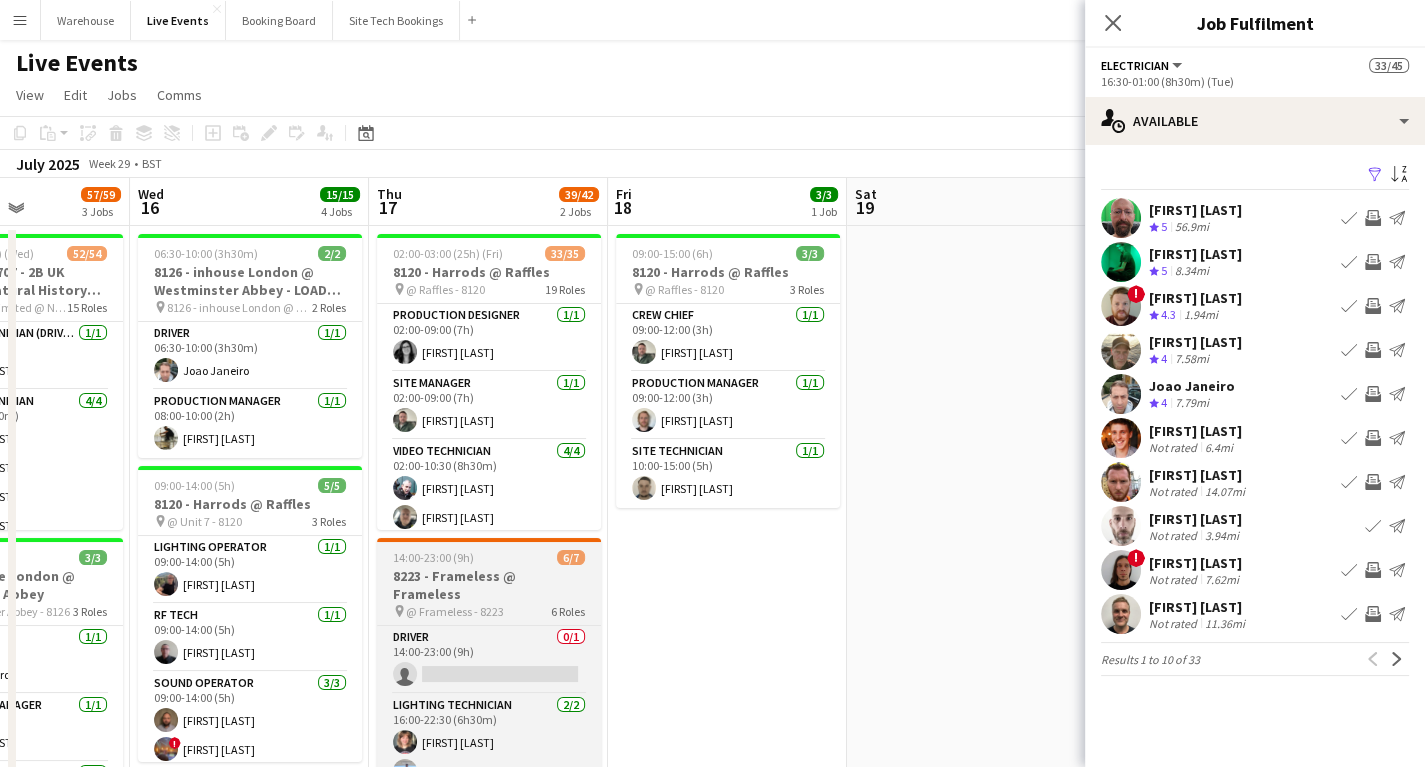 scroll, scrollTop: 0, scrollLeft: 508, axis: horizontal 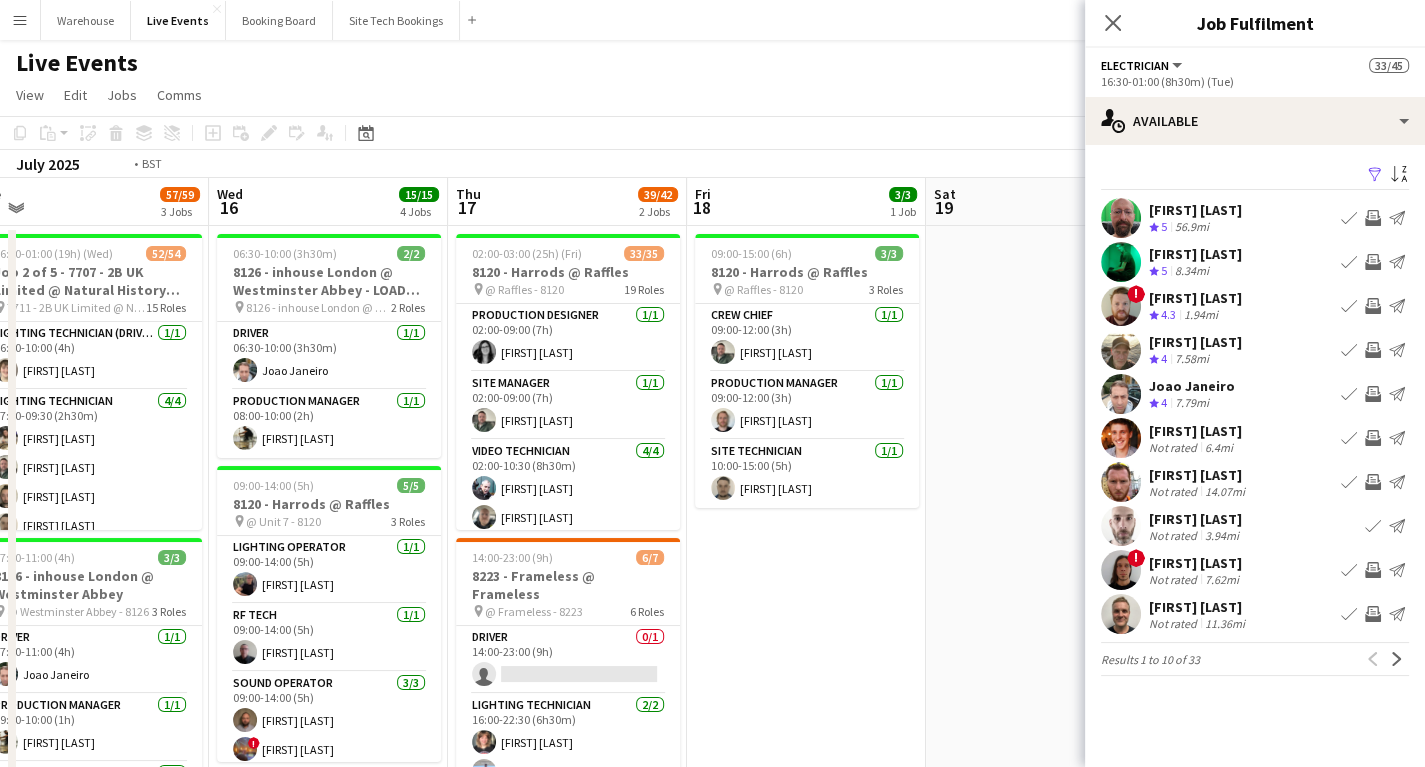drag, startPoint x: 1113, startPoint y: 565, endPoint x: 1290, endPoint y: 565, distance: 177 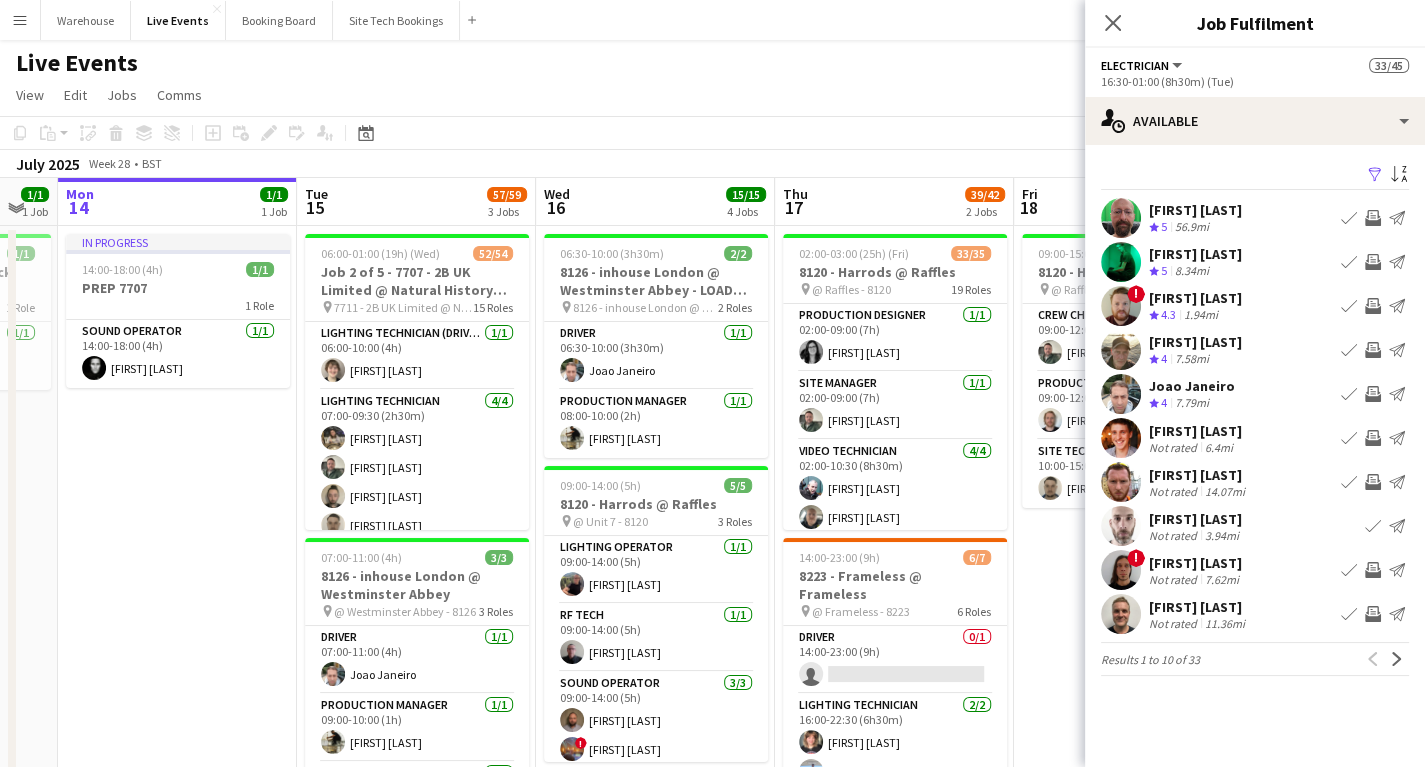 drag, startPoint x: 211, startPoint y: 500, endPoint x: 267, endPoint y: 503, distance: 56.0803 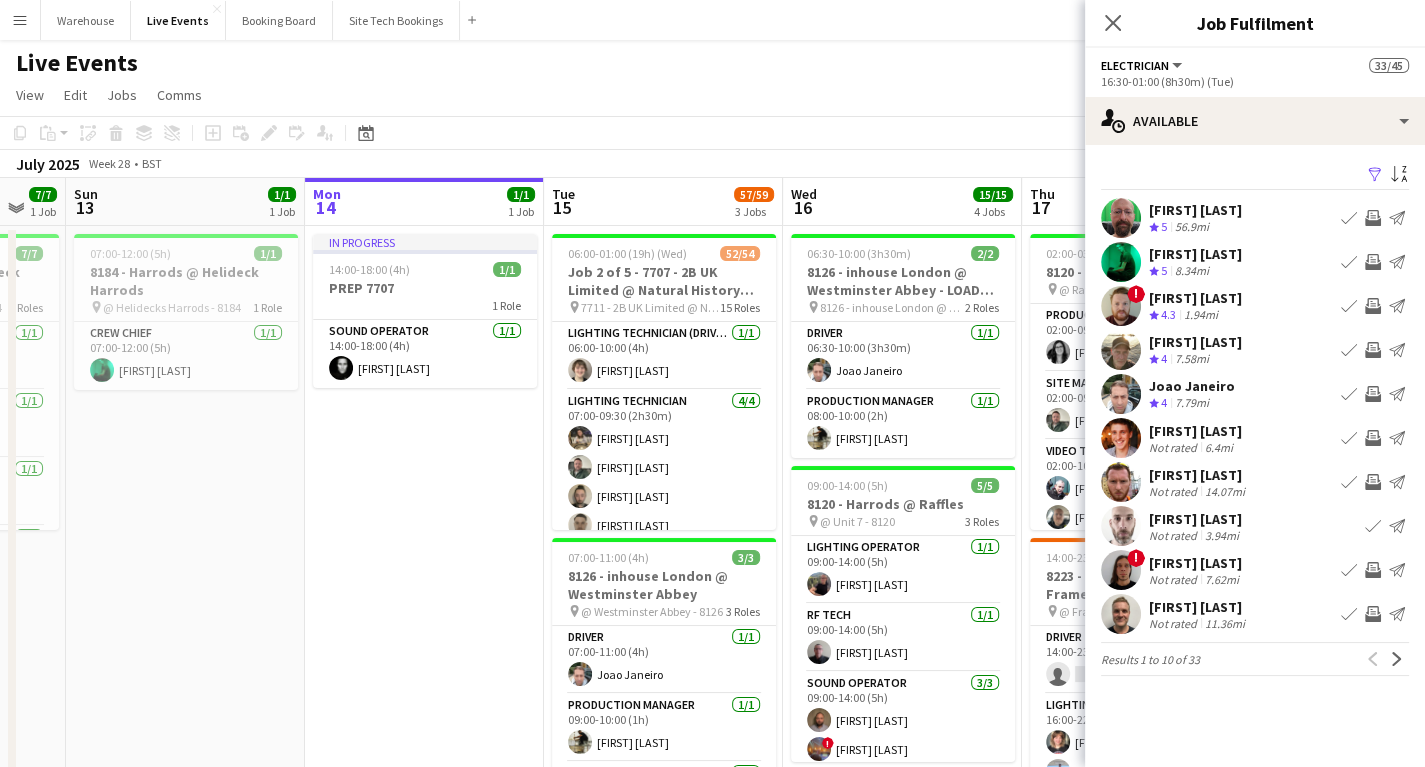 drag, startPoint x: 261, startPoint y: 491, endPoint x: 806, endPoint y: 508, distance: 545.2651 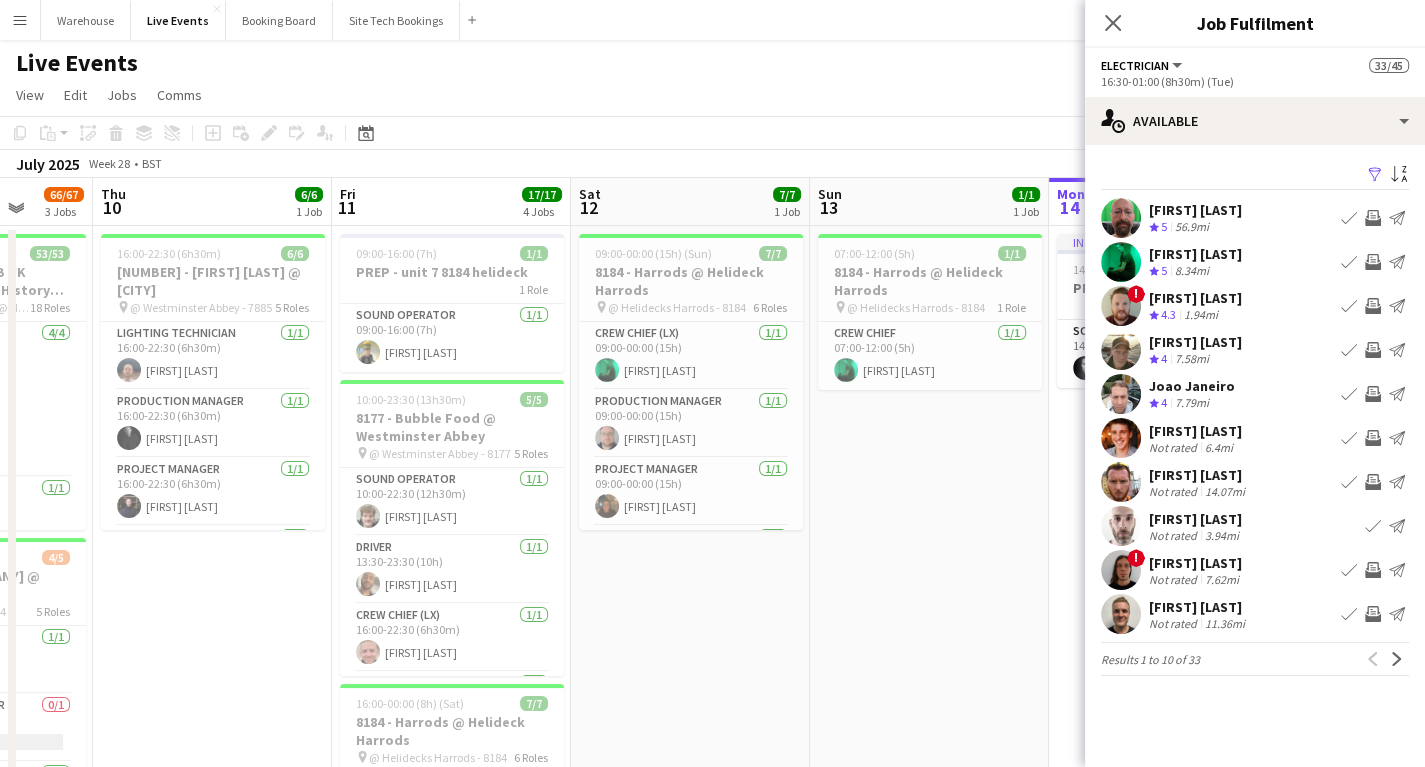 drag, startPoint x: 687, startPoint y: 578, endPoint x: 1157, endPoint y: 534, distance: 472.05508 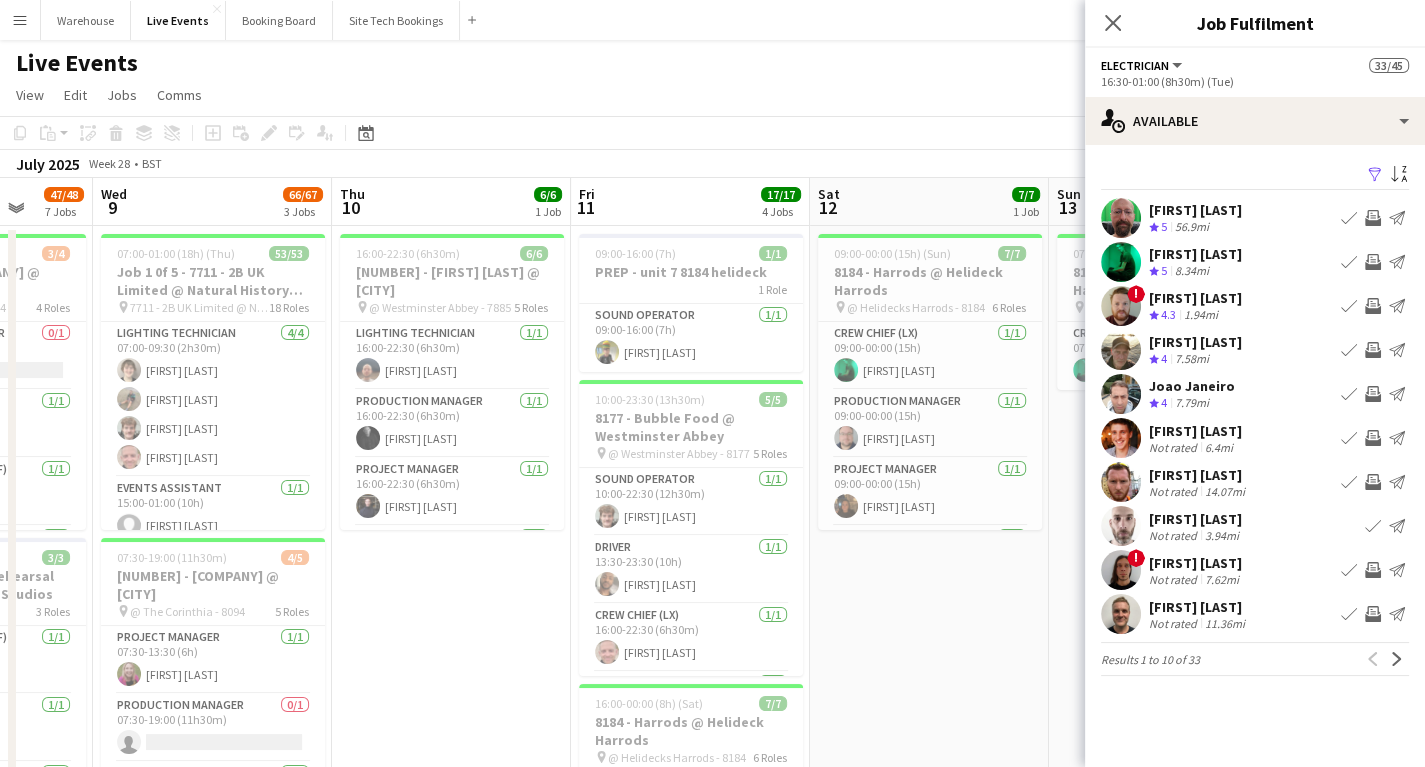 scroll, scrollTop: 0, scrollLeft: 624, axis: horizontal 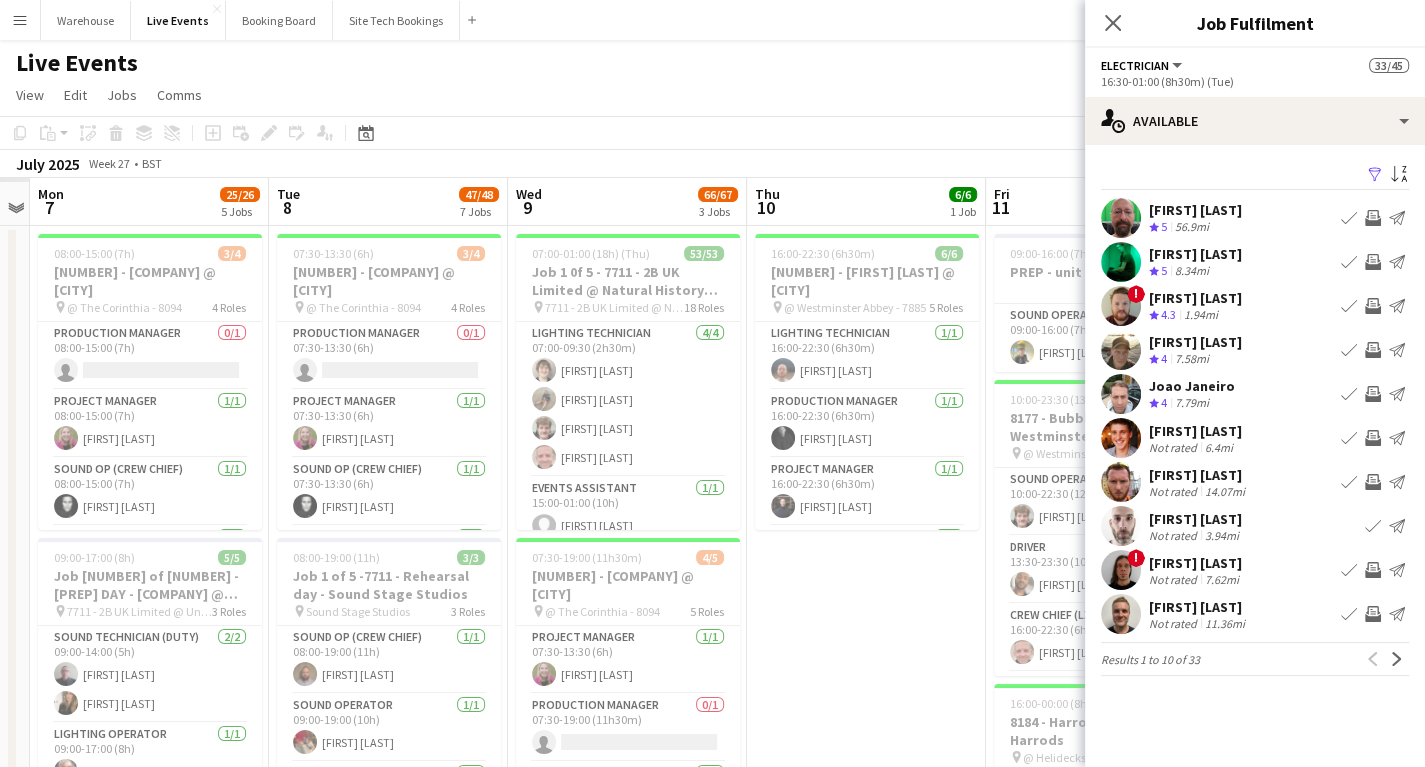drag, startPoint x: 176, startPoint y: 631, endPoint x: 794, endPoint y: 632, distance: 618.0008 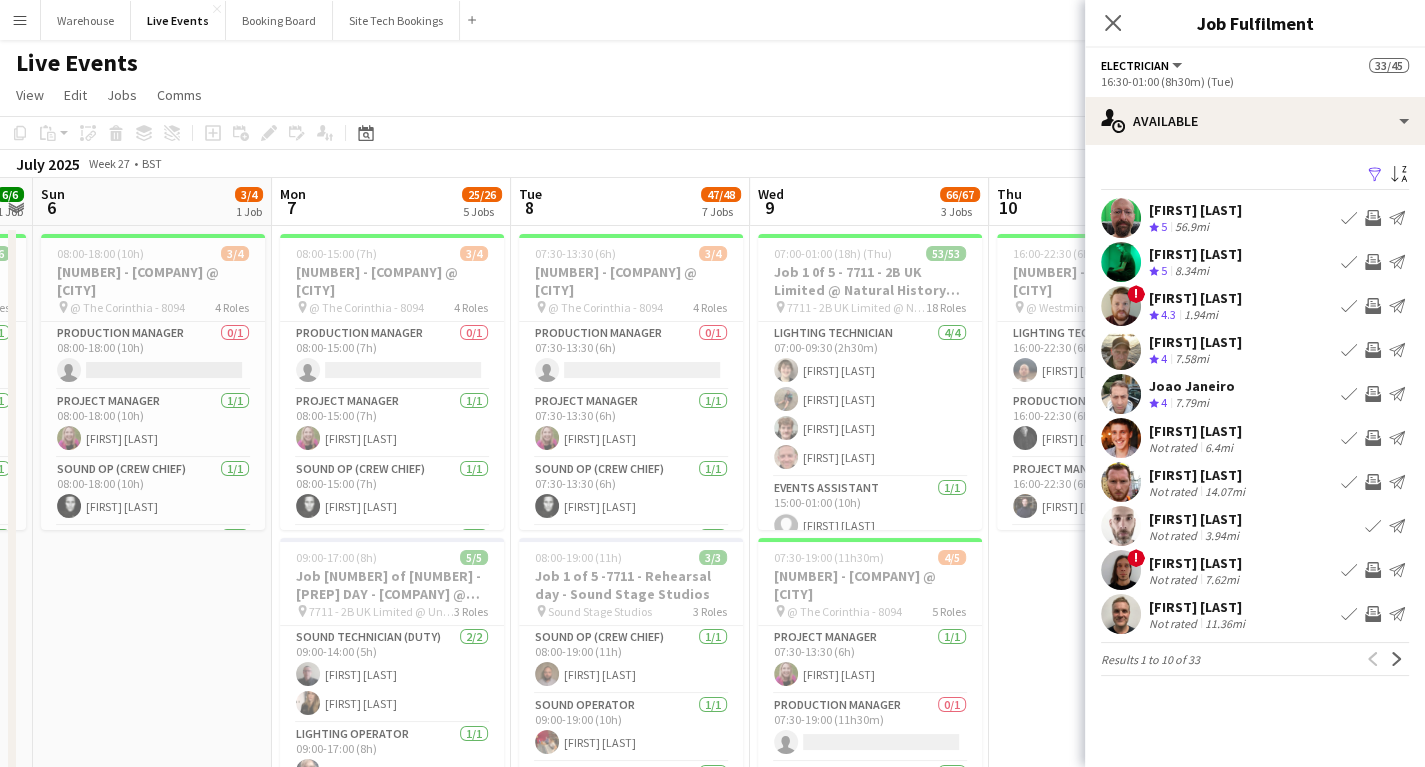 scroll, scrollTop: 0, scrollLeft: 586, axis: horizontal 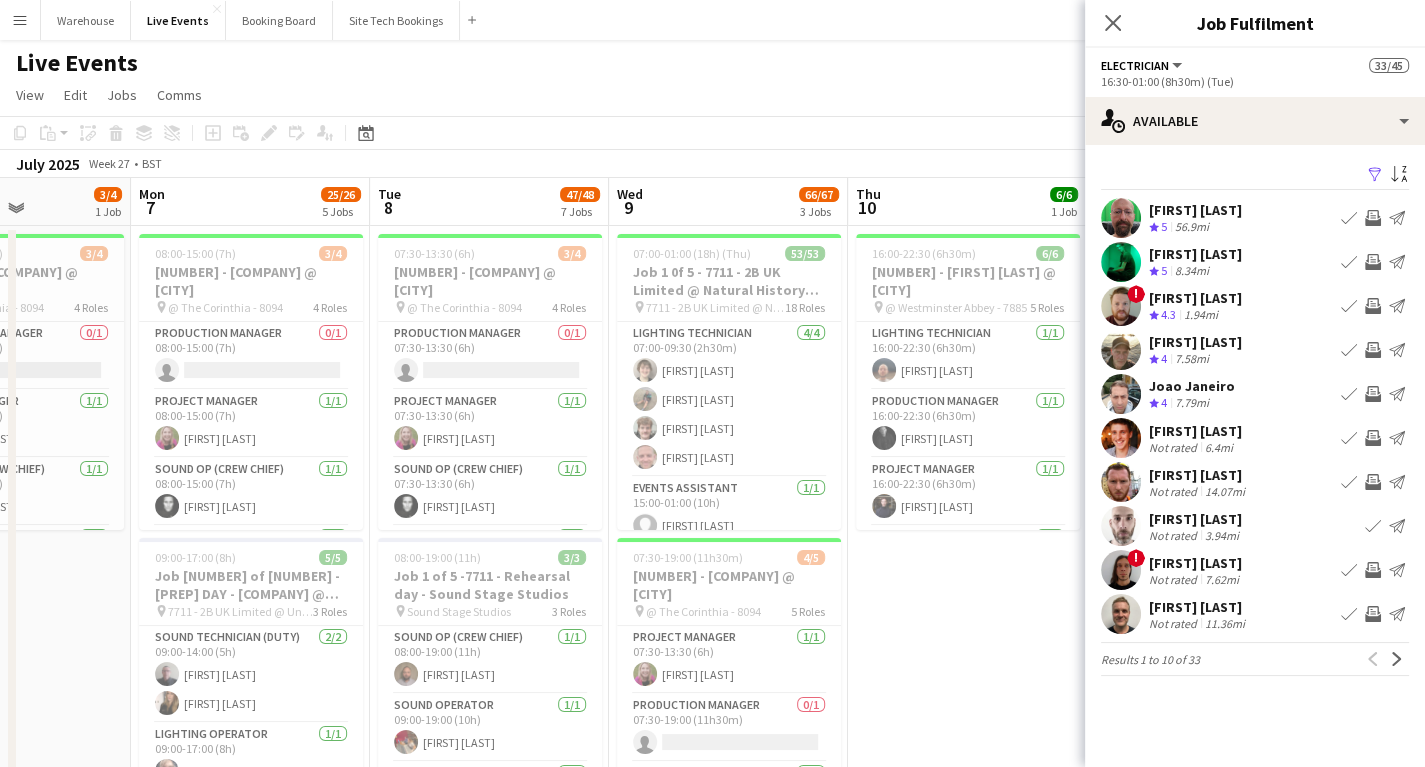drag, startPoint x: 839, startPoint y: 652, endPoint x: 928, endPoint y: 644, distance: 89.358826 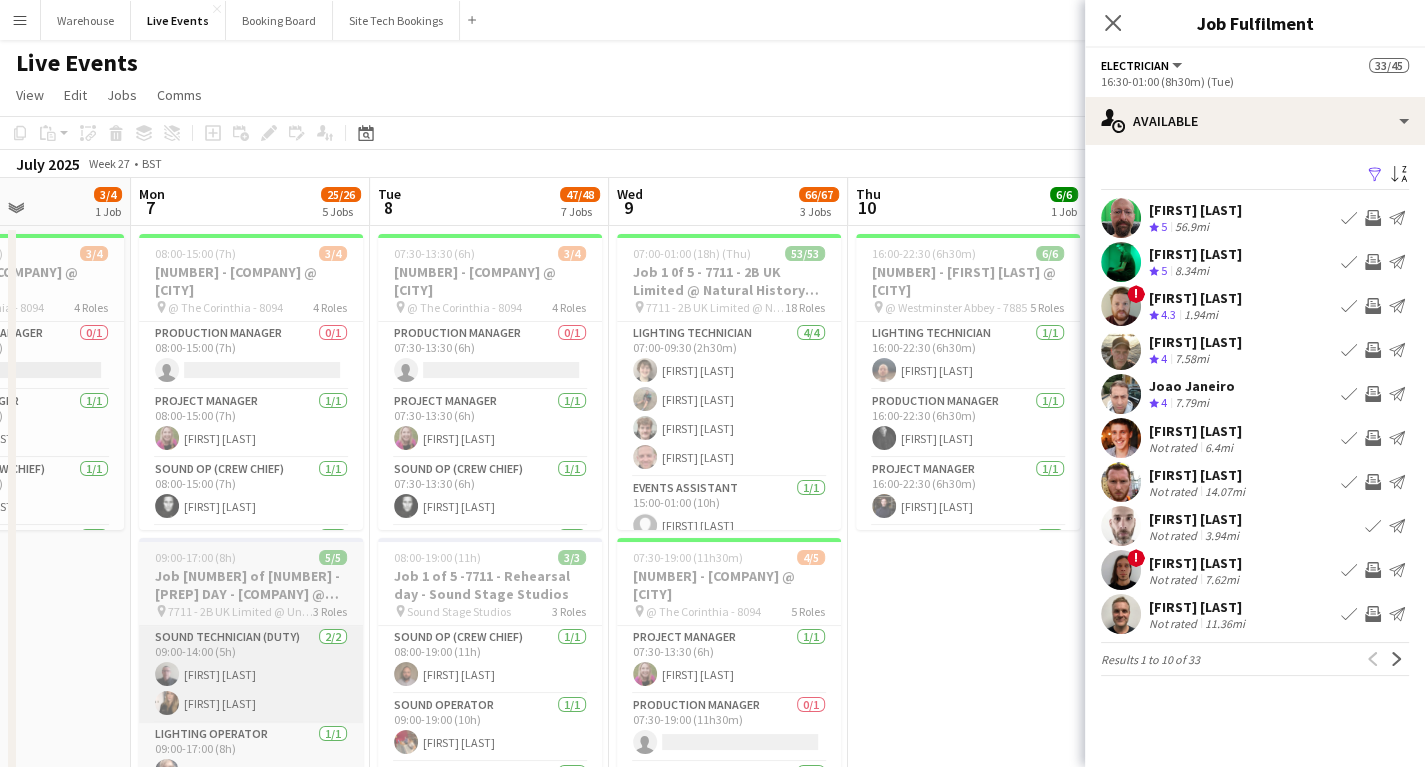 scroll, scrollTop: 80, scrollLeft: 0, axis: vertical 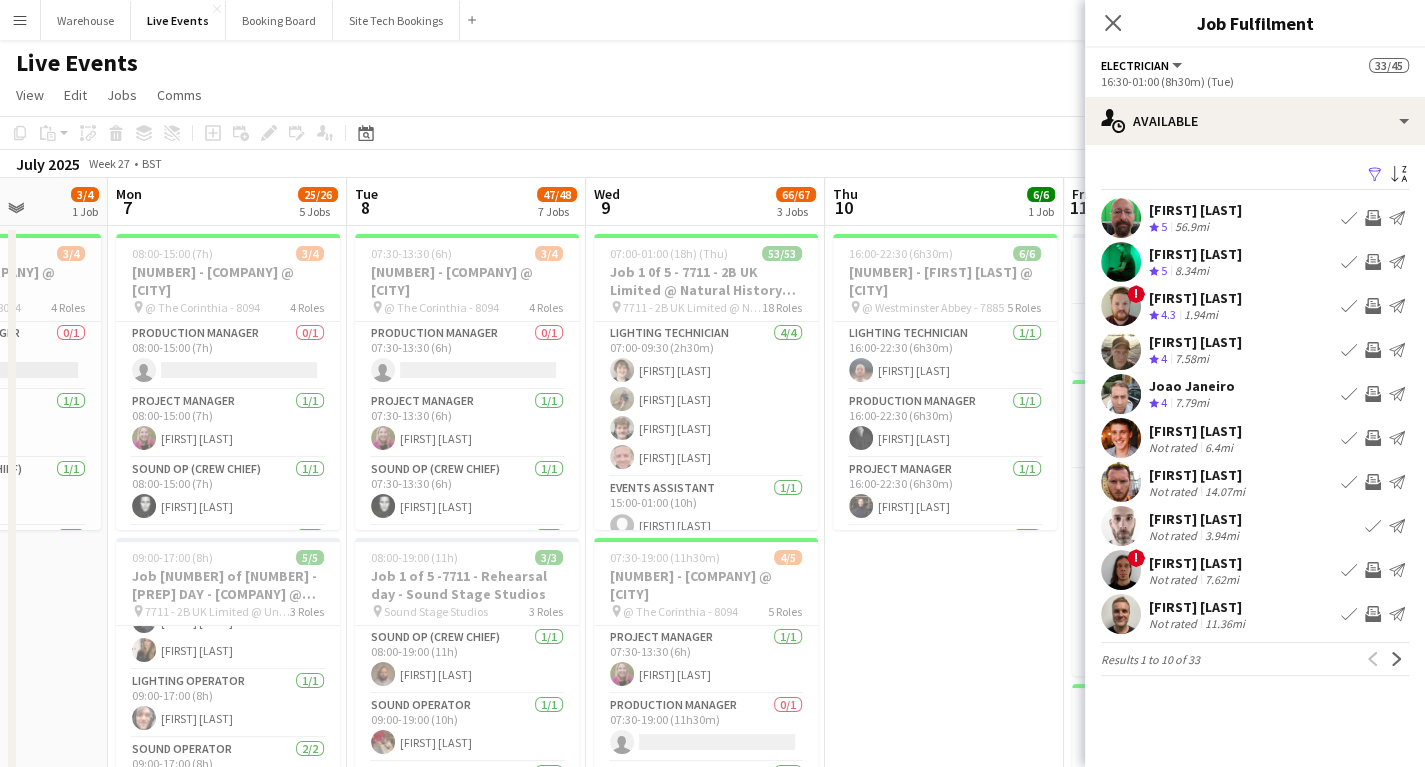 drag, startPoint x: 85, startPoint y: 575, endPoint x: 62, endPoint y: 577, distance: 23.086792 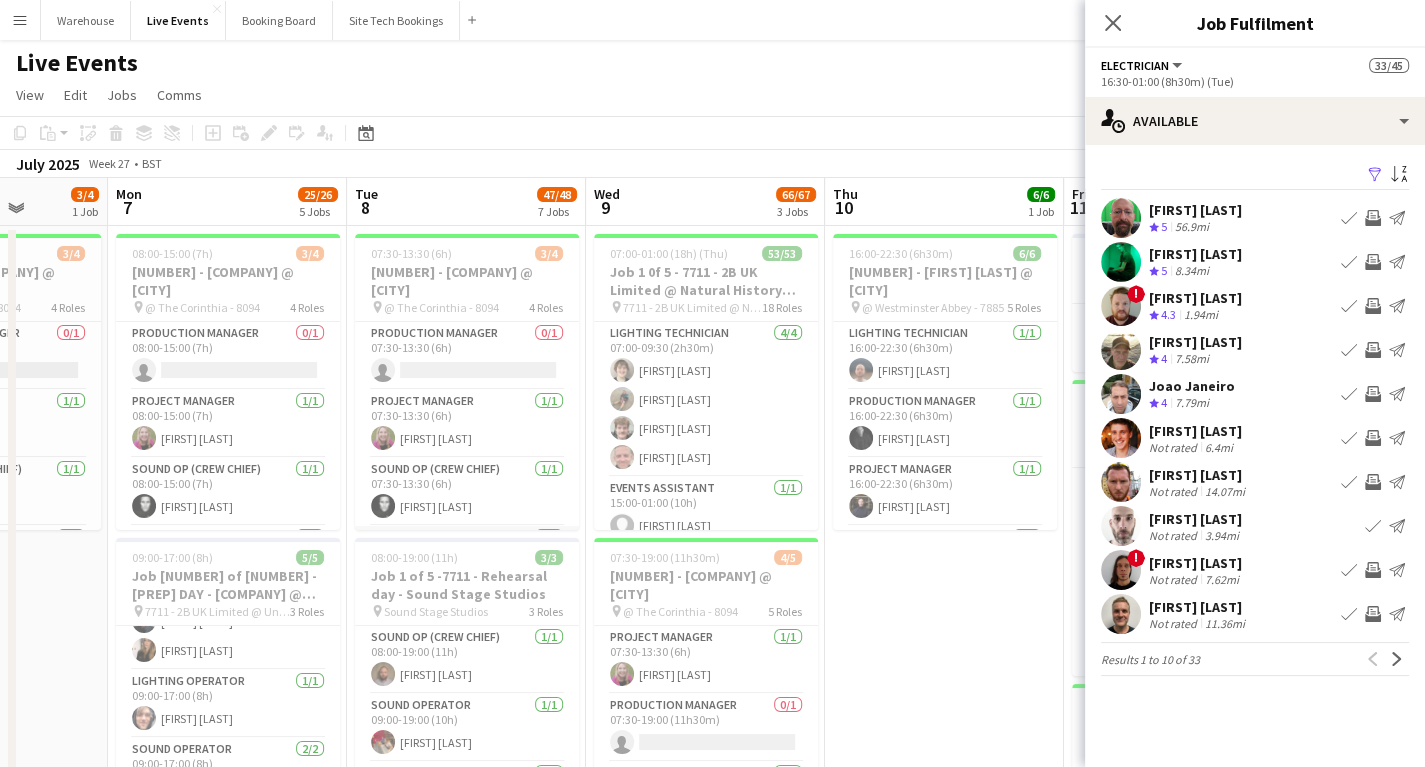 scroll, scrollTop: 45, scrollLeft: 0, axis: vertical 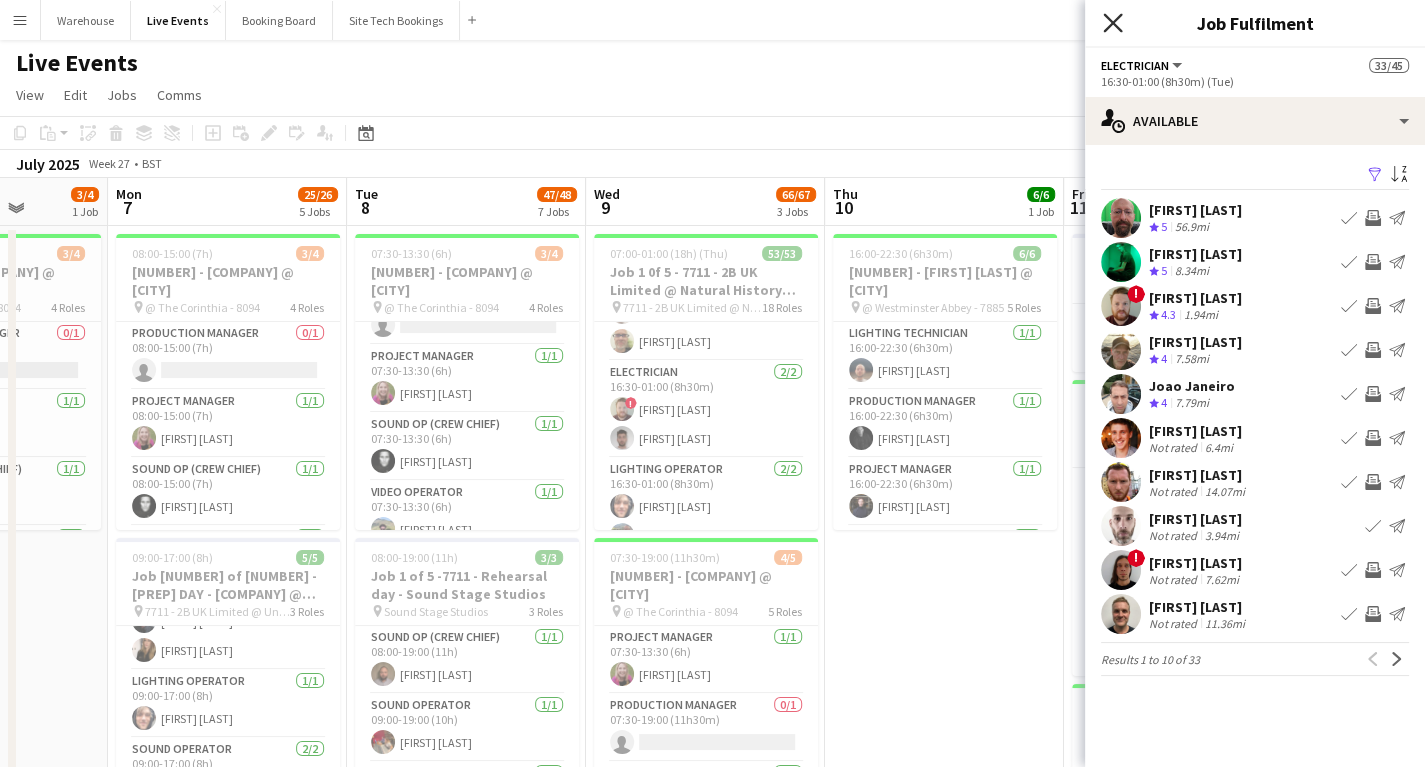 click on "Close pop-in" 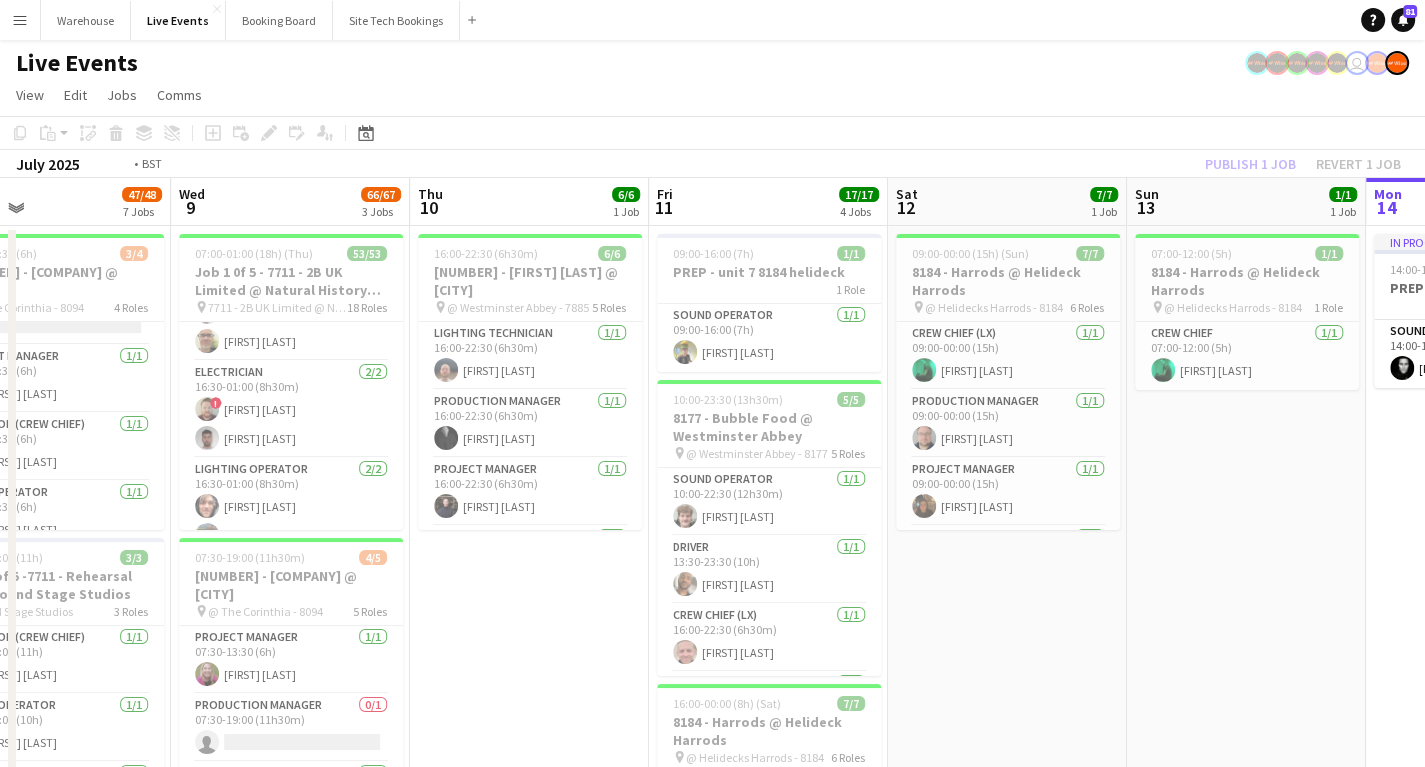 drag, startPoint x: 875, startPoint y: 606, endPoint x: 164, endPoint y: 501, distance: 718.71136 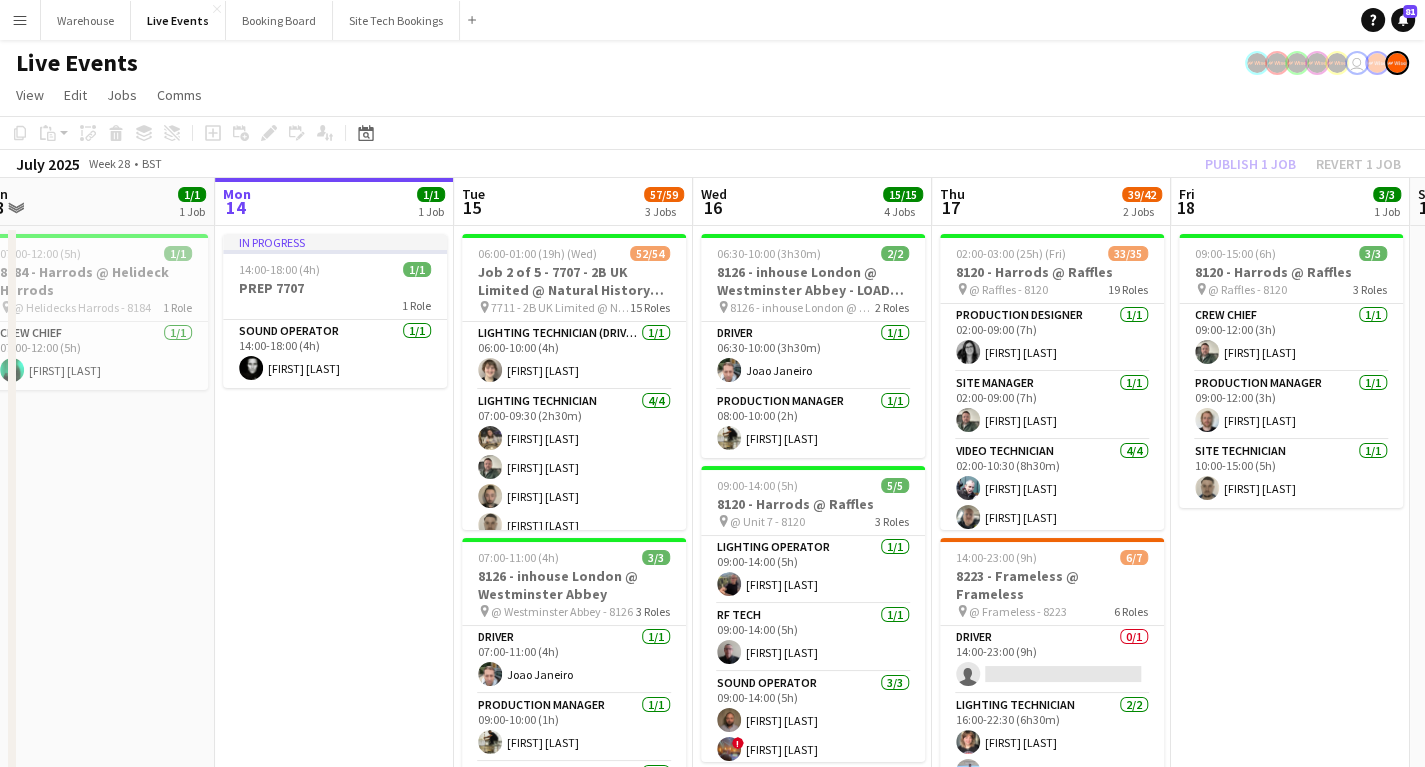 drag, startPoint x: 763, startPoint y: 554, endPoint x: 239, endPoint y: 448, distance: 534.6139 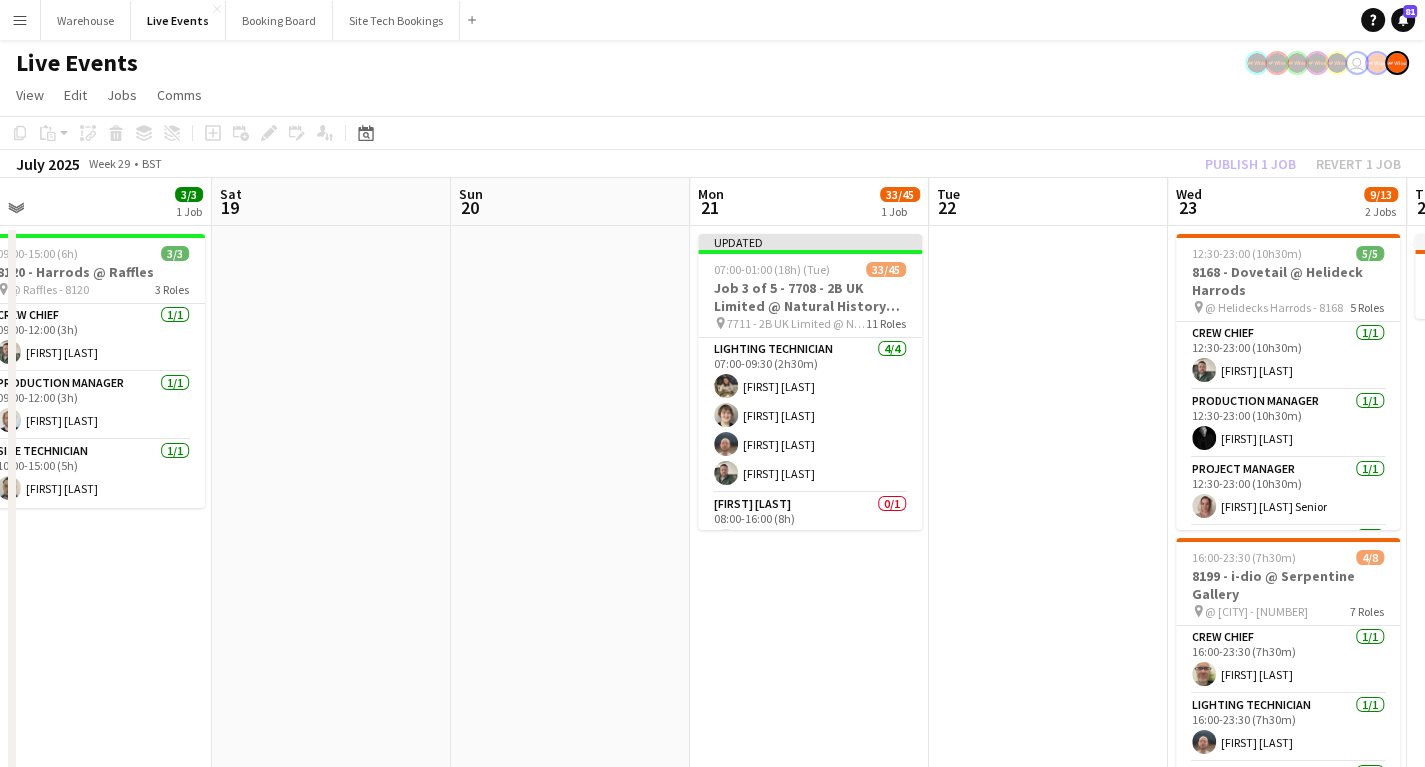 drag, startPoint x: 928, startPoint y: 539, endPoint x: 124, endPoint y: 471, distance: 806.8705 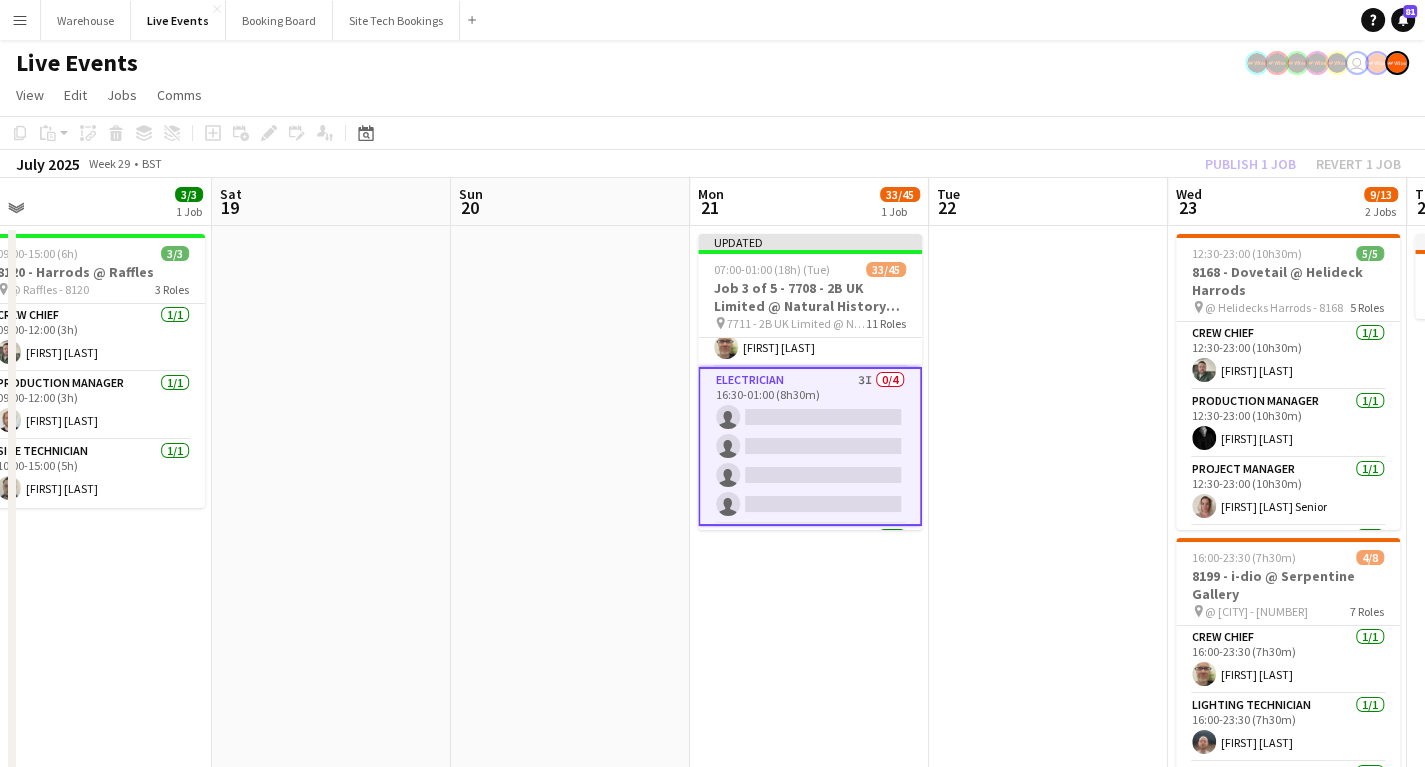 click on "Electrician   3I   0/4   16:30-01:00 (8h30m)
single-neutral-actions
single-neutral-actions
single-neutral-actions
single-neutral-actions" at bounding box center (810, 446) 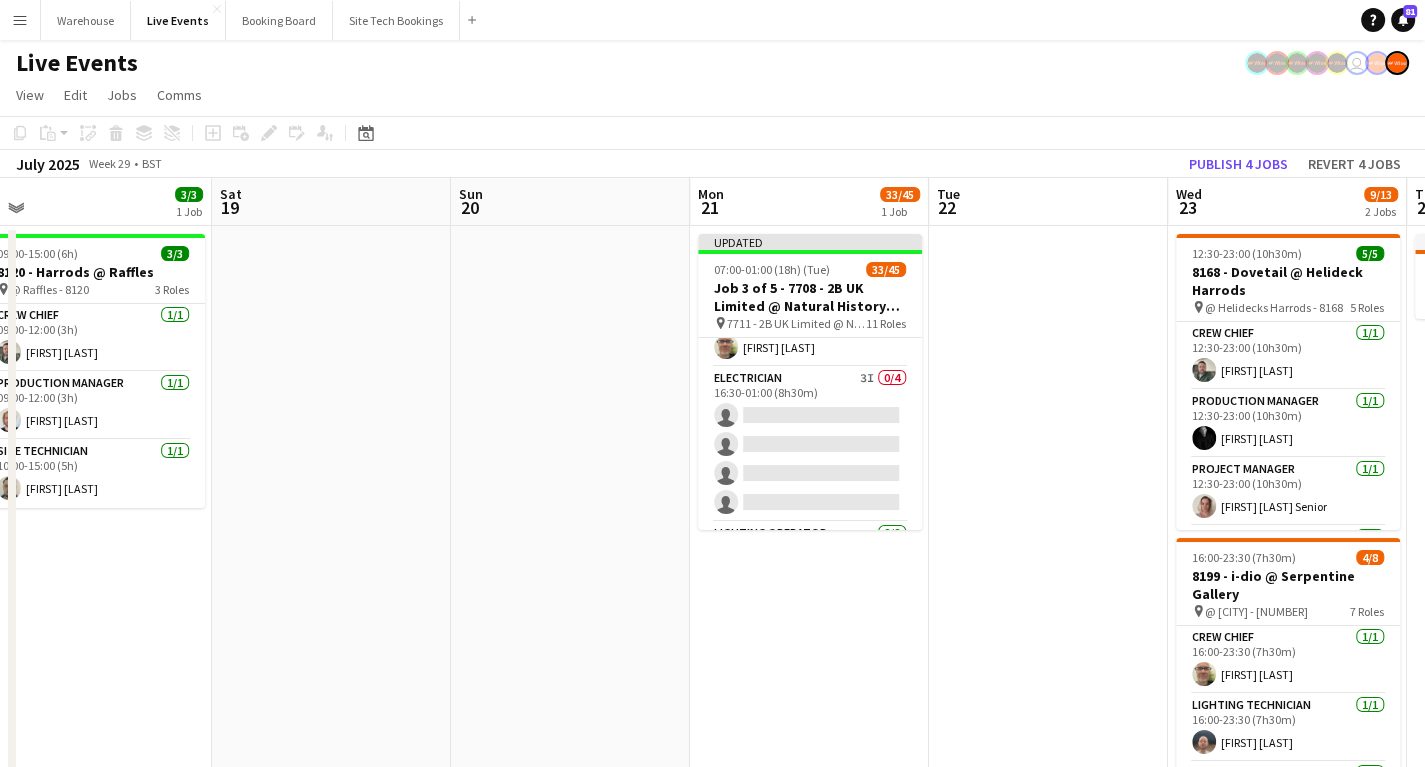 click at bounding box center (331, 1161) 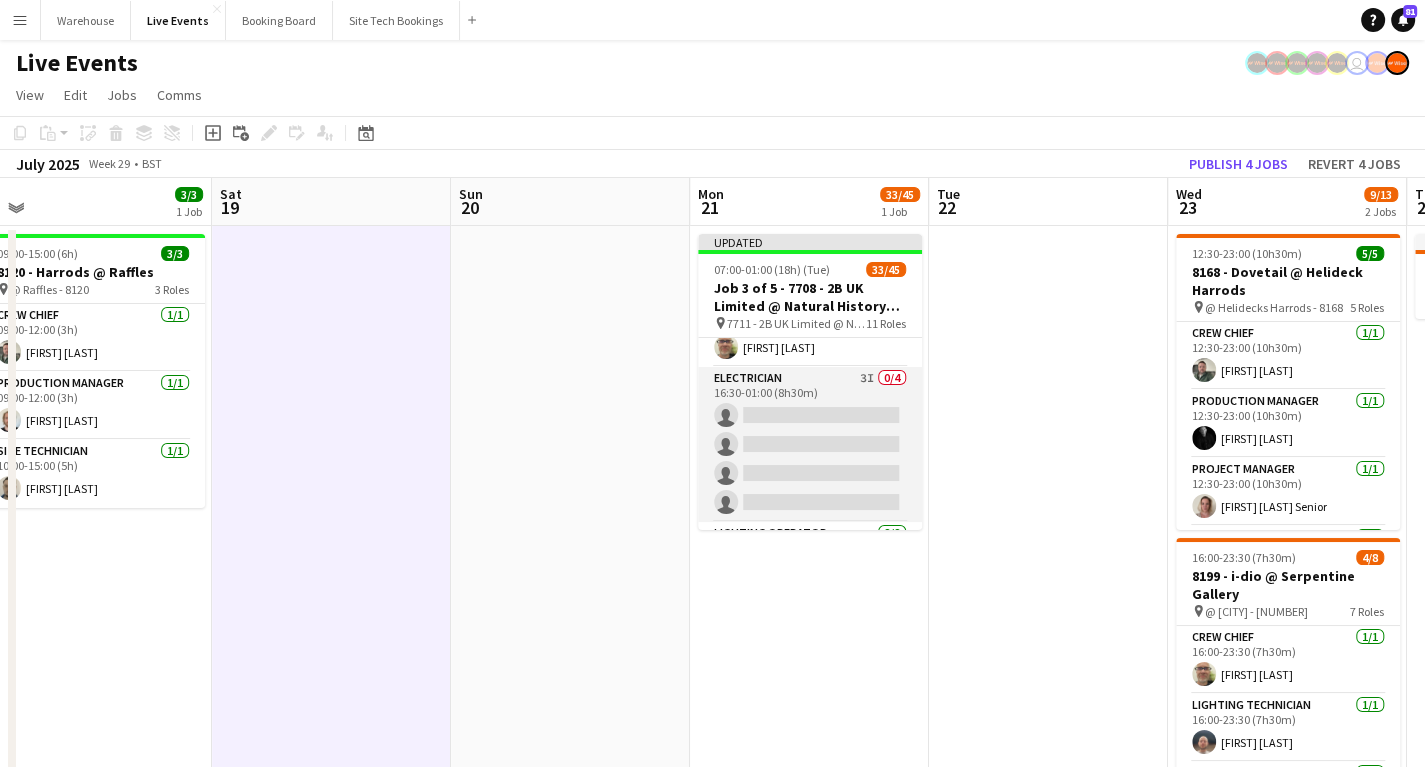 click on "Electrician   3I   0/4   16:30-01:00 (8h30m)
single-neutral-actions
single-neutral-actions
single-neutral-actions
single-neutral-actions" at bounding box center (810, 444) 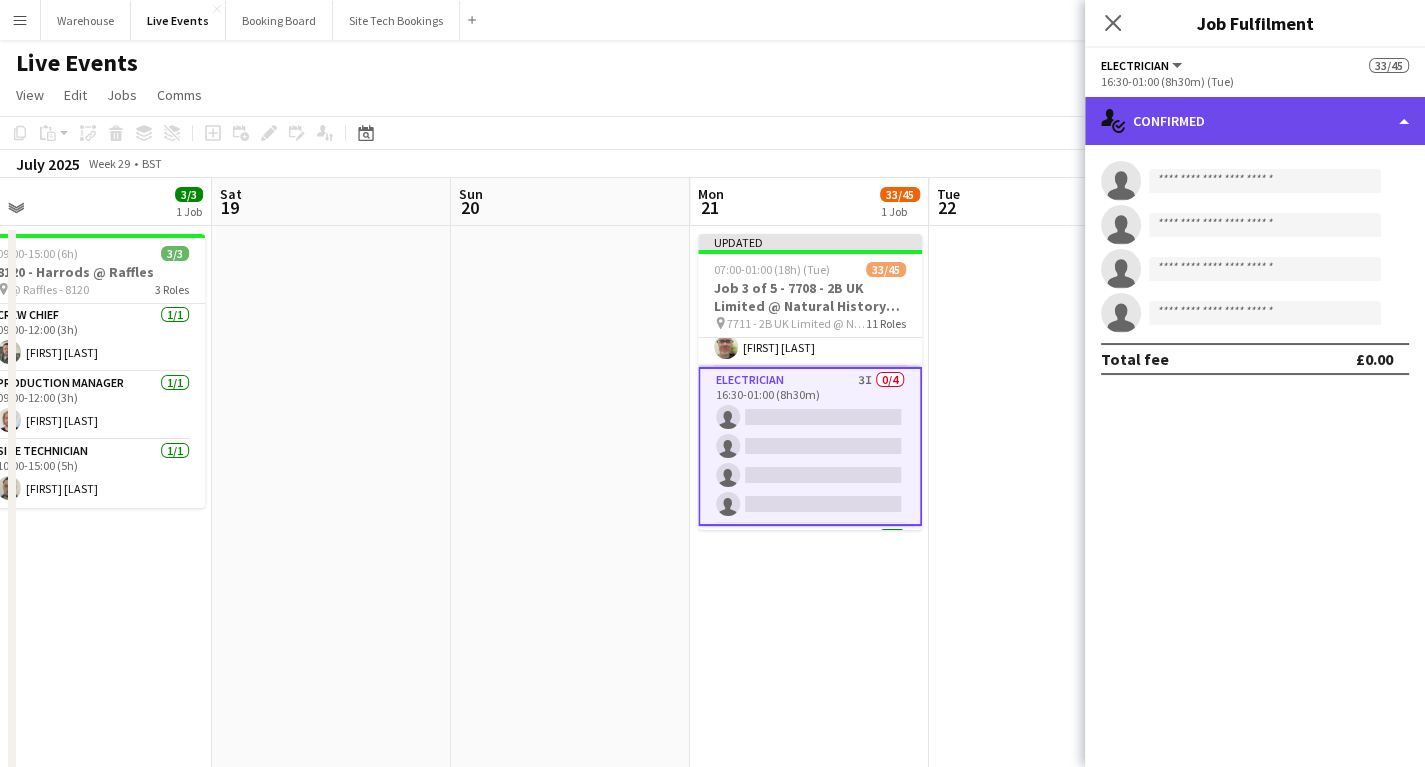 click on "single-neutral-actions-check-2
Confirmed" 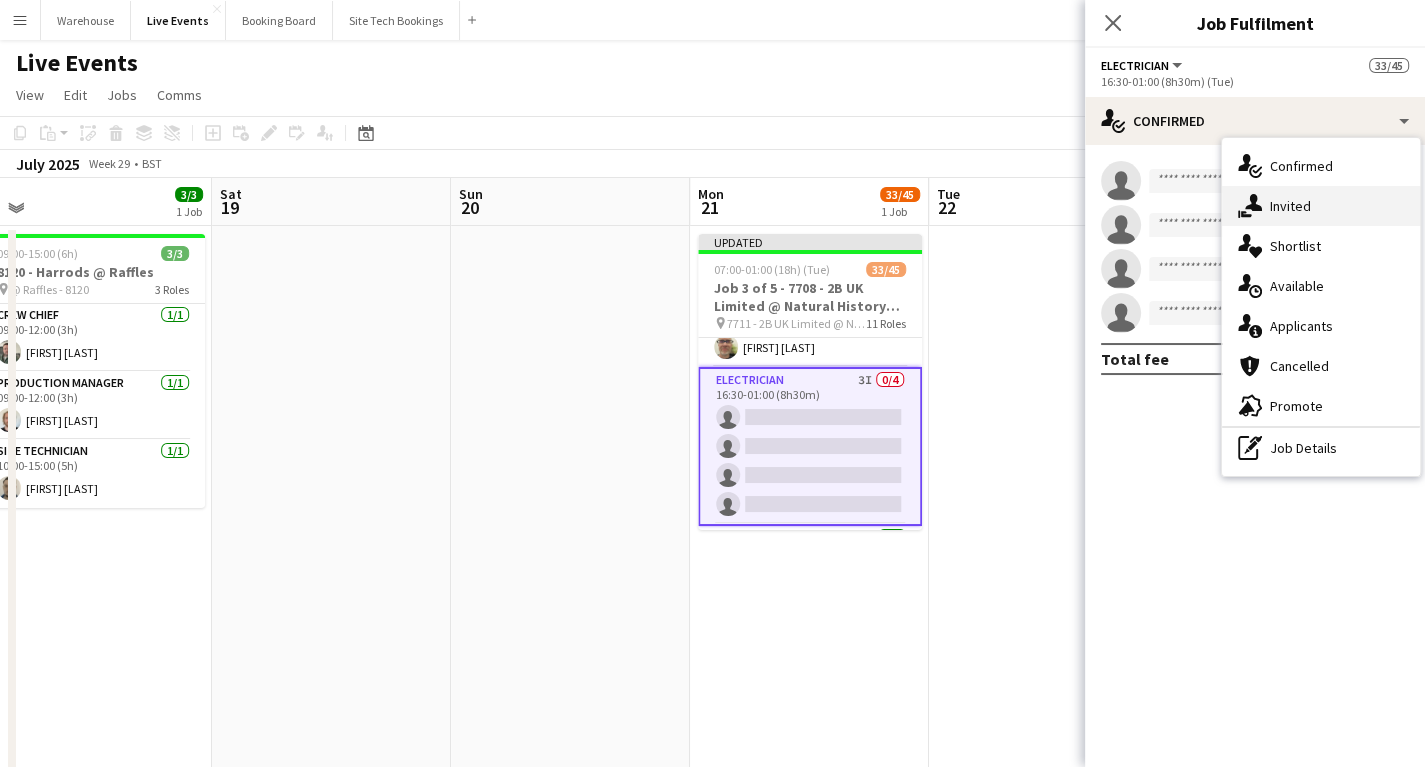 click on "single-neutral-actions-share-1
Invited" at bounding box center [1321, 206] 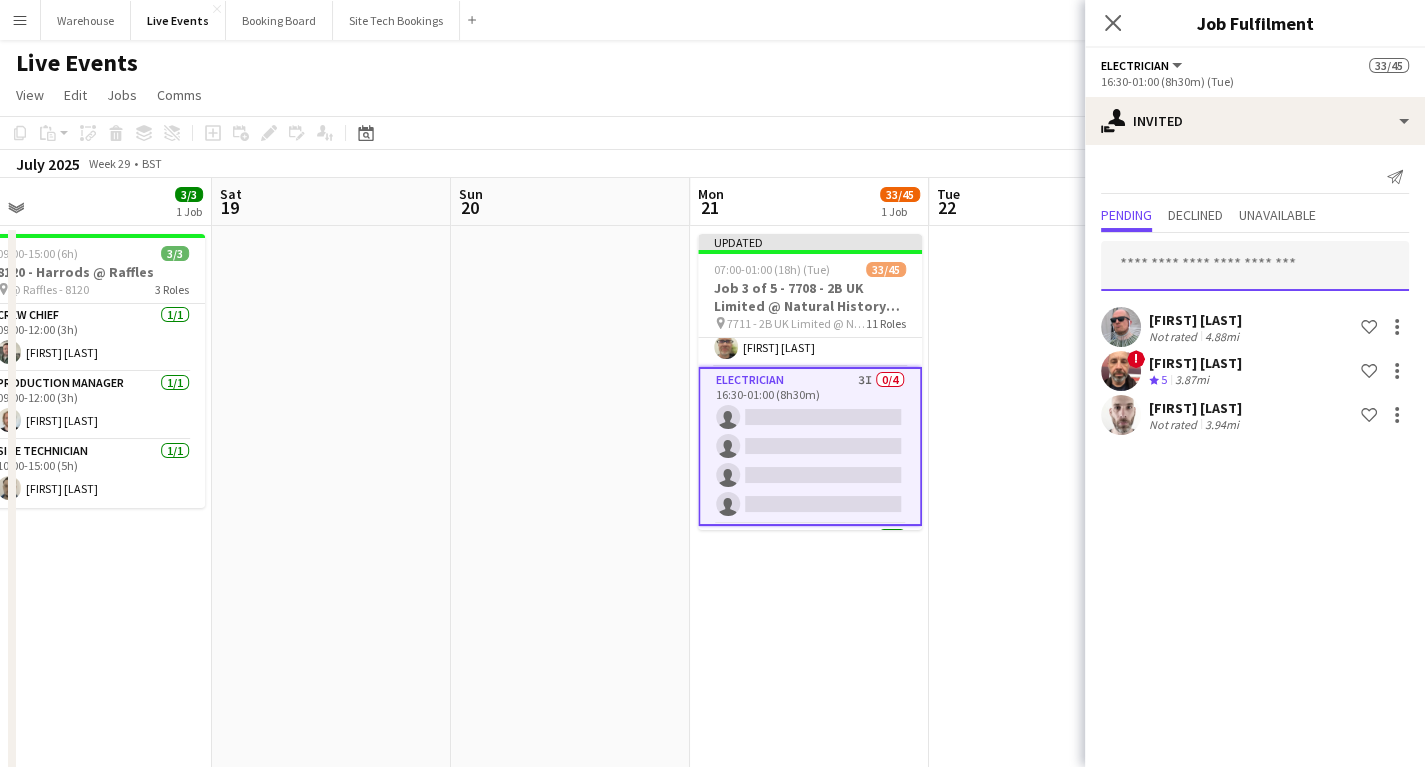 click at bounding box center (1255, 266) 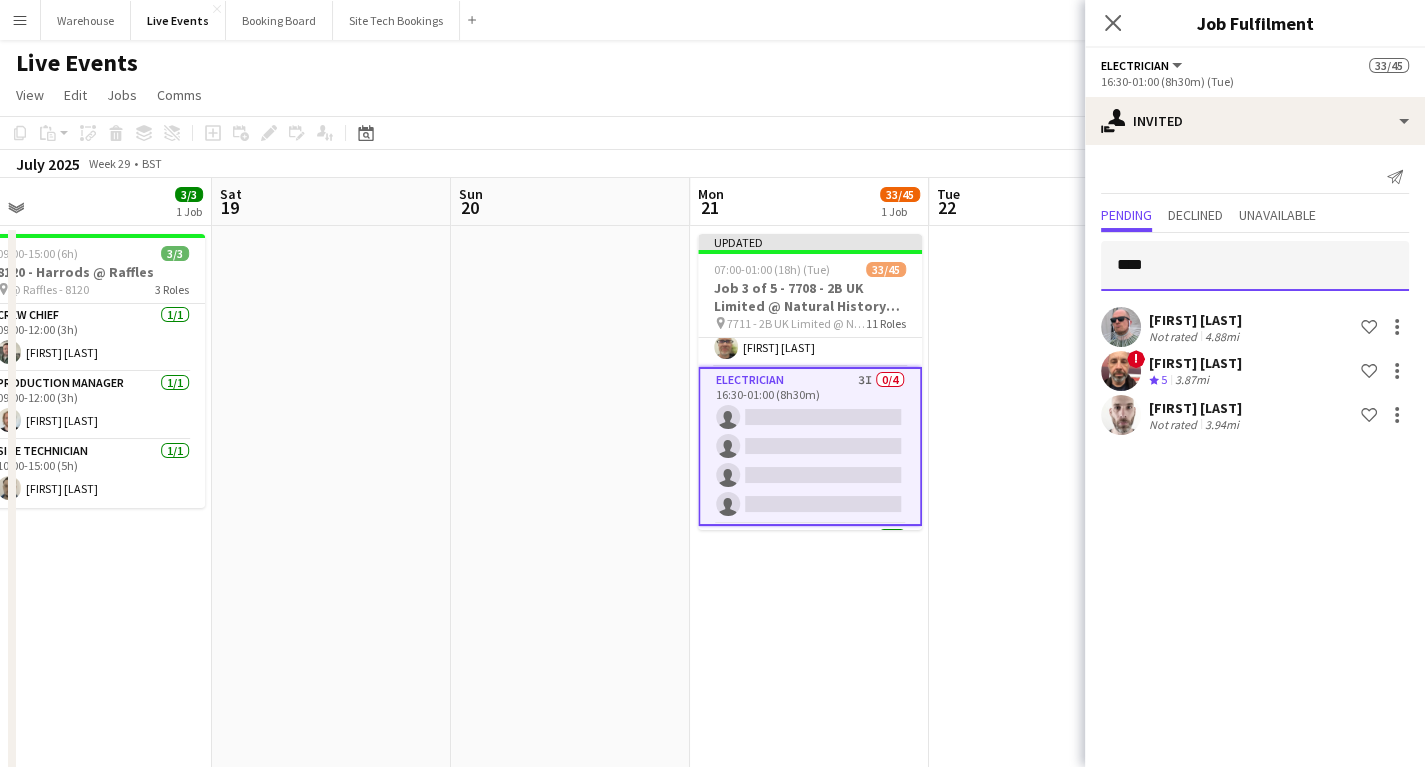 type on "****" 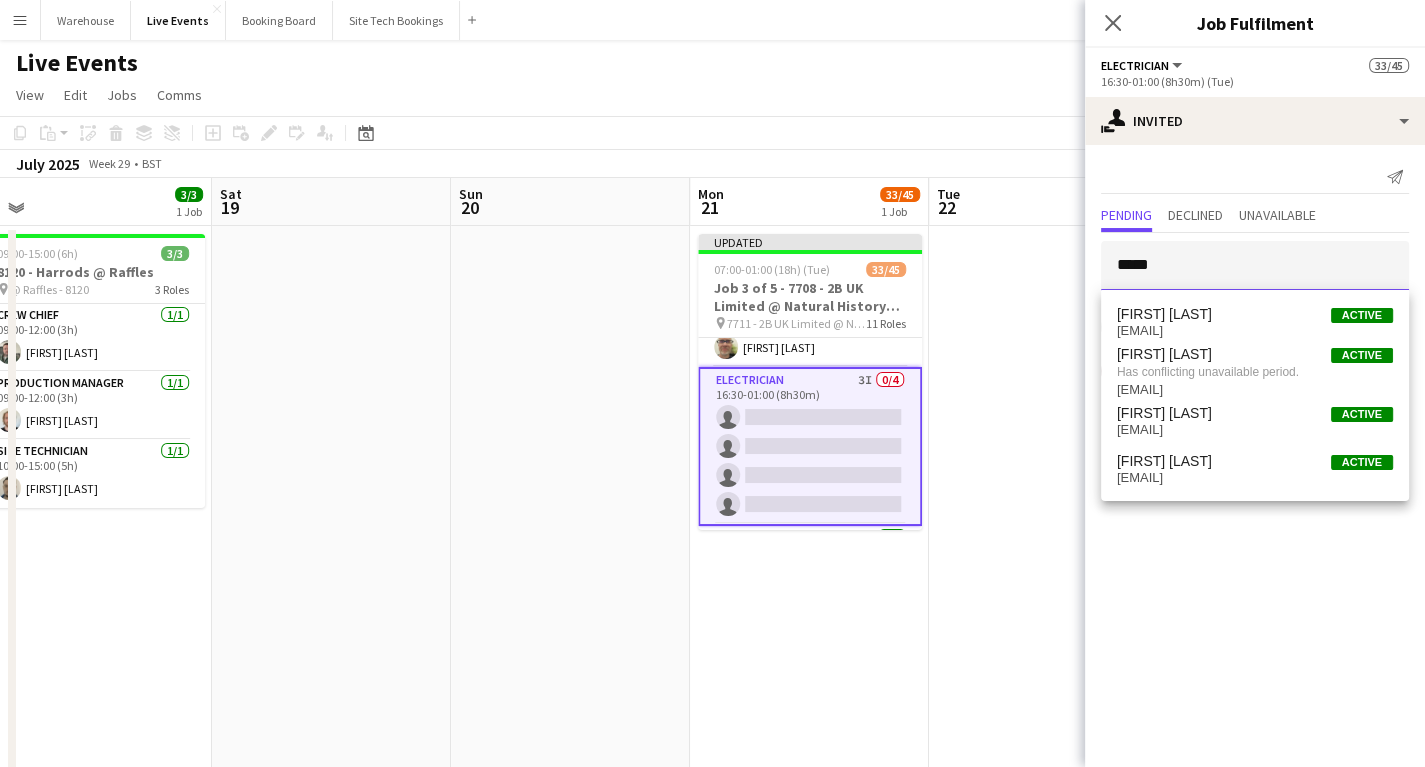 drag, startPoint x: 1160, startPoint y: 265, endPoint x: 1012, endPoint y: 263, distance: 148.01352 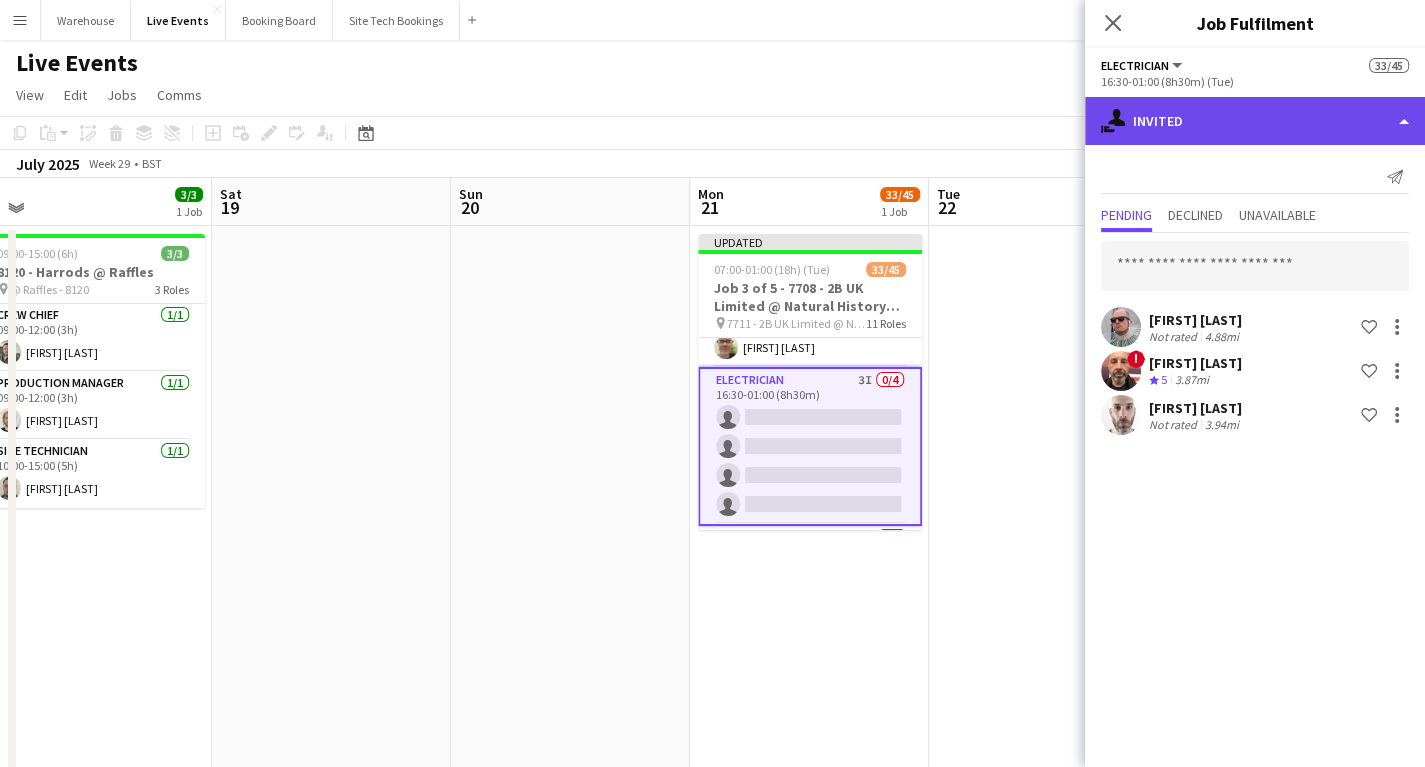 click on "single-neutral-actions-share-1
Invited" 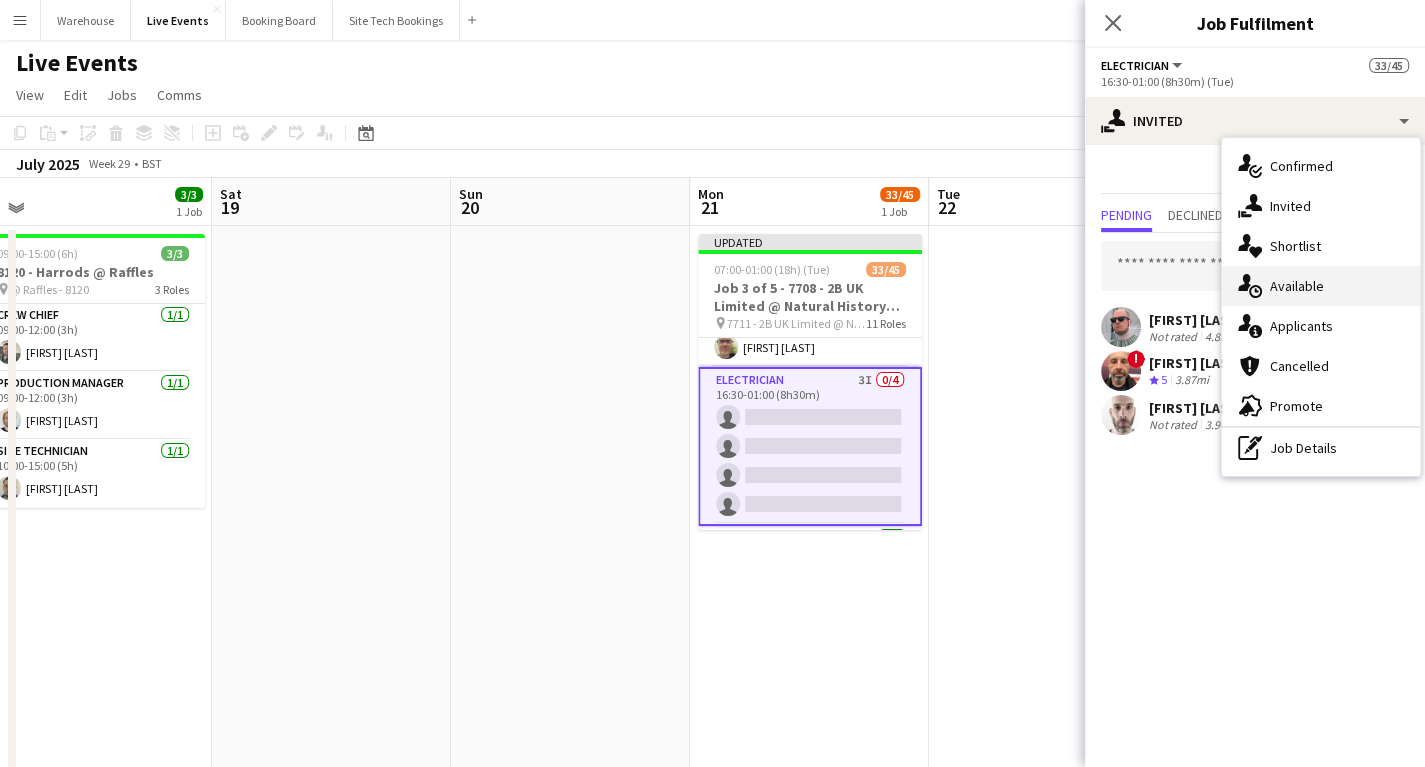 click on "single-neutral-actions-upload
Available" at bounding box center [1321, 286] 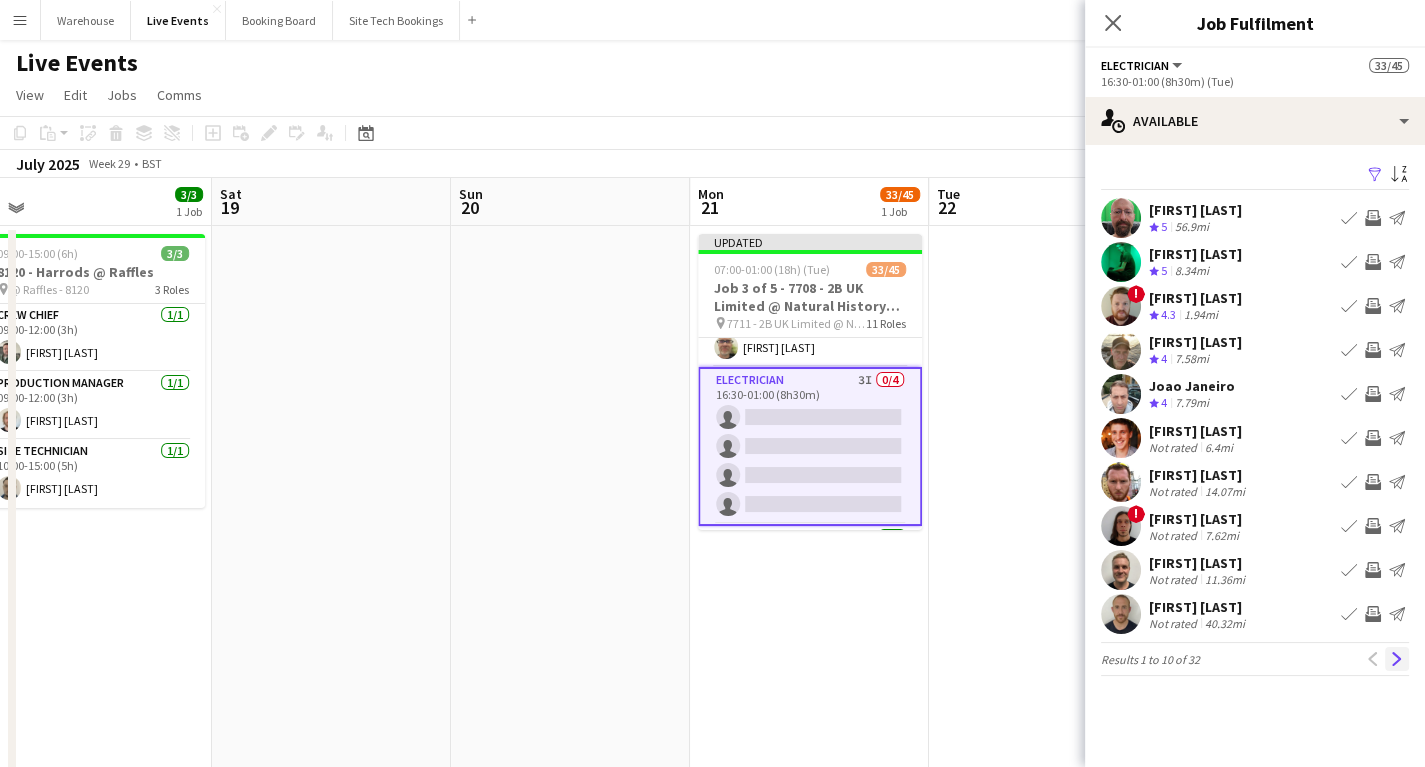 click on "Next" 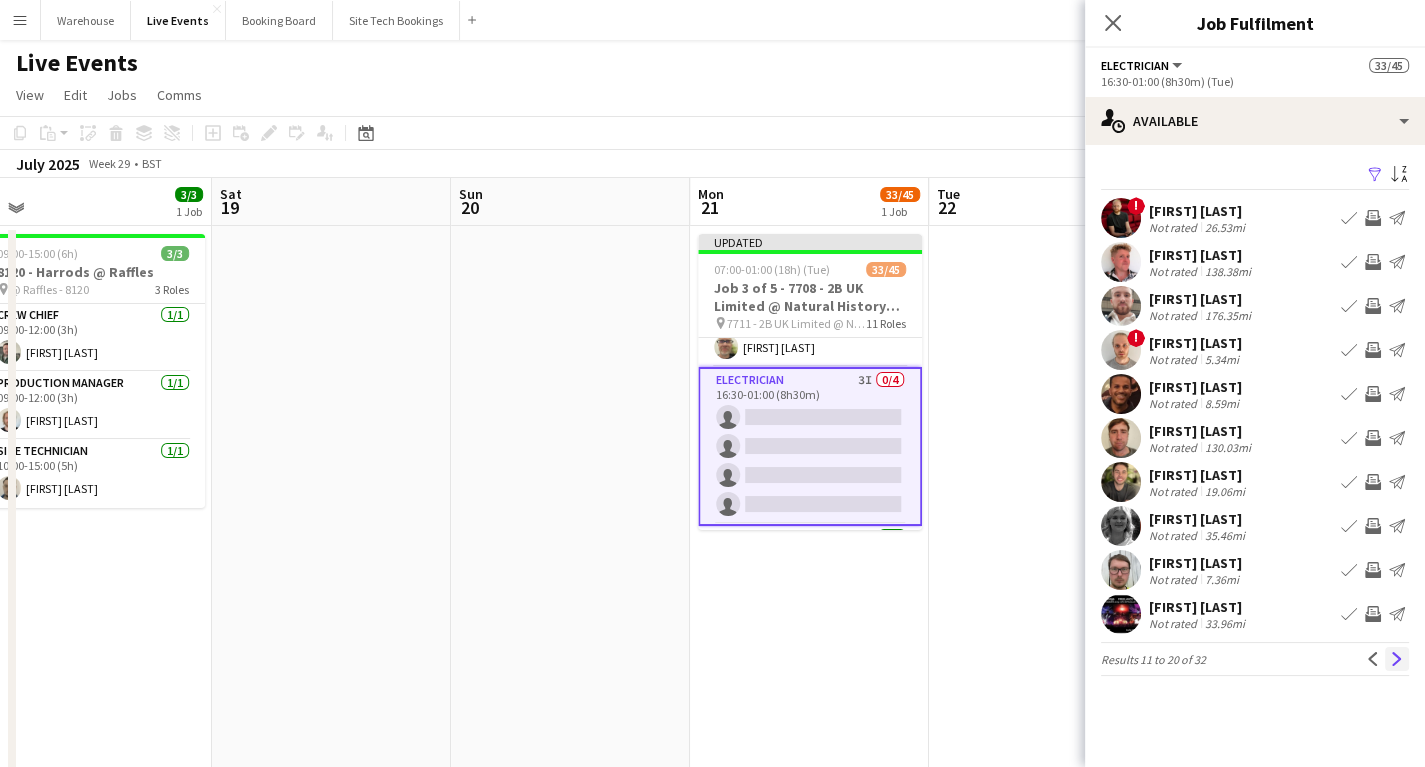 click on "Next" 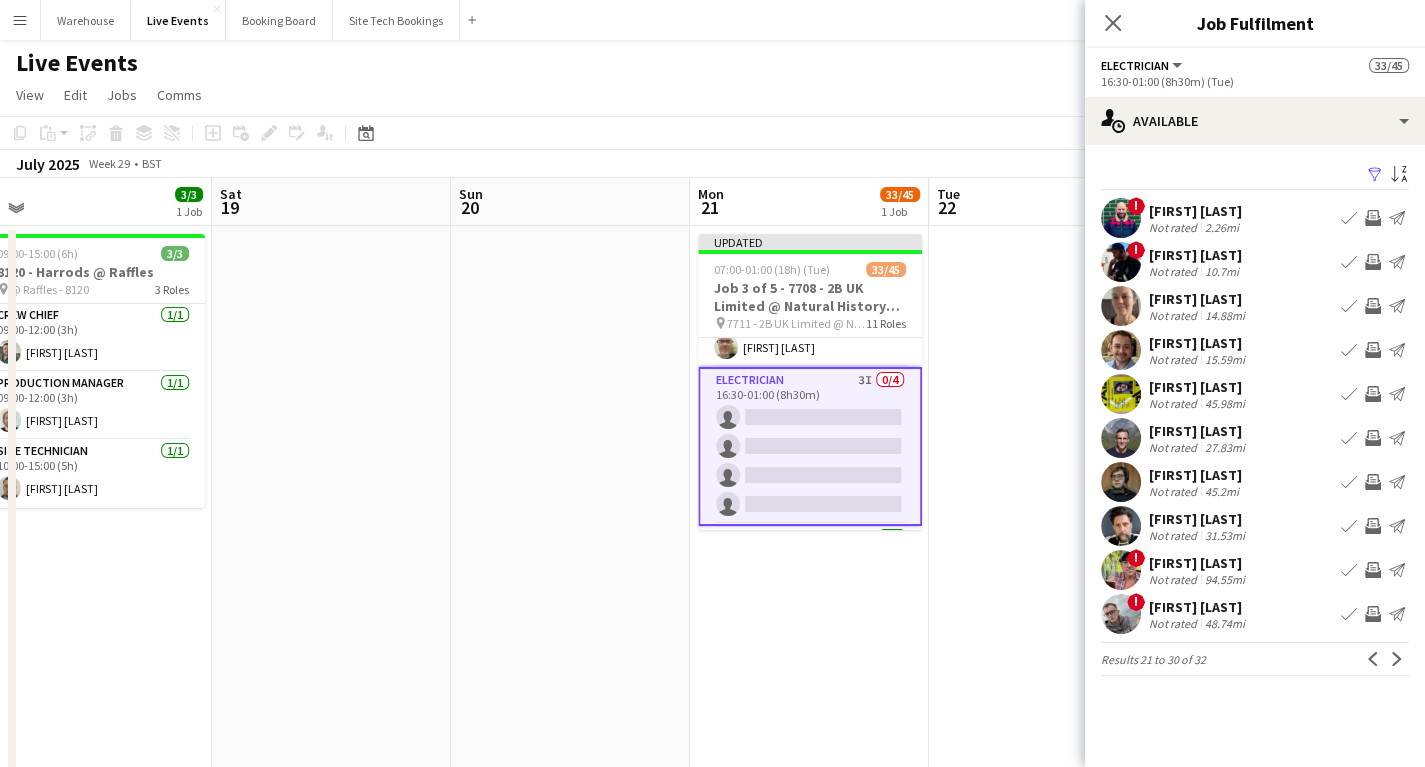 click on "Next" 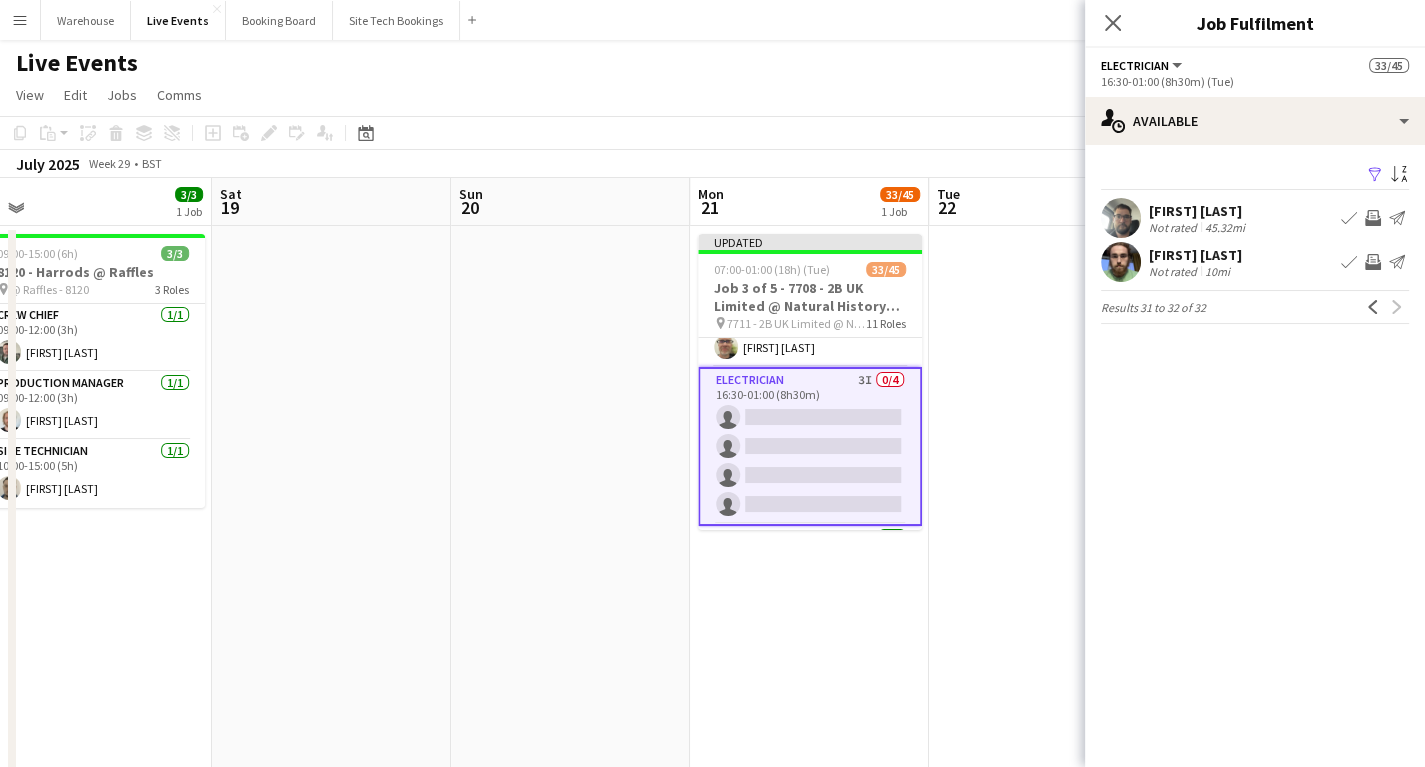 click 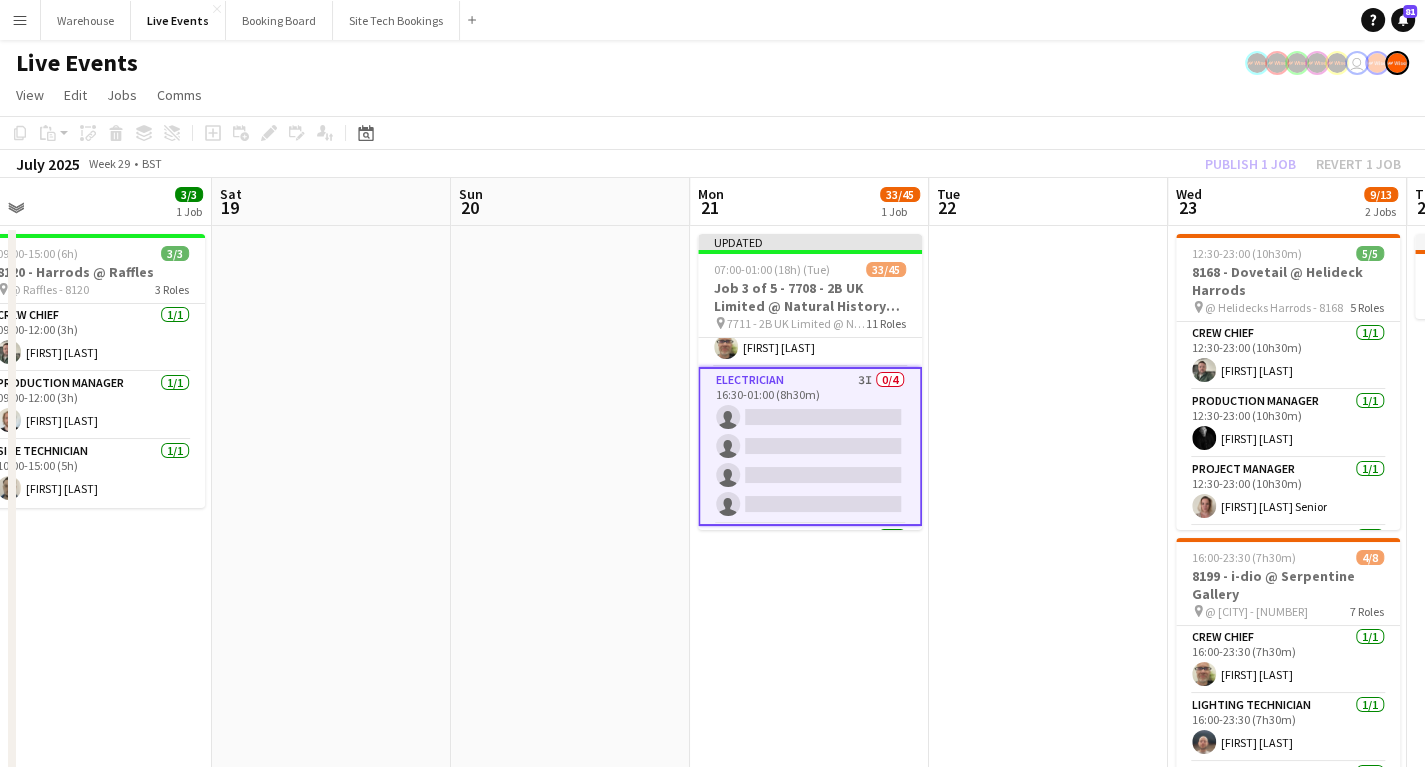 click at bounding box center (570, 1161) 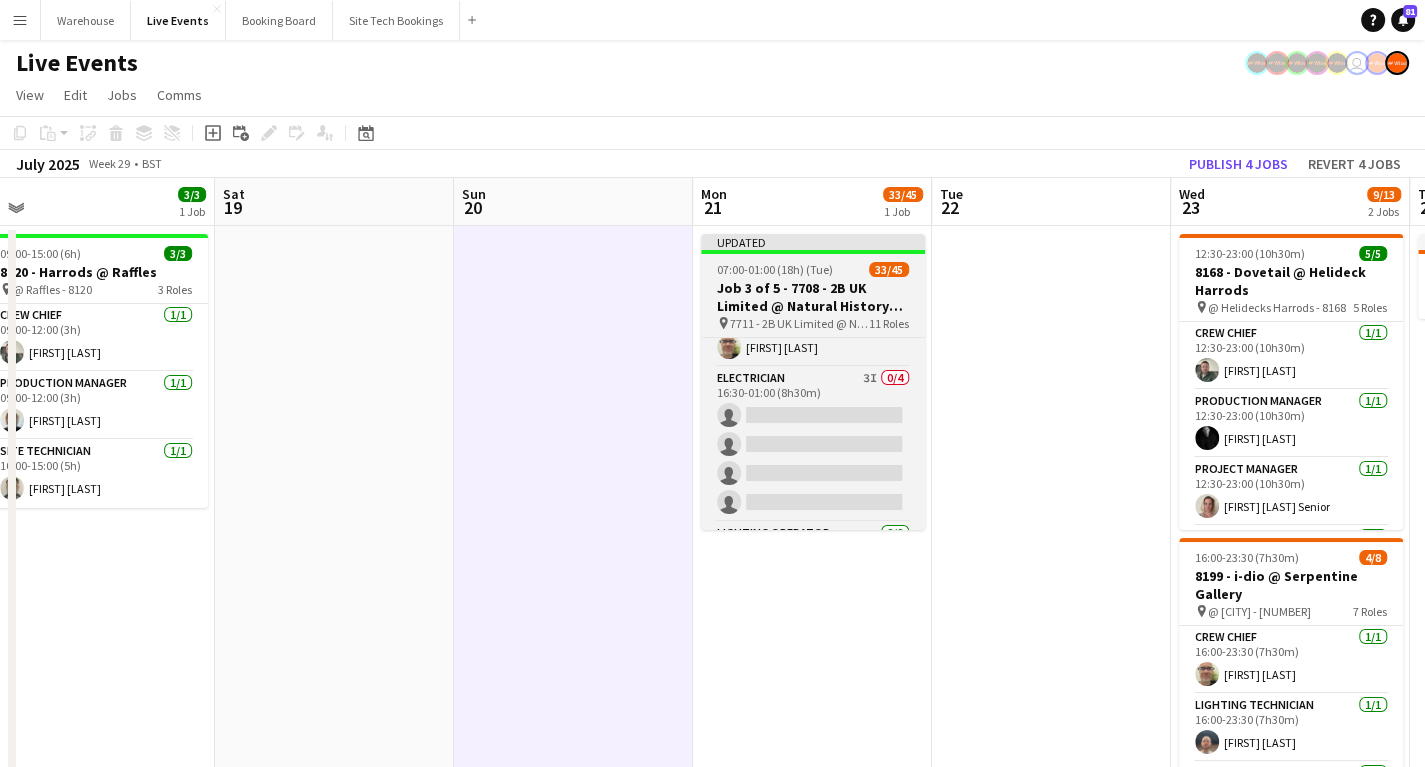 click on "Job 3 of 5 - 7708 - 2B UK Limited @ Natural History Museum" at bounding box center [813, 297] 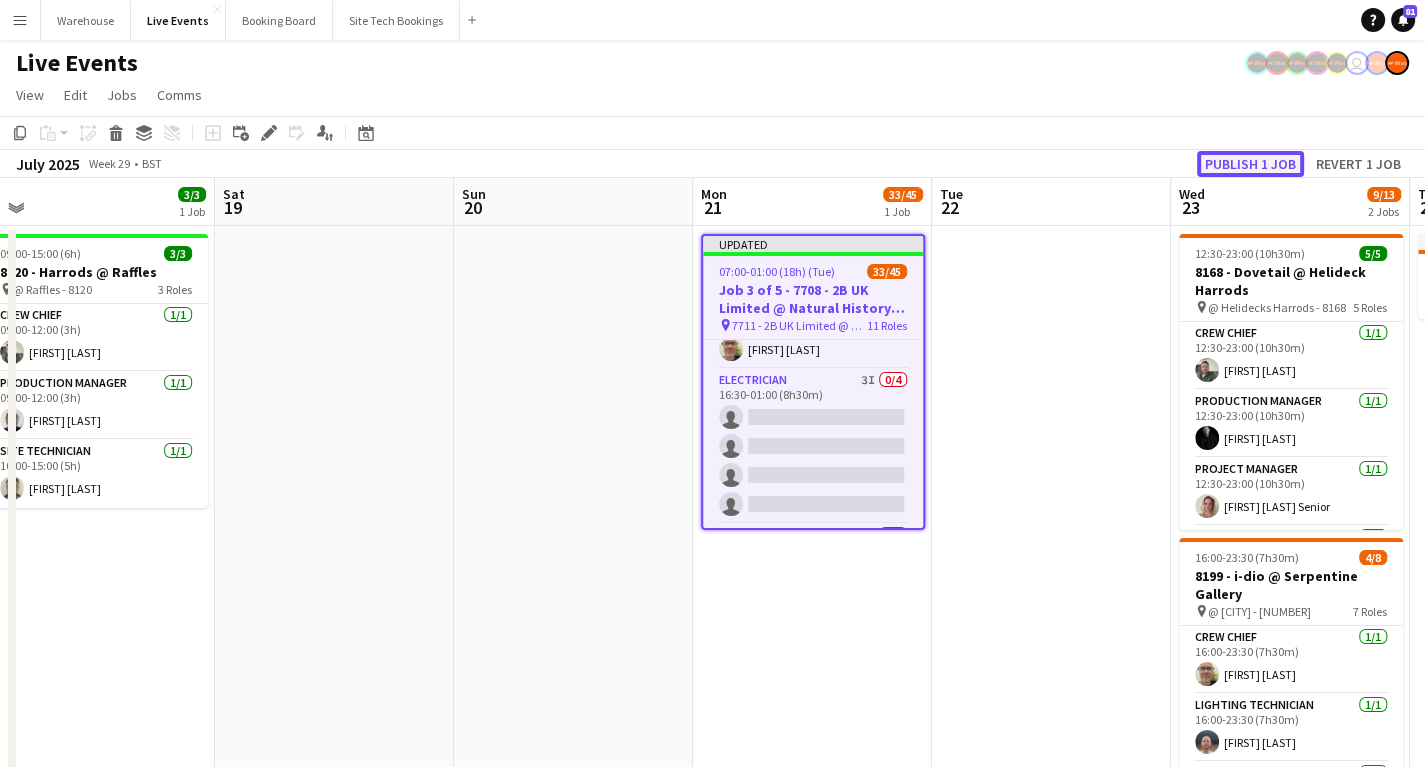 click on "Publish 1 job" 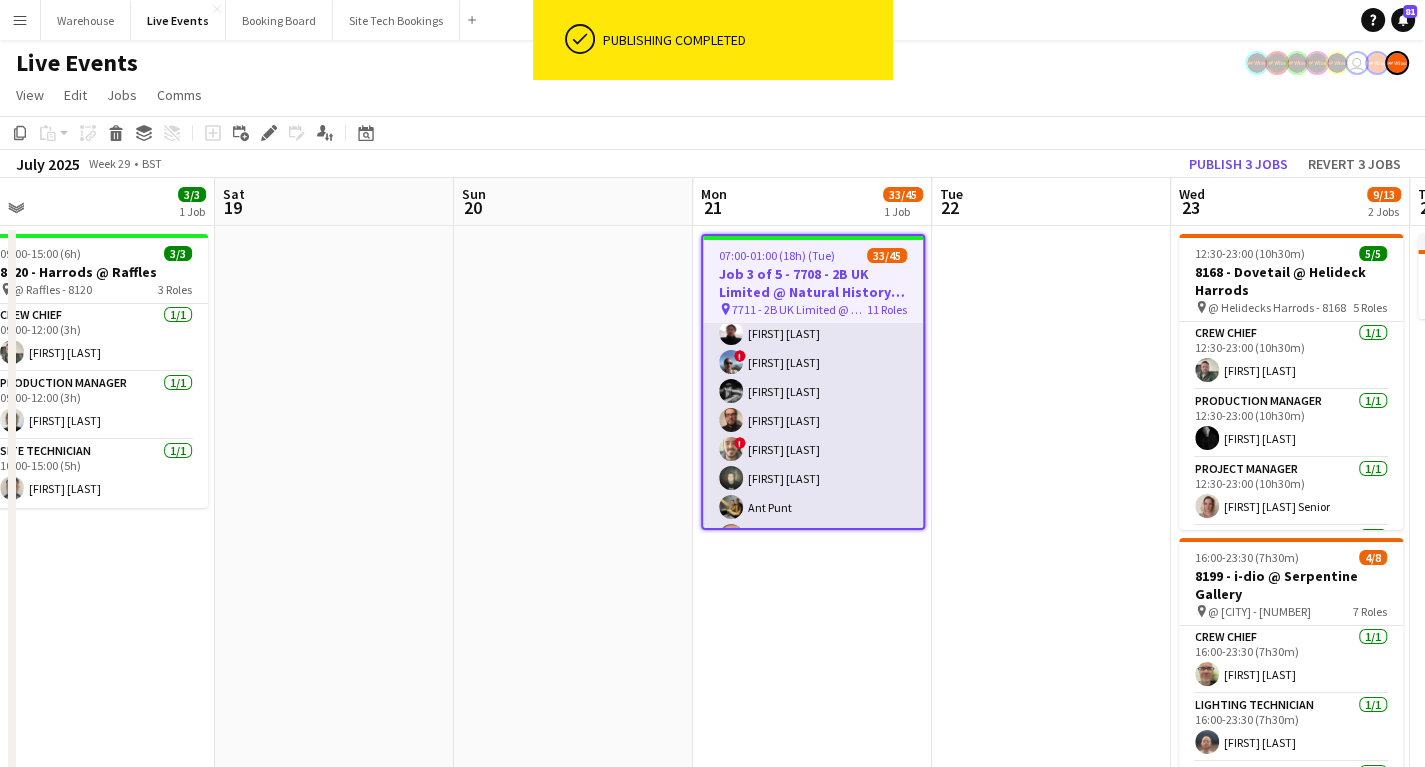 scroll, scrollTop: 560, scrollLeft: 0, axis: vertical 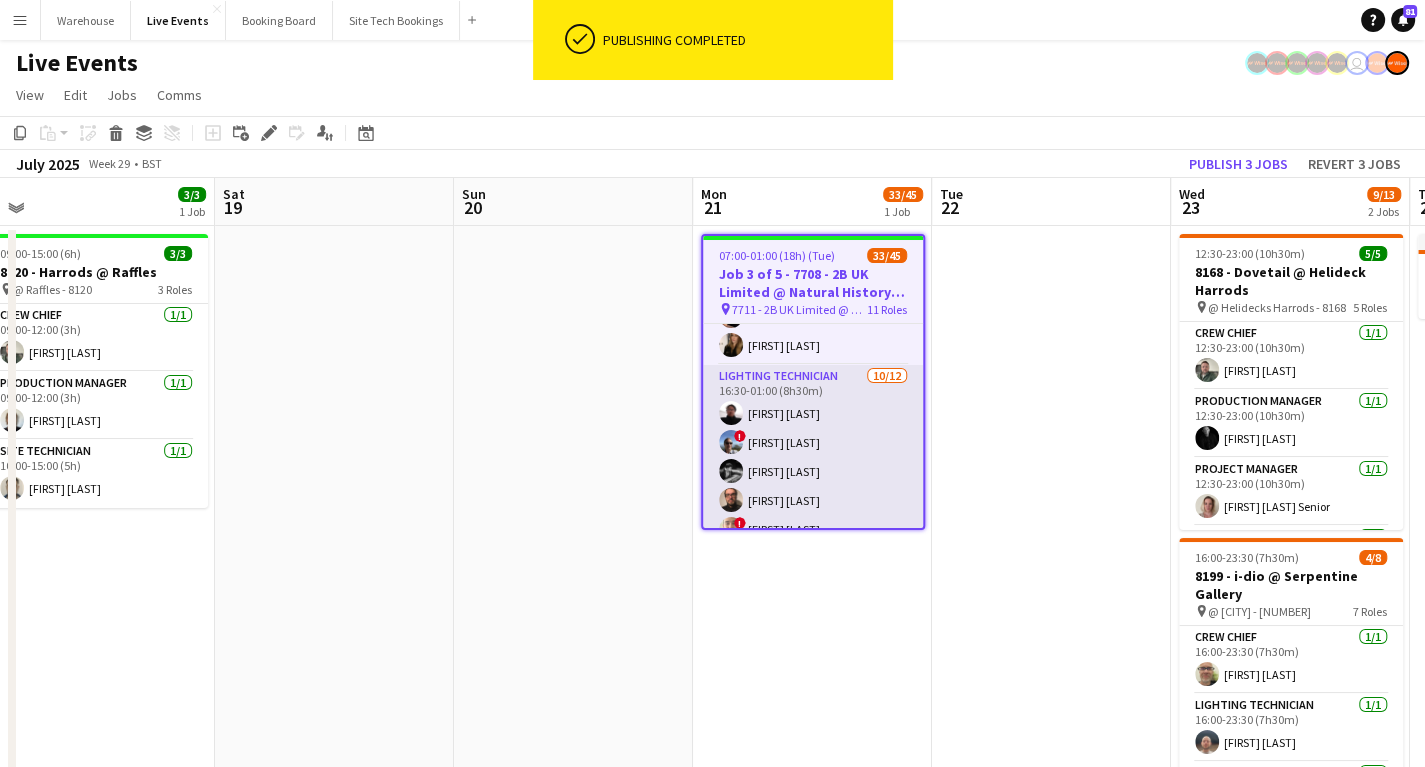 click on "Lighting Technician   10/12   16:30-01:00 (8h30m)
Joseph Melotte ! Ian Park Charlie Meehan Gabriel Nyari ! James Matthews Arthur White Ant Punt Simon Brown Luke de Woolfson Peter- Petr Vocka
single-neutral-actions
single-neutral-actions" at bounding box center [813, 558] 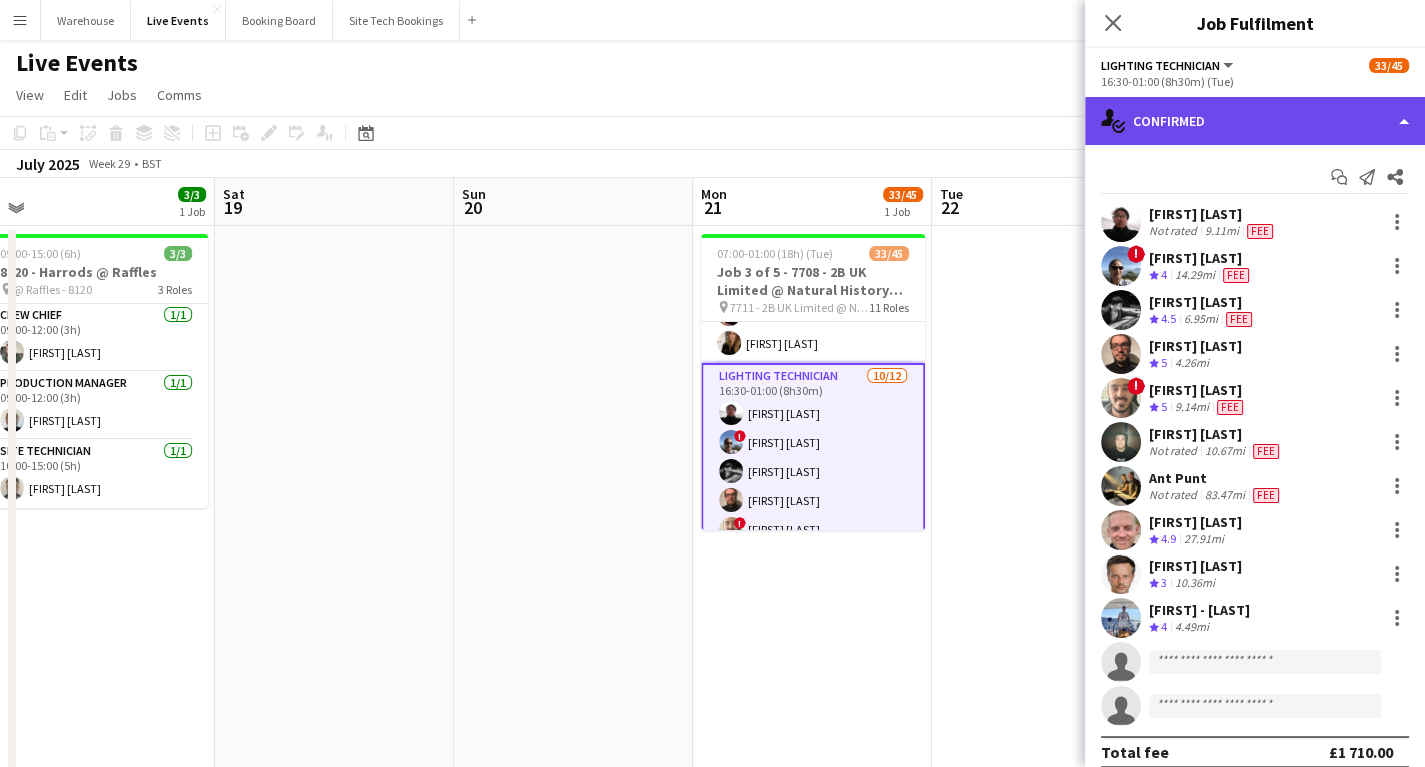 click on "single-neutral-actions-check-2
Confirmed" 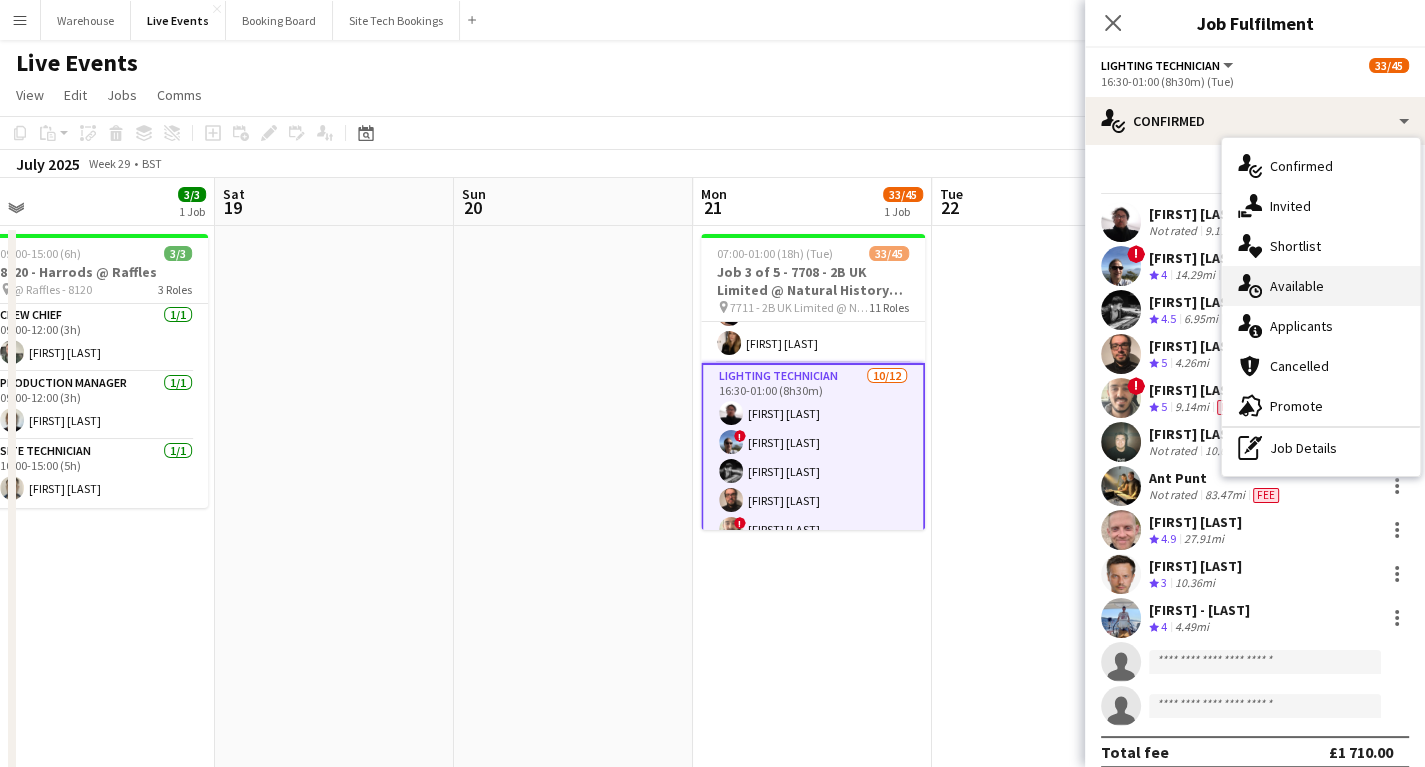 click on "single-neutral-actions-upload
Available" at bounding box center (1321, 286) 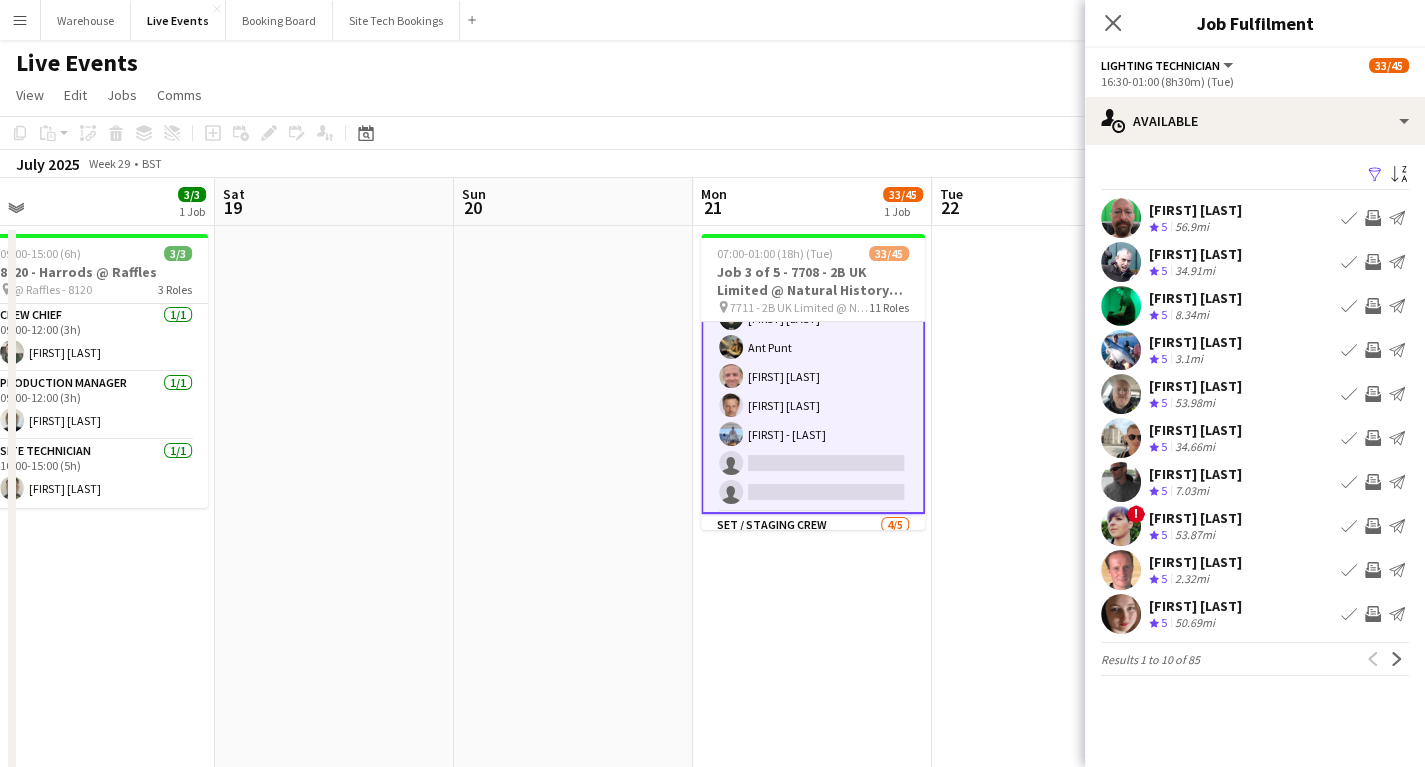 scroll, scrollTop: 880, scrollLeft: 0, axis: vertical 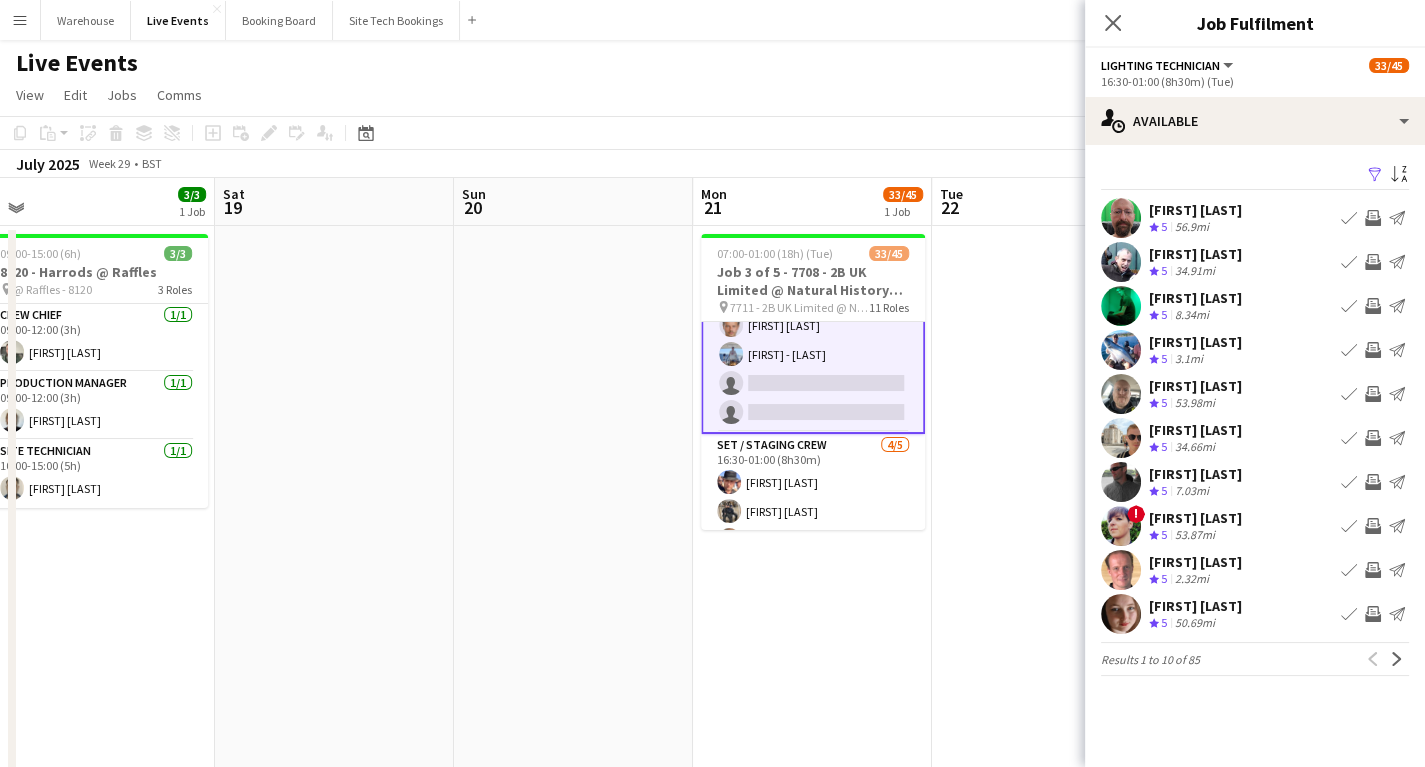 click on "Invite crew" at bounding box center [1373, 306] 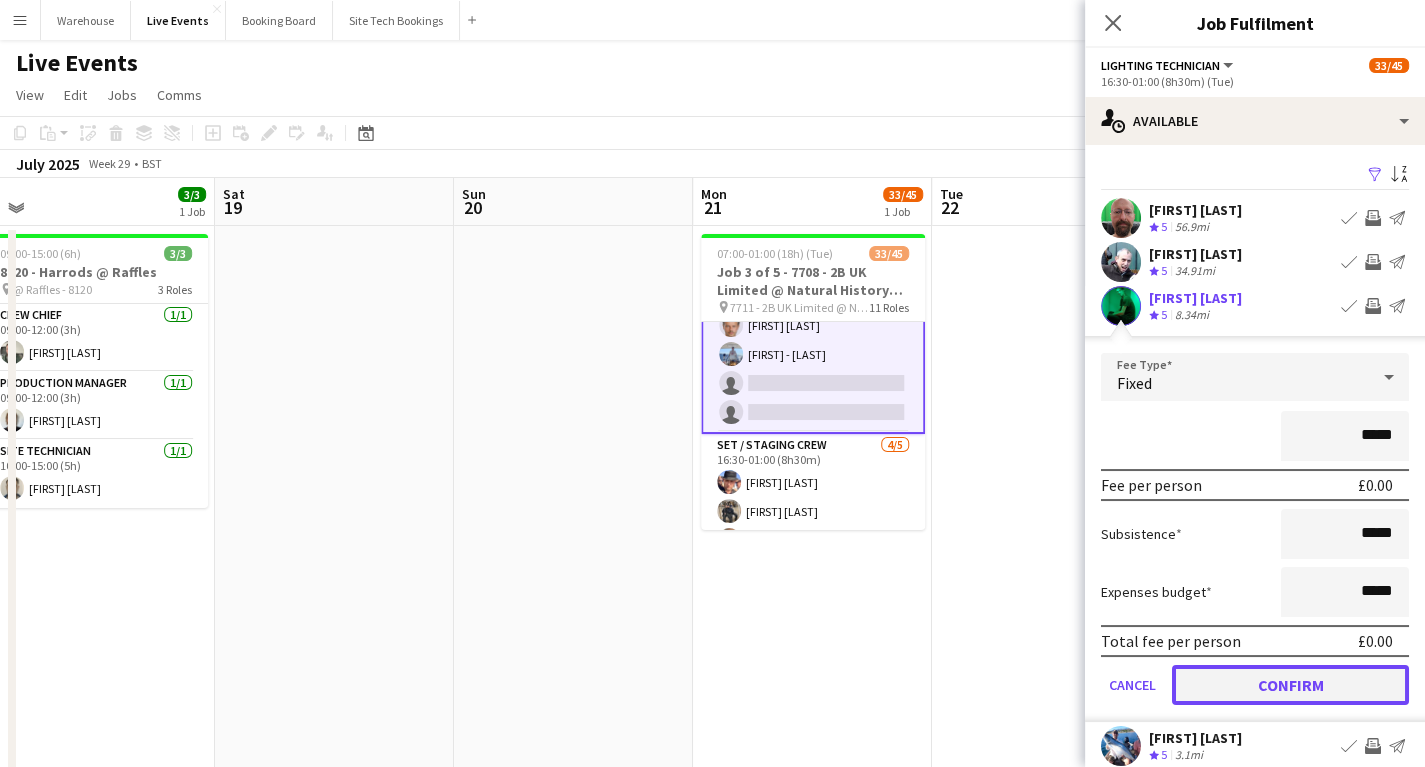 click on "Confirm" at bounding box center [1290, 685] 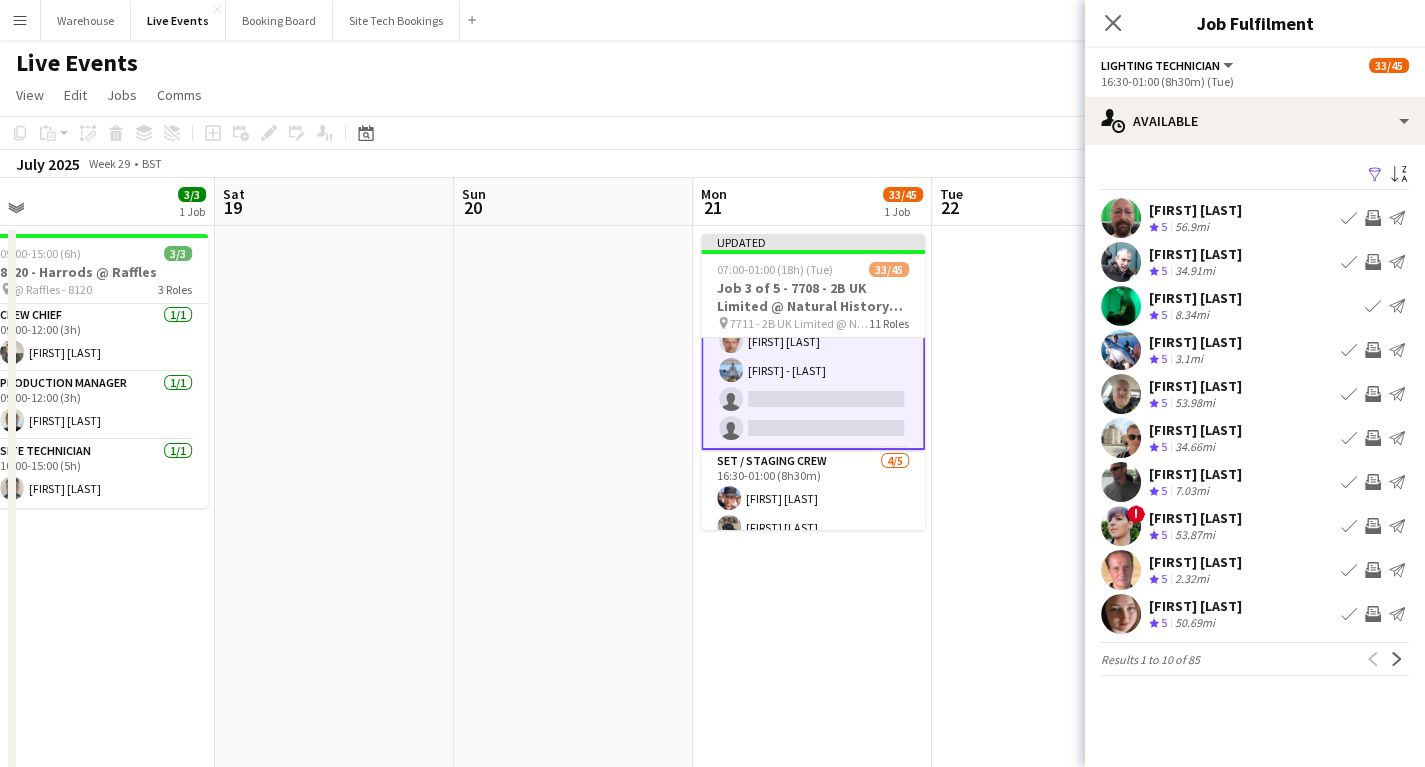 click on "Invite crew" at bounding box center [1373, 438] 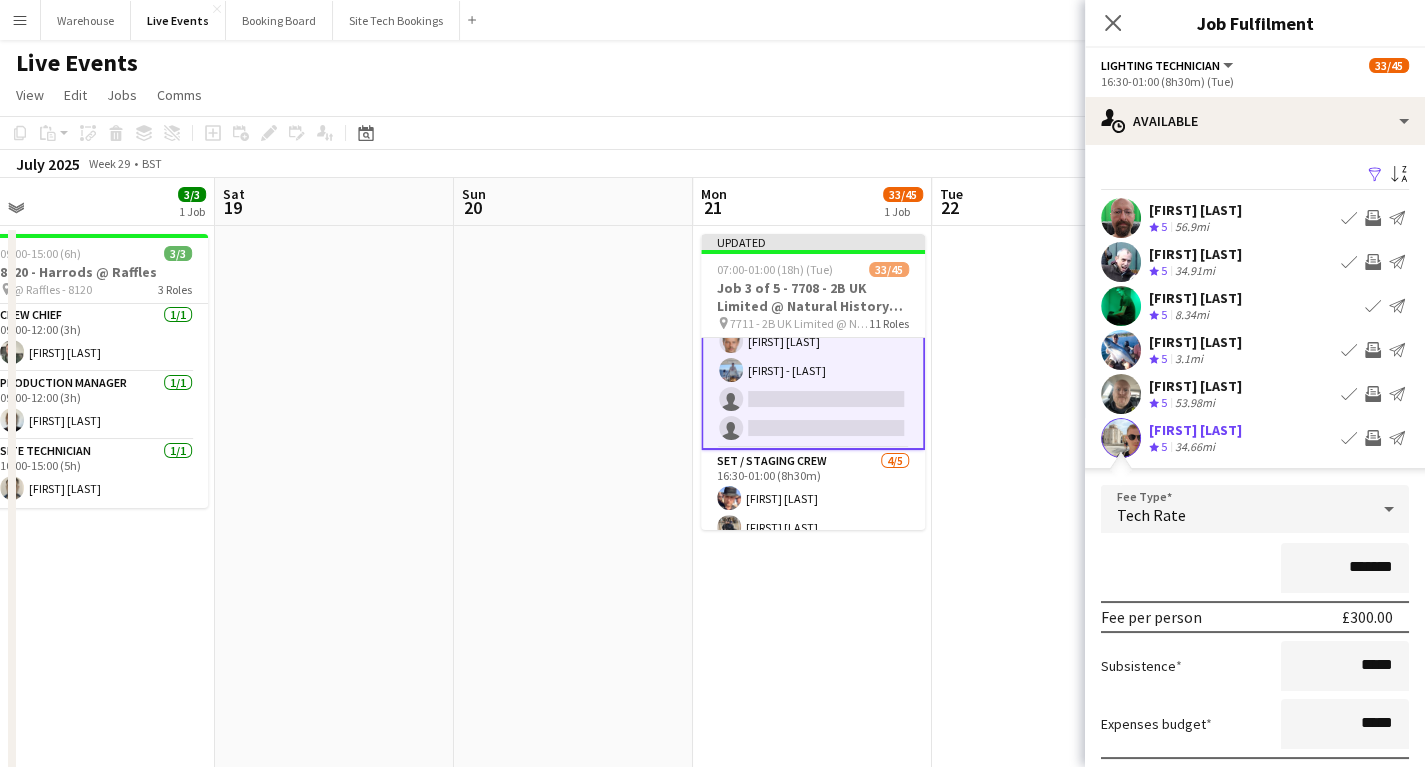 scroll, scrollTop: 240, scrollLeft: 0, axis: vertical 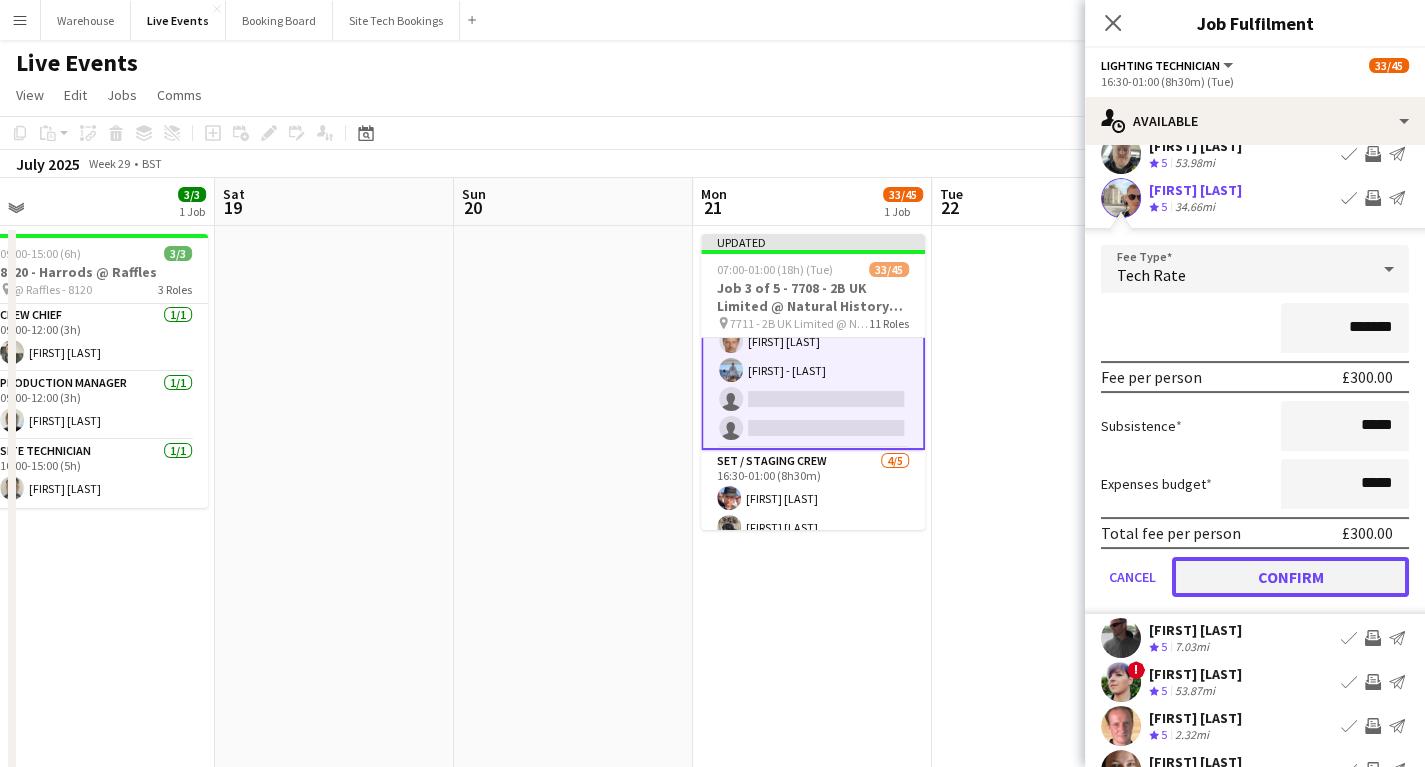 click on "Confirm" at bounding box center (1290, 577) 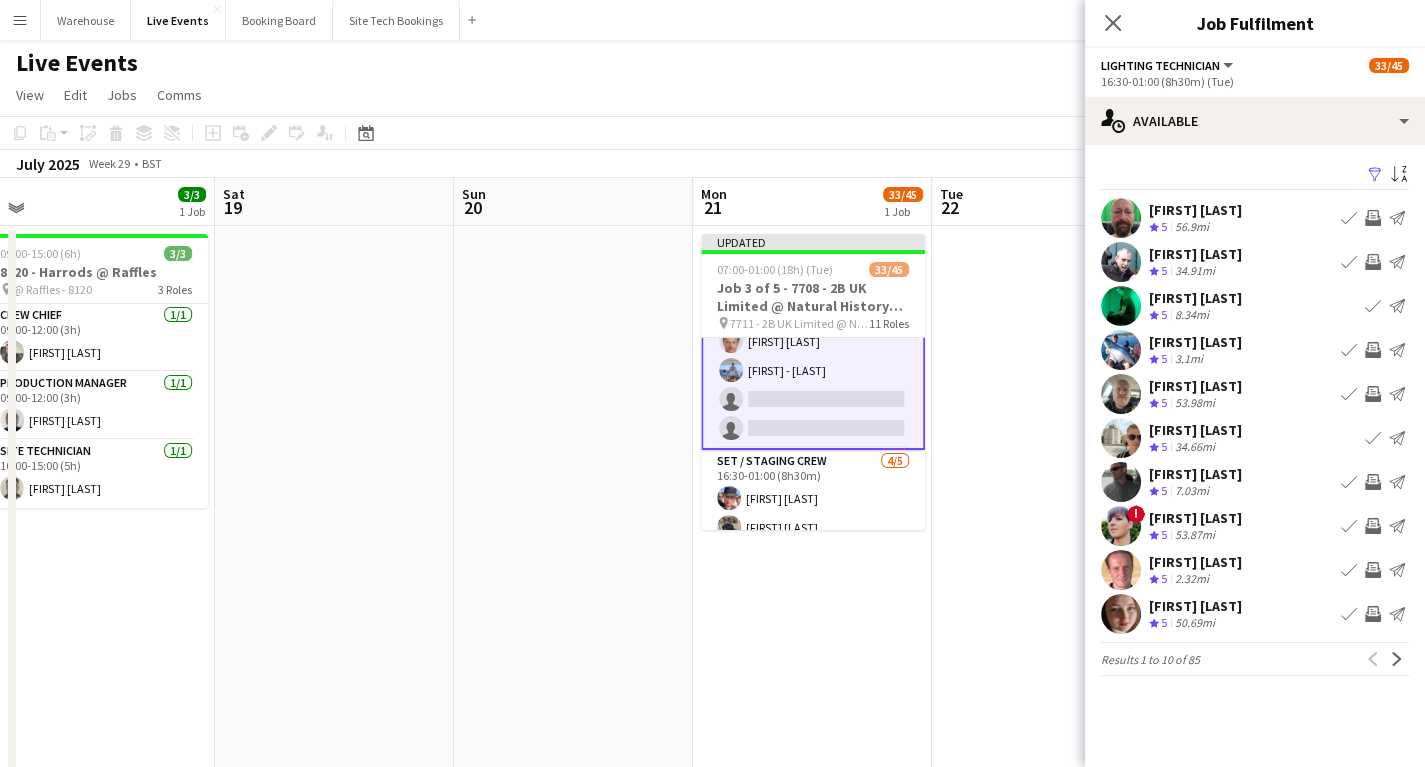 scroll, scrollTop: 0, scrollLeft: 0, axis: both 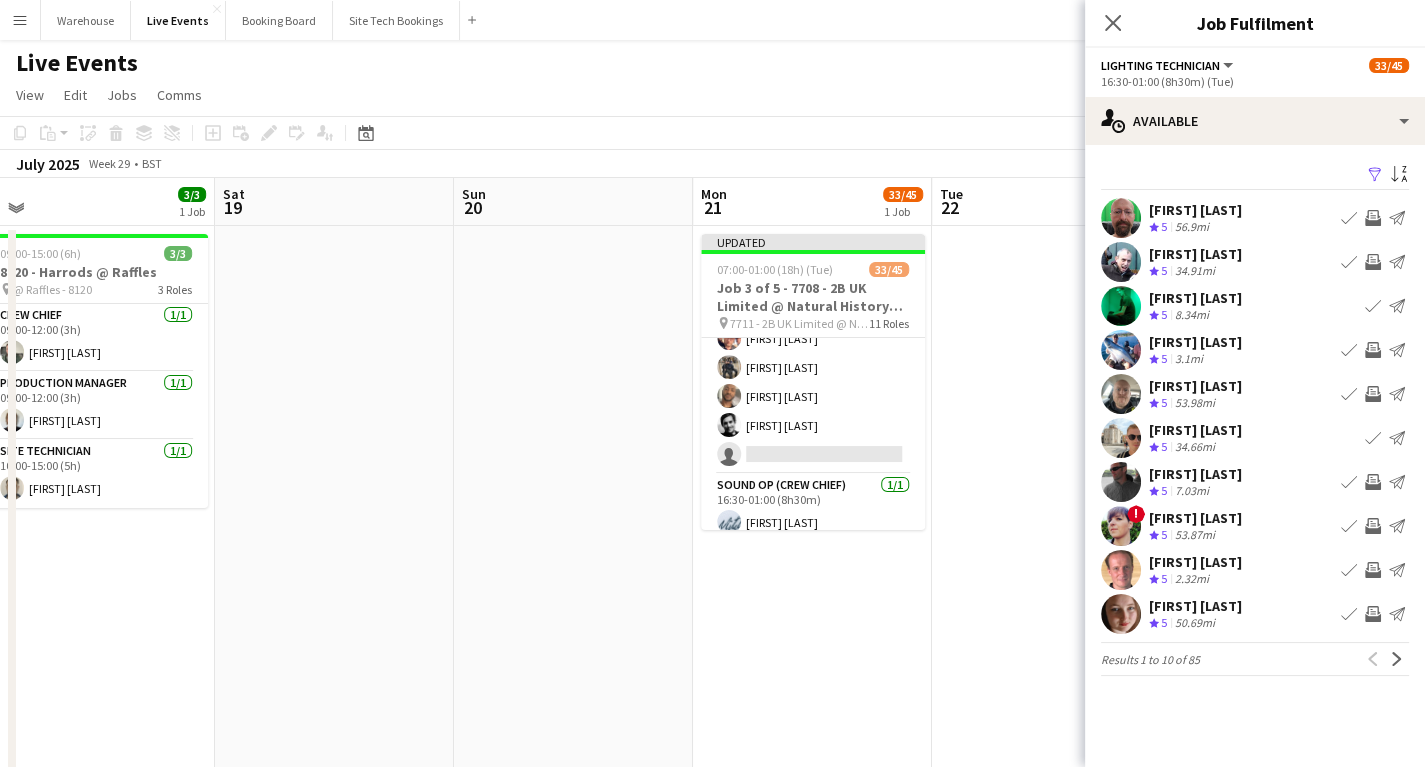 click on "Invite crew" at bounding box center (1373, 570) 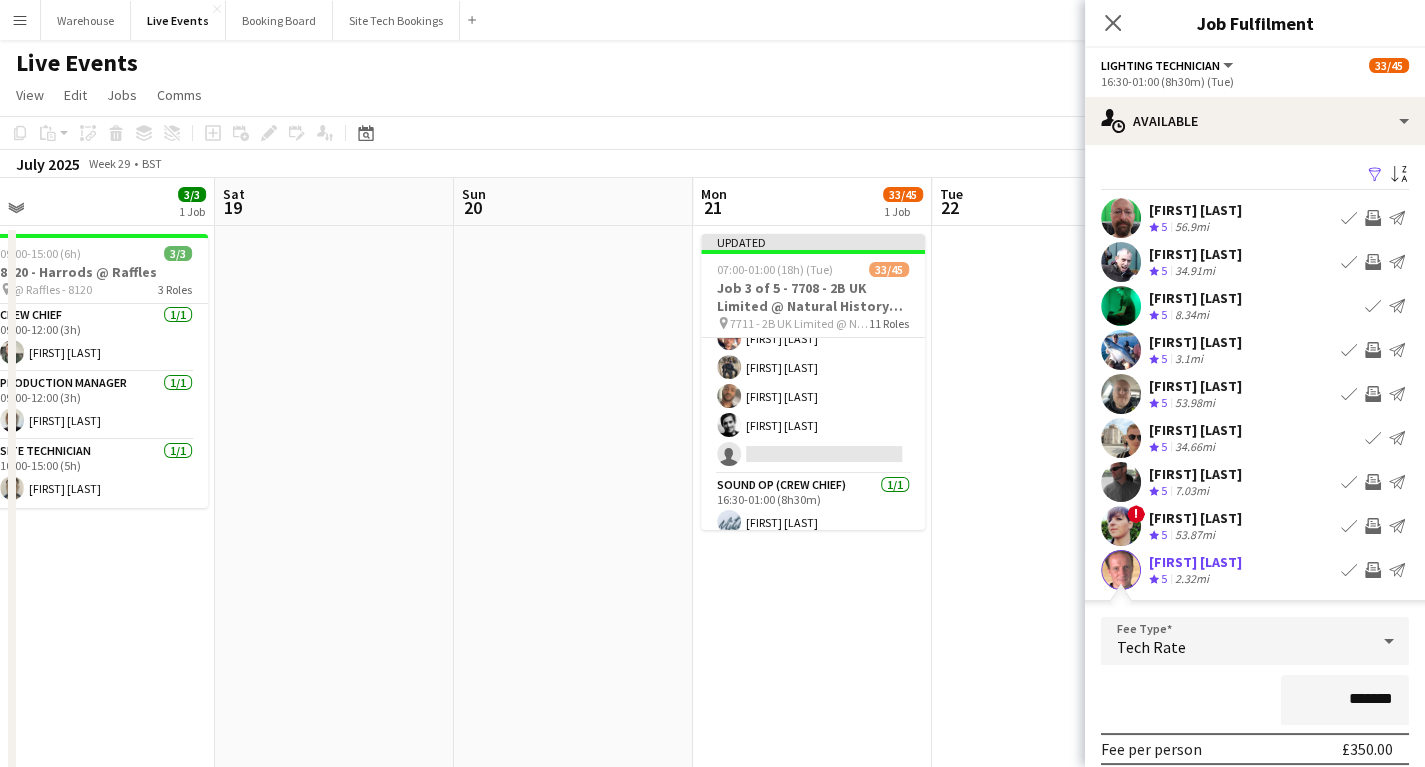 scroll, scrollTop: 240, scrollLeft: 0, axis: vertical 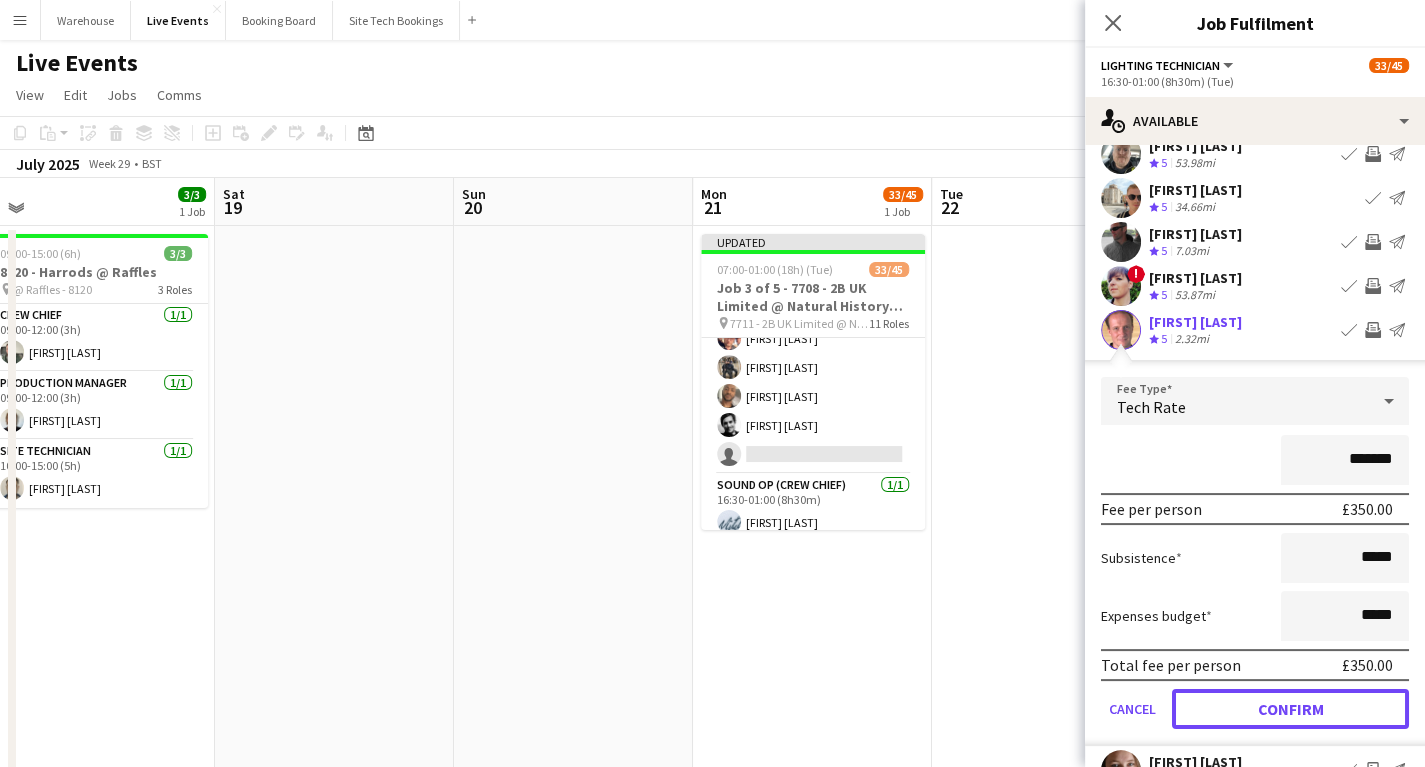 drag, startPoint x: 1339, startPoint y: 712, endPoint x: 1313, endPoint y: 675, distance: 45.221676 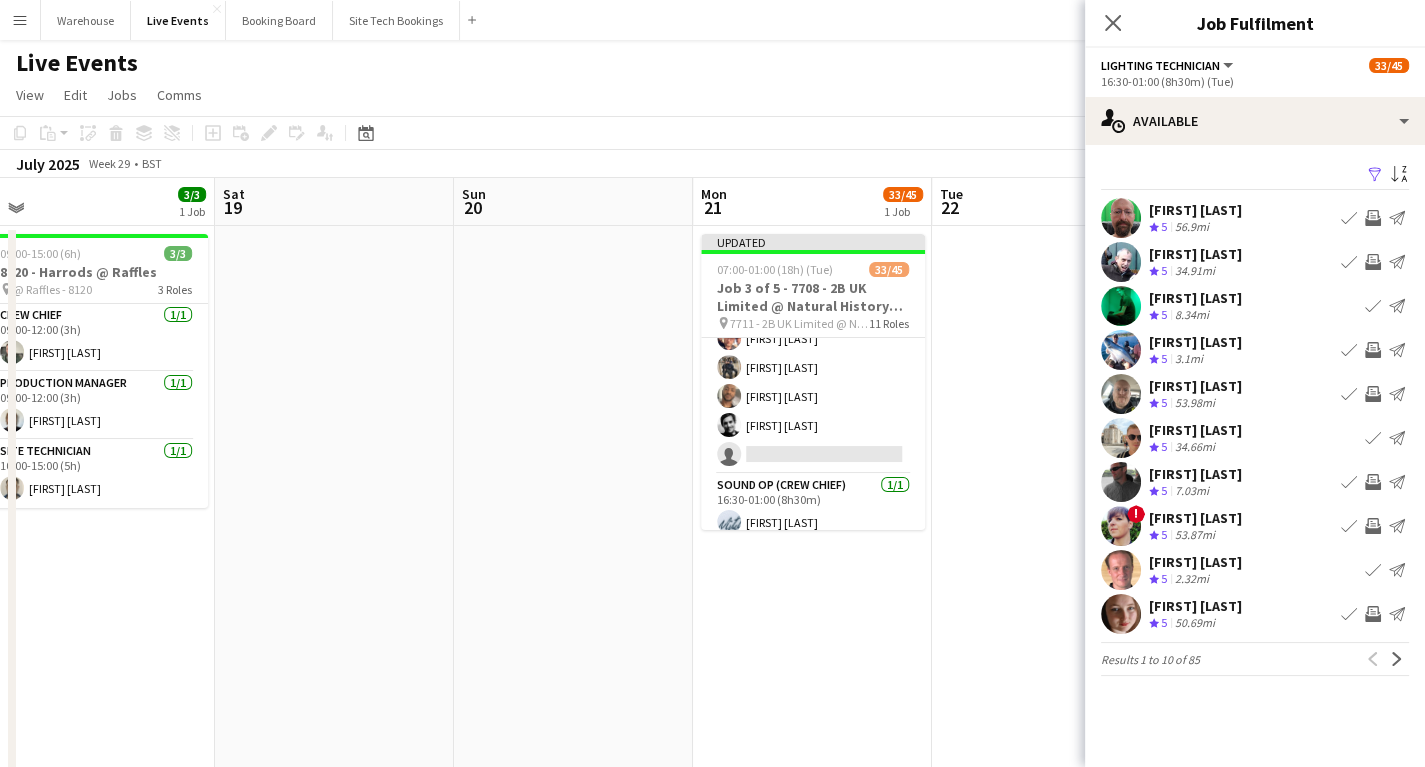 scroll, scrollTop: 0, scrollLeft: 0, axis: both 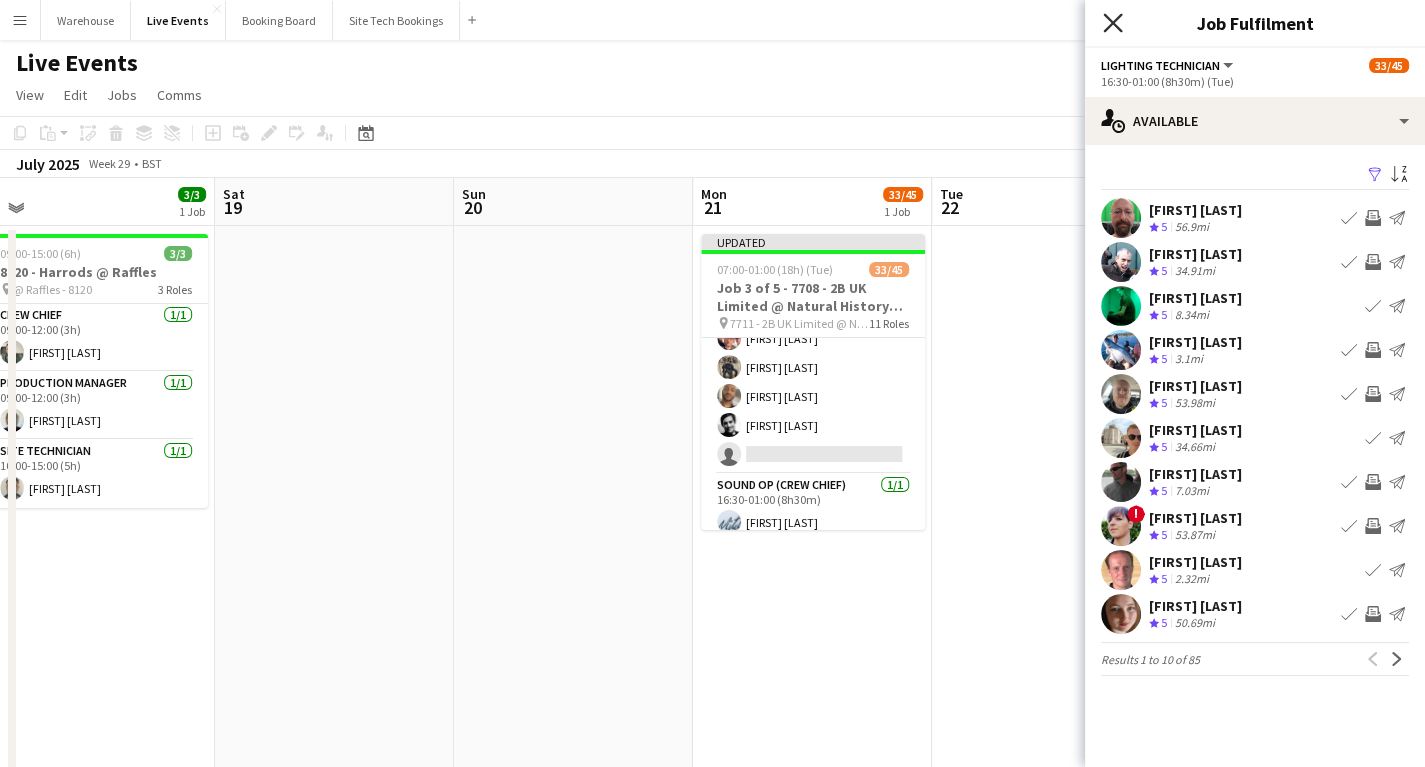 click on "Close pop-in" 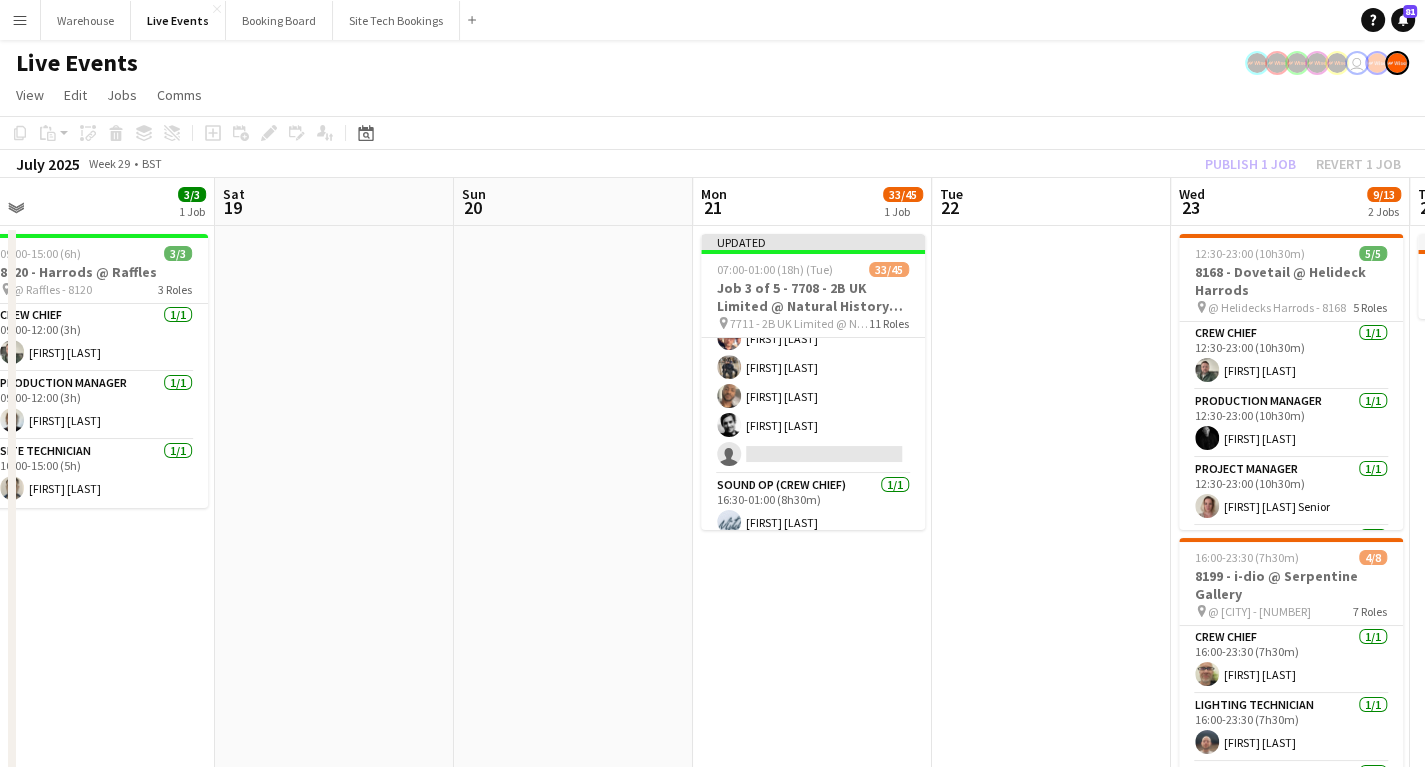 click at bounding box center (573, 1161) 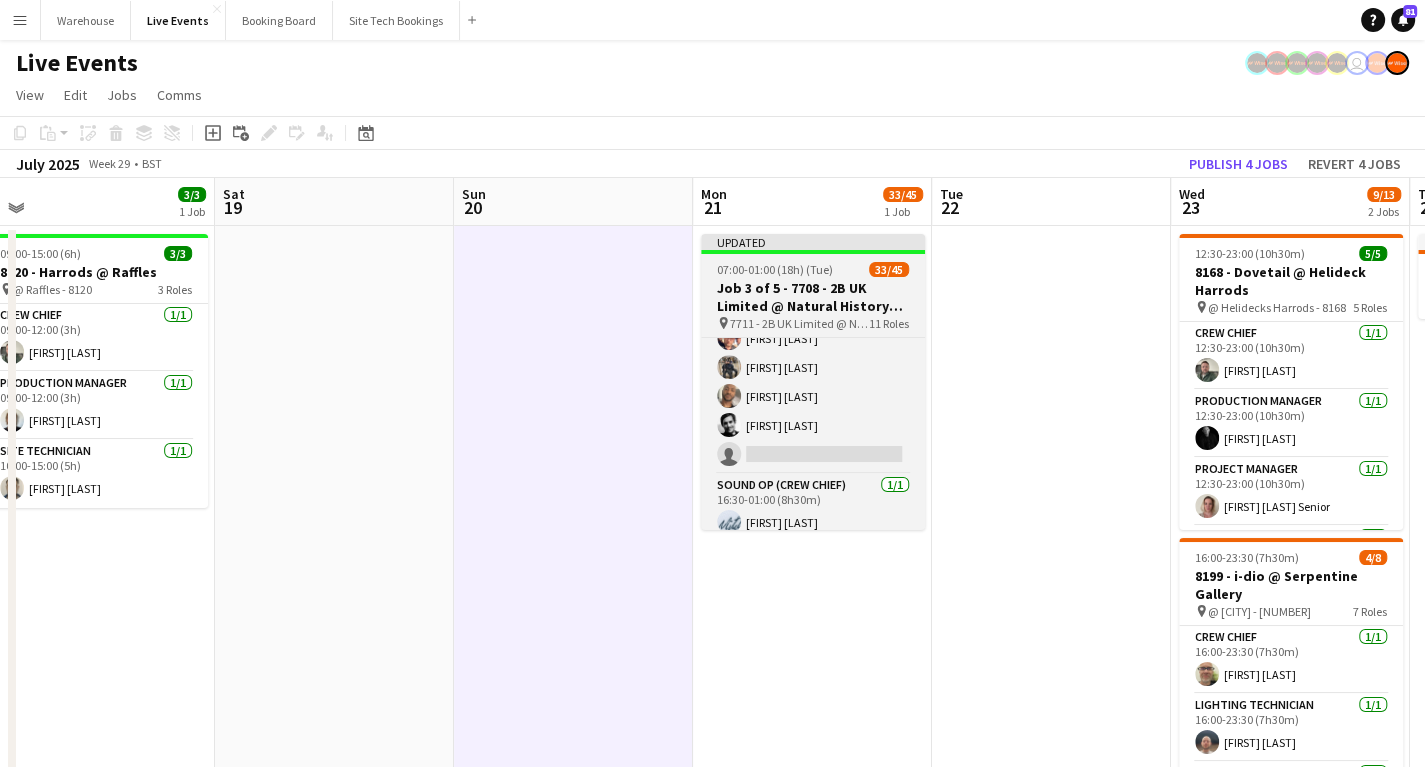 click on "Job 3 of 5 - 7708 - 2B UK Limited @ Natural History Museum" at bounding box center (813, 297) 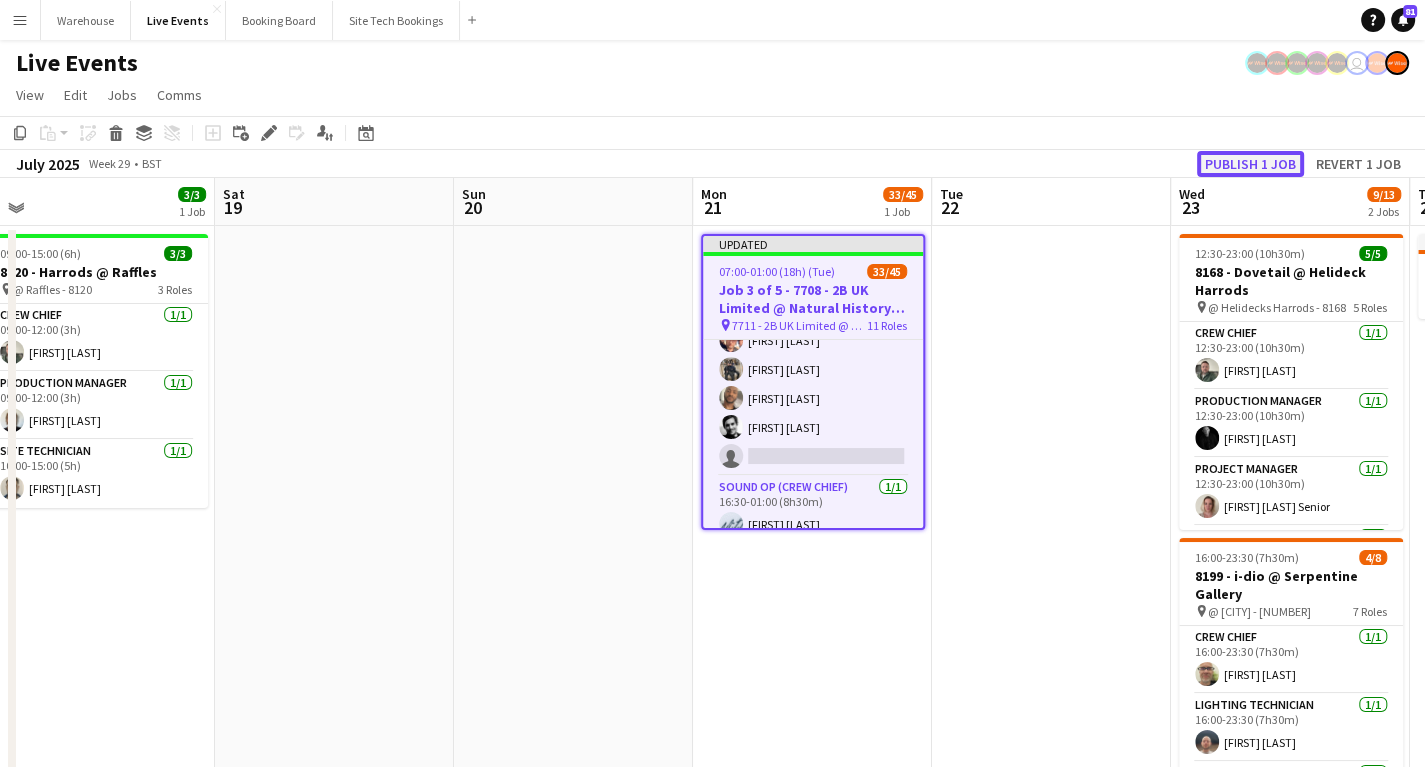 click on "Publish 1 job" 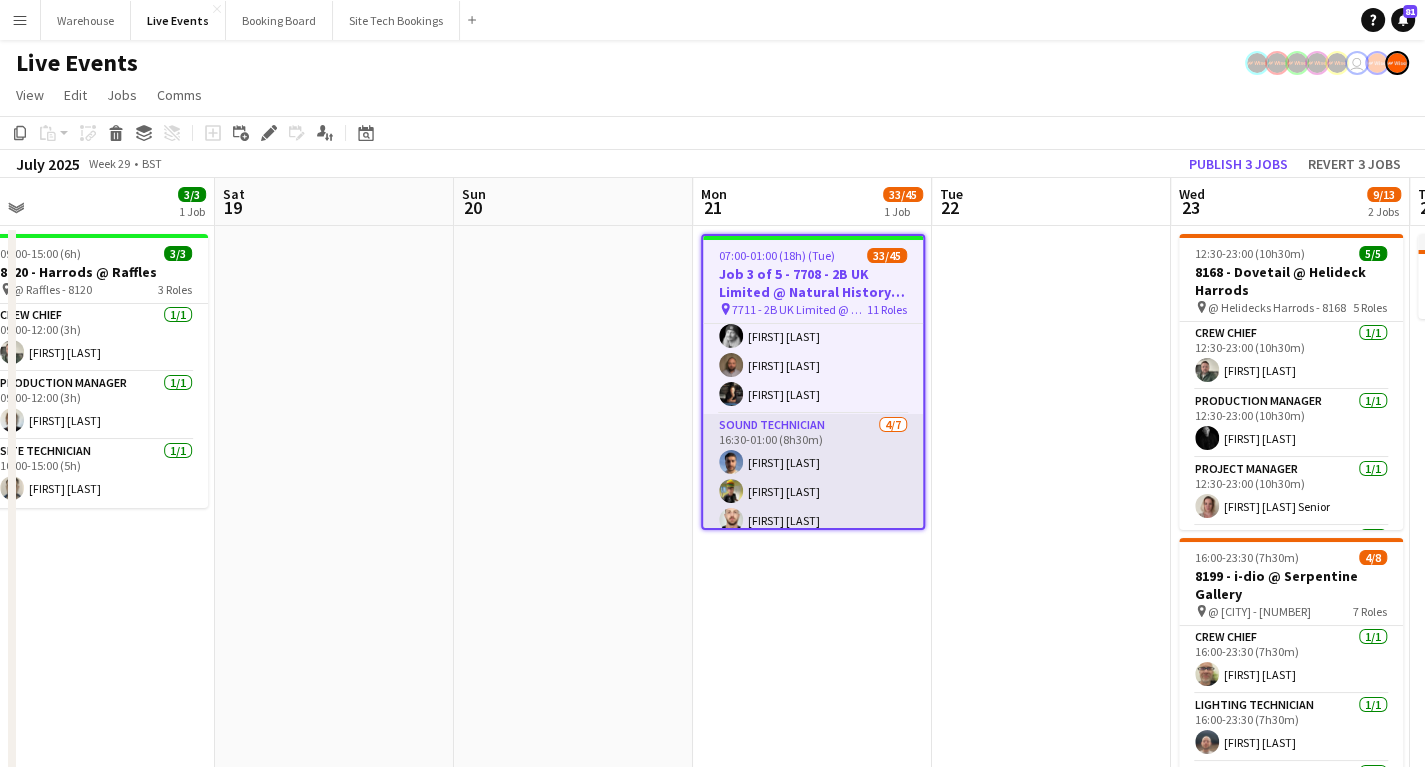 scroll, scrollTop: 1356, scrollLeft: 0, axis: vertical 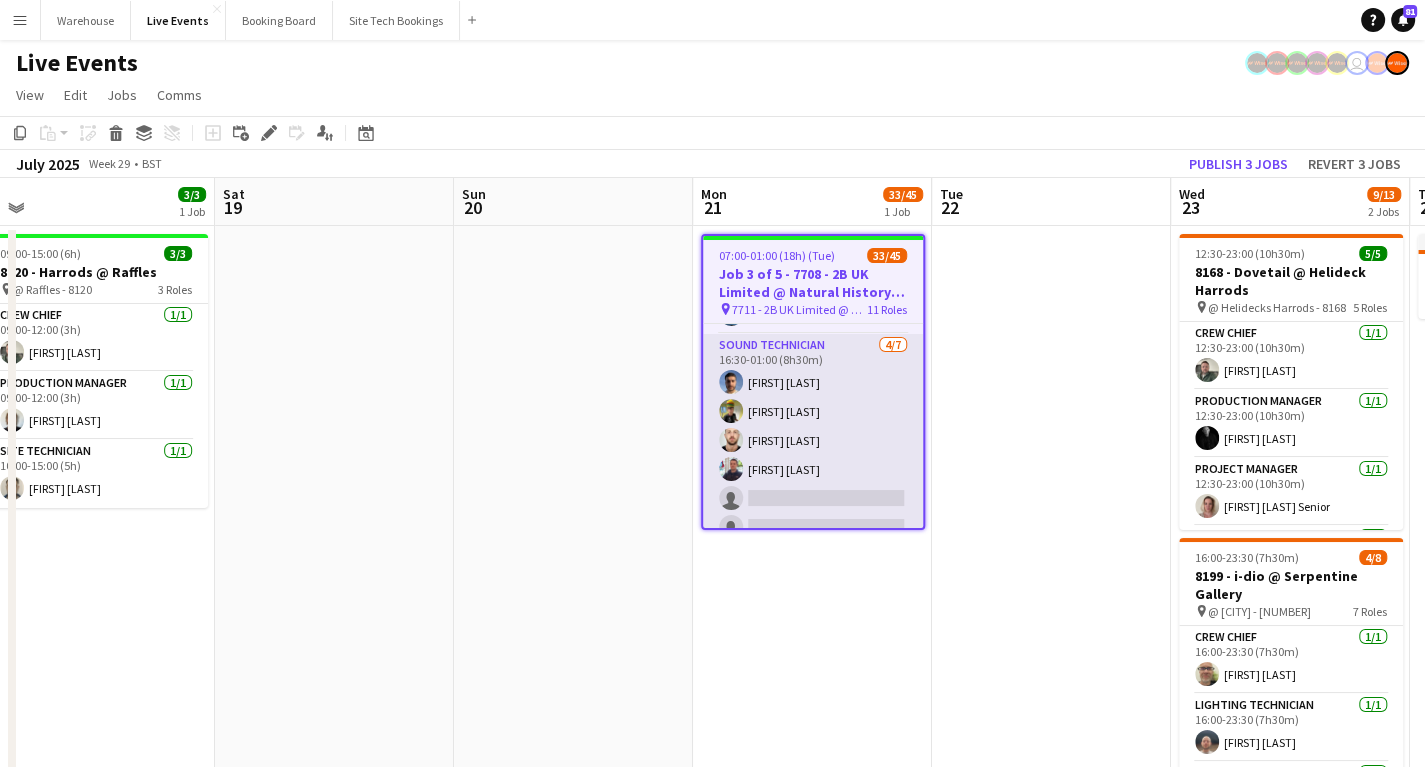 click on "Sound Technician   4/7   16:30-01:00 (8h30m)
Jorge Varandas Max Bishop Darren Boness Joseph Sunley-Smith
single-neutral-actions
single-neutral-actions
single-neutral-actions" at bounding box center (813, 455) 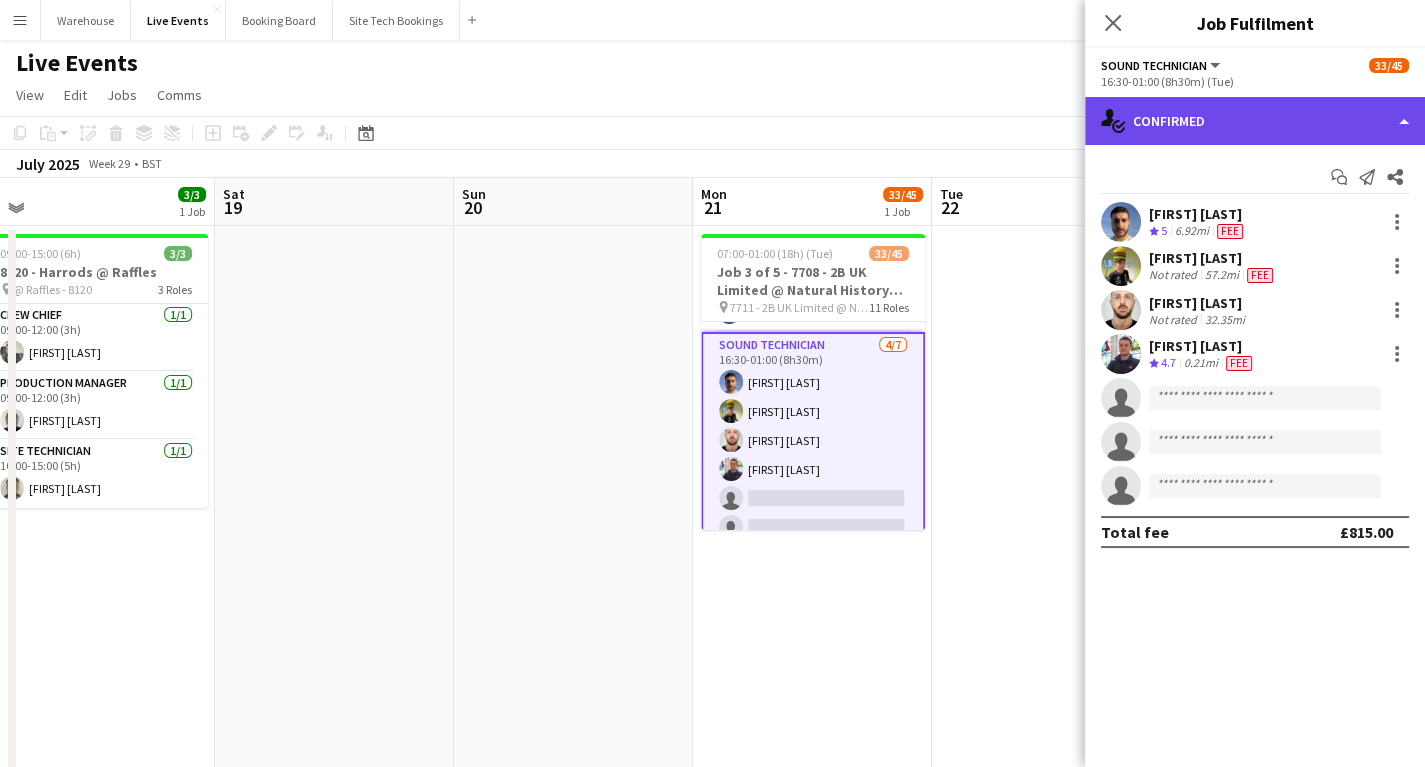 click on "single-neutral-actions-check-2
Confirmed" 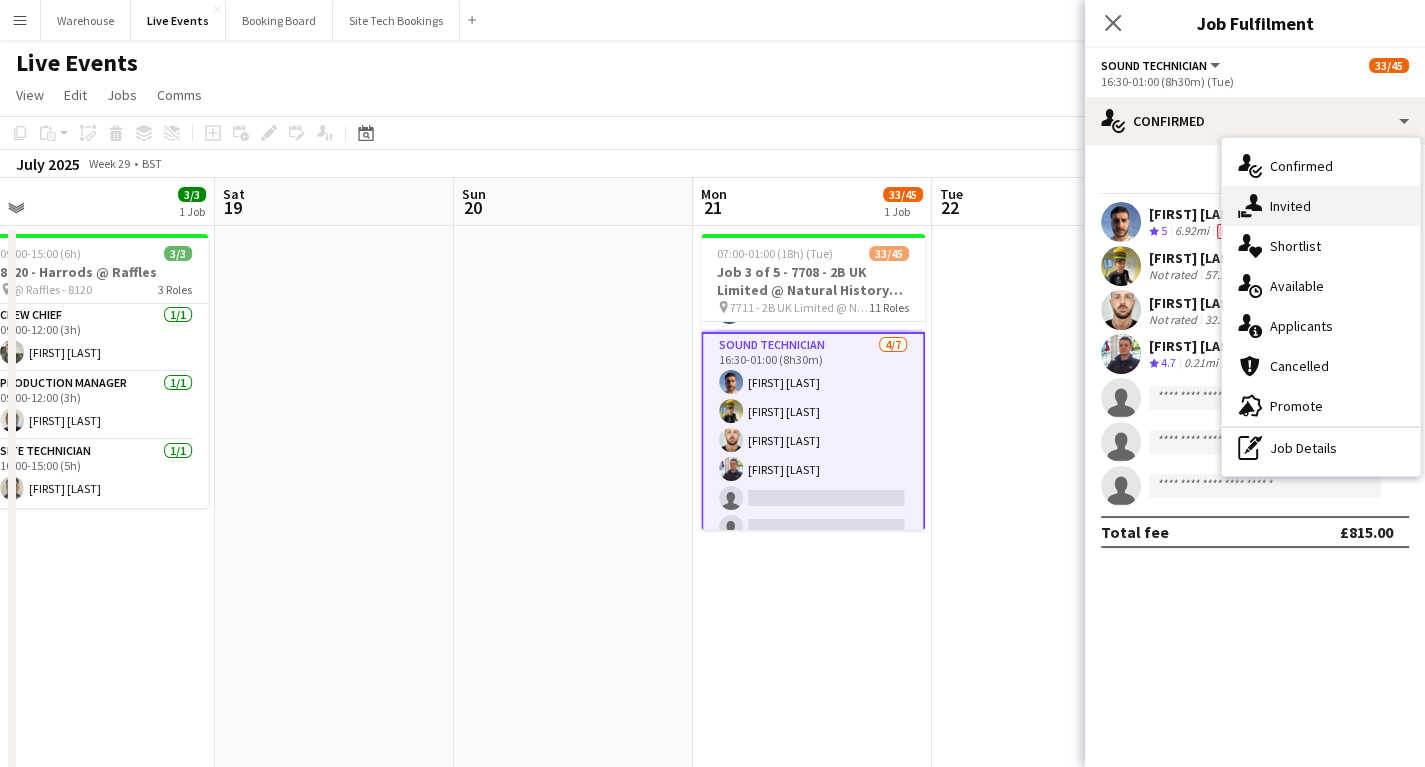 click on "single-neutral-actions-share-1
Invited" at bounding box center [1321, 206] 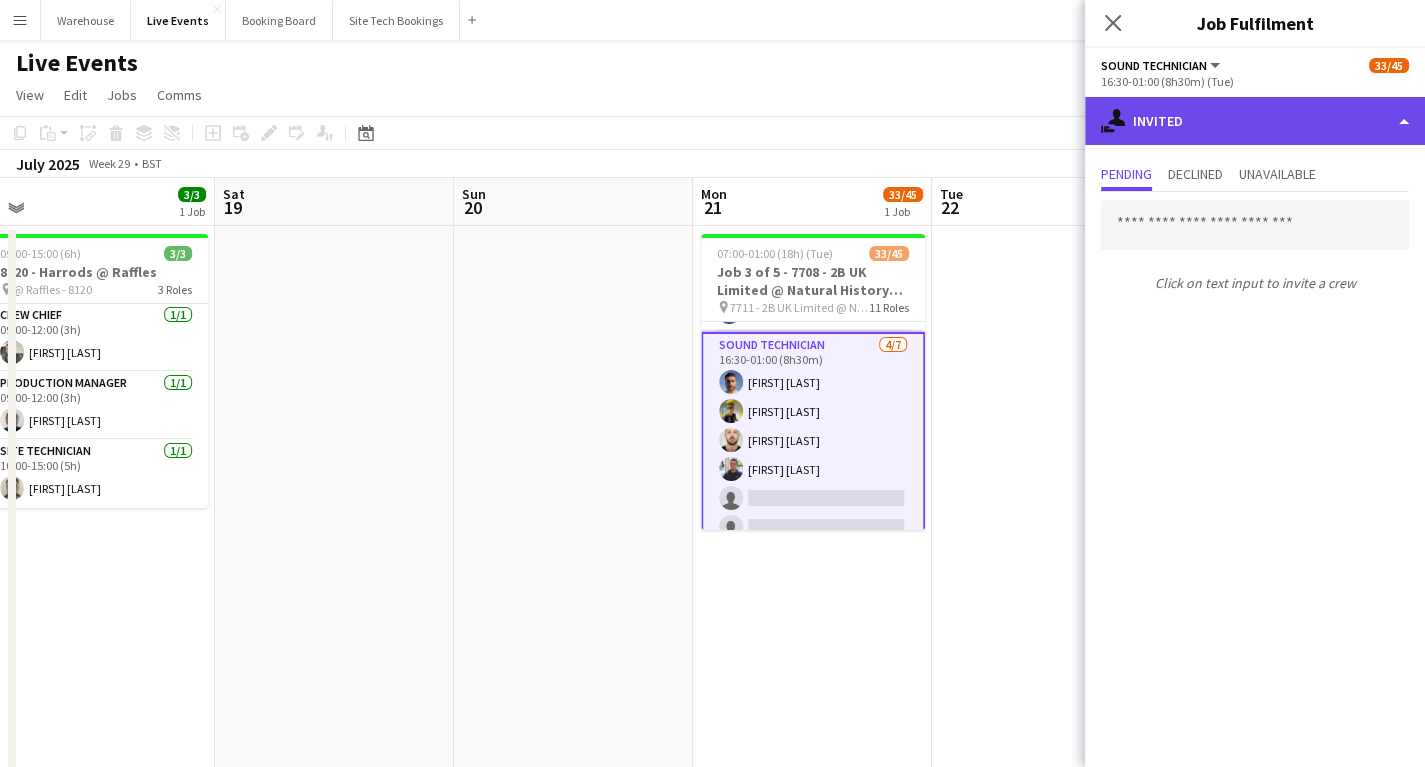 click on "single-neutral-actions-share-1
Invited" 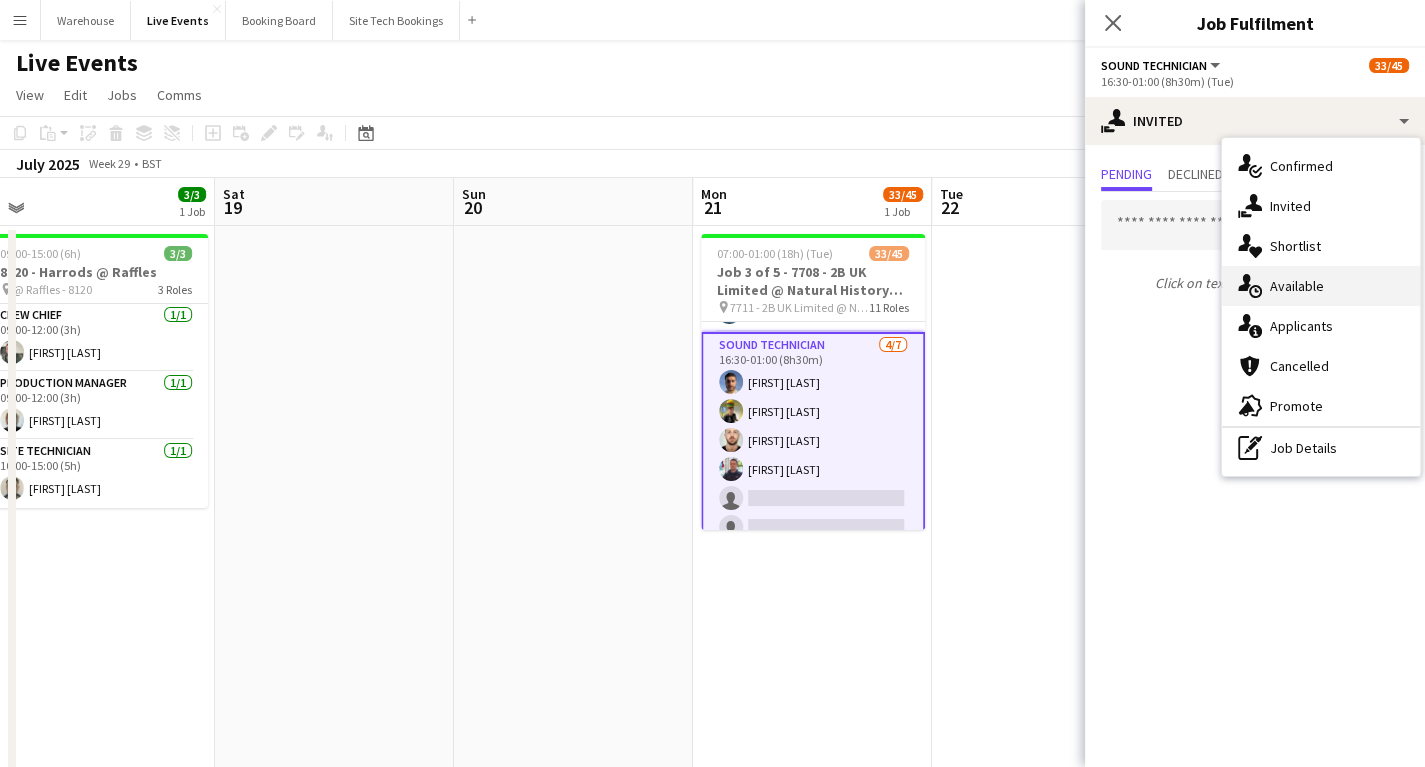 click on "single-neutral-actions-upload
Available" at bounding box center (1321, 286) 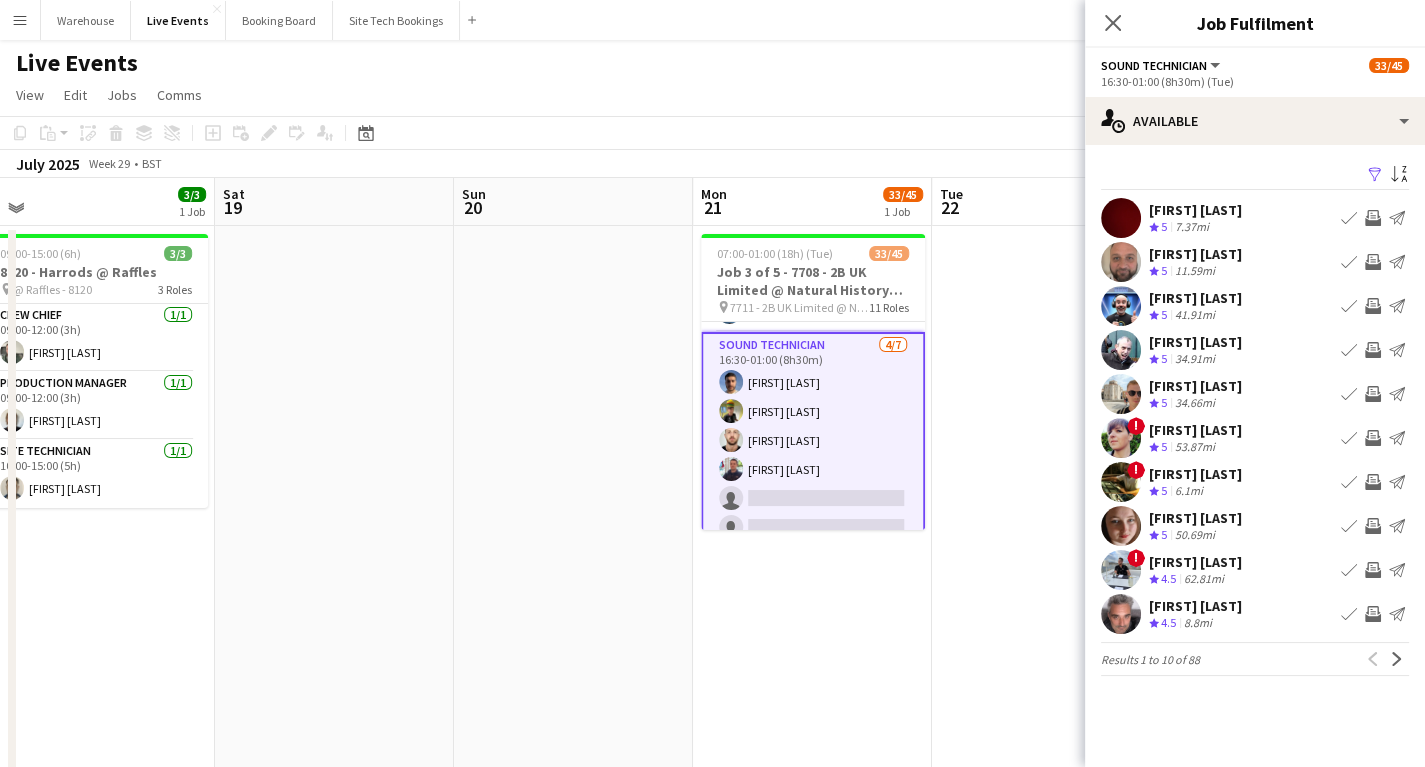 click at bounding box center (1121, 482) 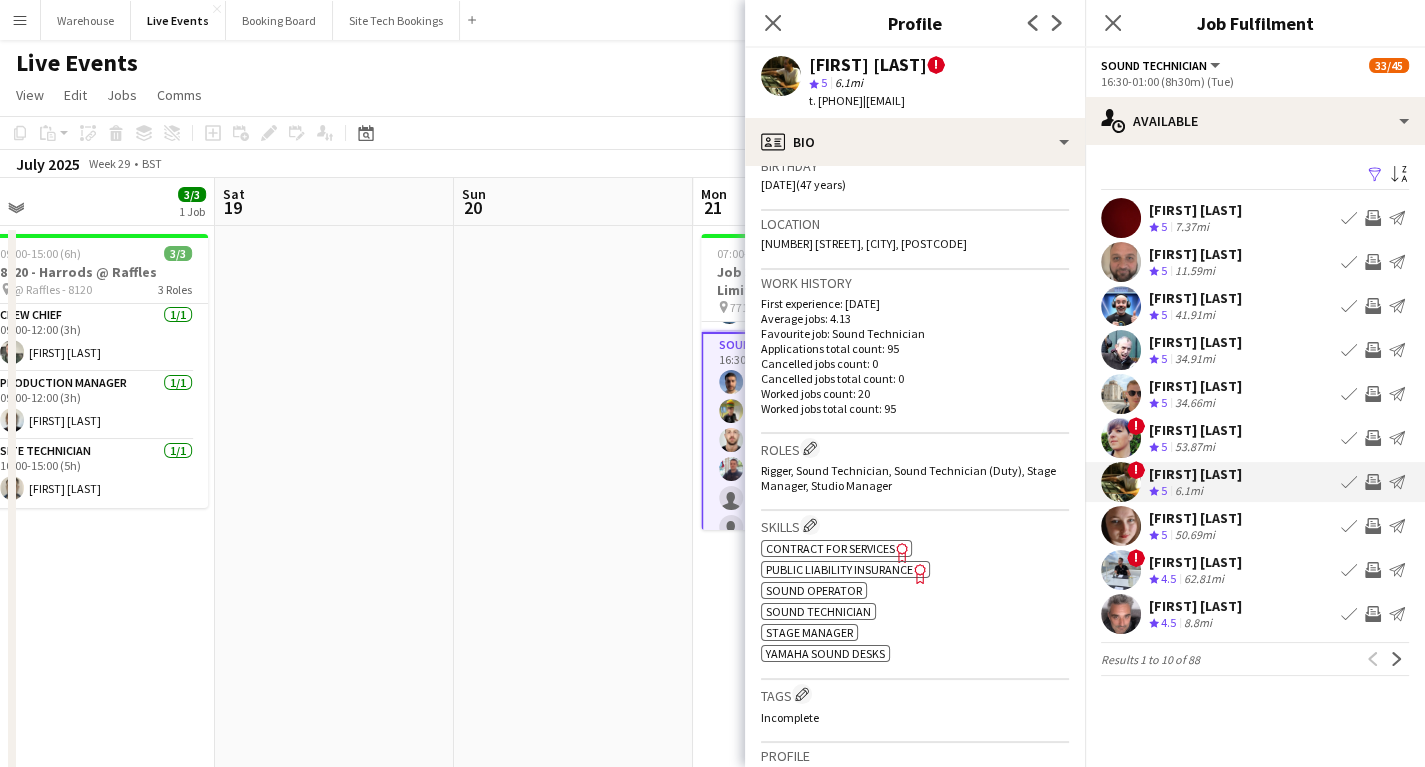 scroll, scrollTop: 720, scrollLeft: 0, axis: vertical 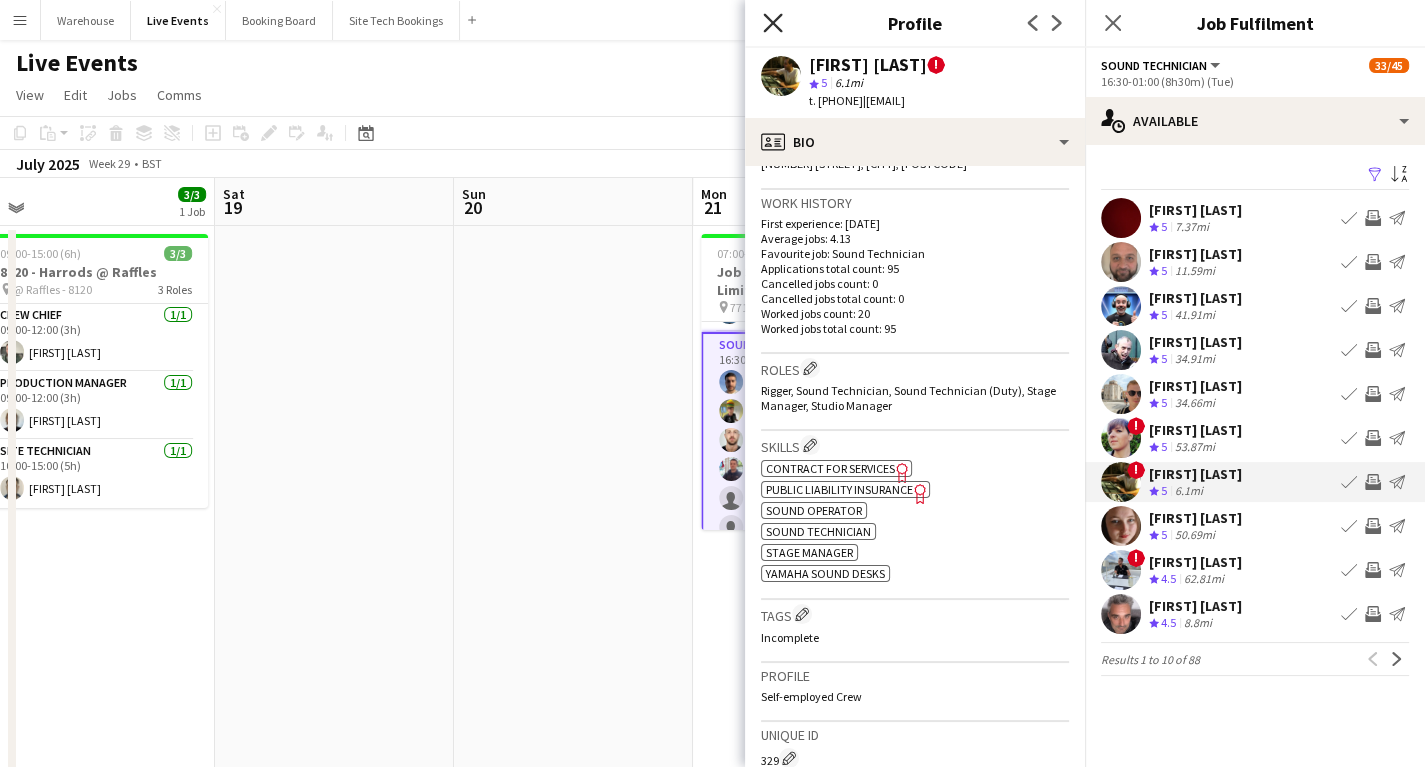 click on "Close pop-in" 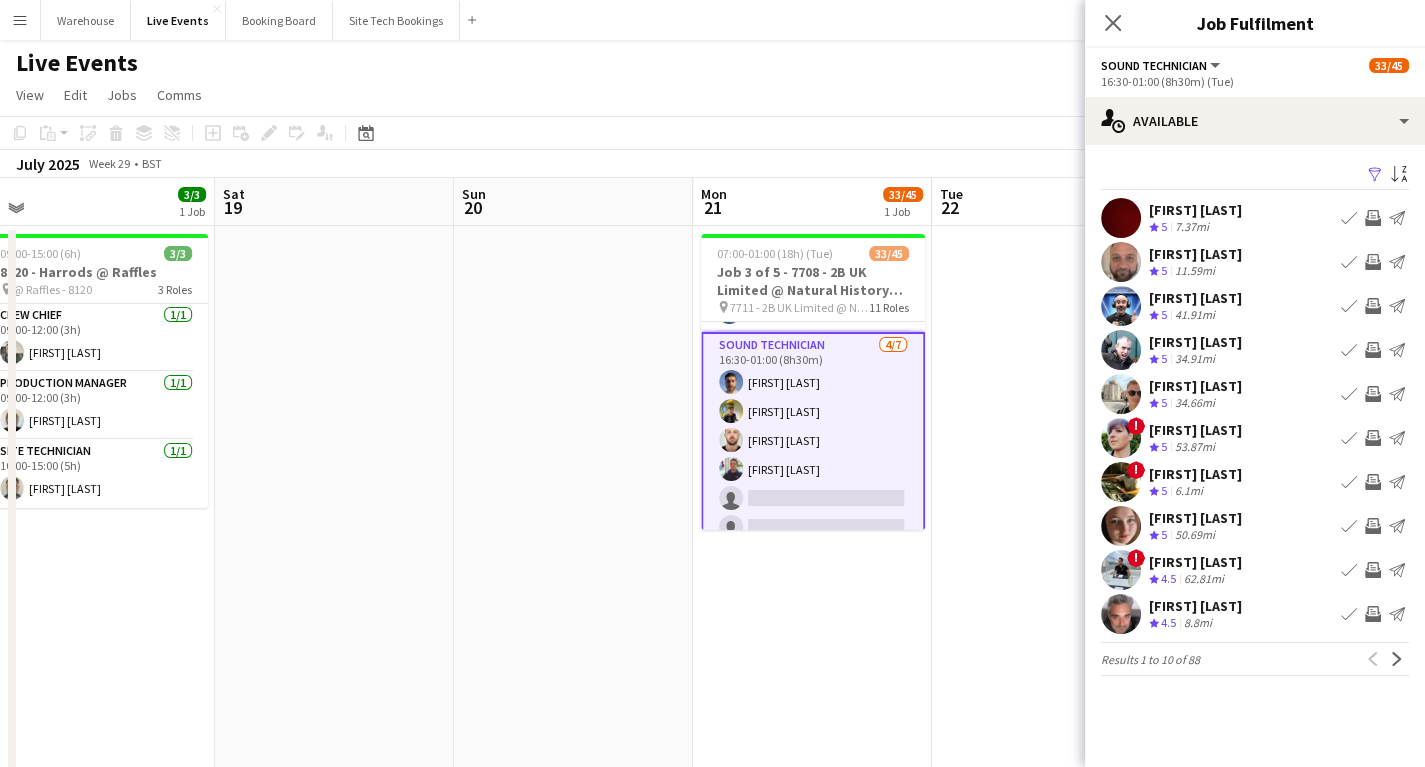 click on "Invite crew" at bounding box center (1373, 482) 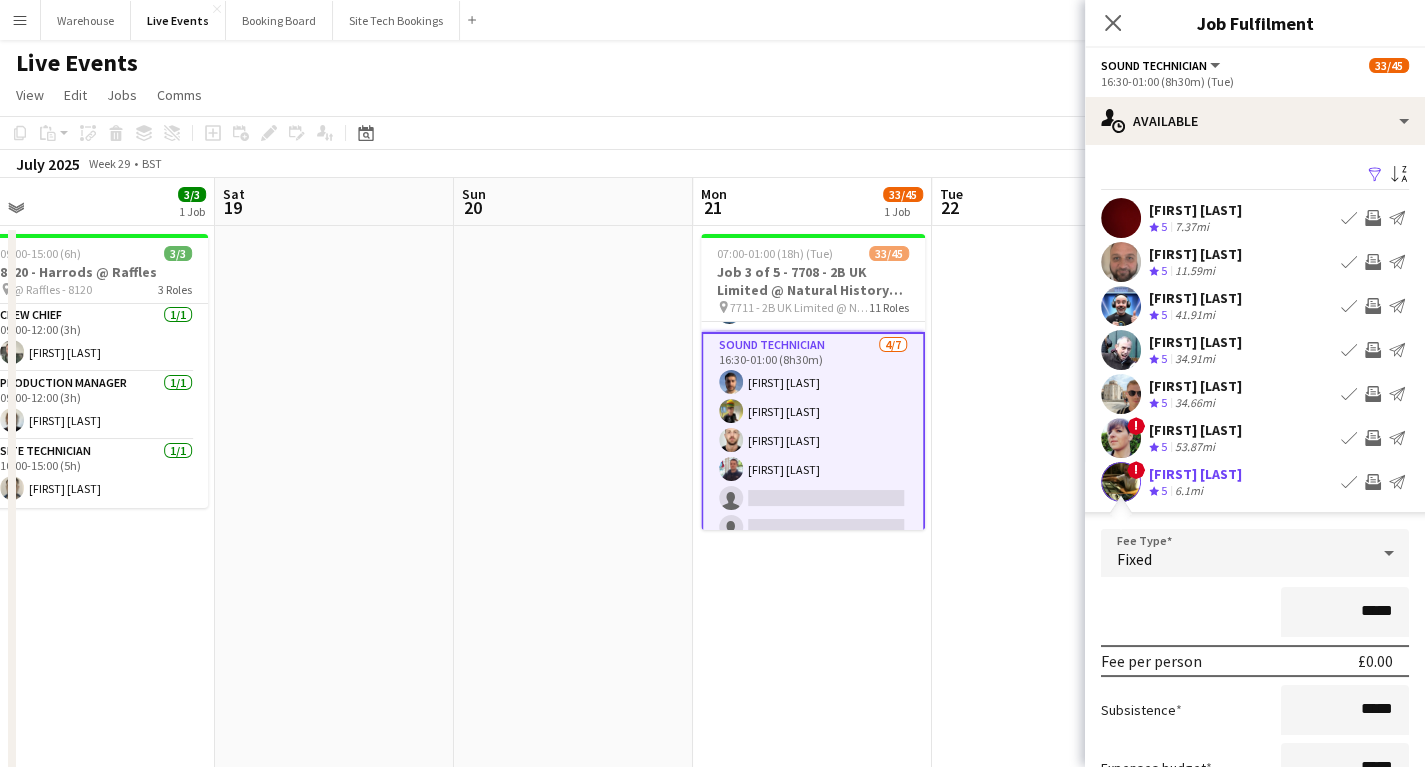 scroll, scrollTop: 240, scrollLeft: 0, axis: vertical 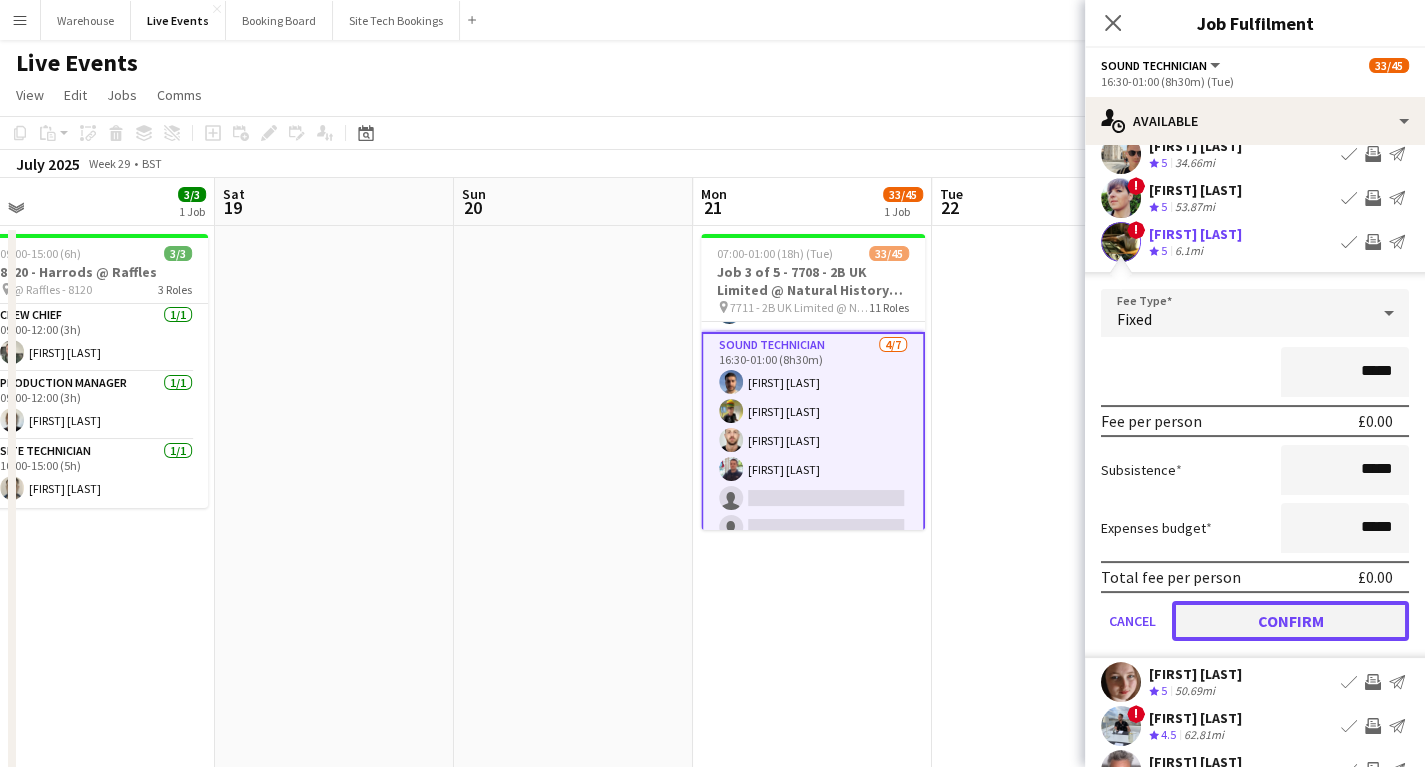 click on "Confirm" at bounding box center (1290, 621) 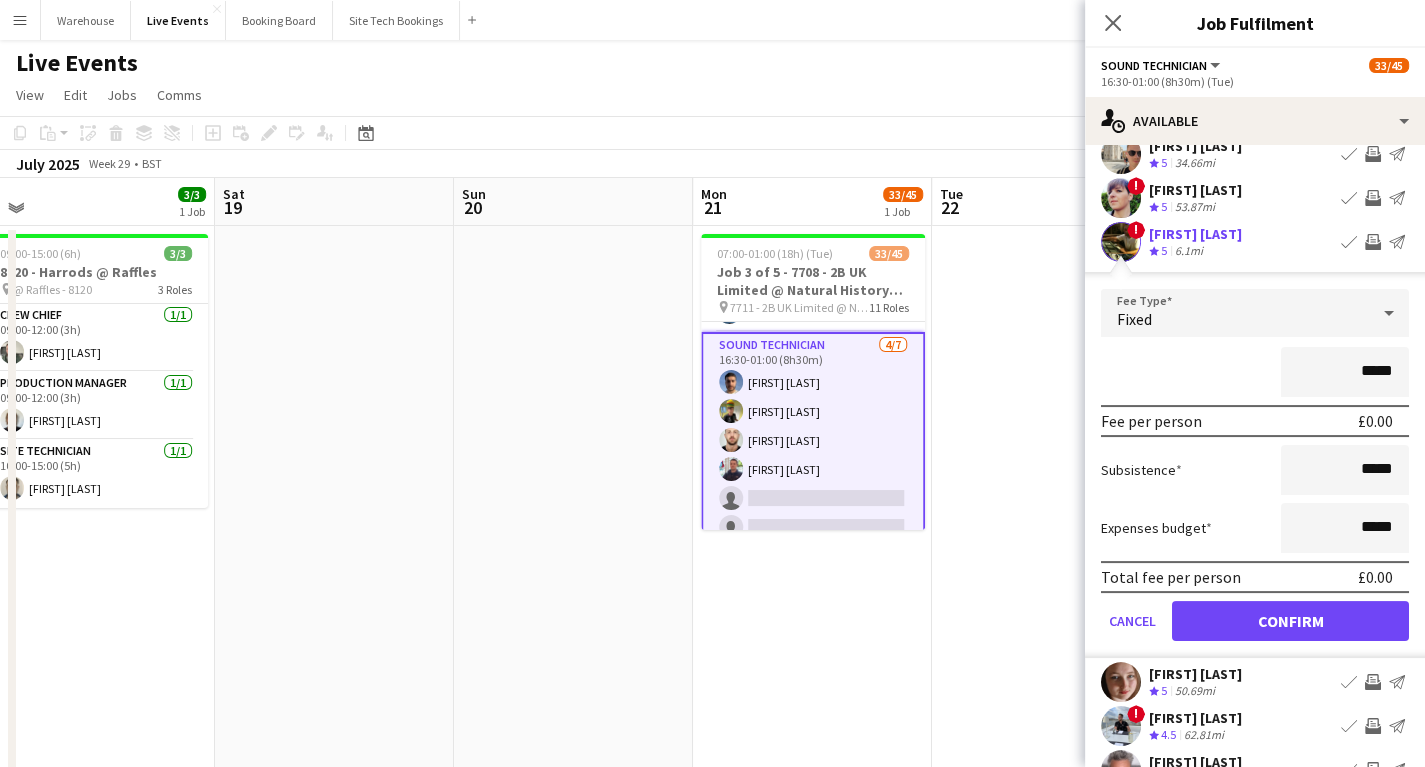 scroll, scrollTop: 0, scrollLeft: 0, axis: both 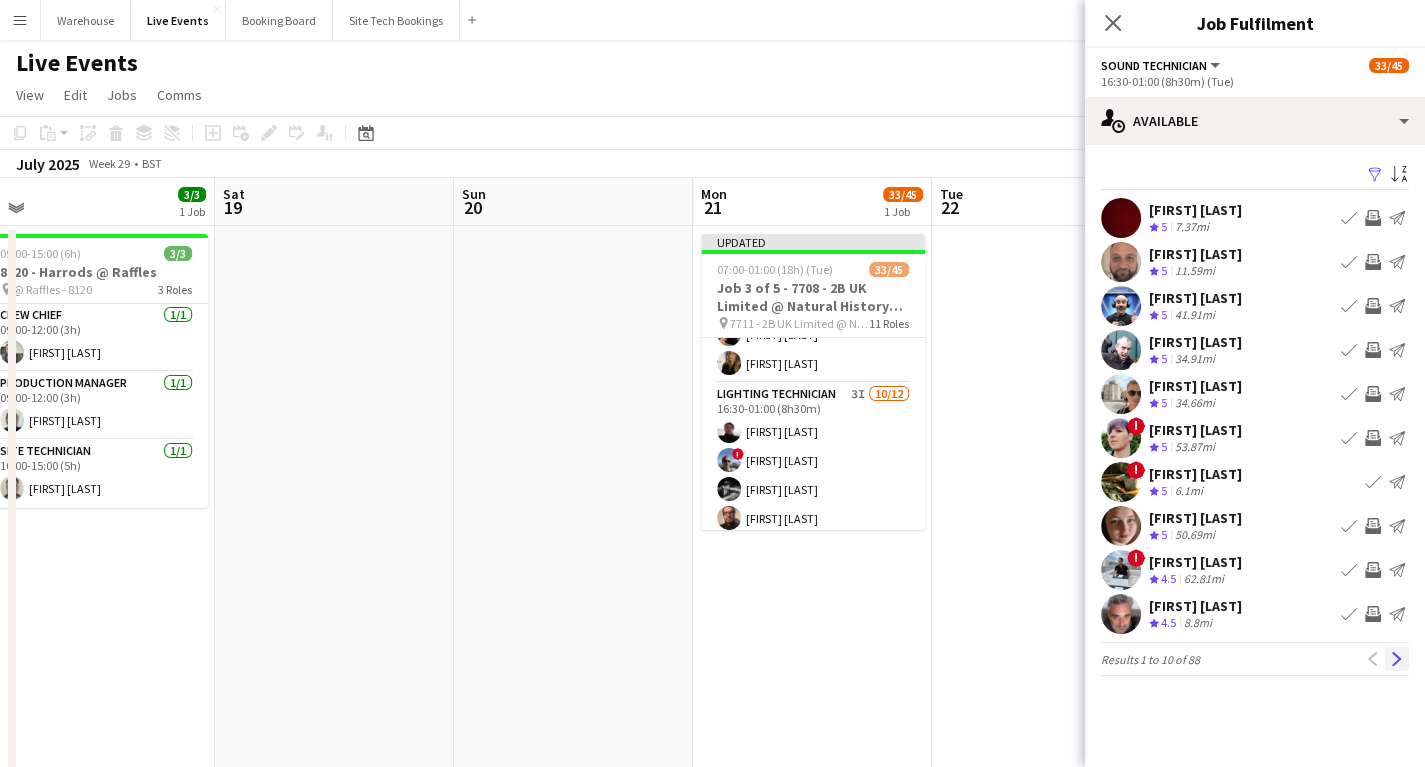 click on "Next" 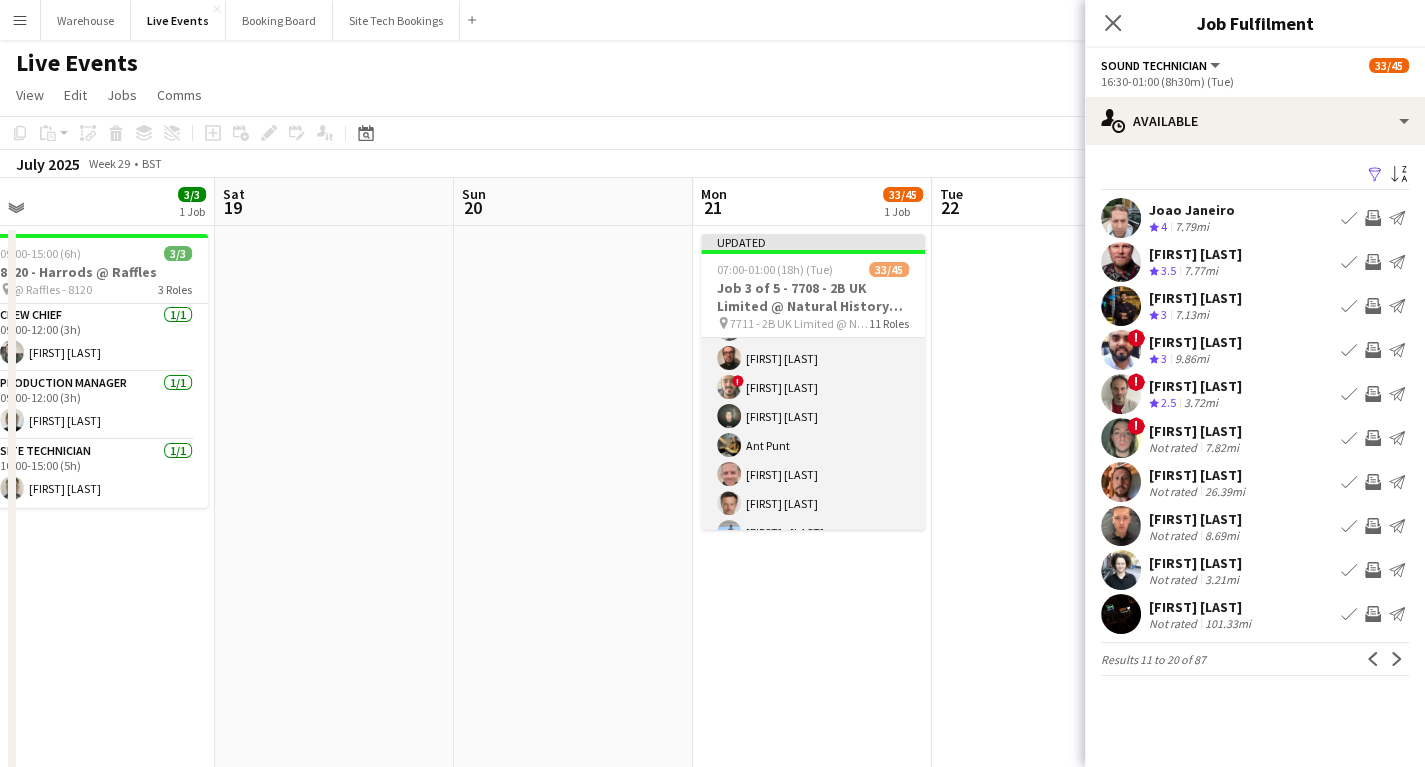 scroll, scrollTop: 876, scrollLeft: 0, axis: vertical 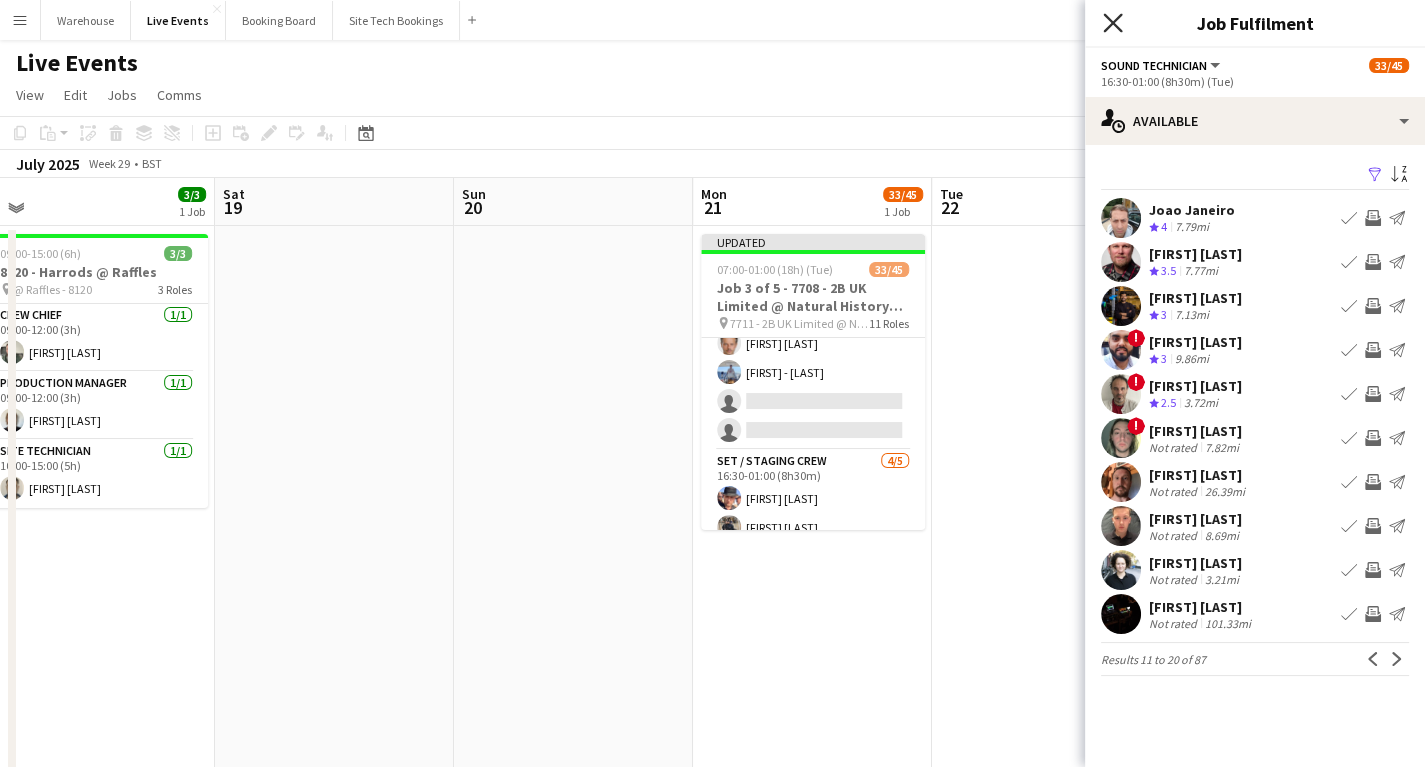 click 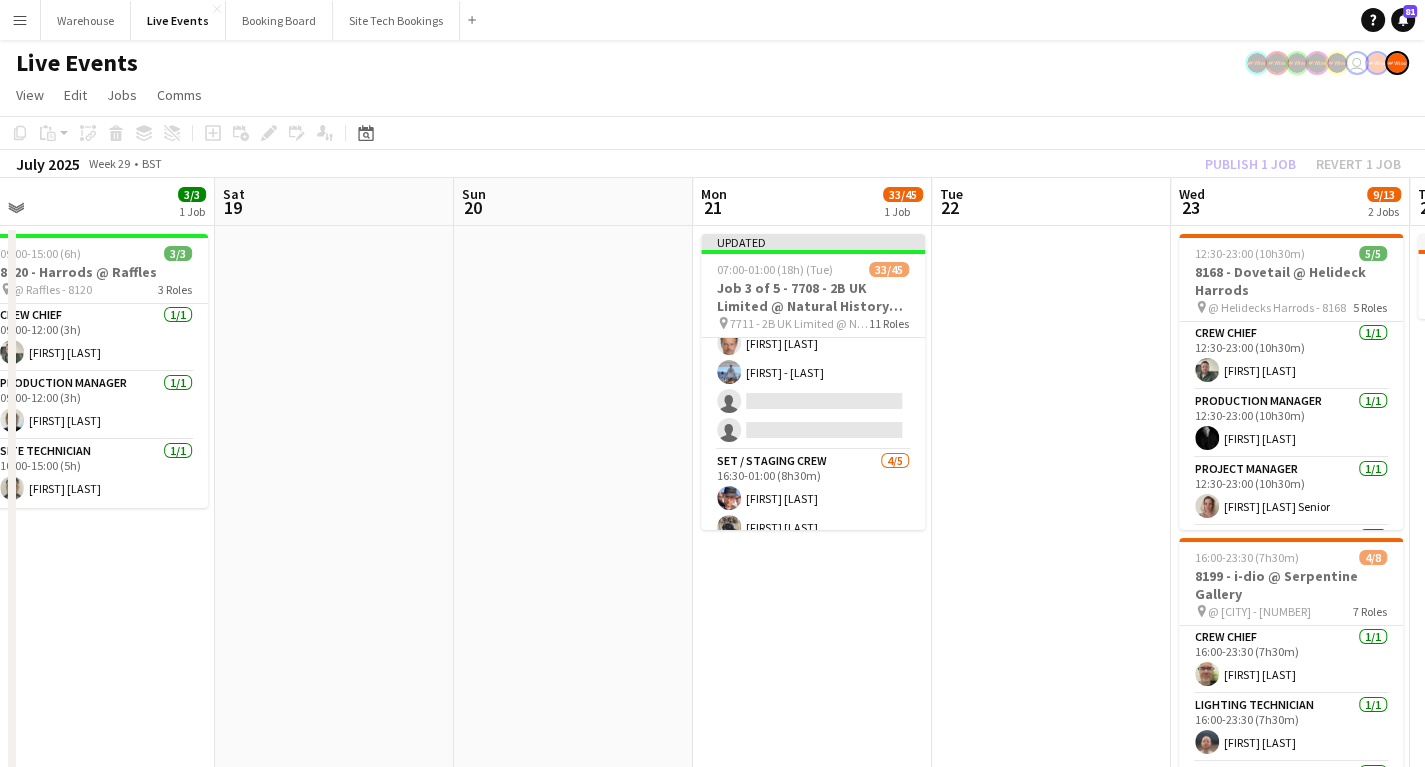 click at bounding box center [1051, 1161] 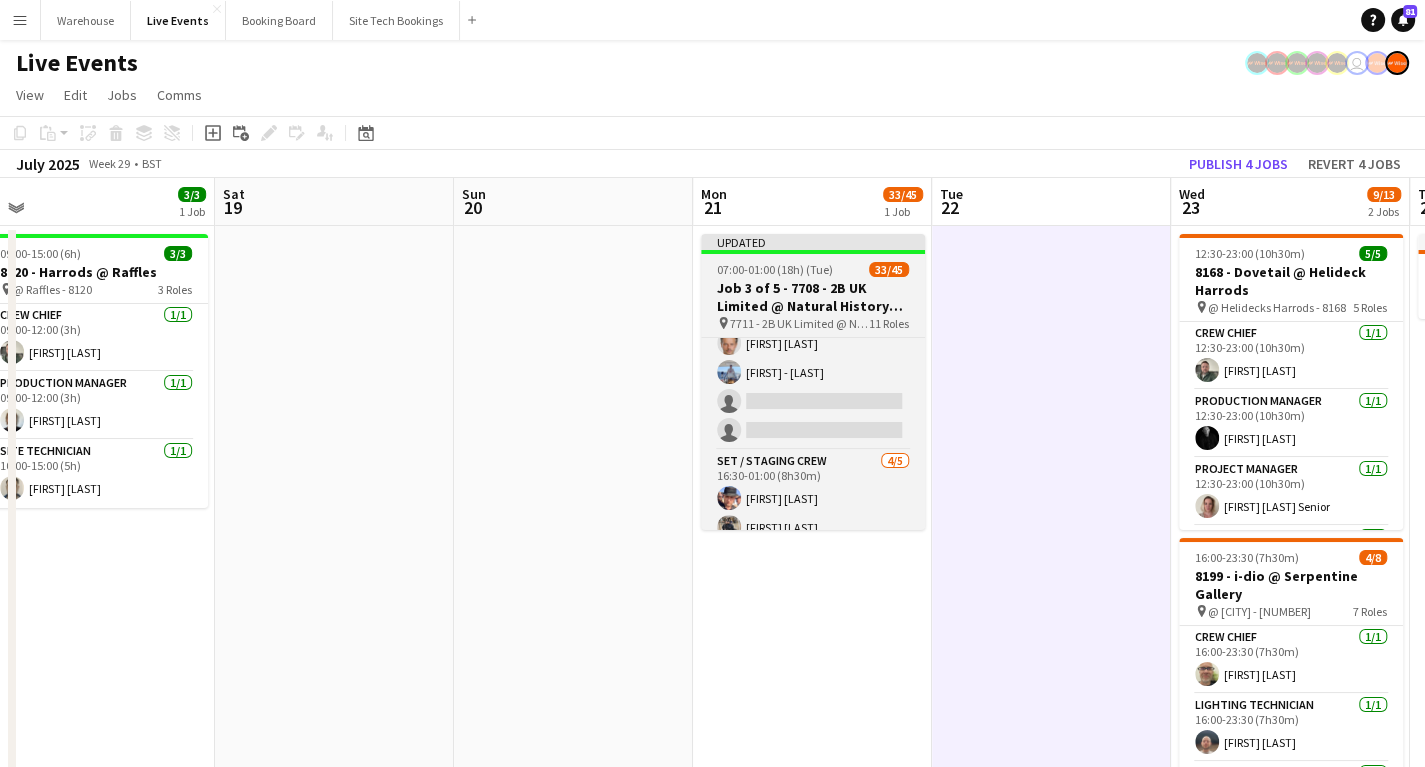 click on "Job 3 of 5 - 7708 - 2B UK Limited @ Natural History Museum" at bounding box center [813, 297] 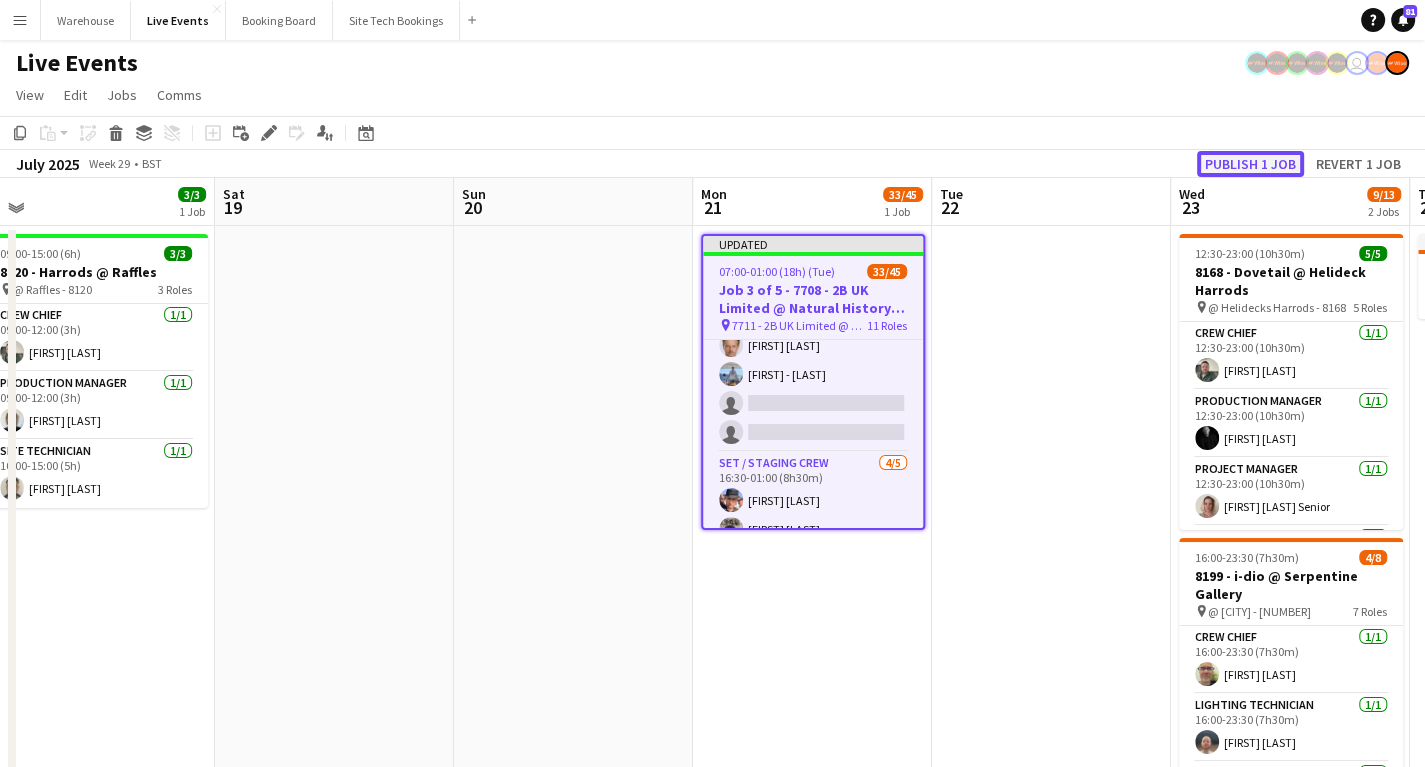 click on "Publish 1 job" 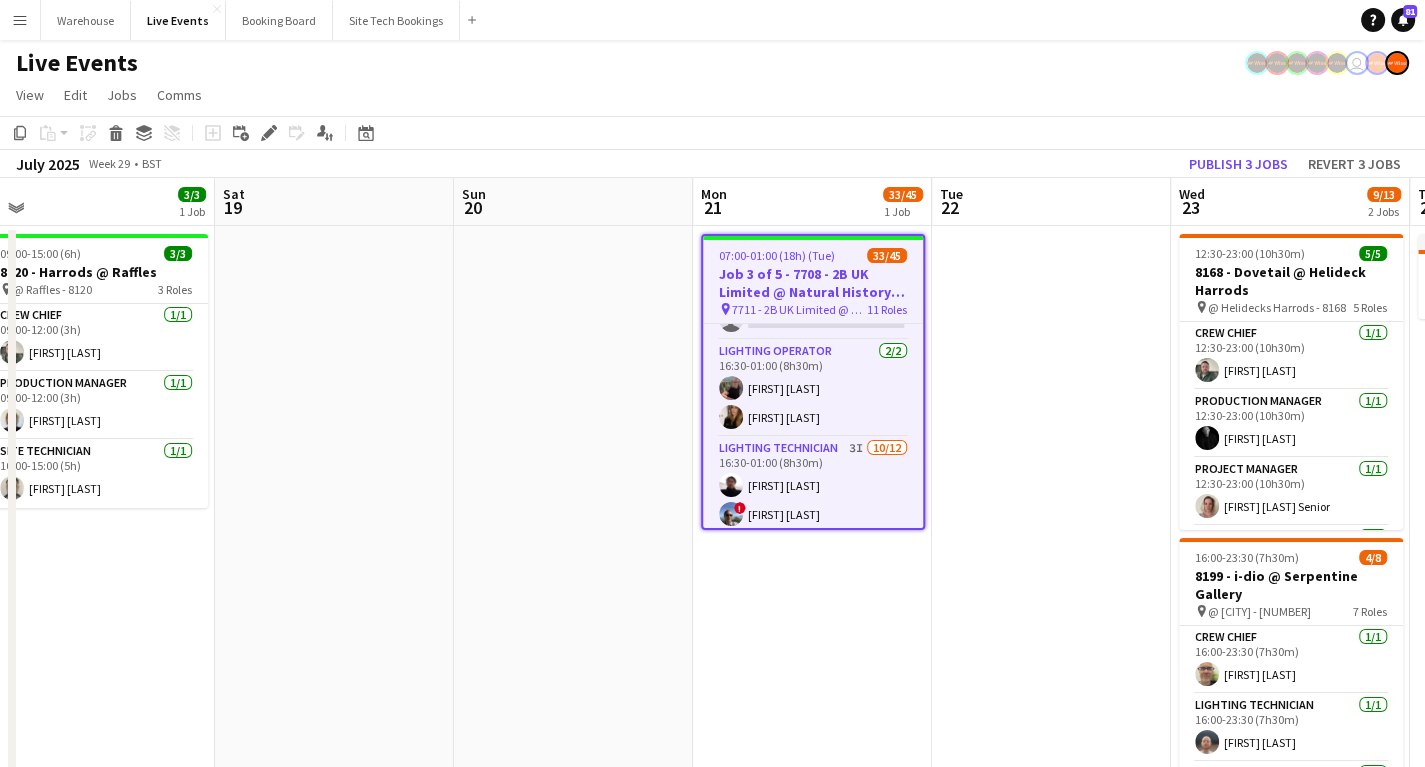 scroll, scrollTop: 0, scrollLeft: 0, axis: both 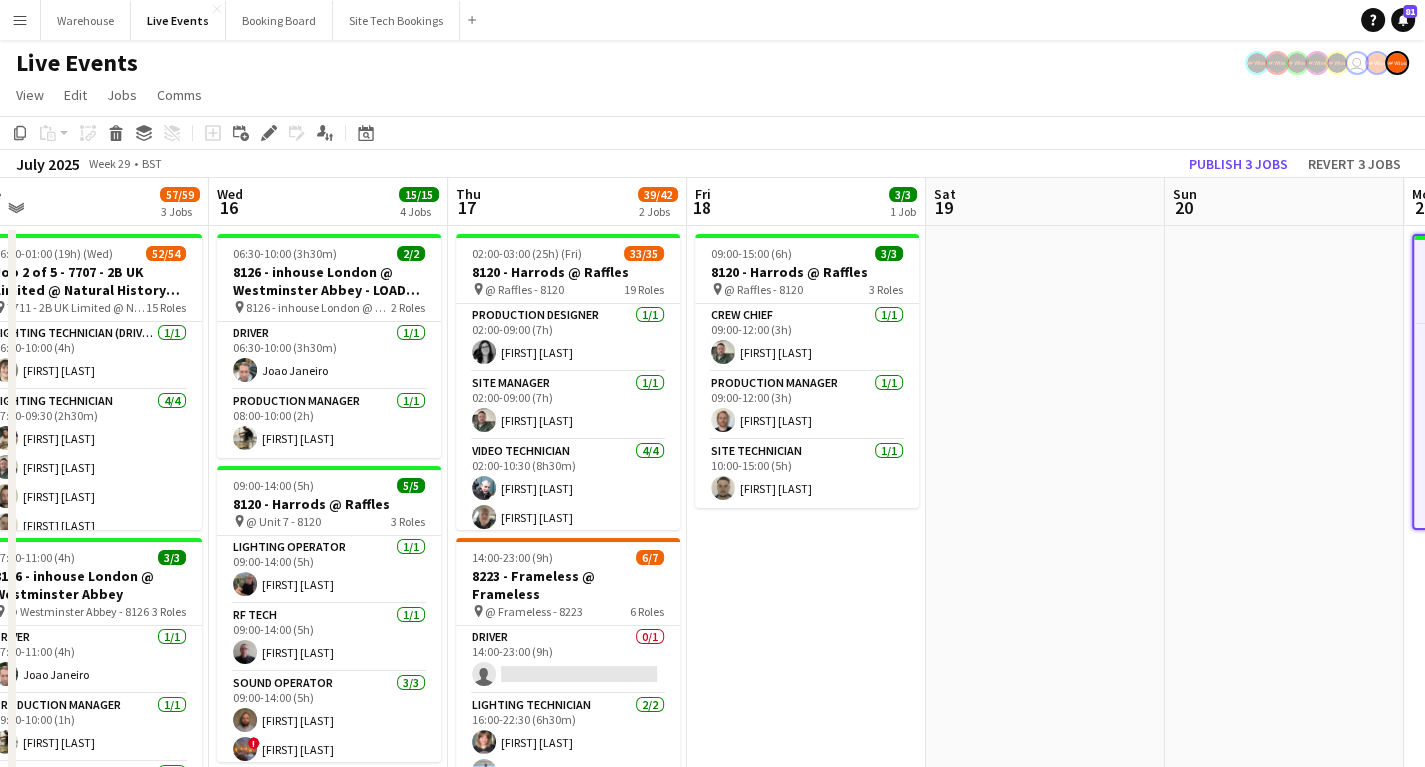 drag, startPoint x: 348, startPoint y: 598, endPoint x: 1058, endPoint y: 595, distance: 710.00635 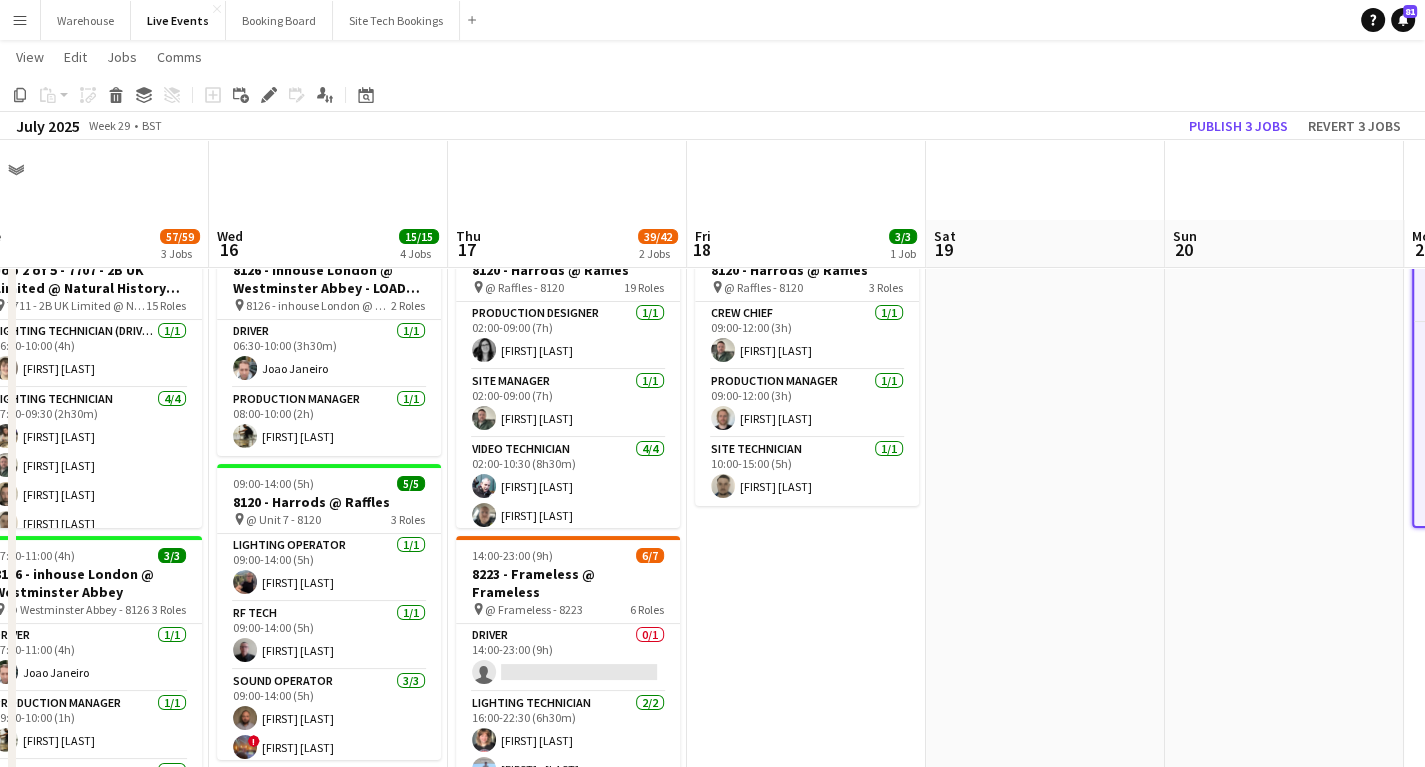 scroll, scrollTop: 80, scrollLeft: 0, axis: vertical 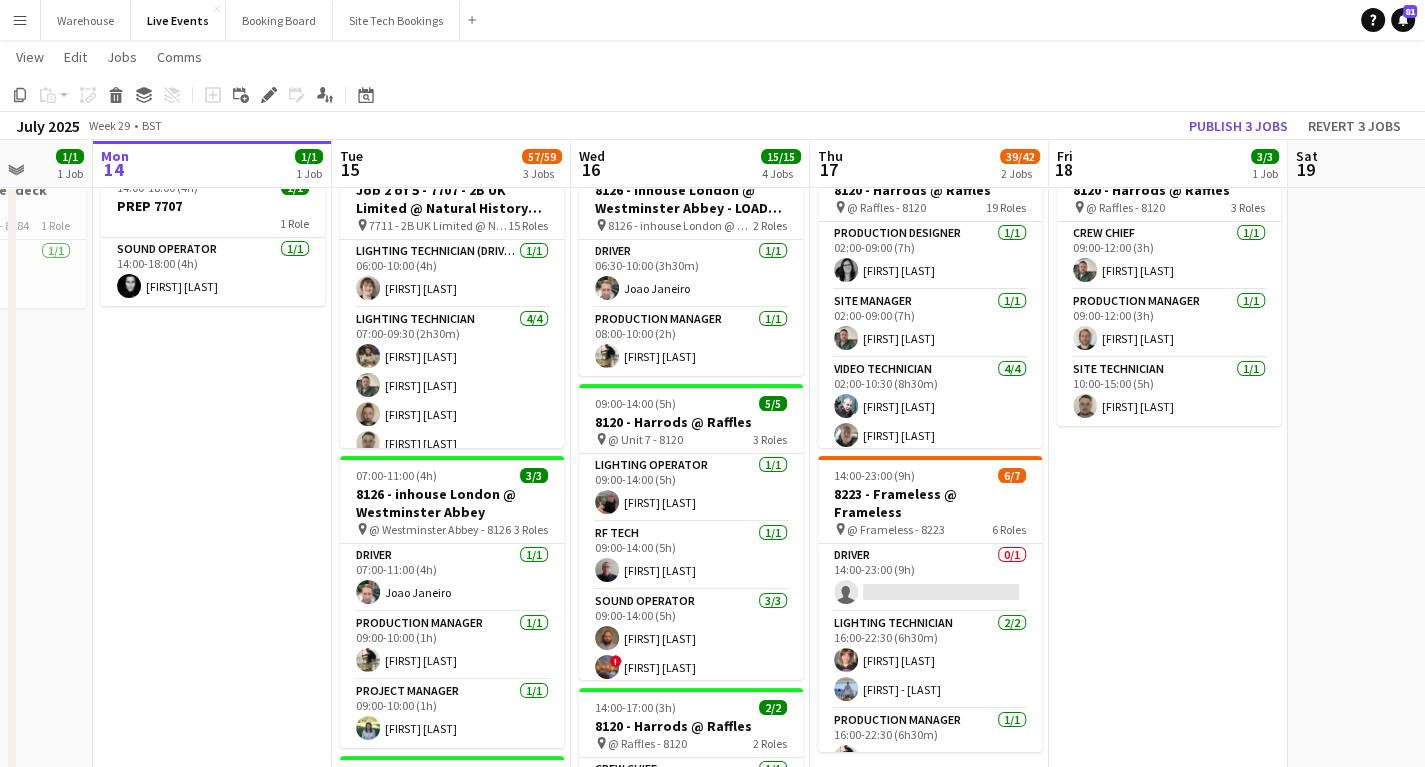 drag, startPoint x: 828, startPoint y: 575, endPoint x: 1190, endPoint y: 609, distance: 363.59317 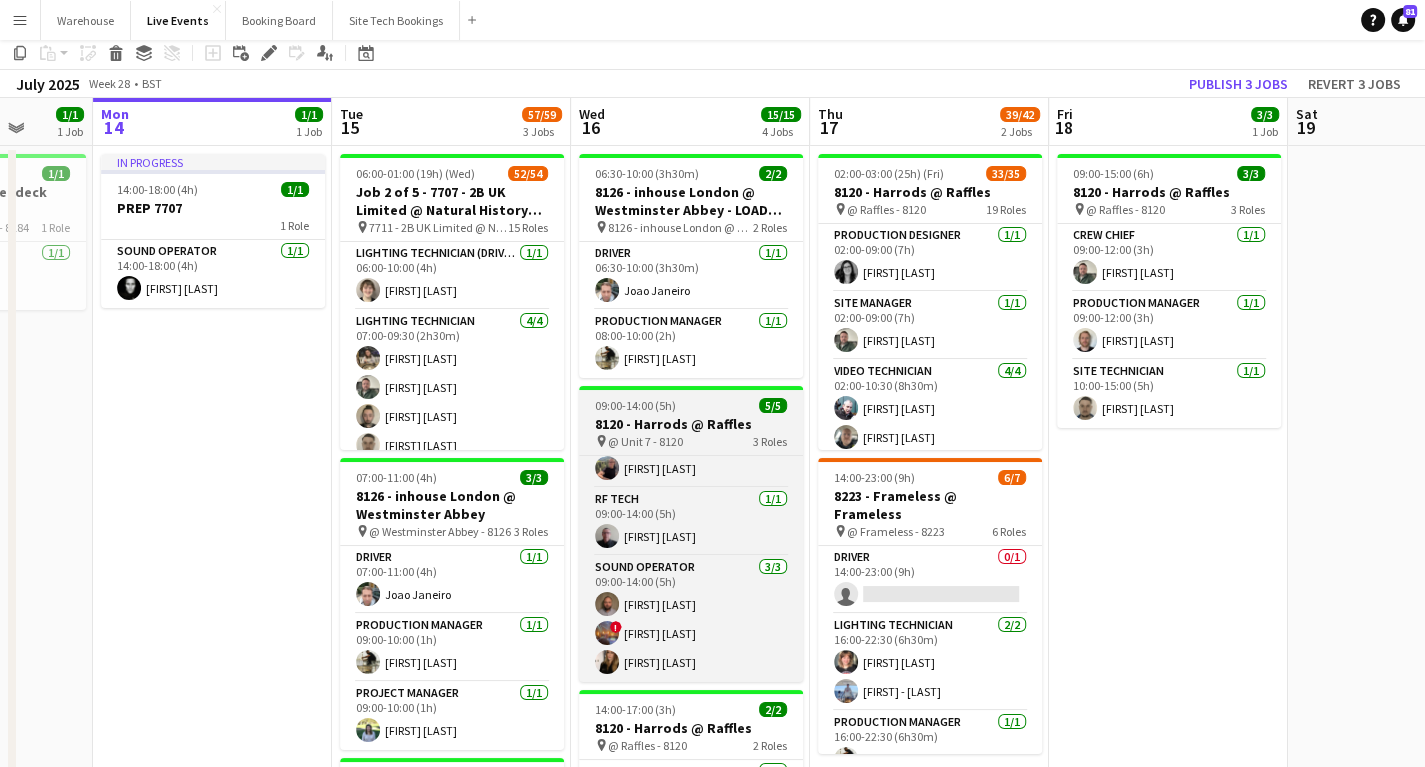 scroll, scrollTop: 0, scrollLeft: 0, axis: both 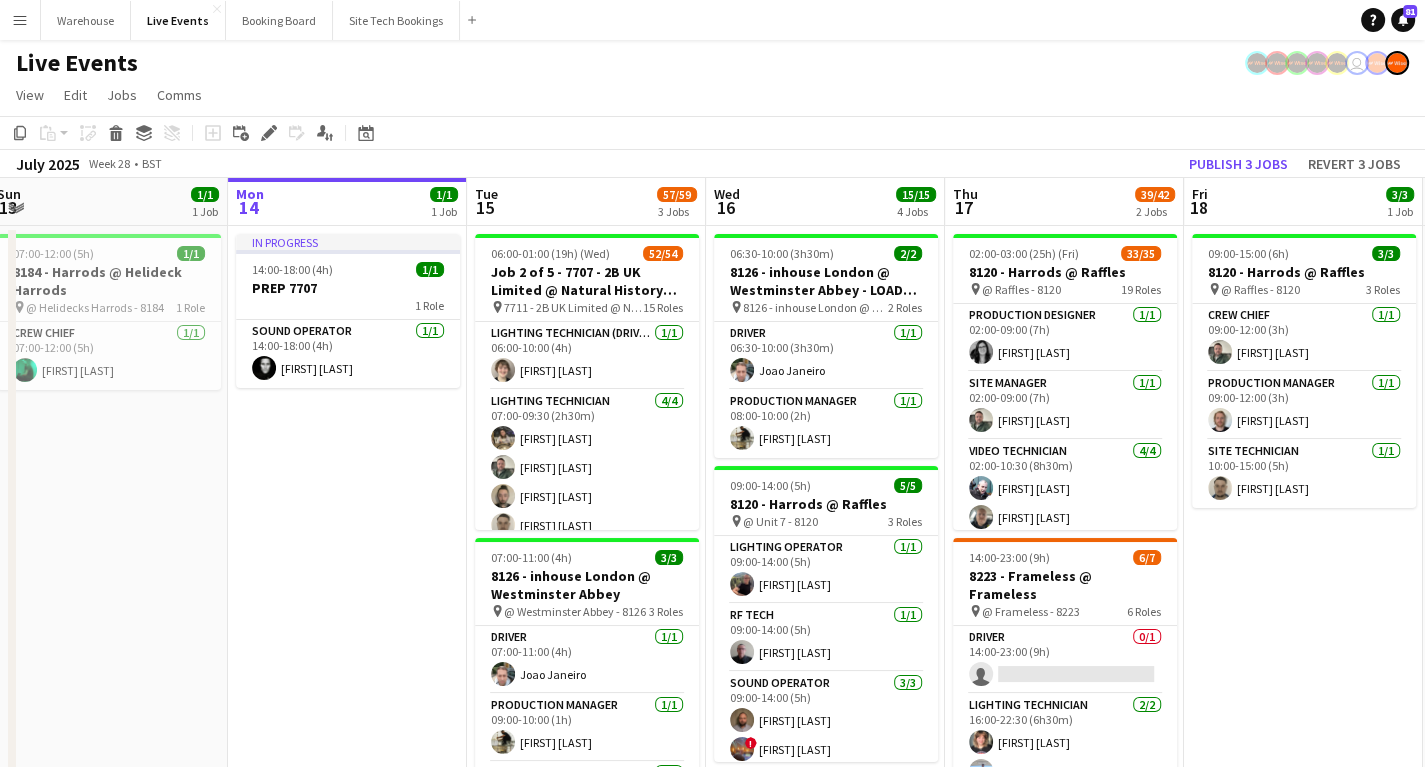 drag, startPoint x: 214, startPoint y: 527, endPoint x: 597, endPoint y: 527, distance: 383 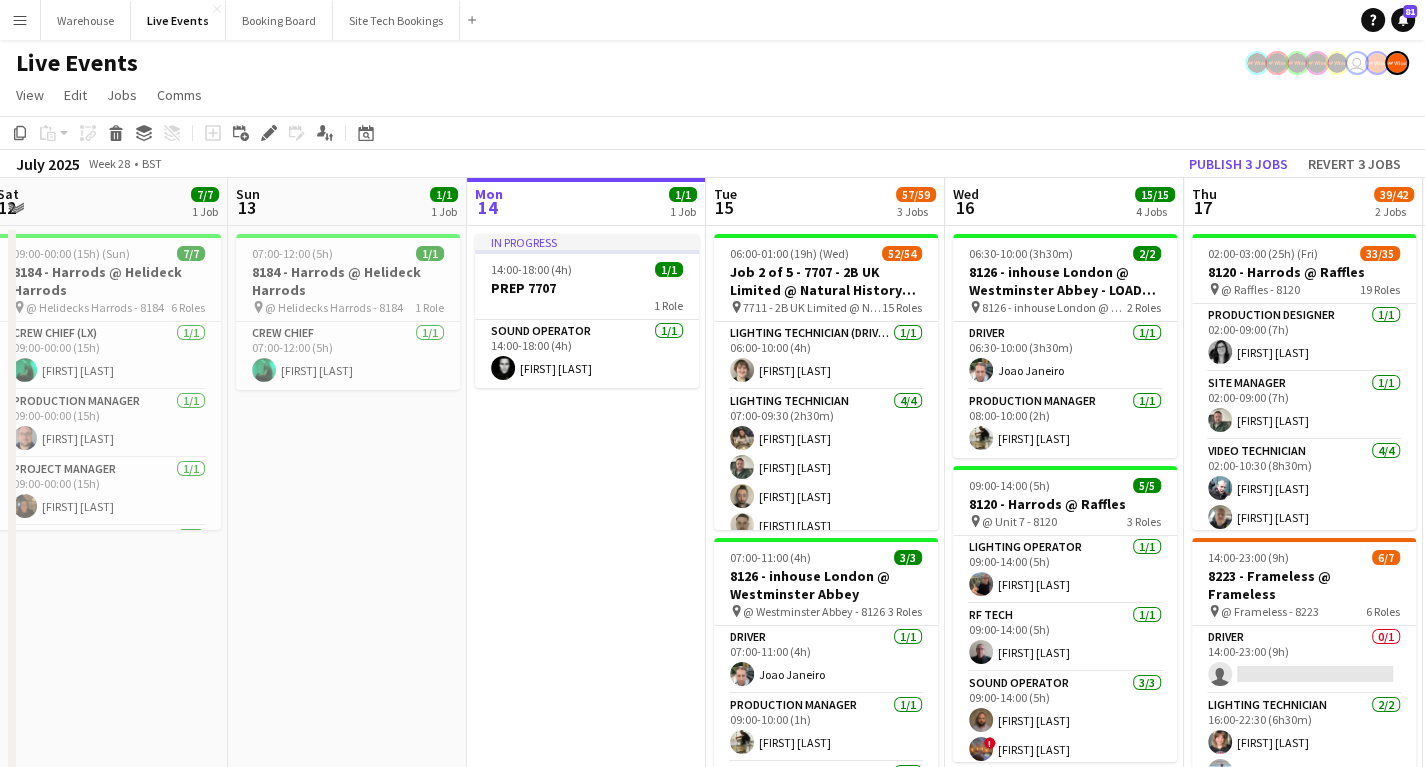 scroll, scrollTop: 0, scrollLeft: 481, axis: horizontal 